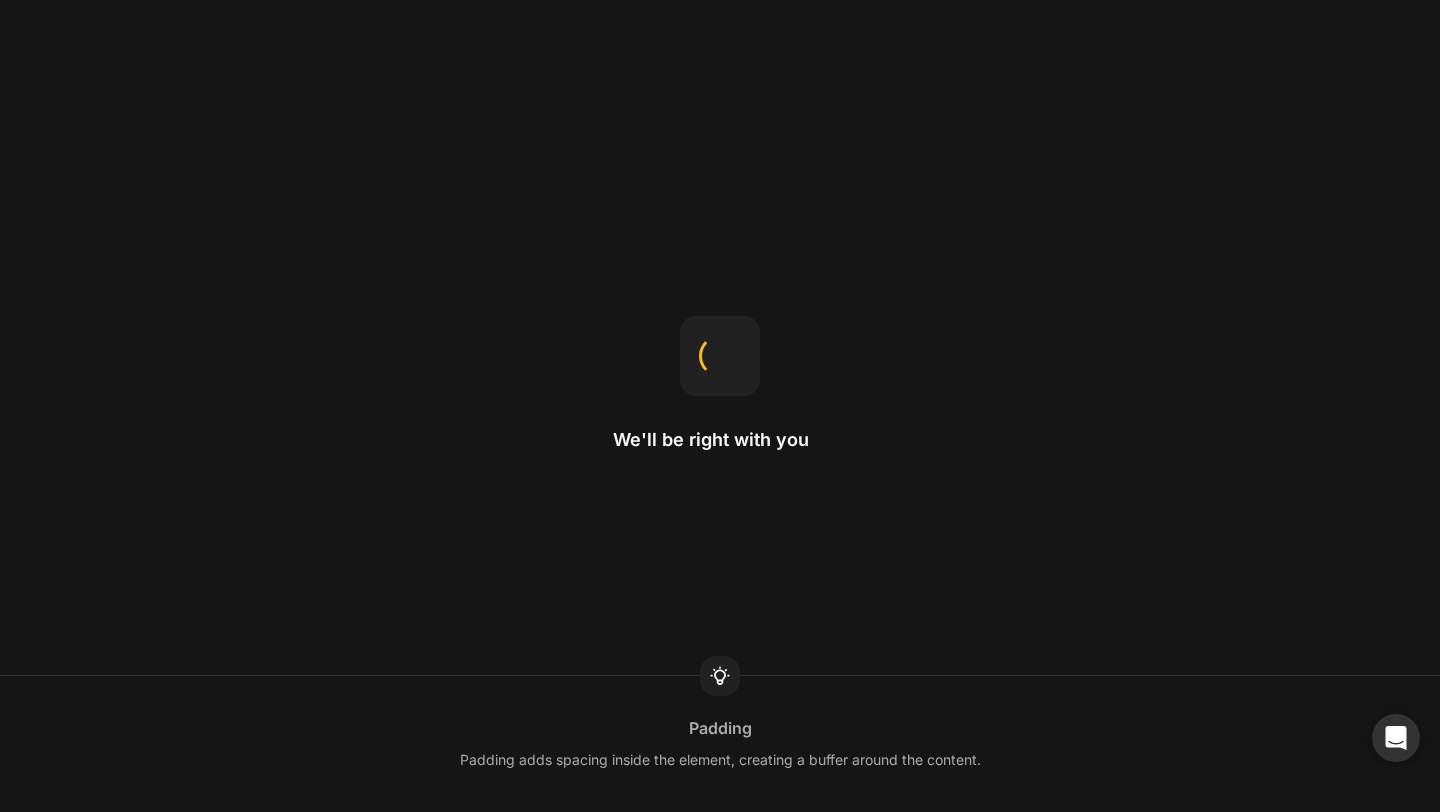 scroll, scrollTop: 0, scrollLeft: 0, axis: both 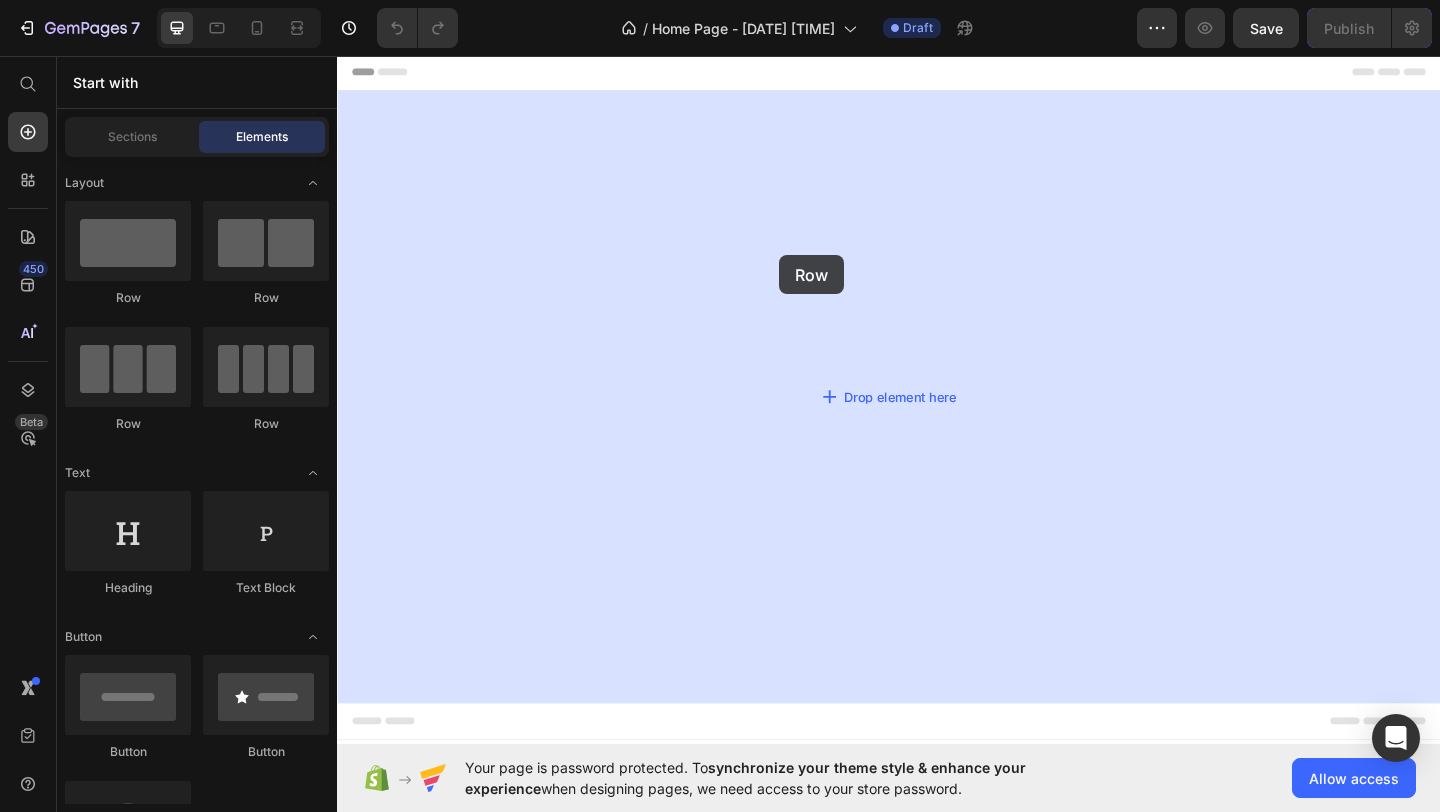 drag, startPoint x: 462, startPoint y: 308, endPoint x: 818, endPoint y: 273, distance: 357.71637 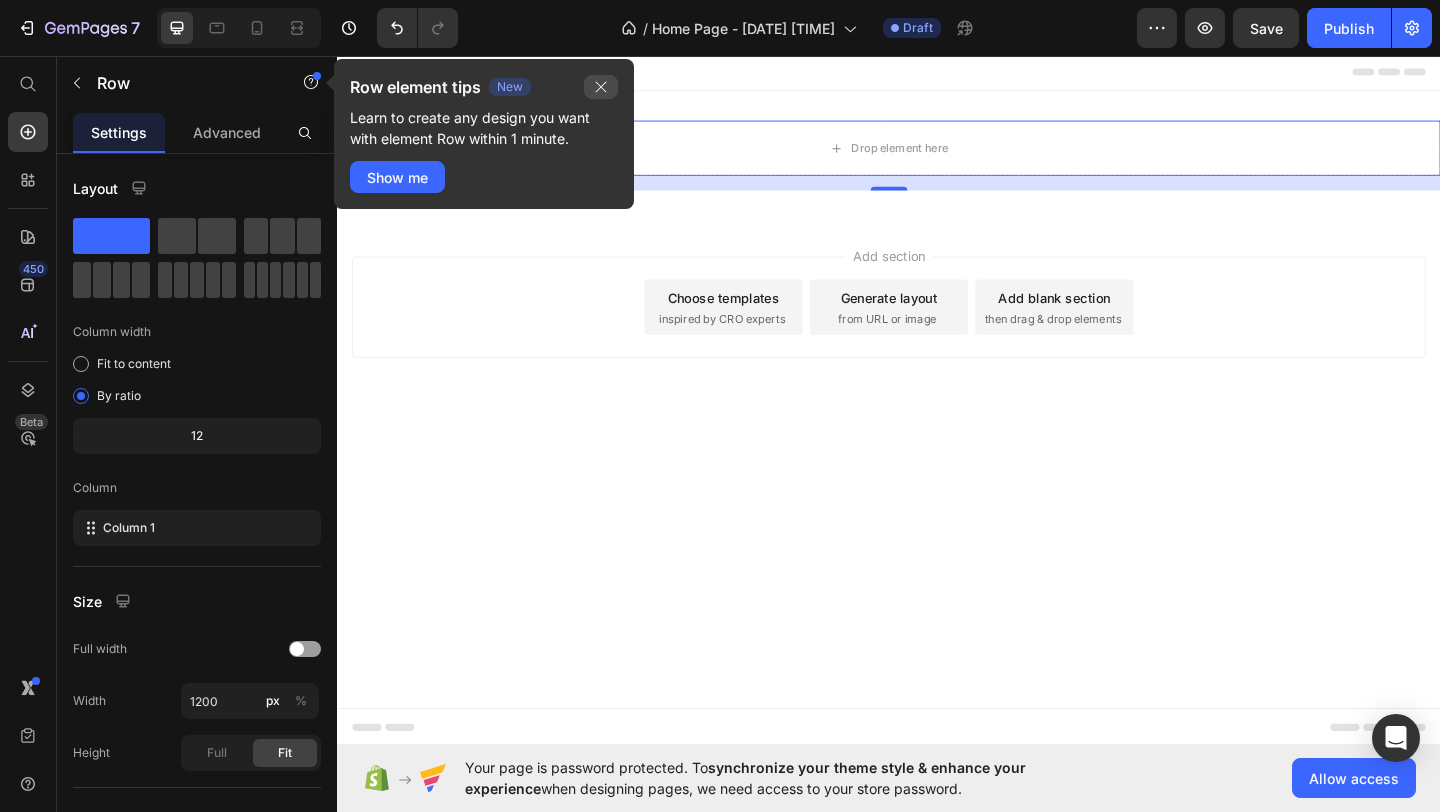 click 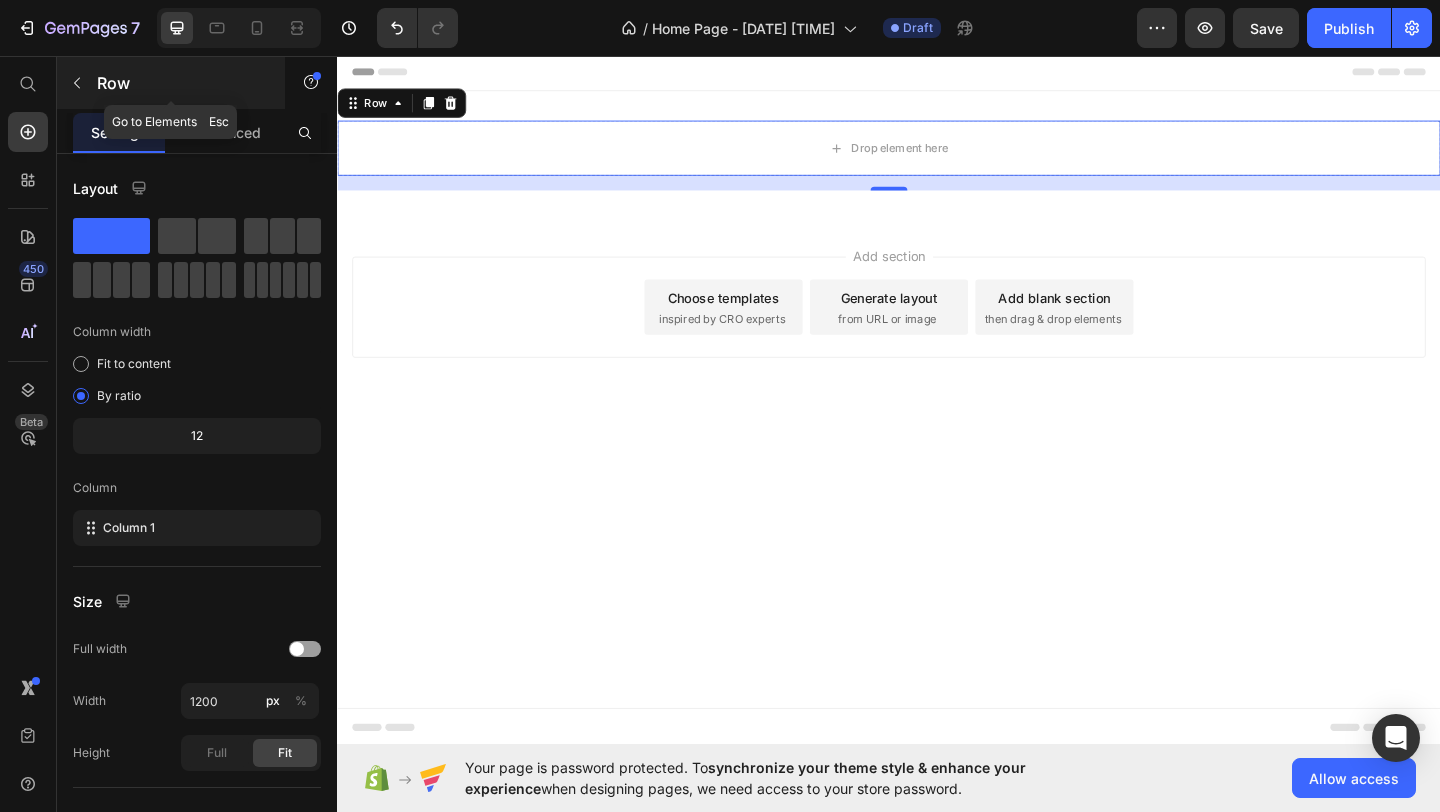 click 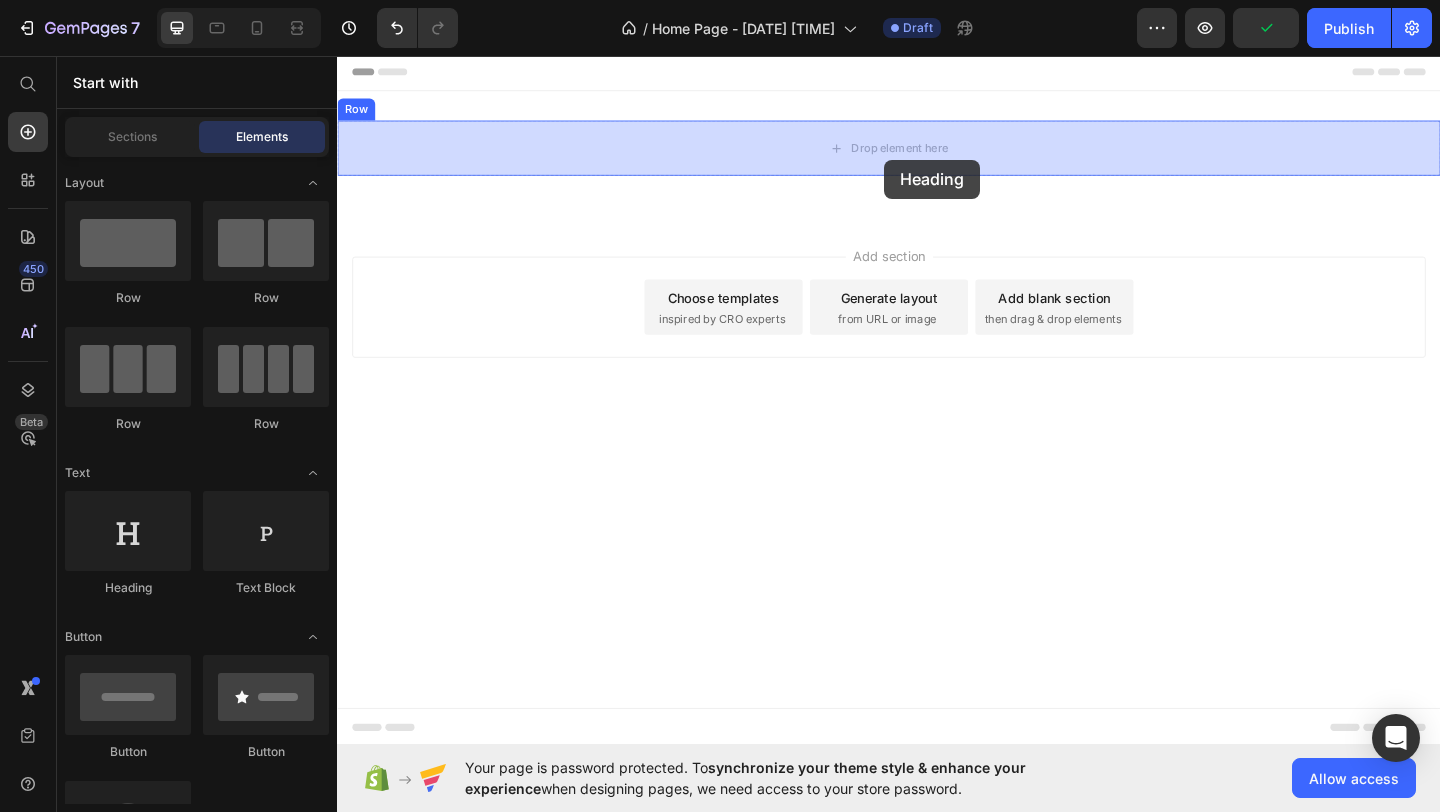 drag, startPoint x: 486, startPoint y: 607, endPoint x: 932, endPoint y: 169, distance: 625.108 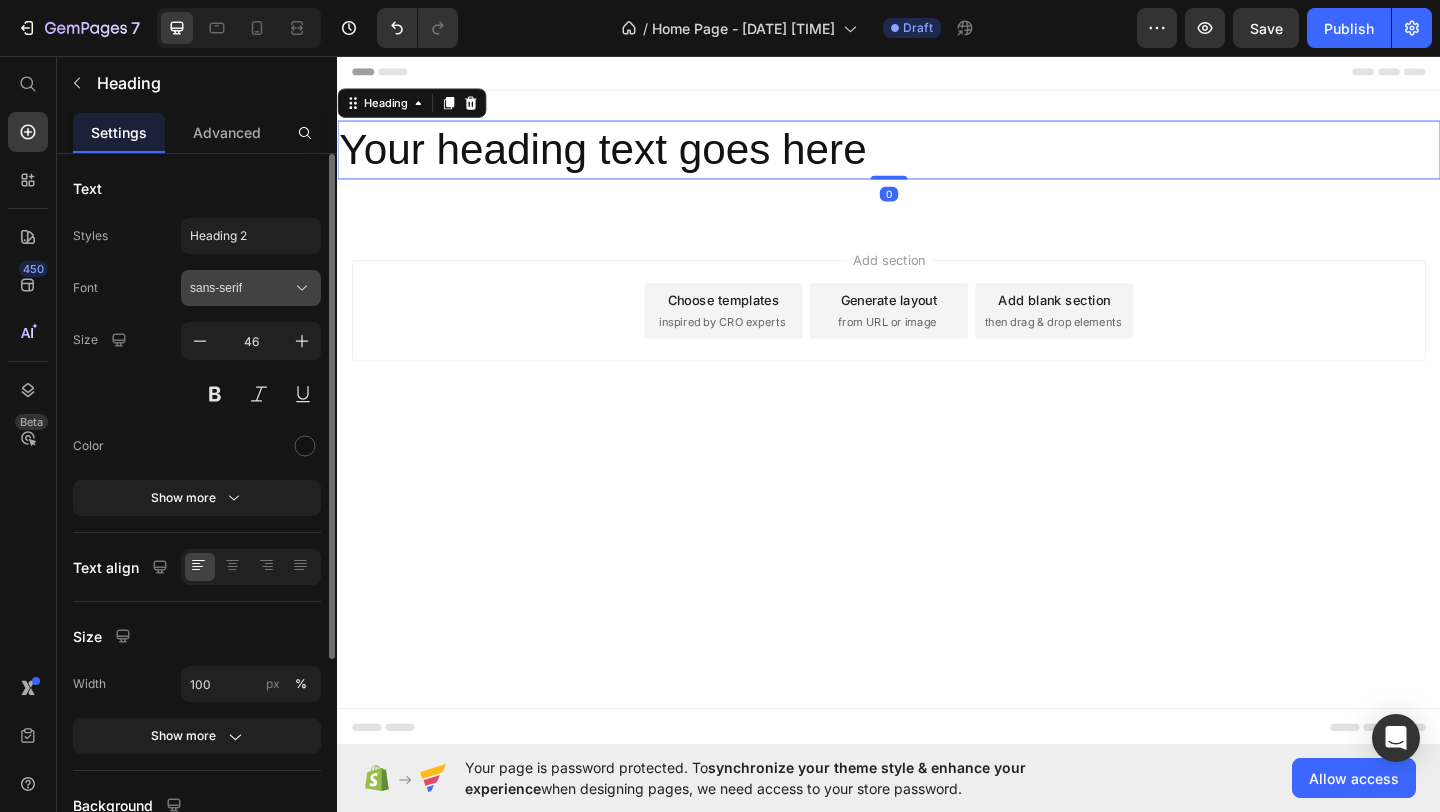 click on "sans-serif" at bounding box center (241, 288) 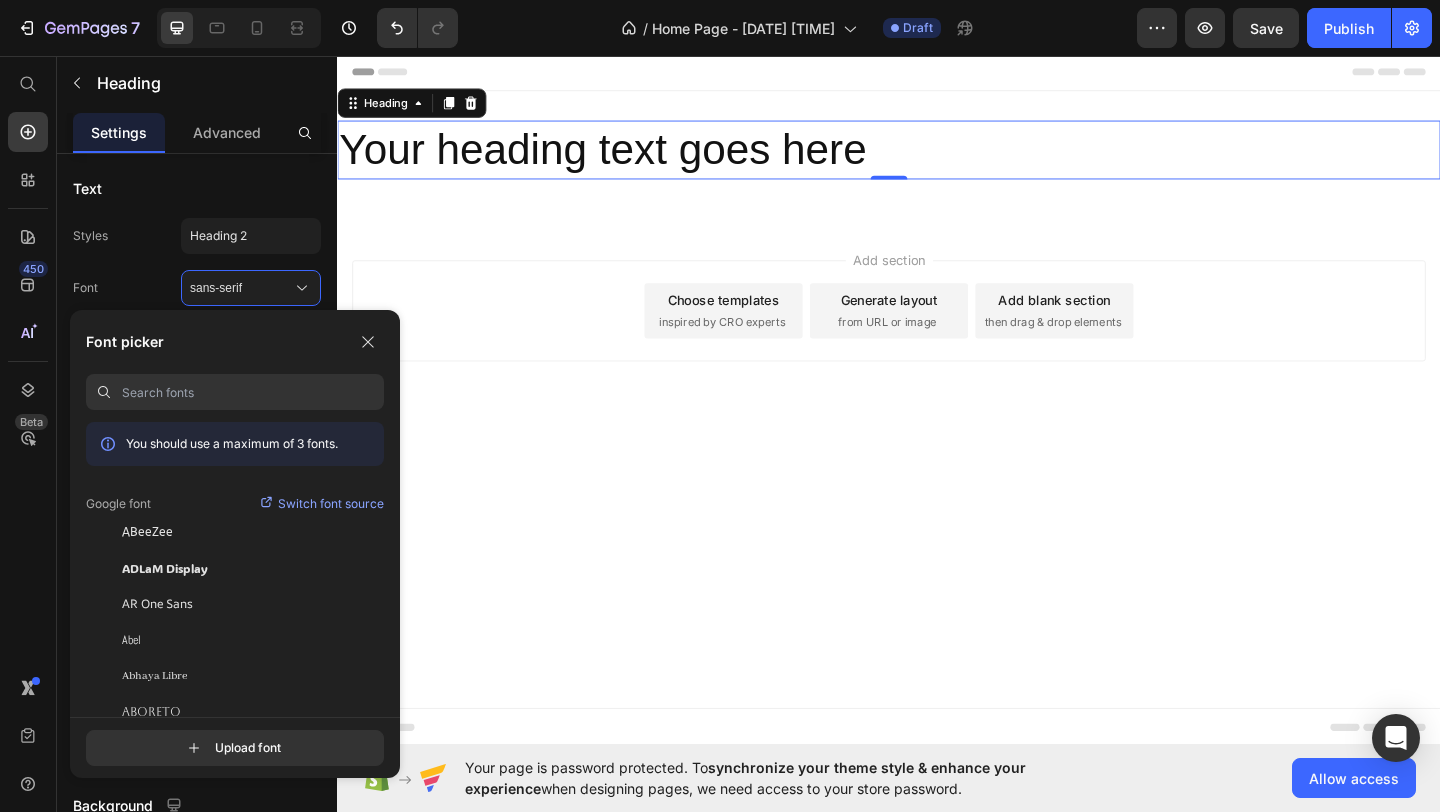 click on "Font picker You should use a maximum of 3 fonts. Google font Switch font source ABeeZee ADLaM Display AR One Sans Abel Abhaya Libre Aboreto Abril Fatface Abyssinica SIL Aclonica Acme Actor Adamina Advent Pro Afacad Afacad Flux Agbalumo Agdasima Agu Display Aguafina Script" at bounding box center (235, 513) 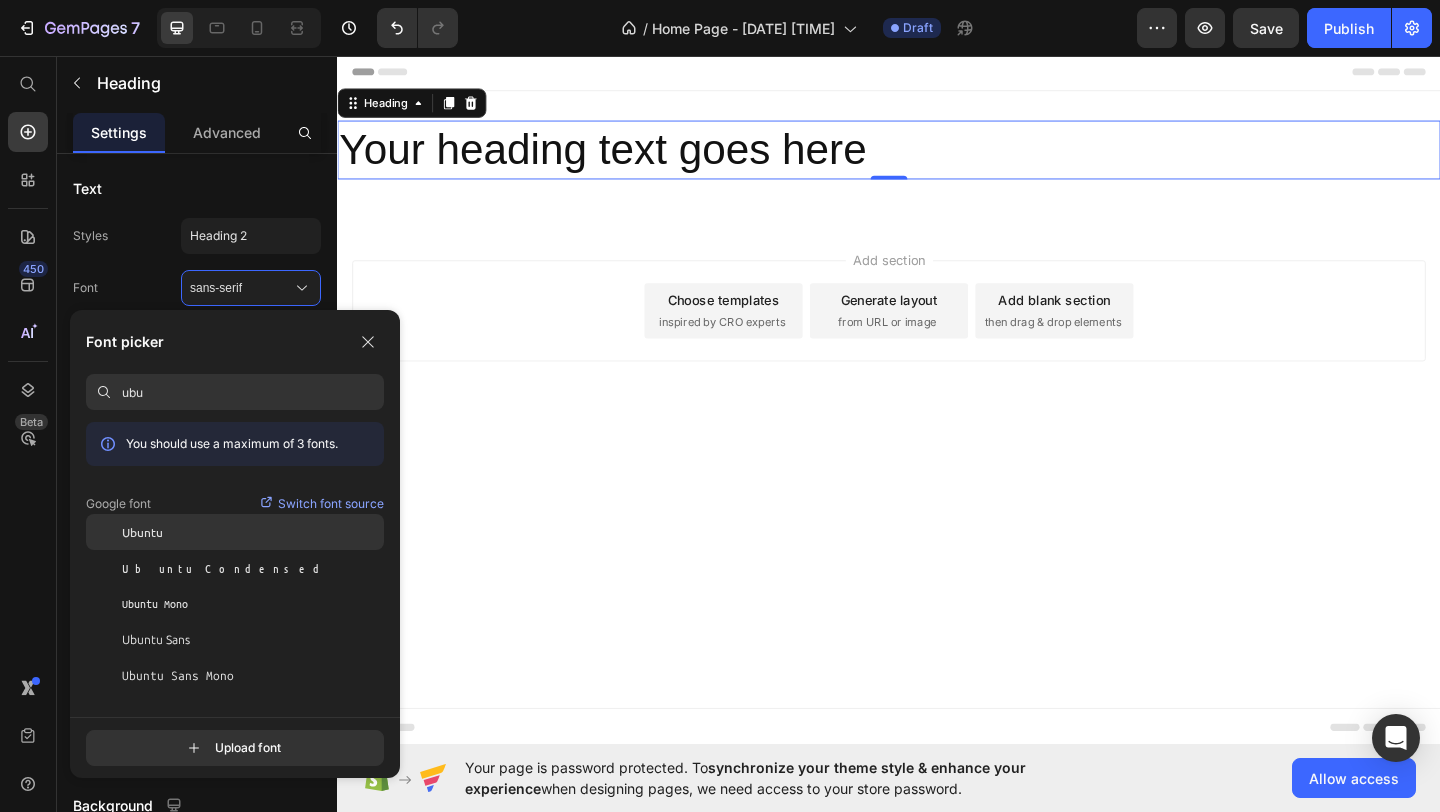 type on "ubu" 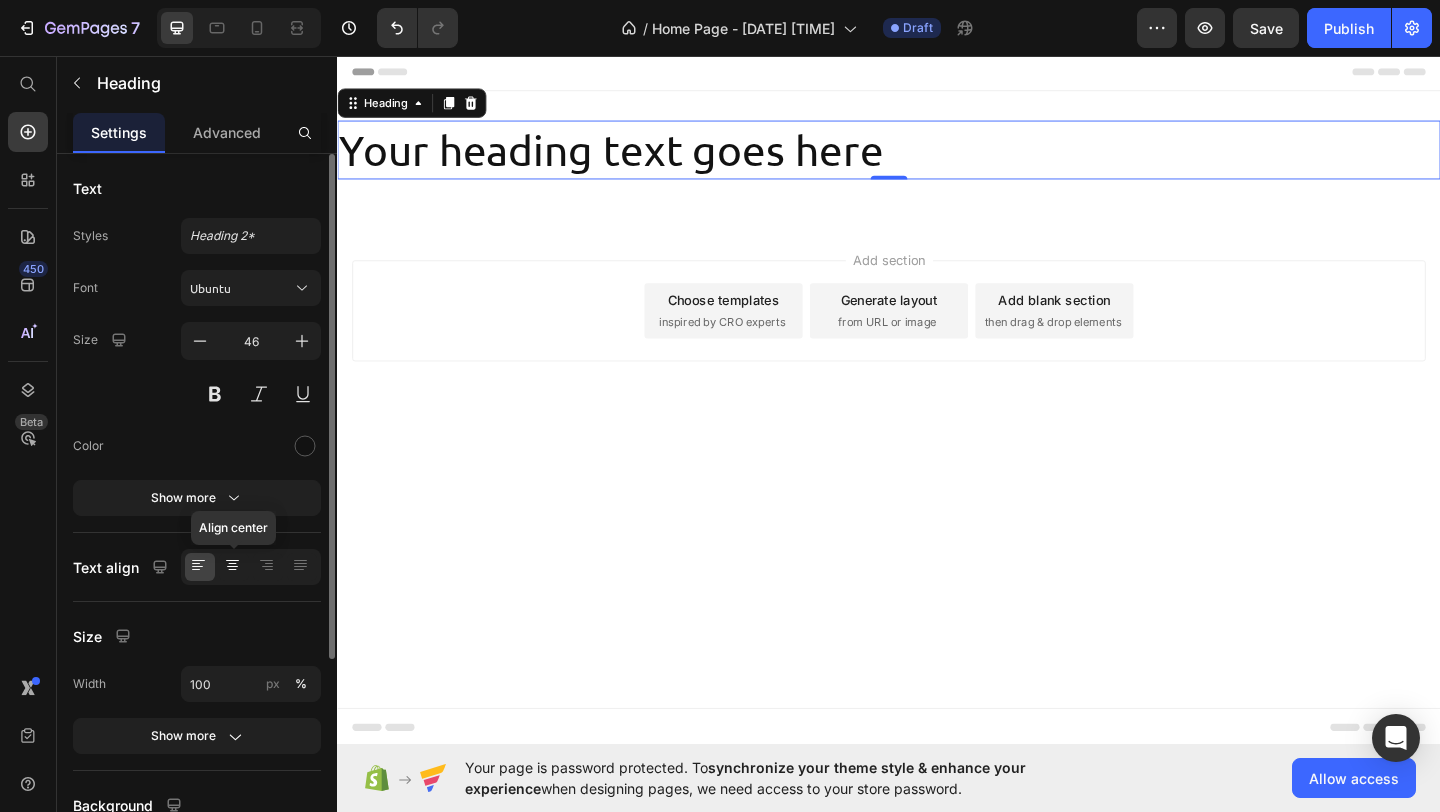 click 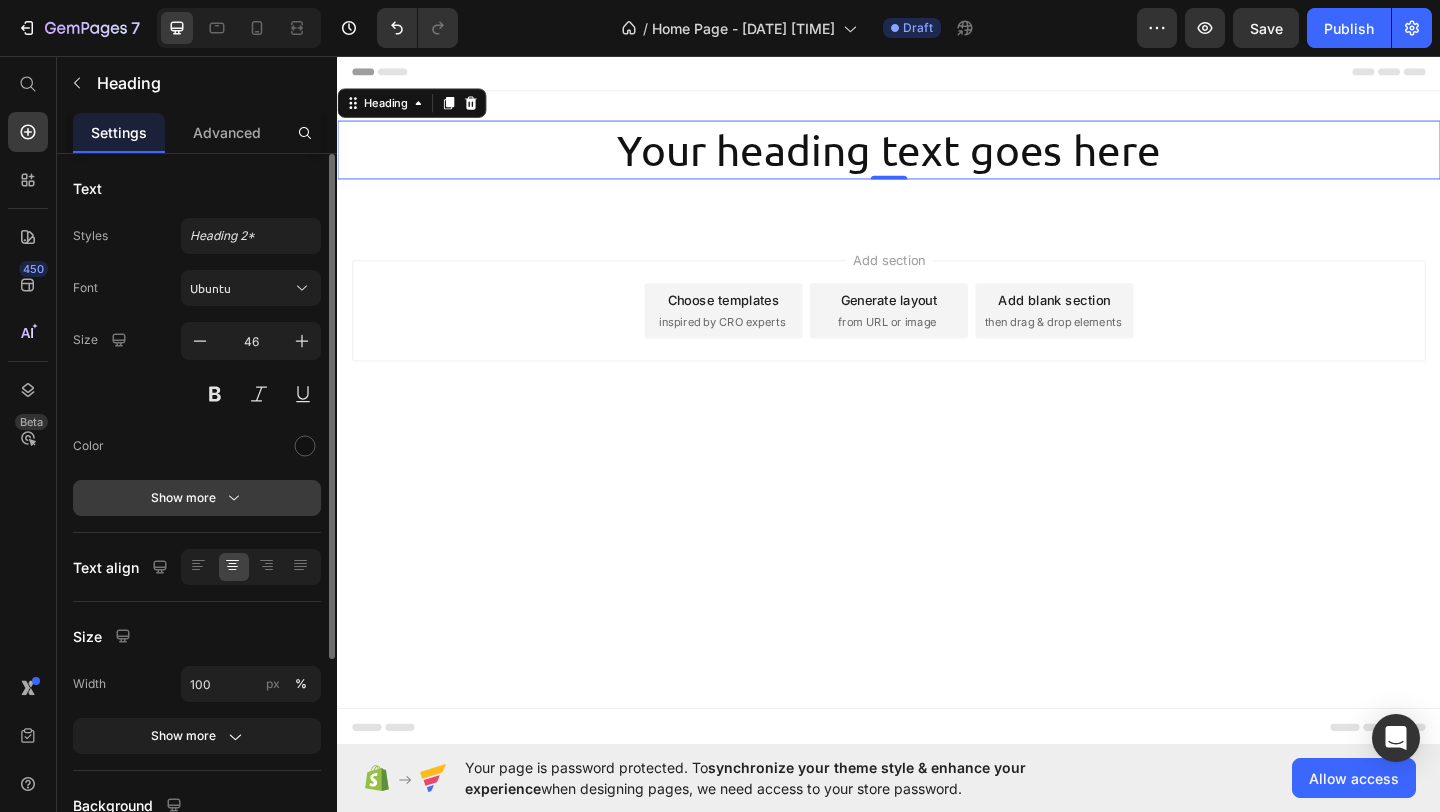 click on "Show more" at bounding box center (197, 498) 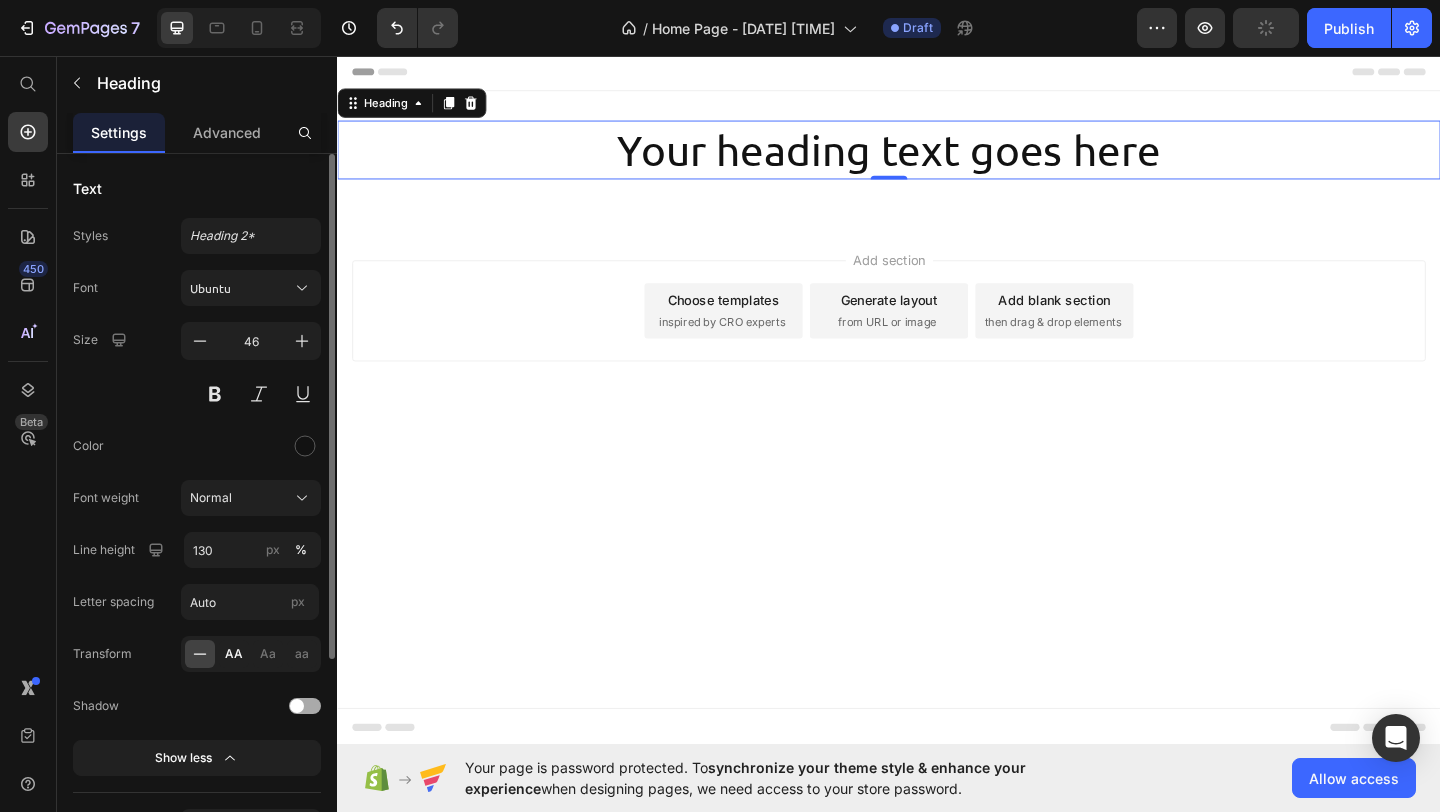 click on "AA" 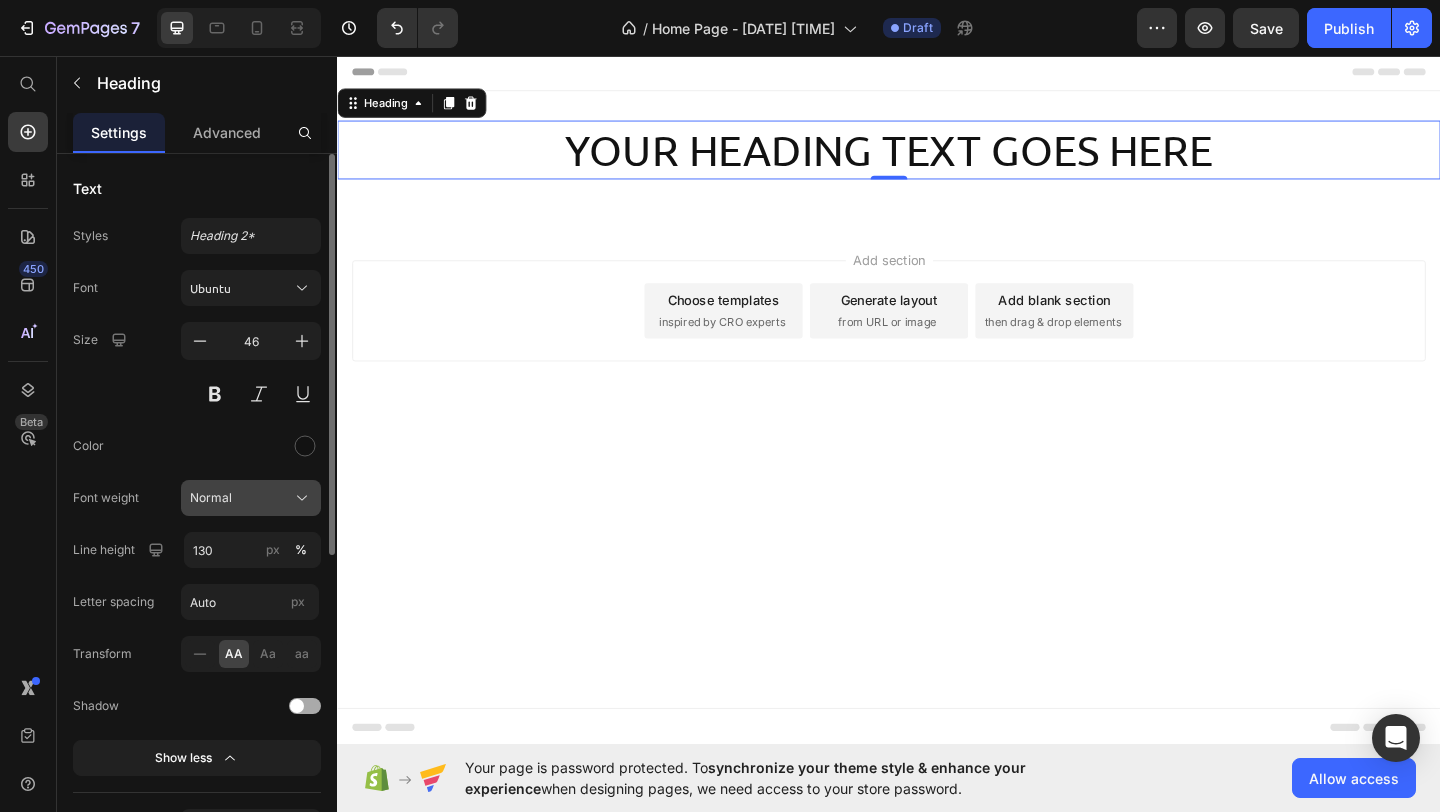 click on "Normal" at bounding box center (251, 498) 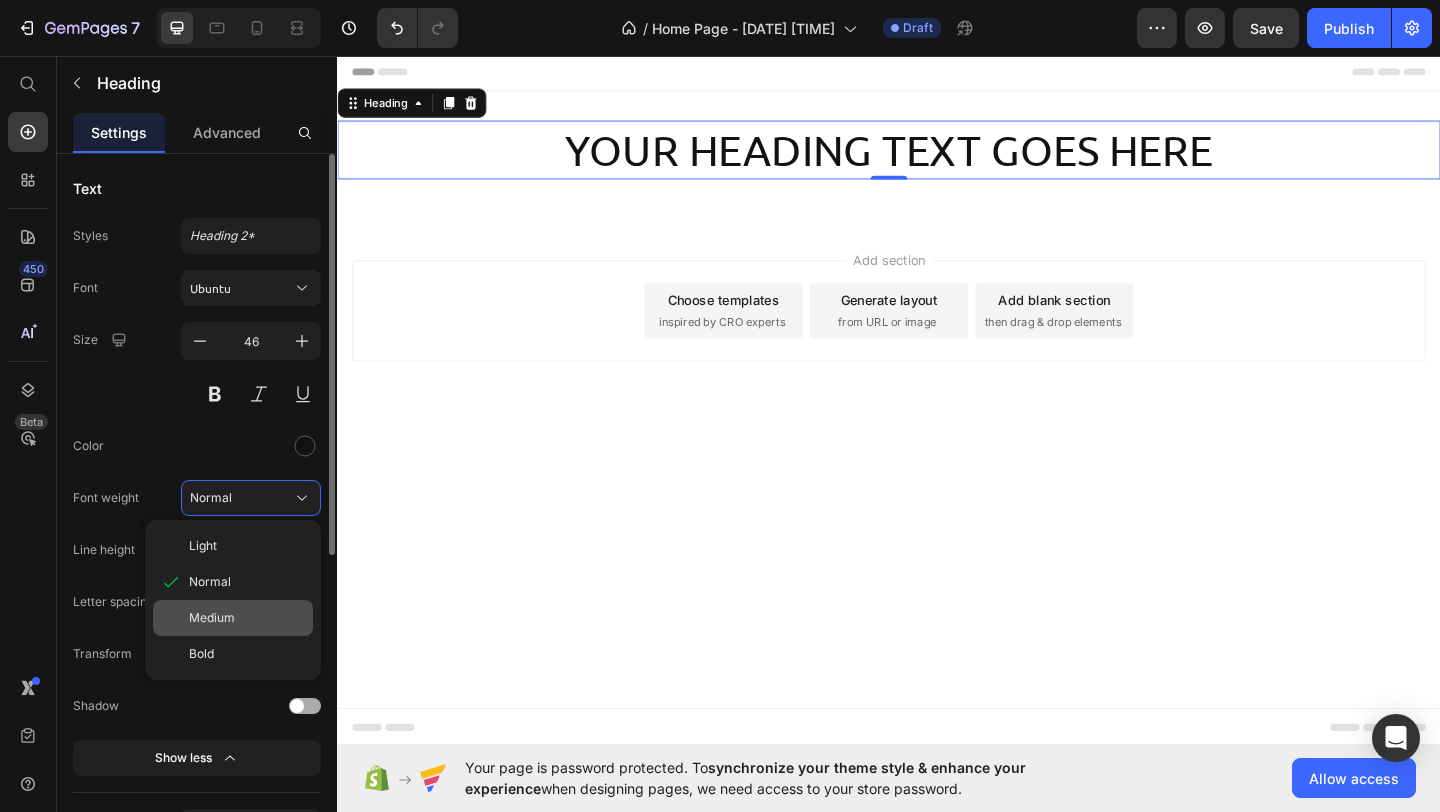 click on "Medium" at bounding box center [247, 618] 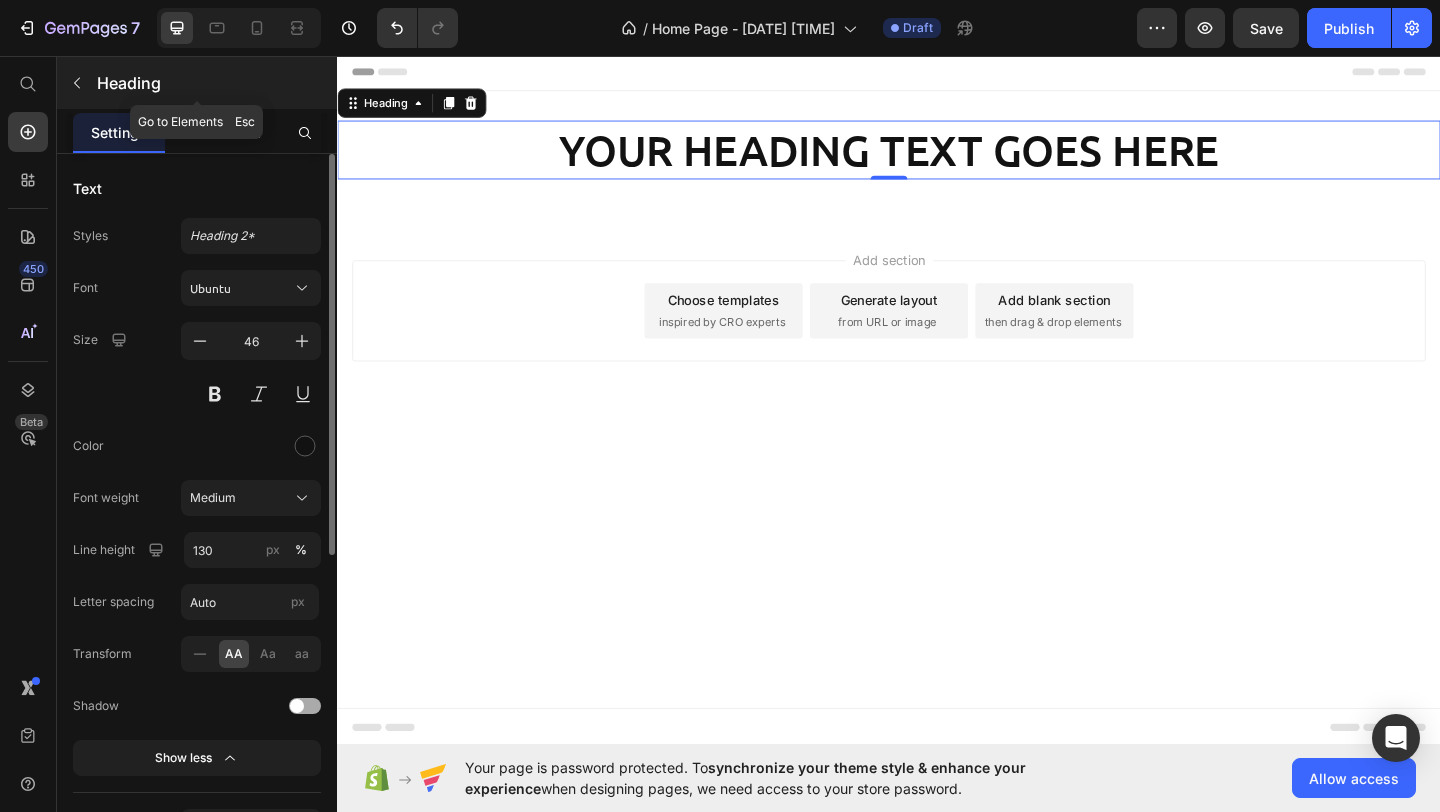 click 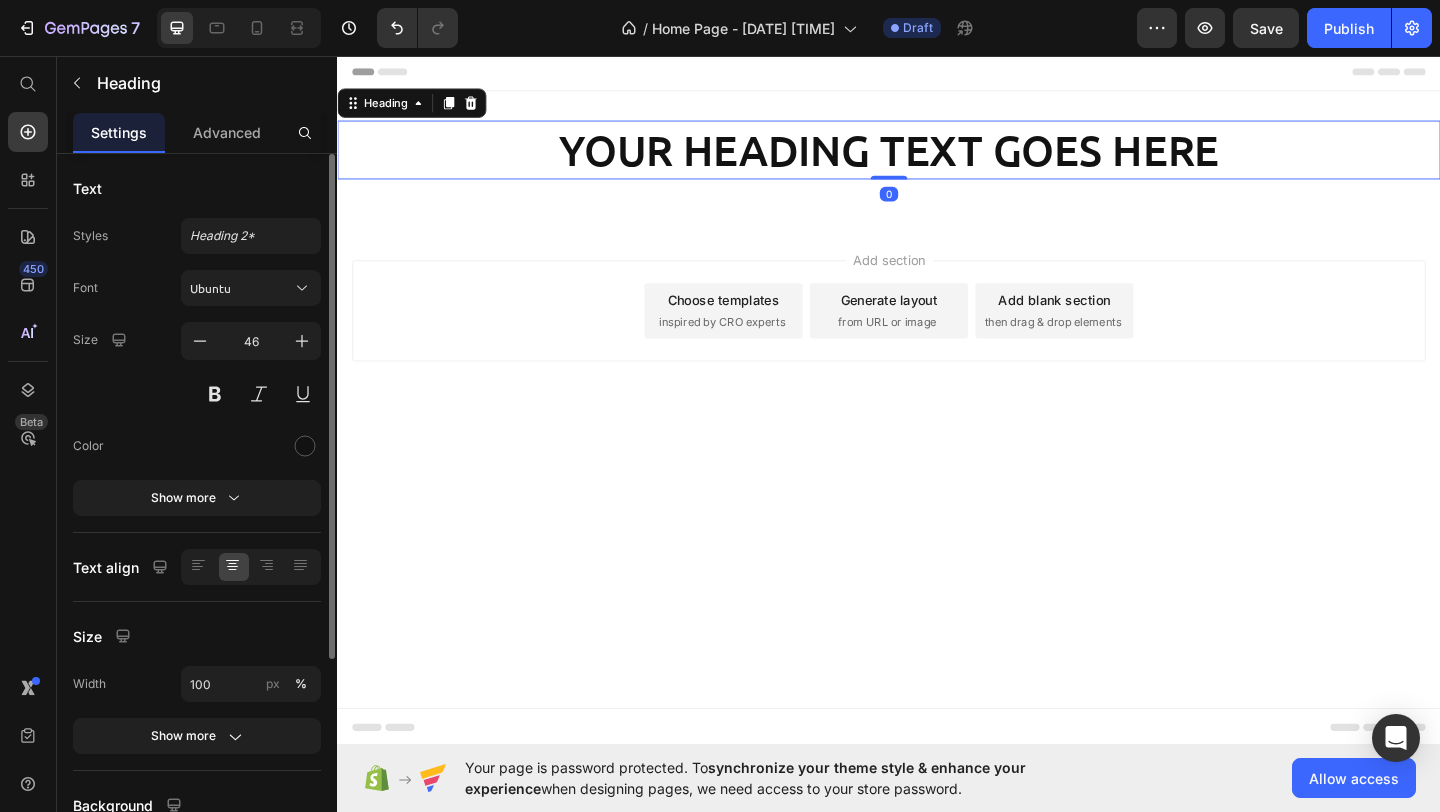 click on "Your heading text goes here" at bounding box center (937, 158) 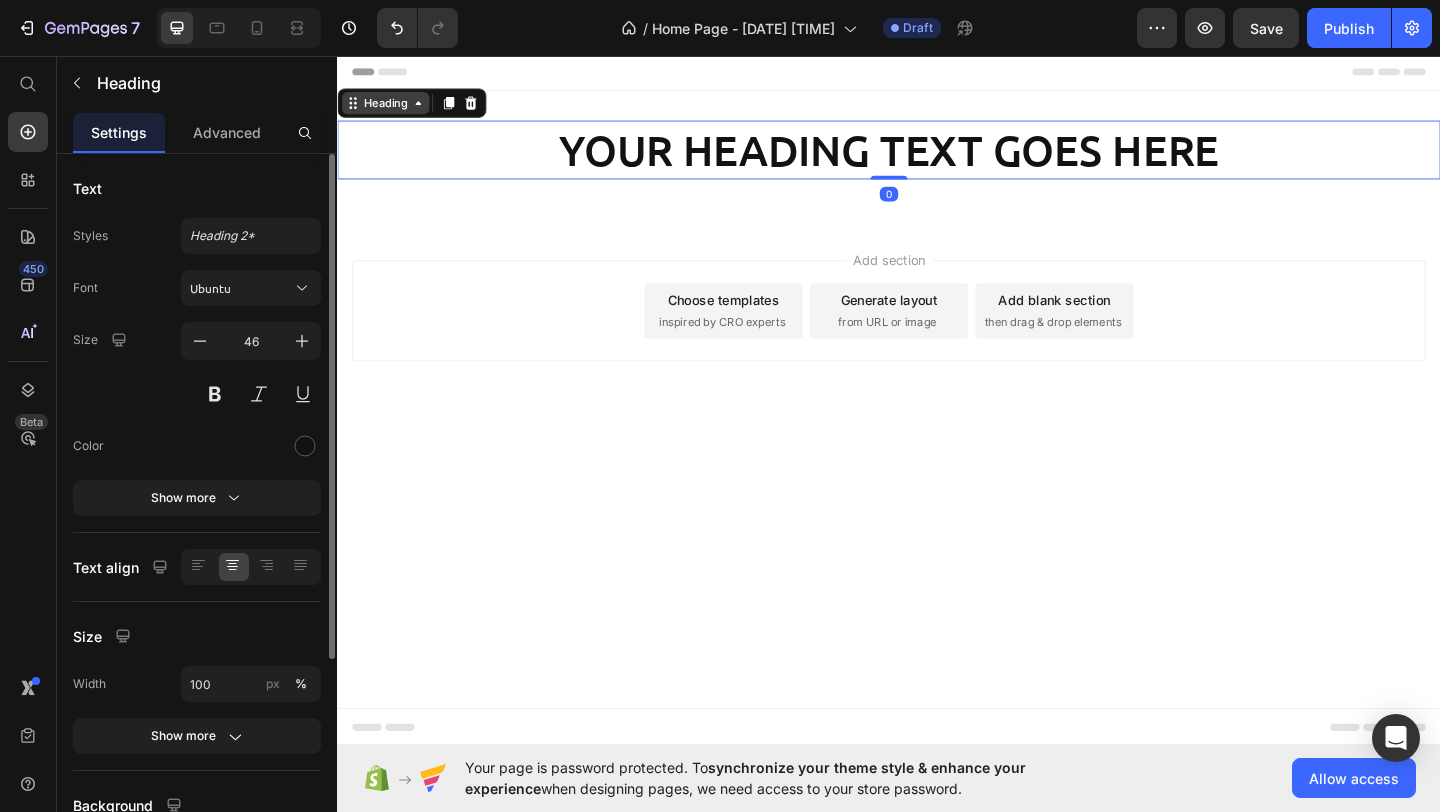click on "Heading" at bounding box center [389, 107] 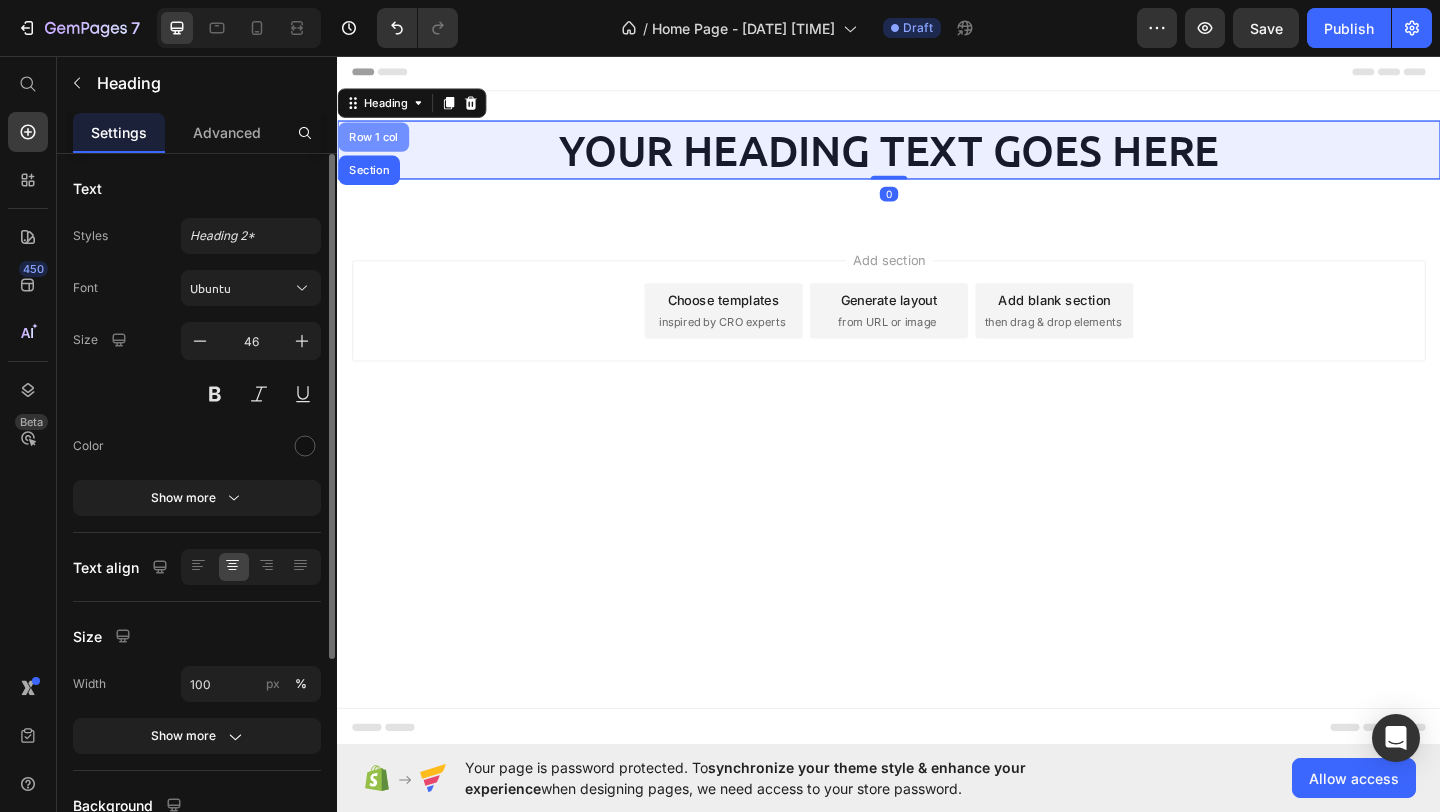 click on "Row 1 col" at bounding box center (376, 144) 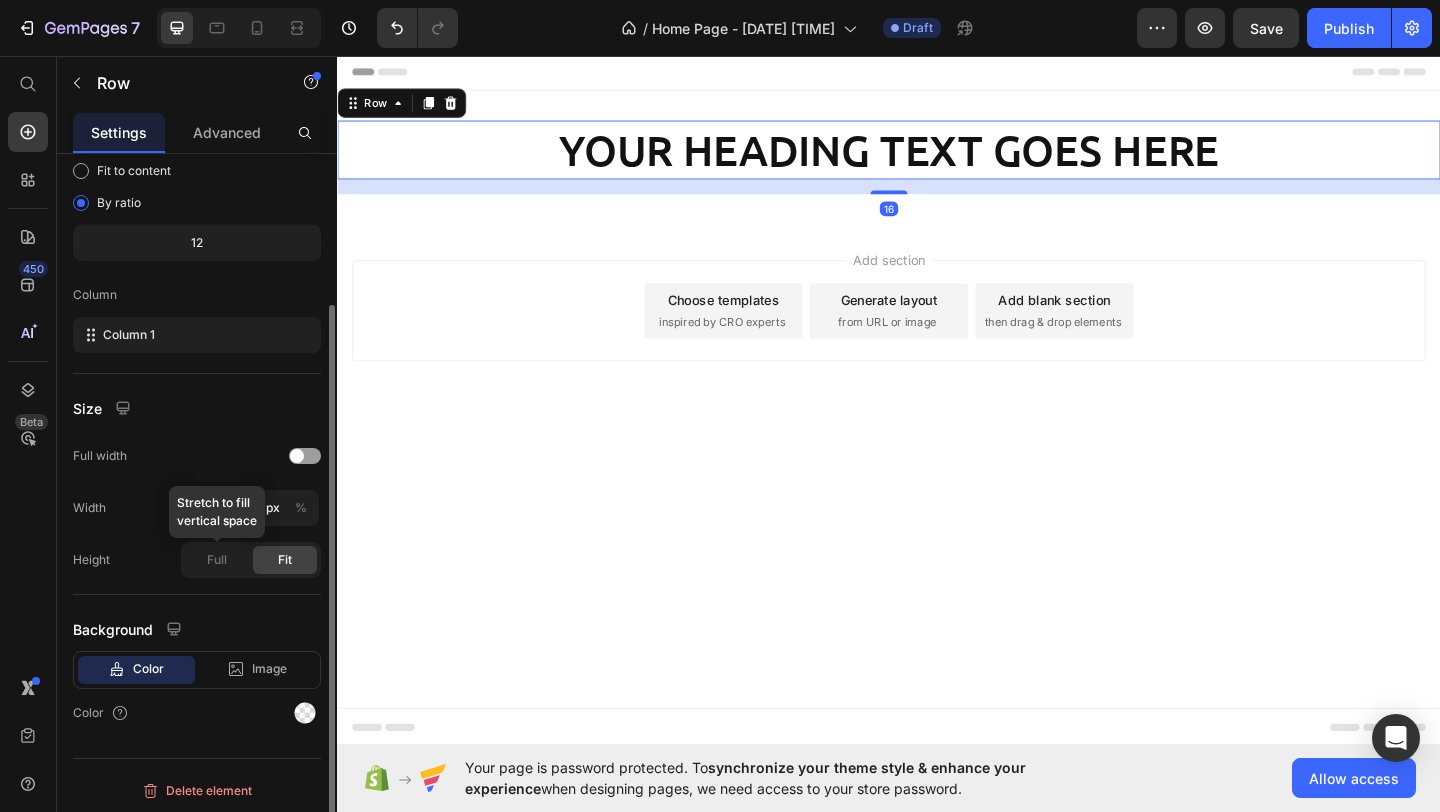 scroll, scrollTop: 197, scrollLeft: 0, axis: vertical 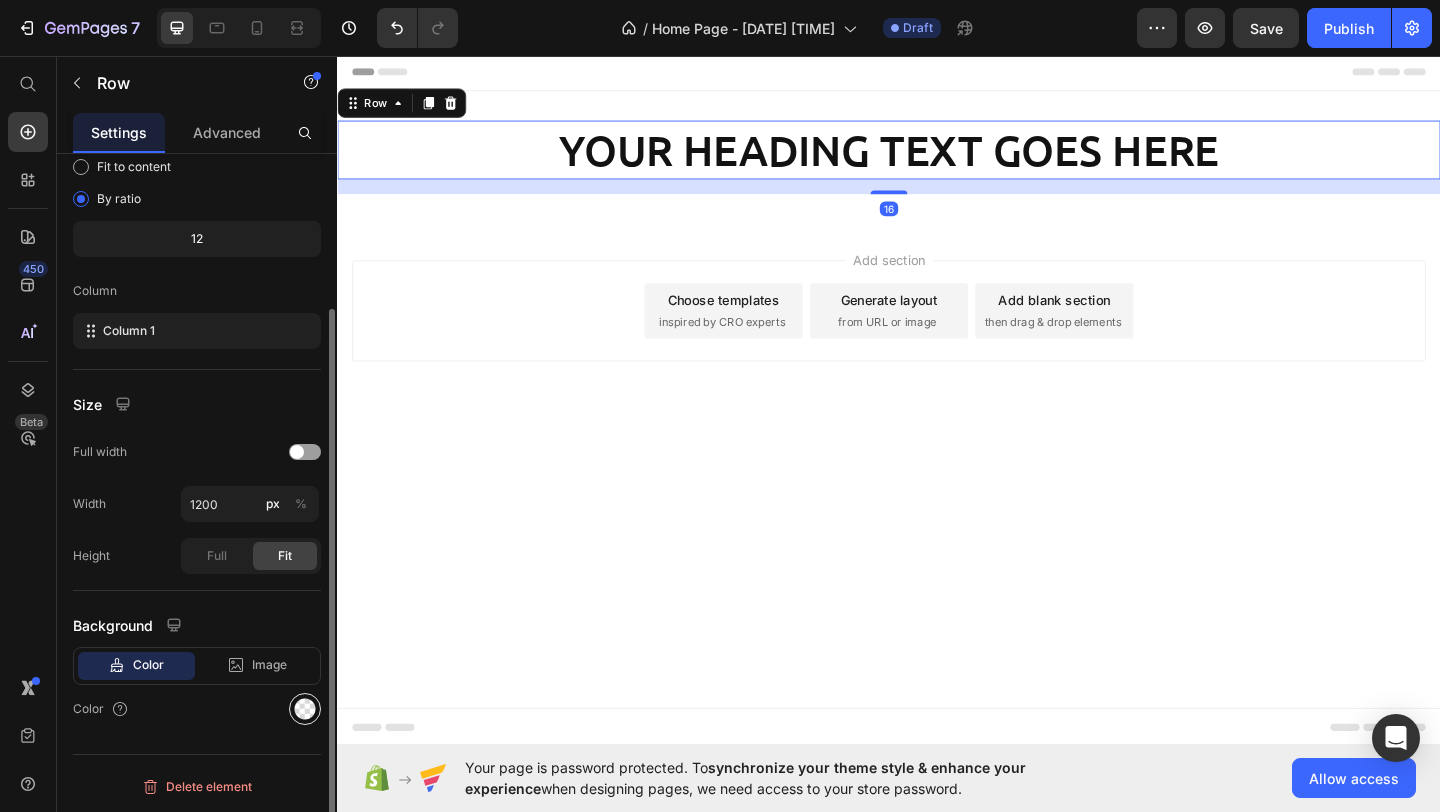 click at bounding box center (305, 709) 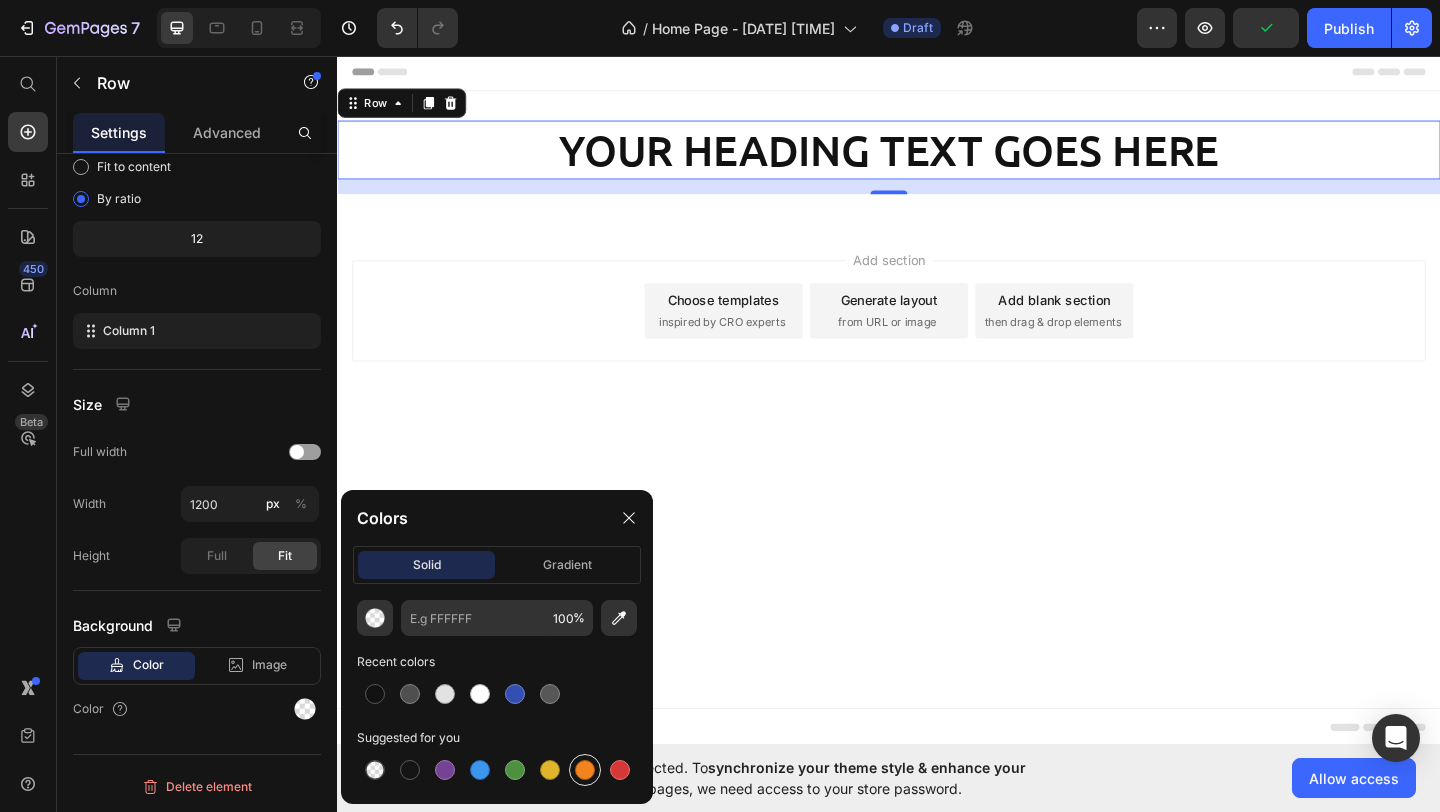click at bounding box center (585, 770) 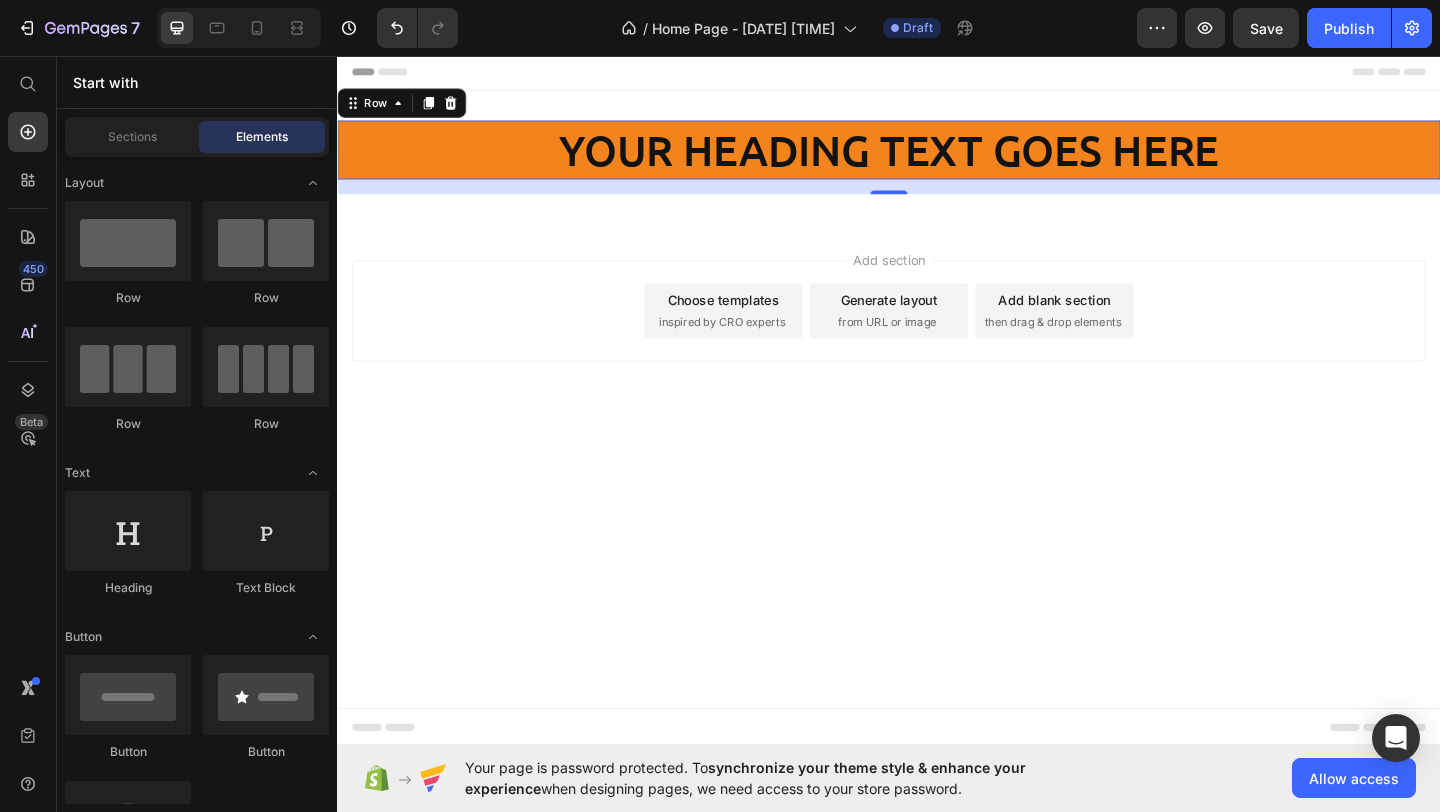 click on "Add section Choose templates inspired by CRO experts Generate layout from URL or image Add blank section then drag & drop elements" at bounding box center (937, 333) 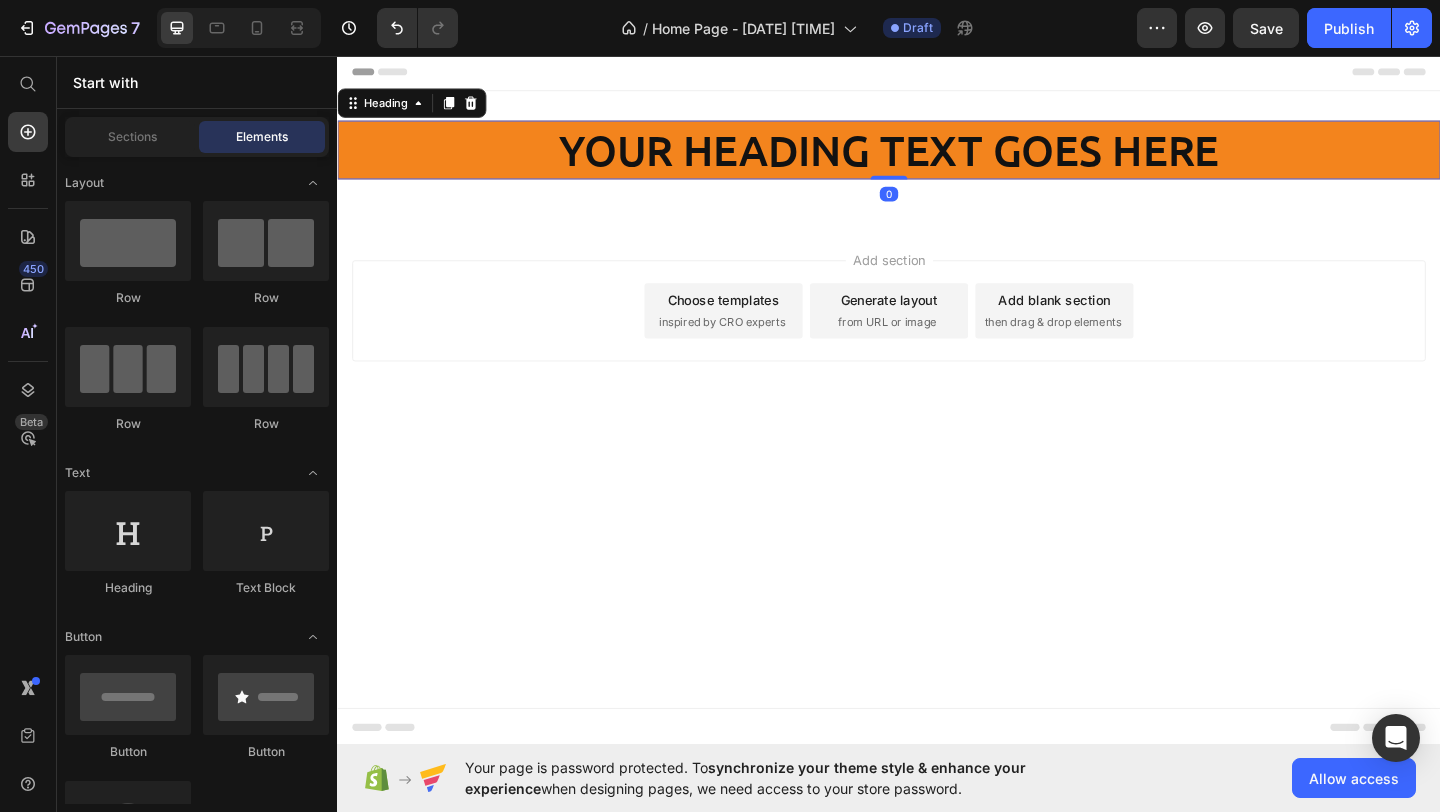 click on "Your heading text goes here" at bounding box center (937, 158) 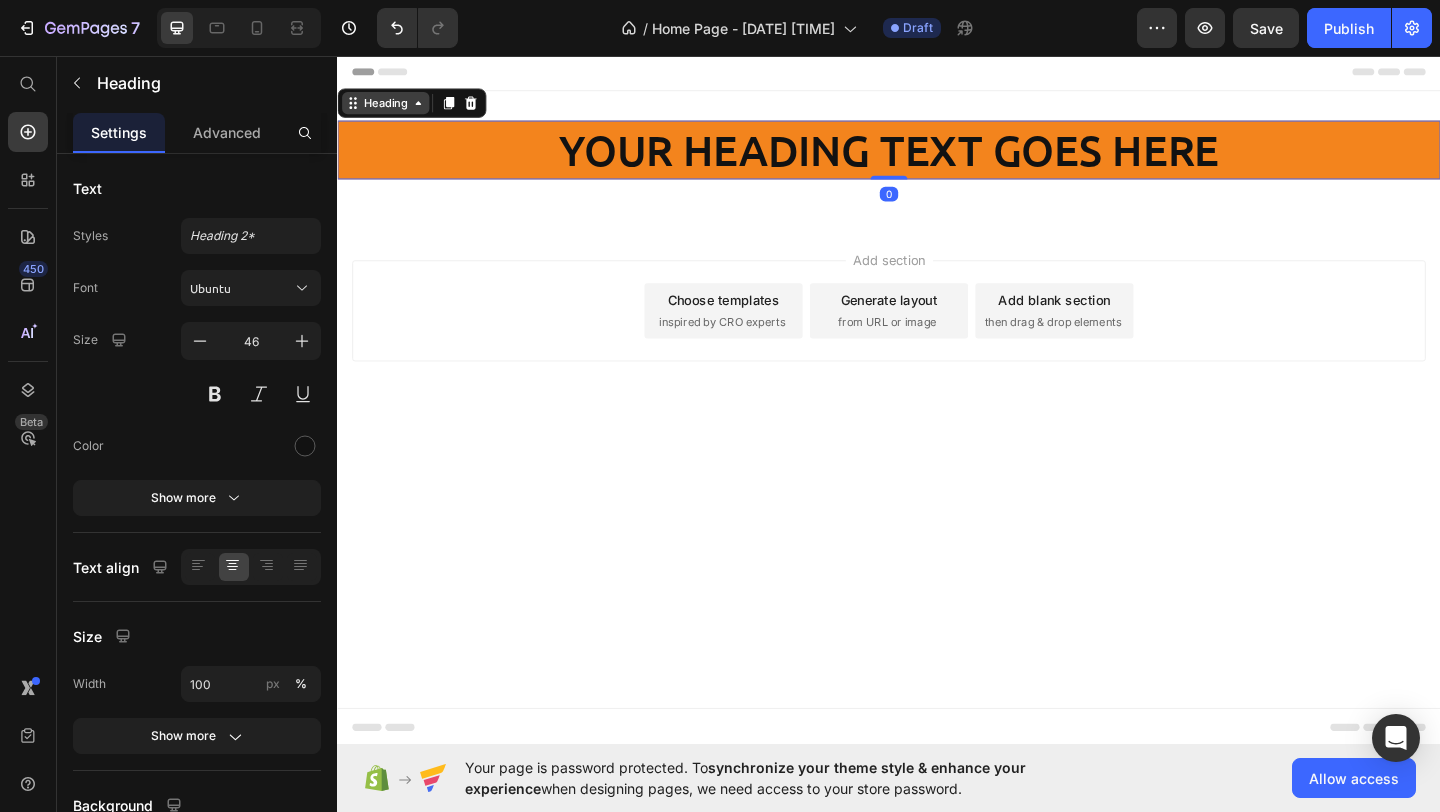 click on "Heading" at bounding box center (389, 107) 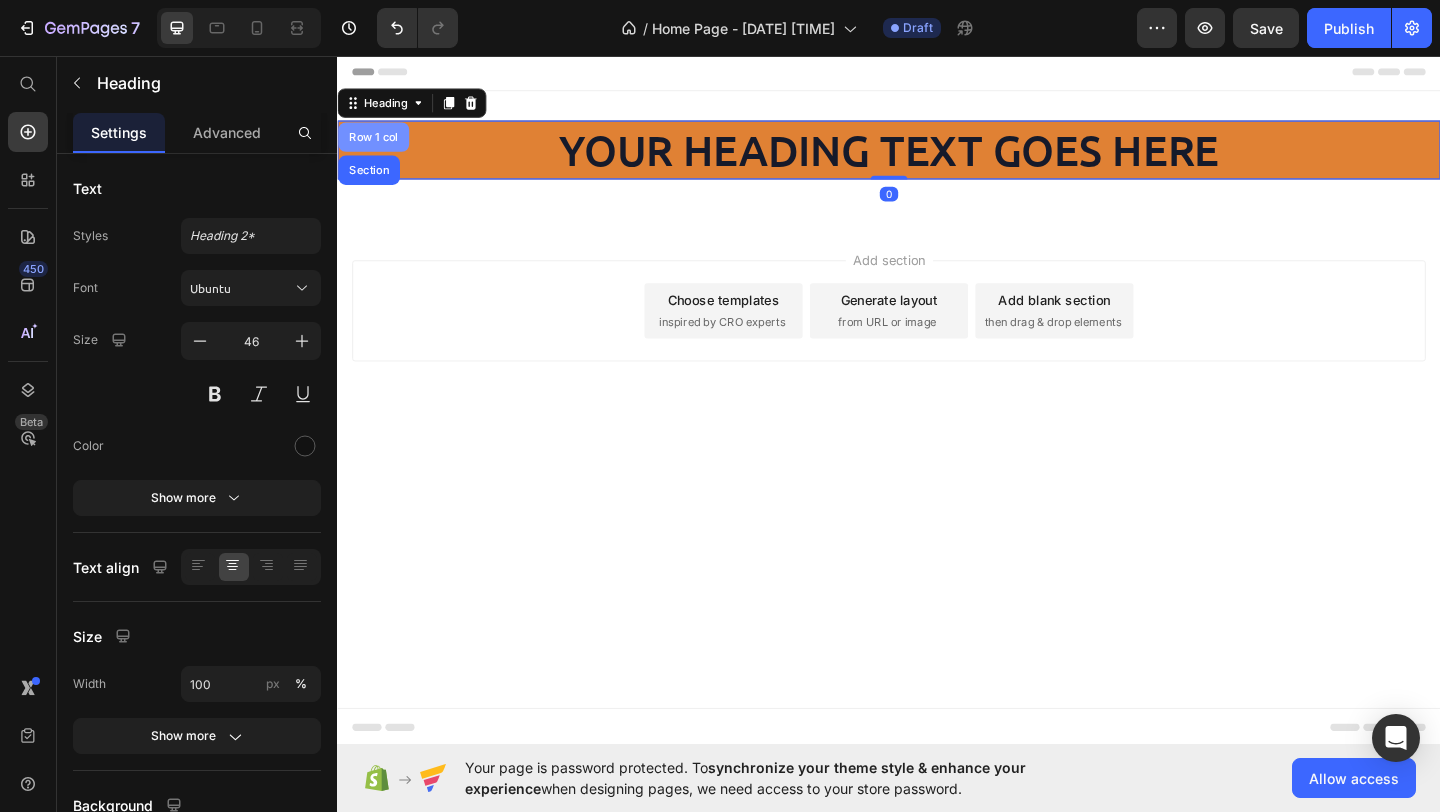 click on "Row 1 col" at bounding box center (376, 144) 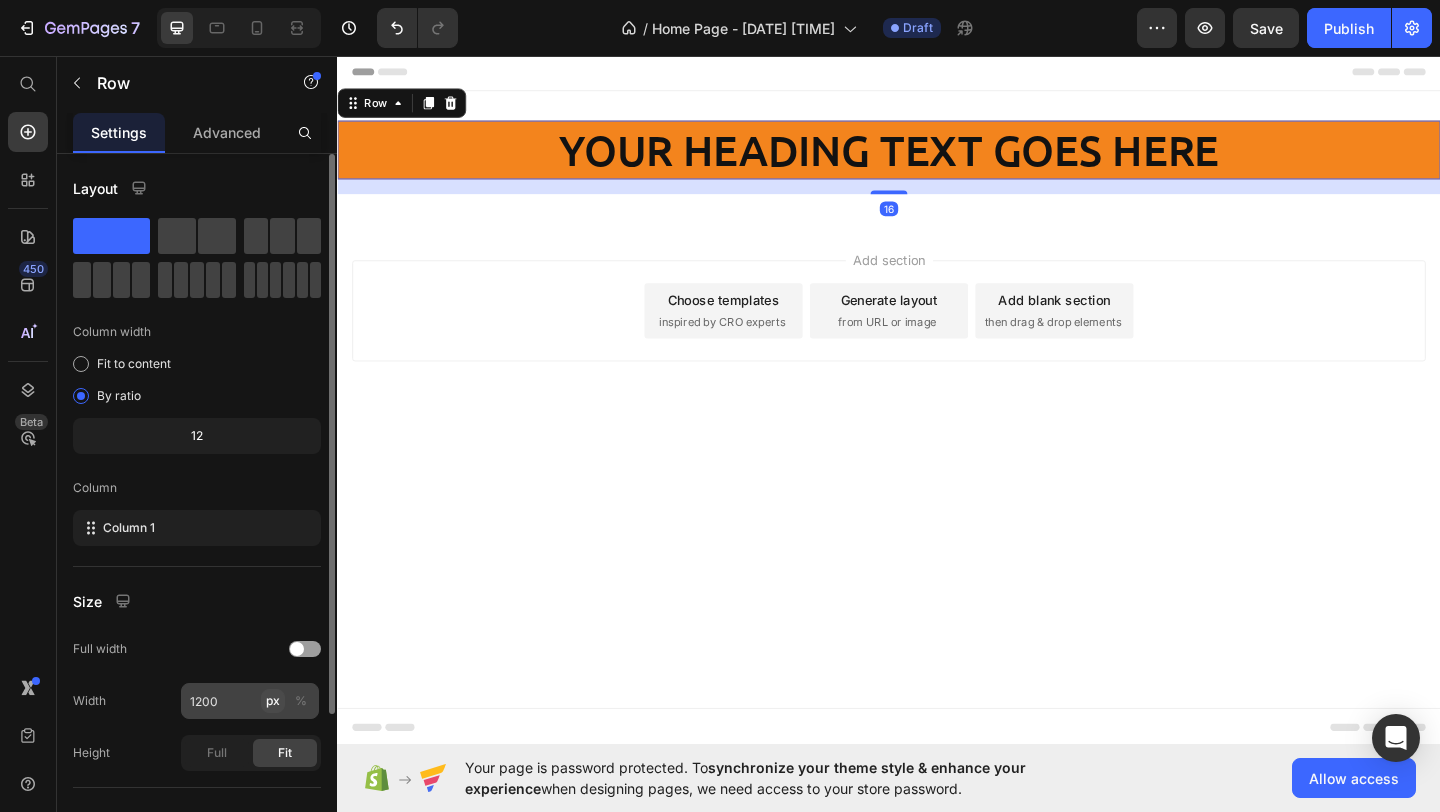 scroll, scrollTop: 197, scrollLeft: 0, axis: vertical 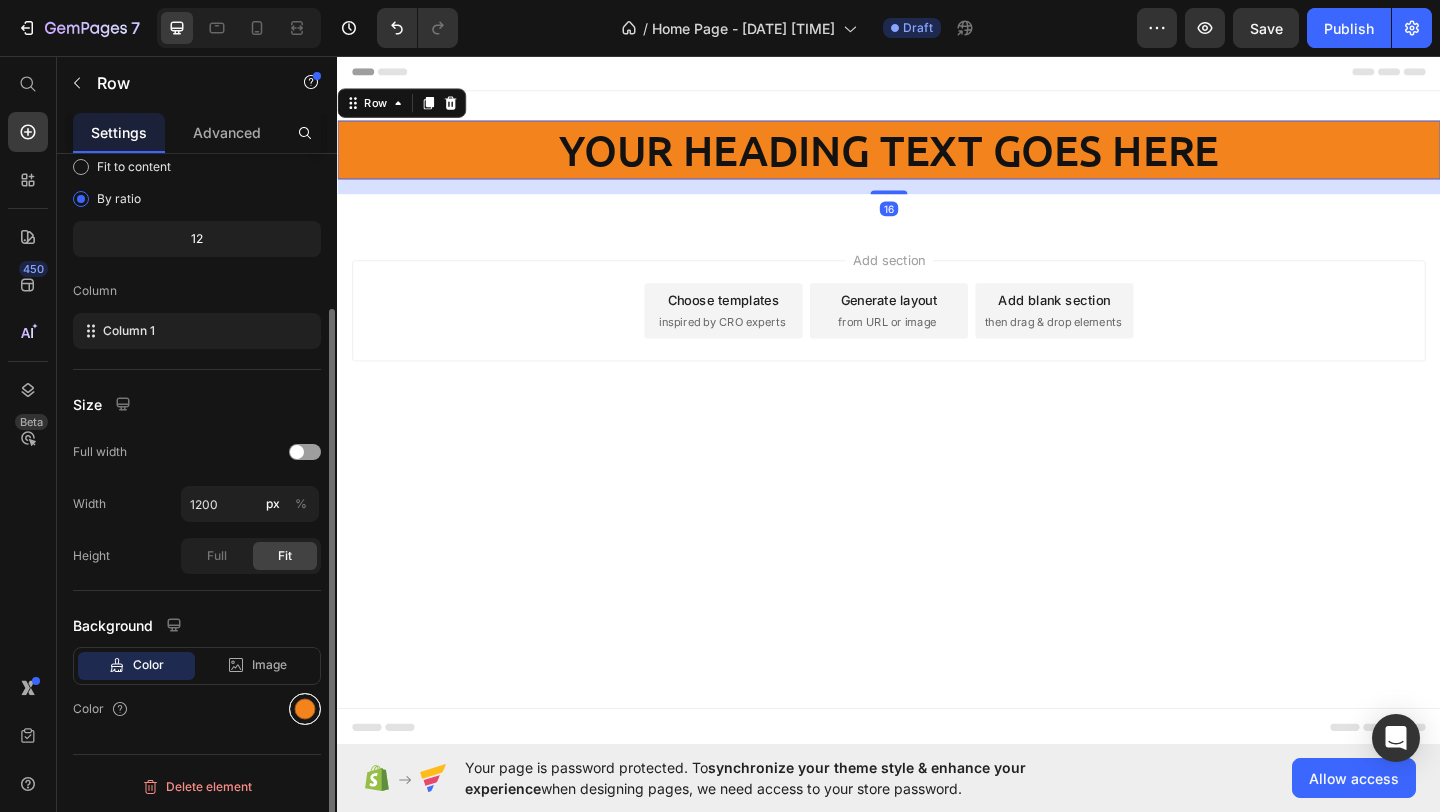 click at bounding box center (305, 709) 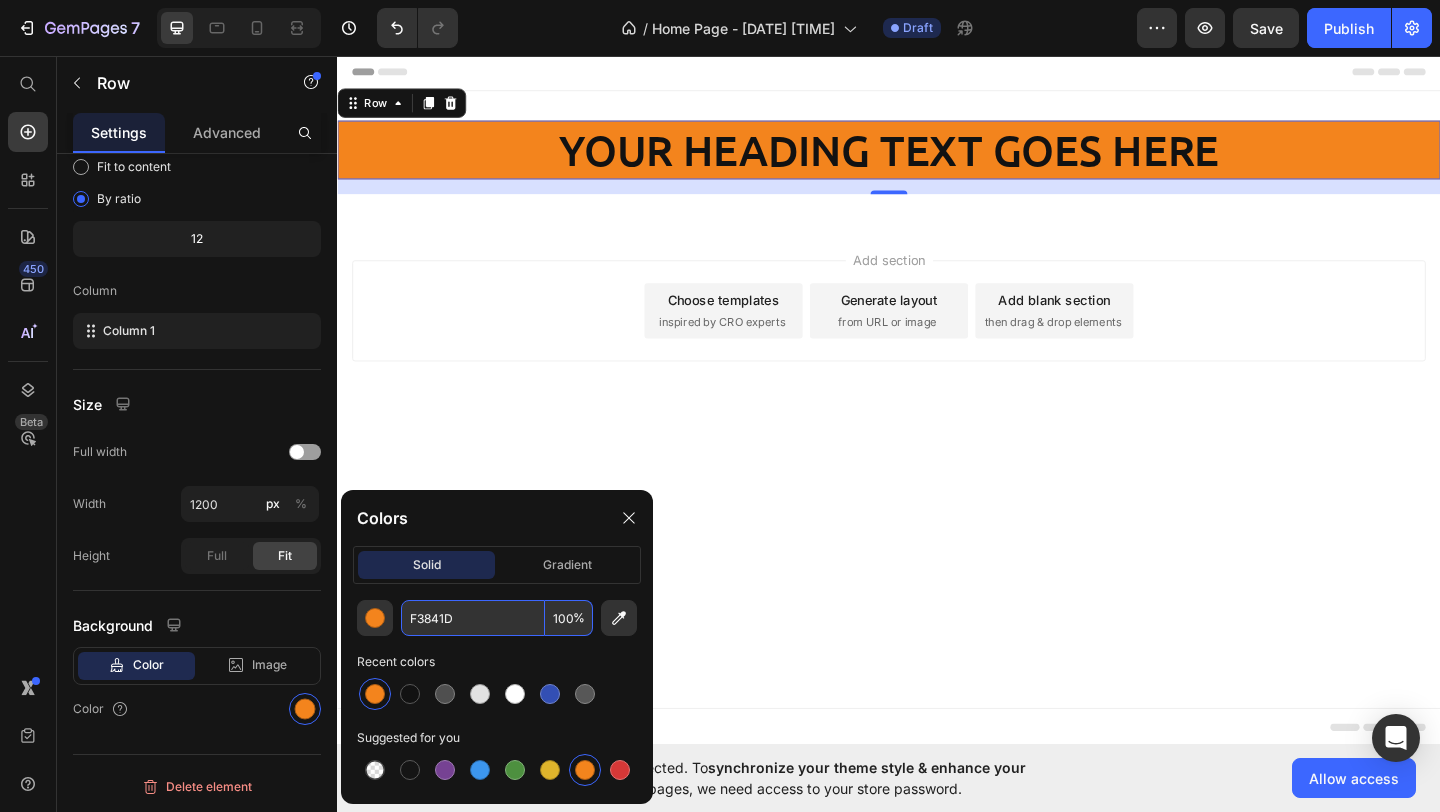click on "F3841D" at bounding box center (473, 618) 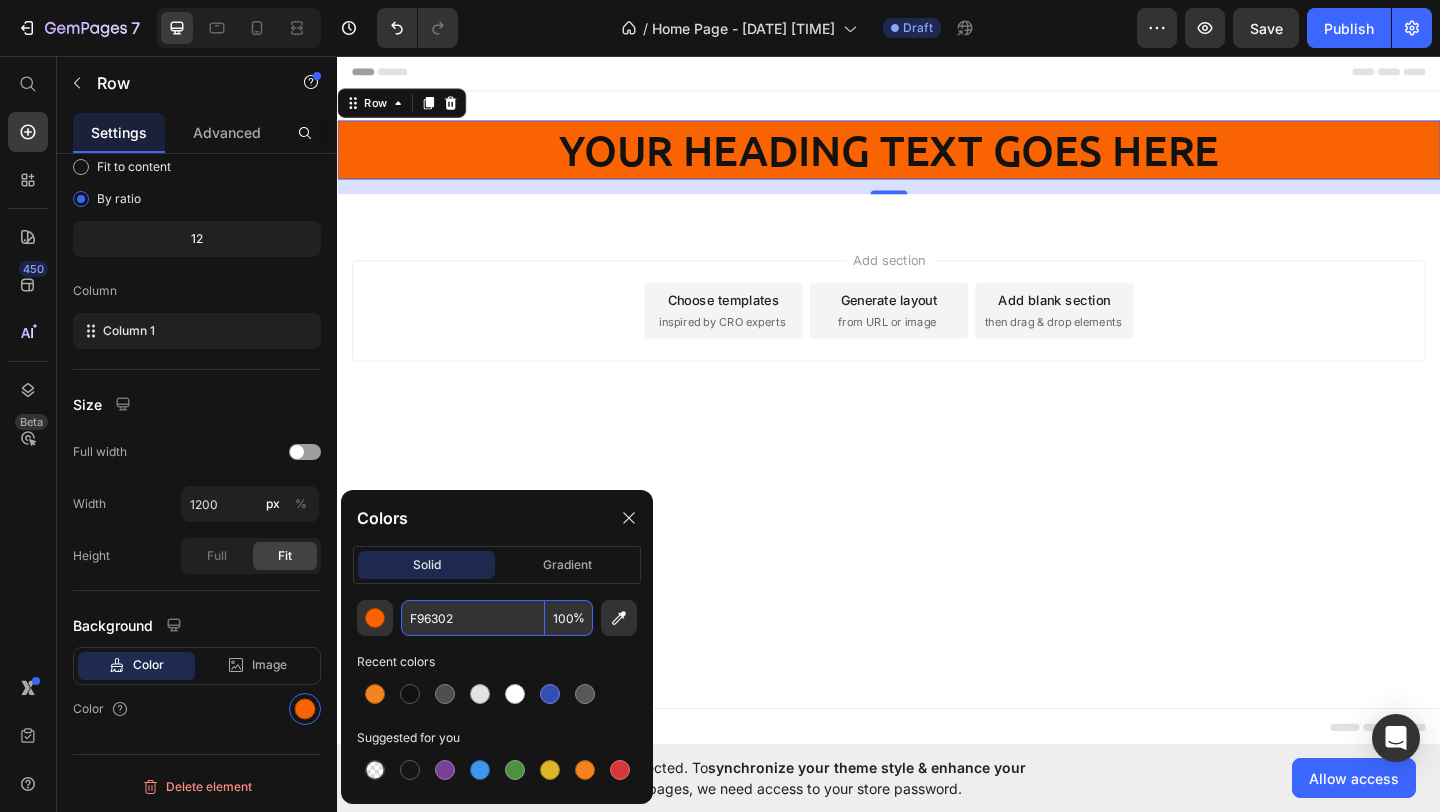 click on "Add section Choose templates inspired by CRO experts Generate layout from URL or image Add blank section then drag & drop elements" at bounding box center [937, 333] 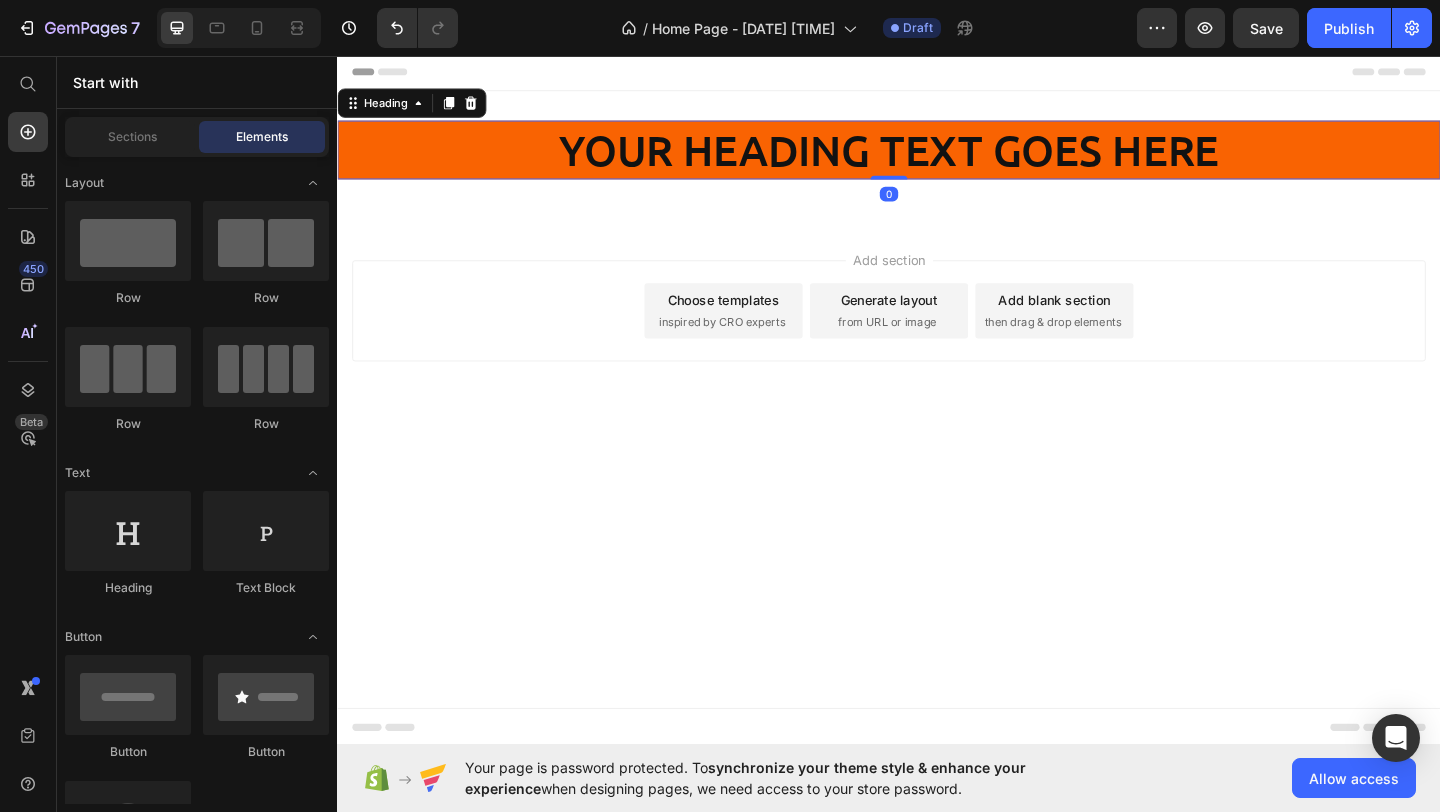 click on "Your heading text goes here" at bounding box center [937, 158] 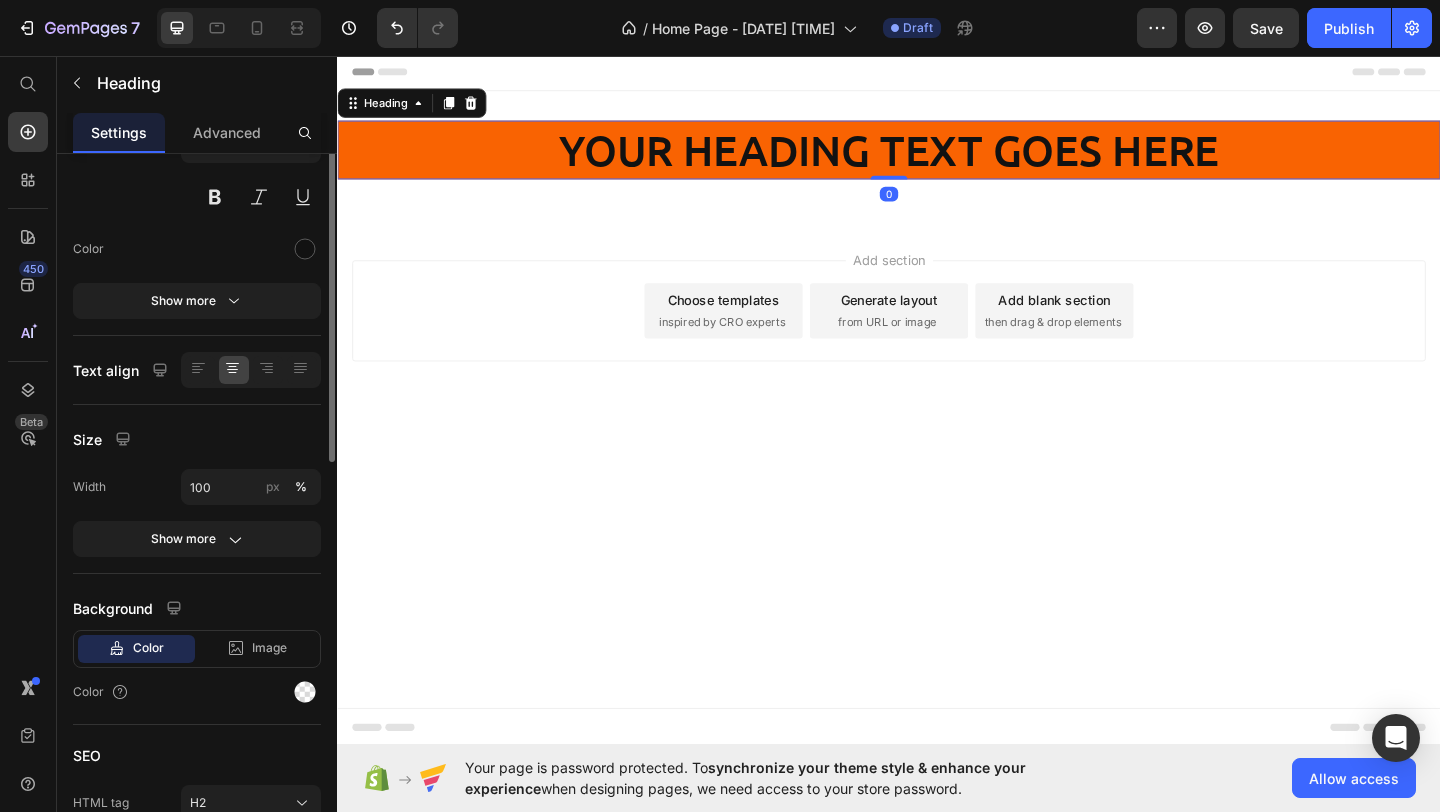 scroll, scrollTop: 0, scrollLeft: 0, axis: both 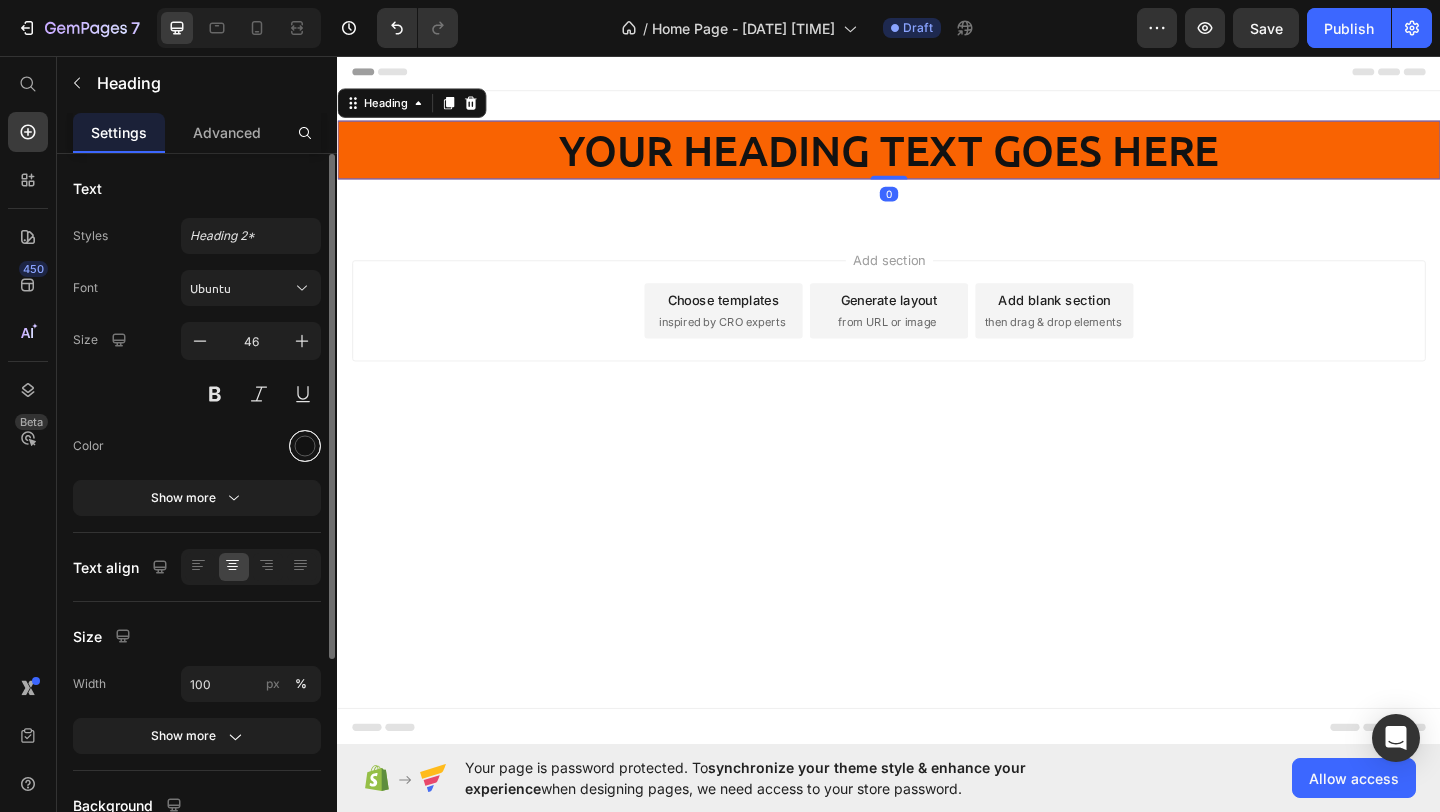 click at bounding box center [305, 446] 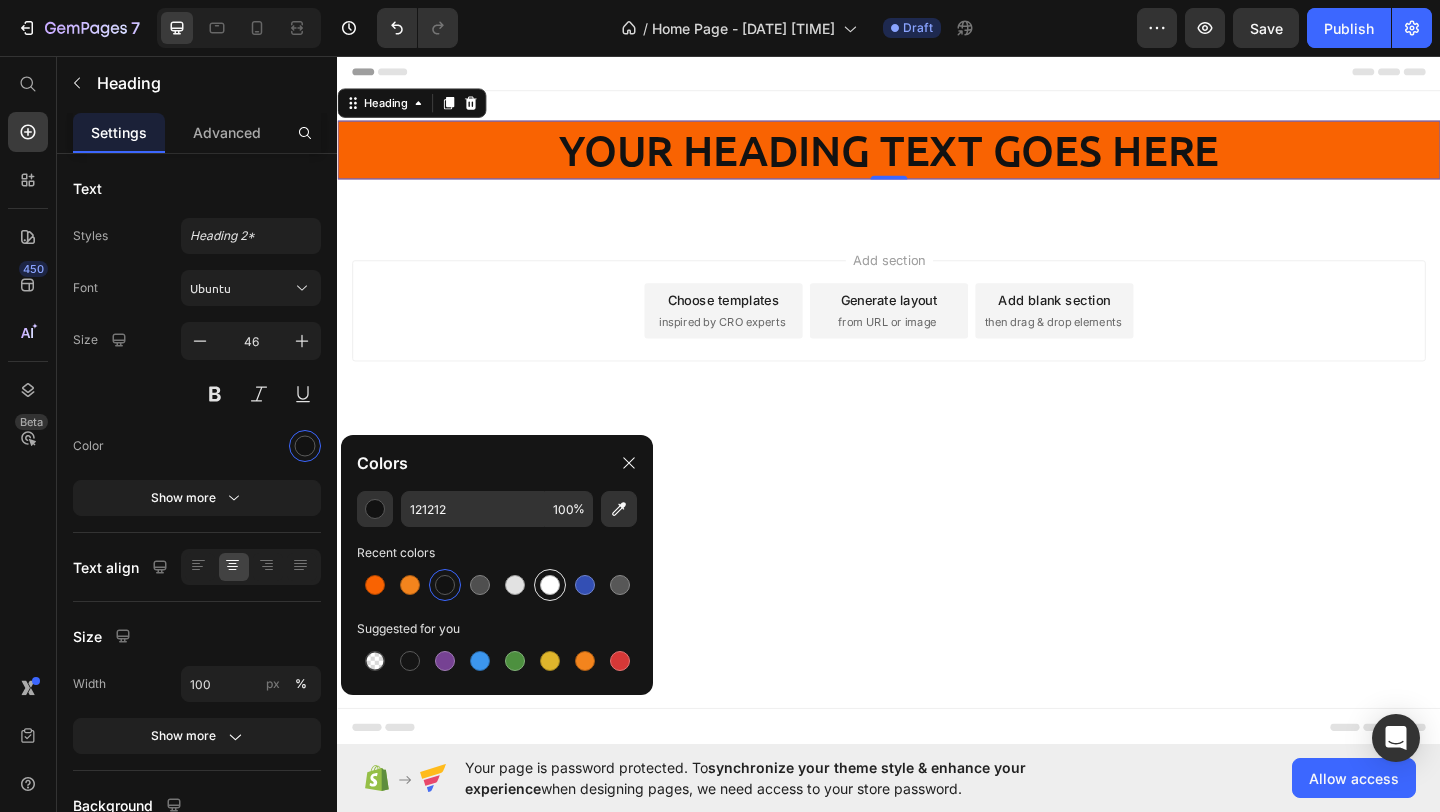 click at bounding box center (550, 585) 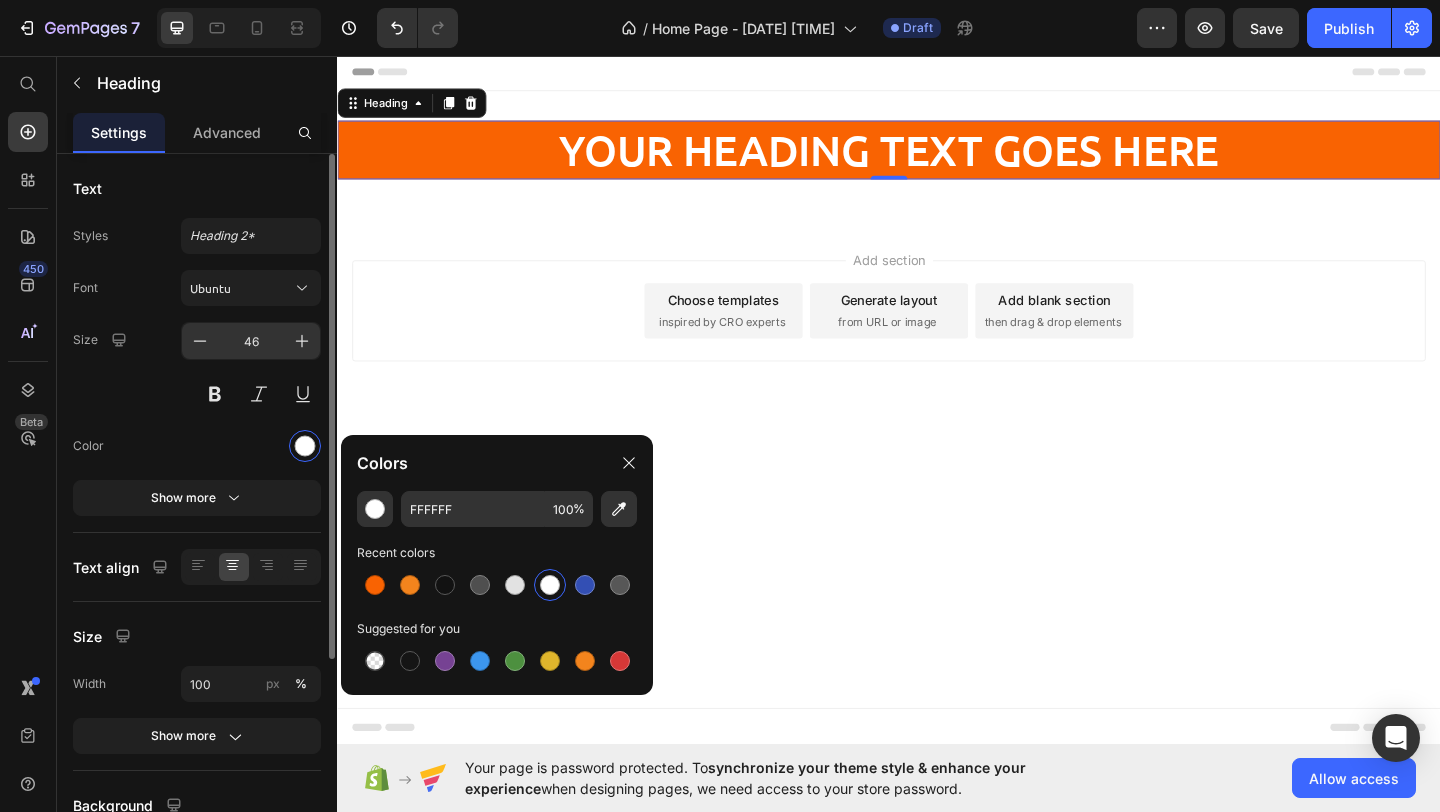 click on "46" at bounding box center (251, 341) 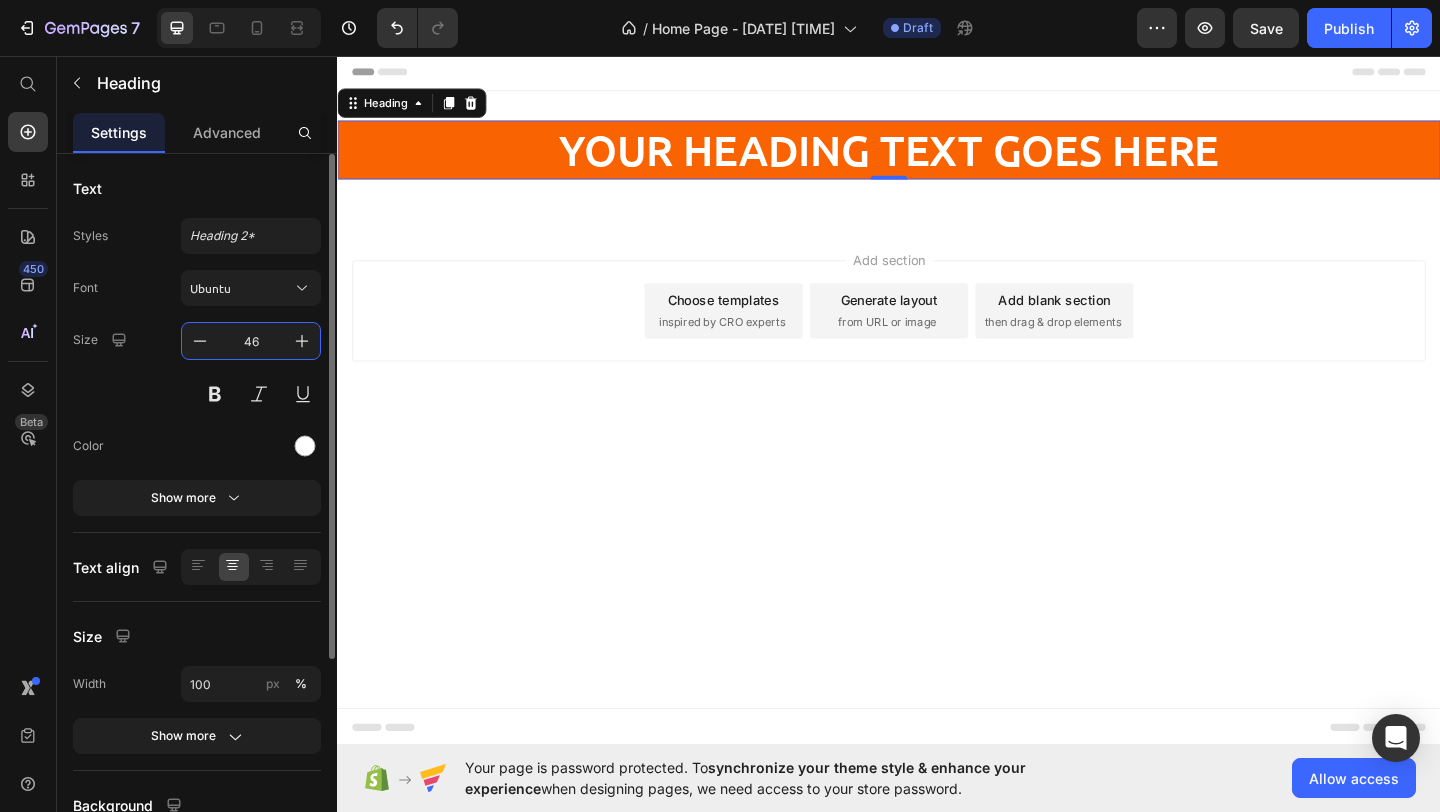 click on "46" at bounding box center (251, 341) 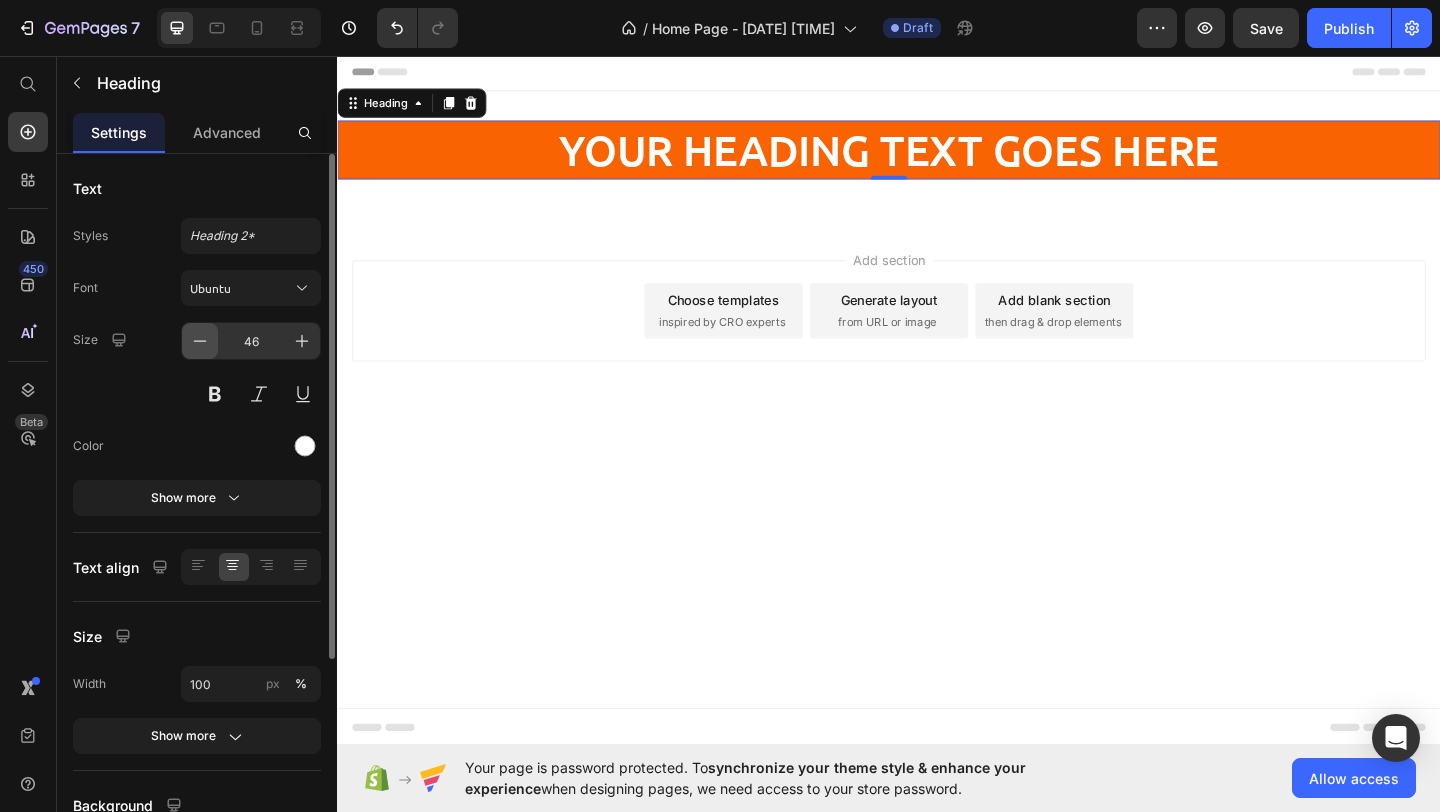 click at bounding box center (200, 341) 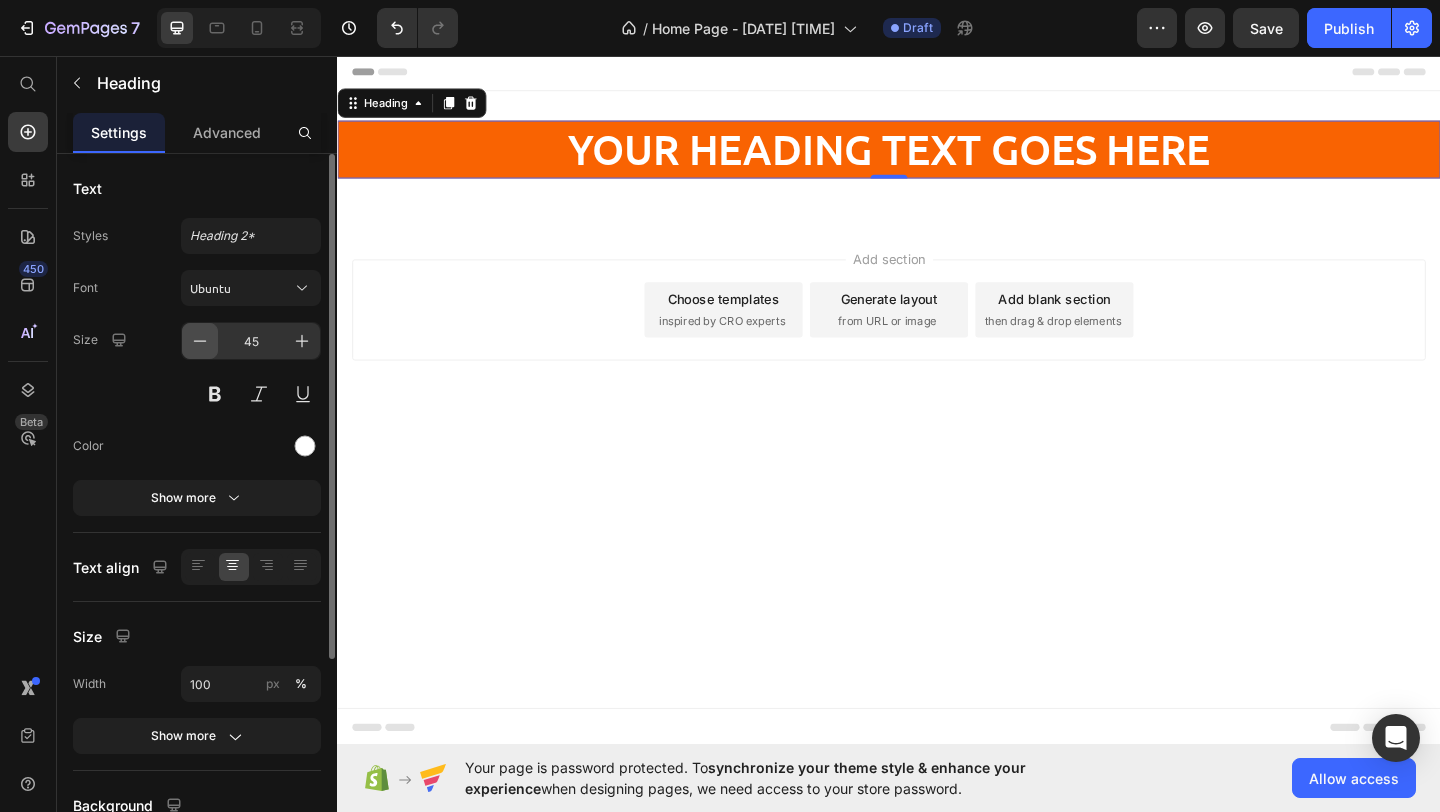 click at bounding box center (200, 341) 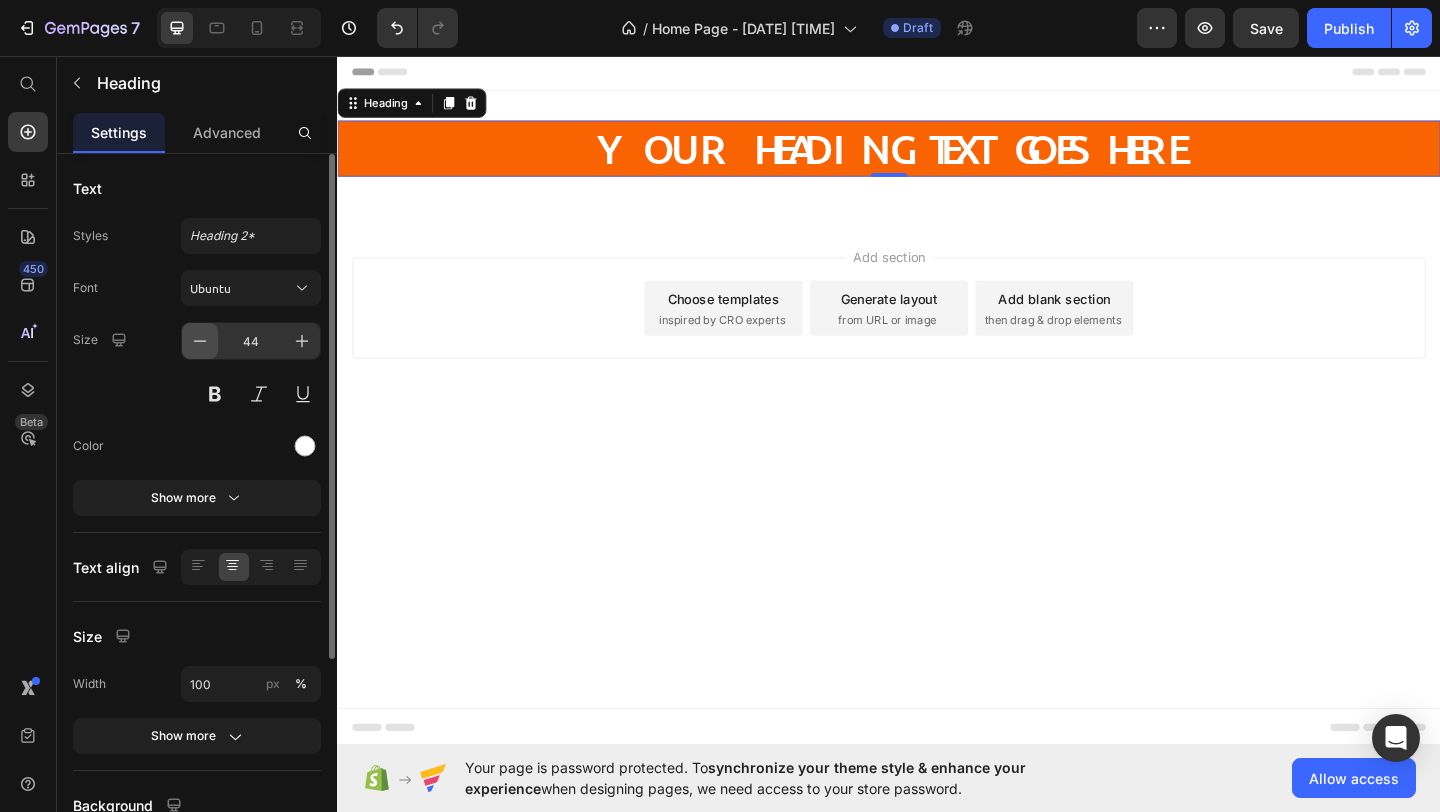 click at bounding box center [200, 341] 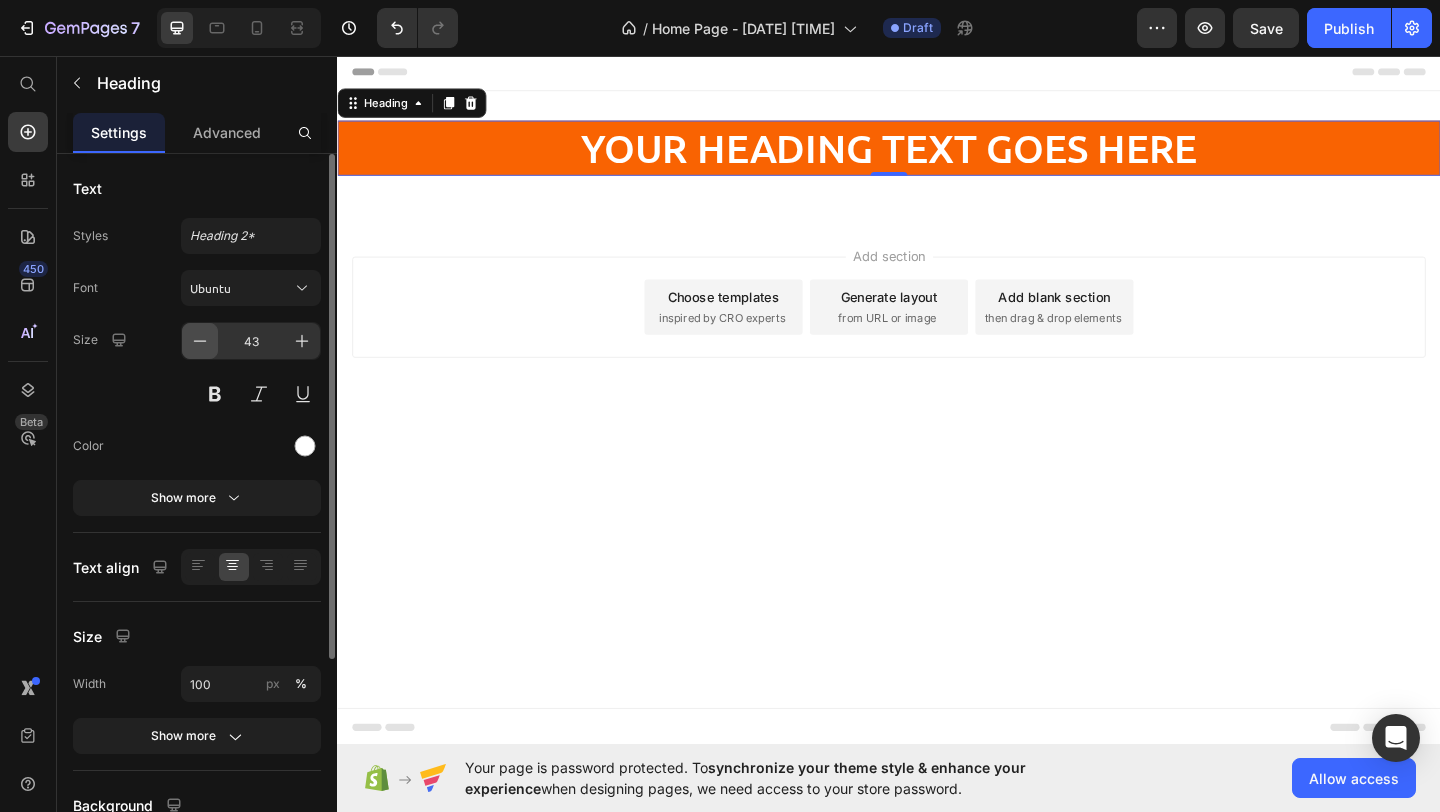 click at bounding box center [200, 341] 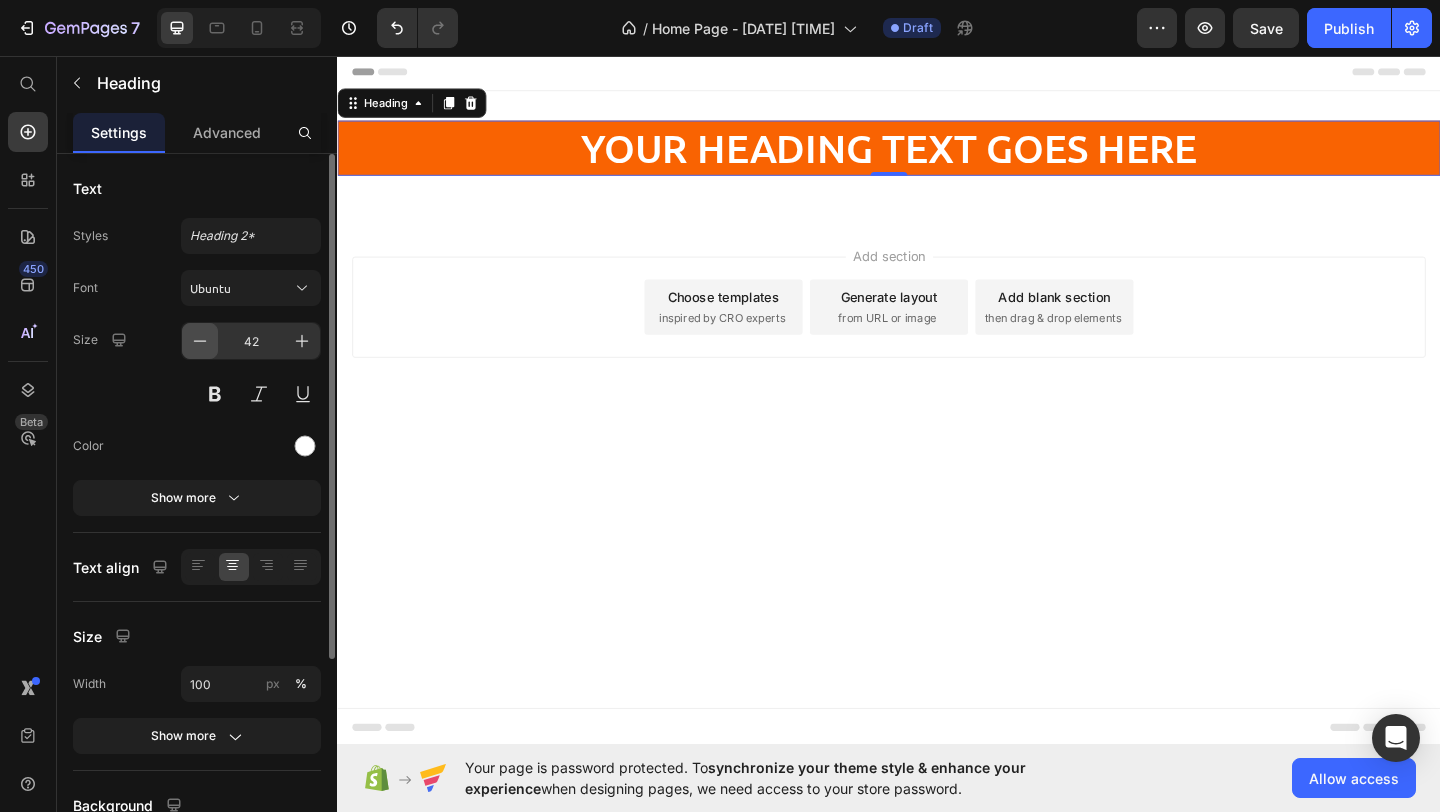 click at bounding box center [200, 341] 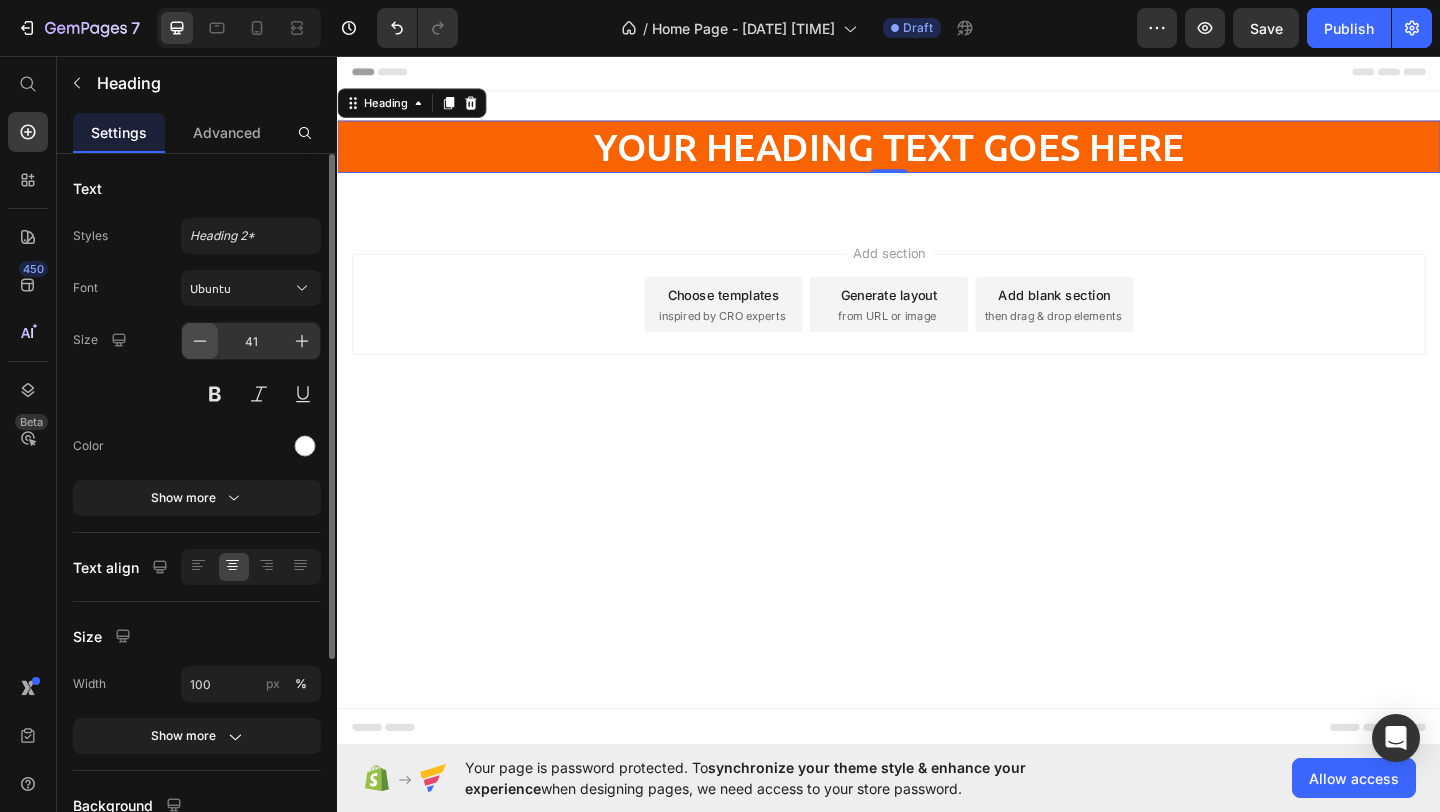 click at bounding box center (200, 341) 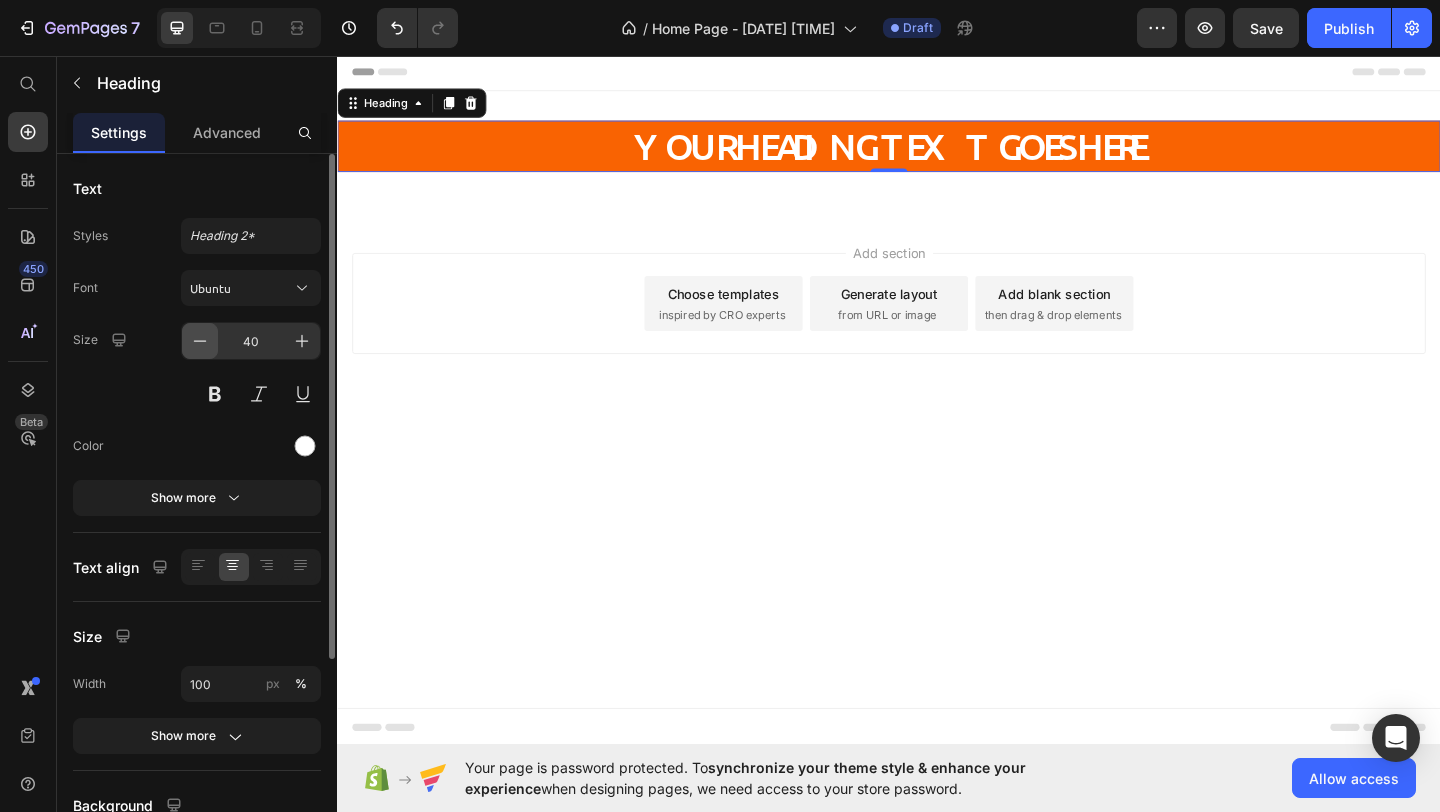 click at bounding box center (200, 341) 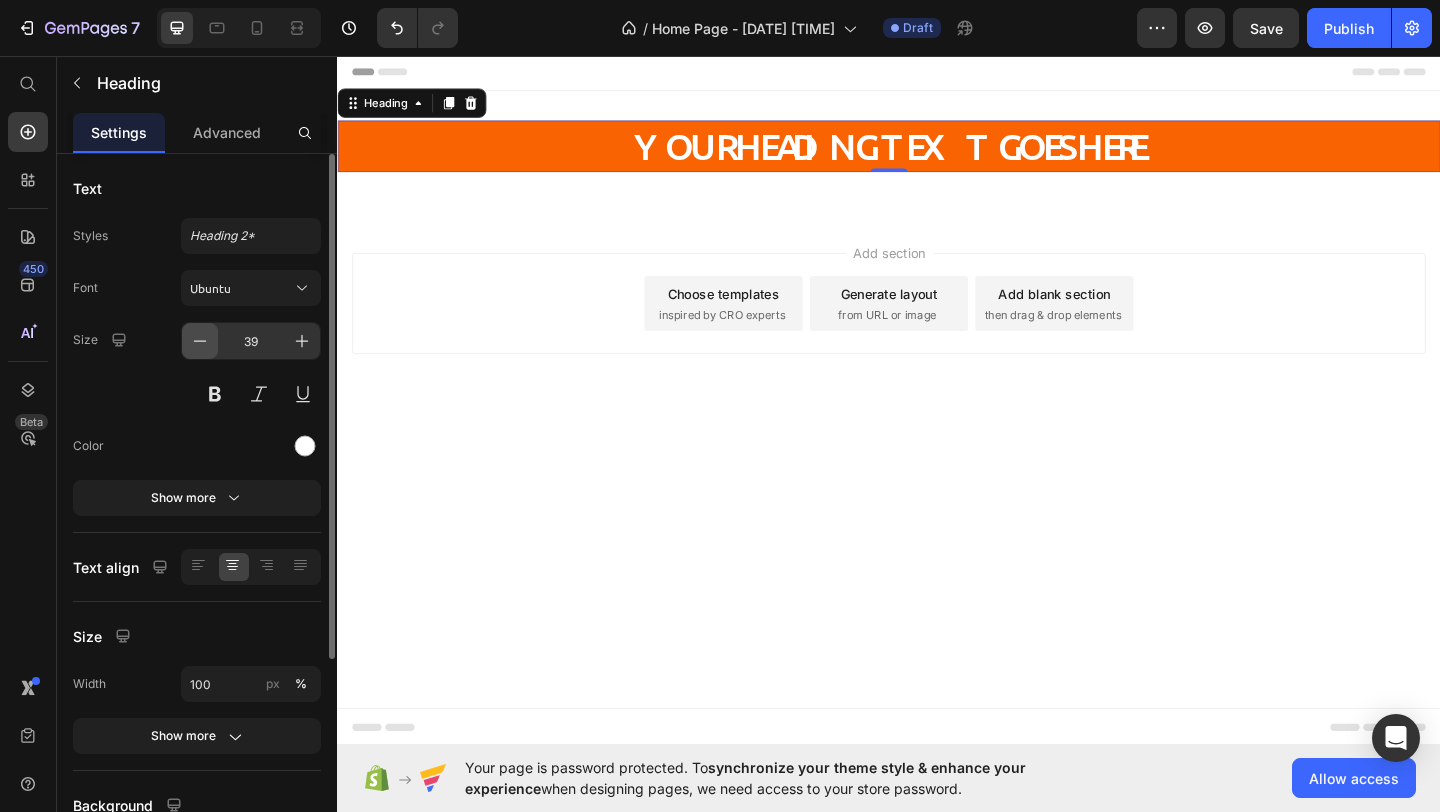 click at bounding box center [200, 341] 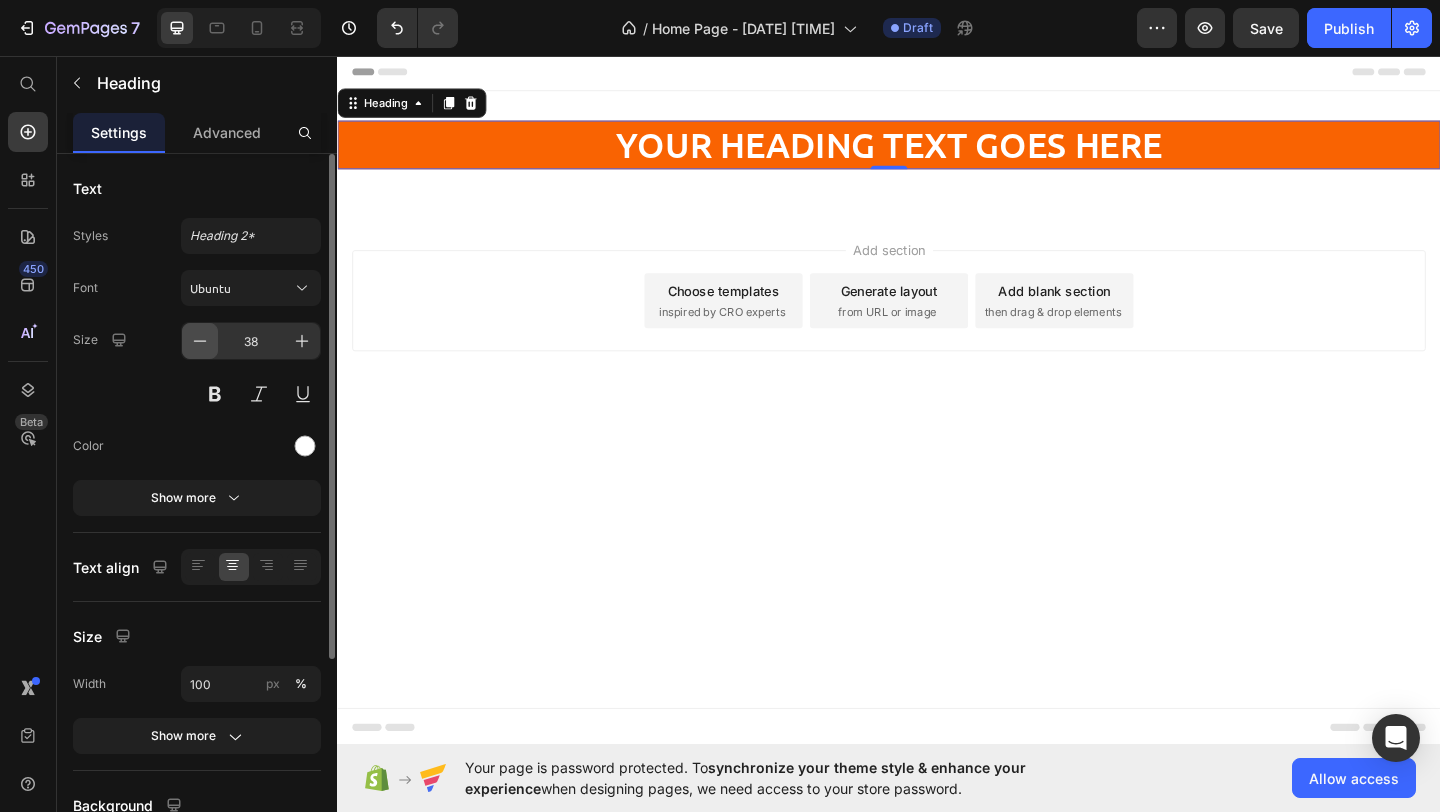click at bounding box center (200, 341) 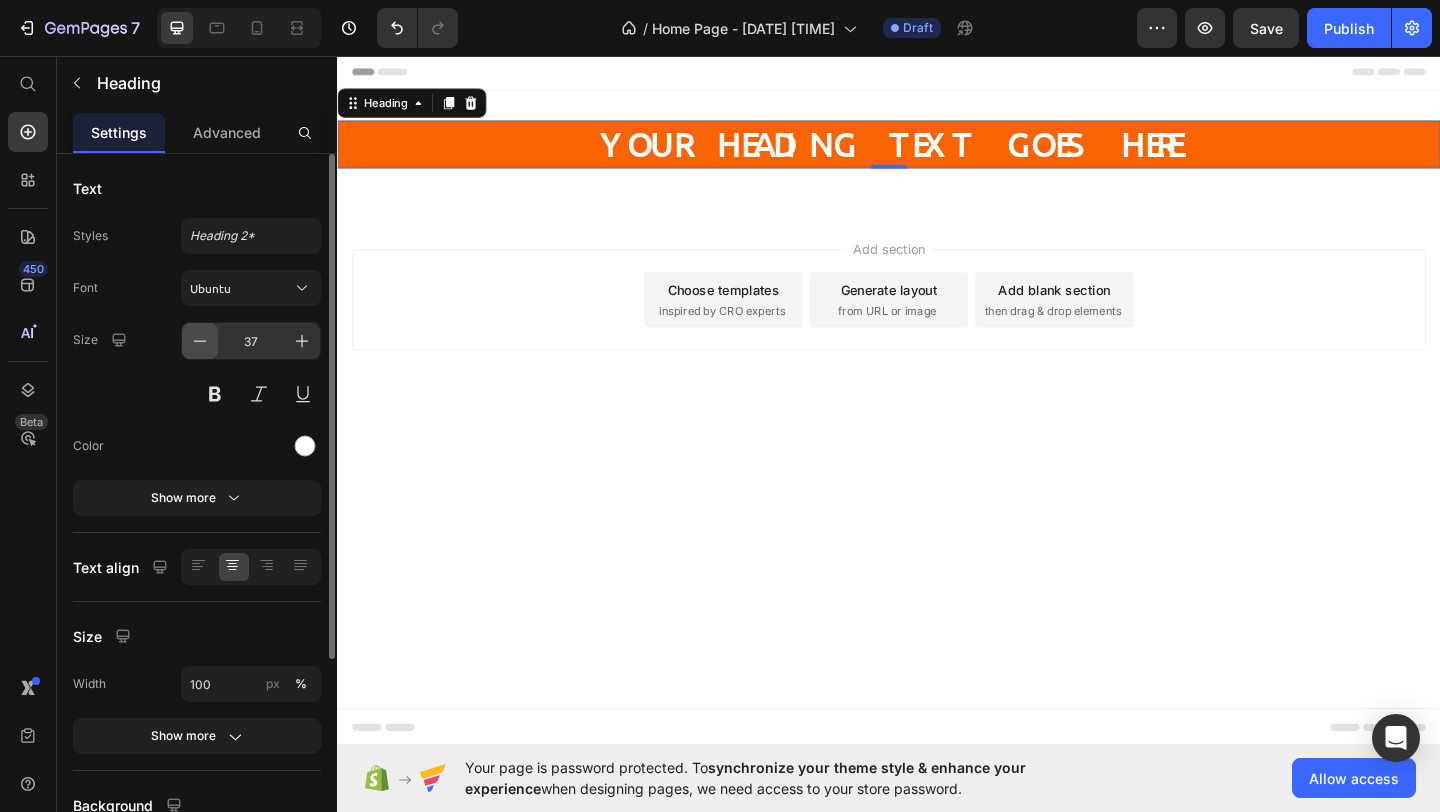 click at bounding box center (200, 341) 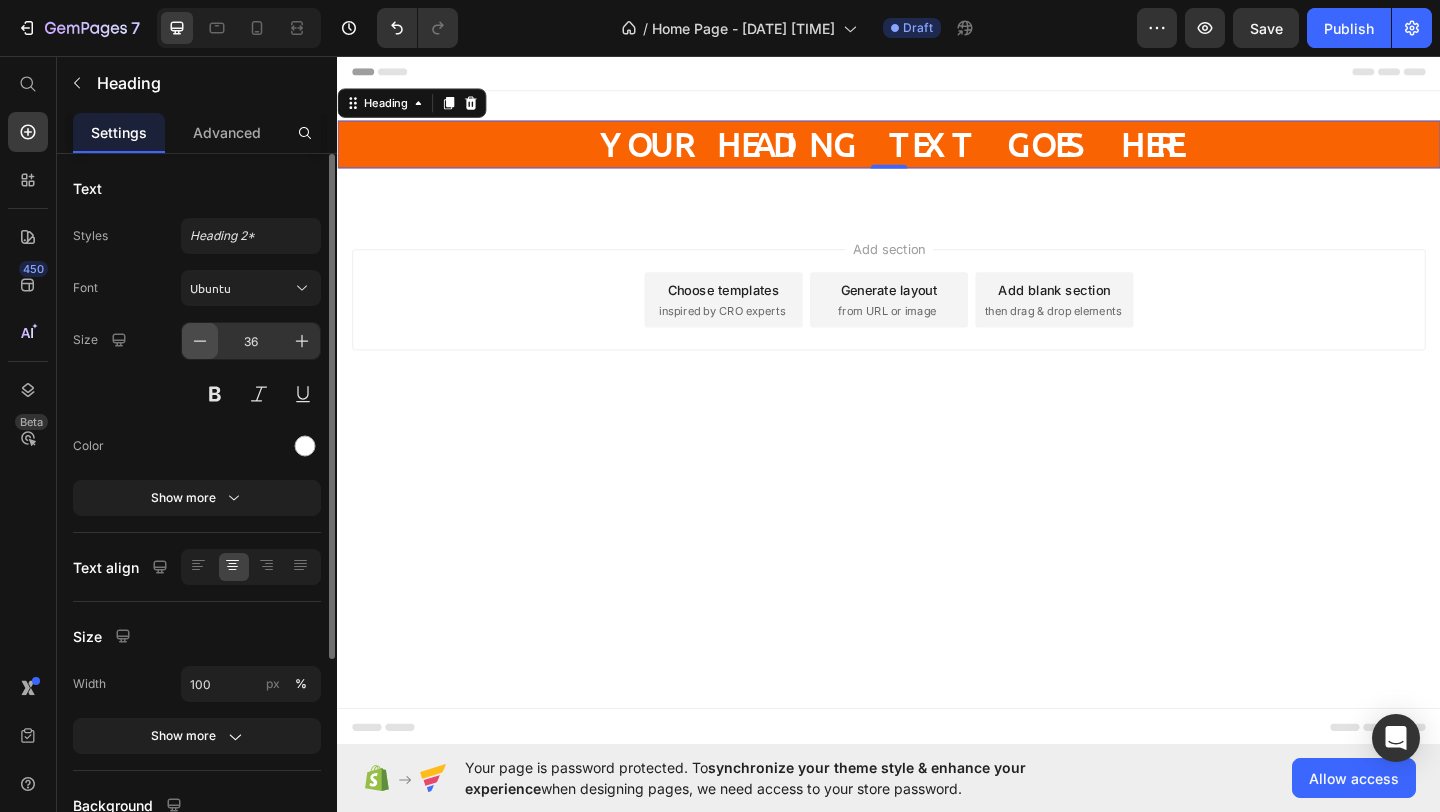 click at bounding box center [200, 341] 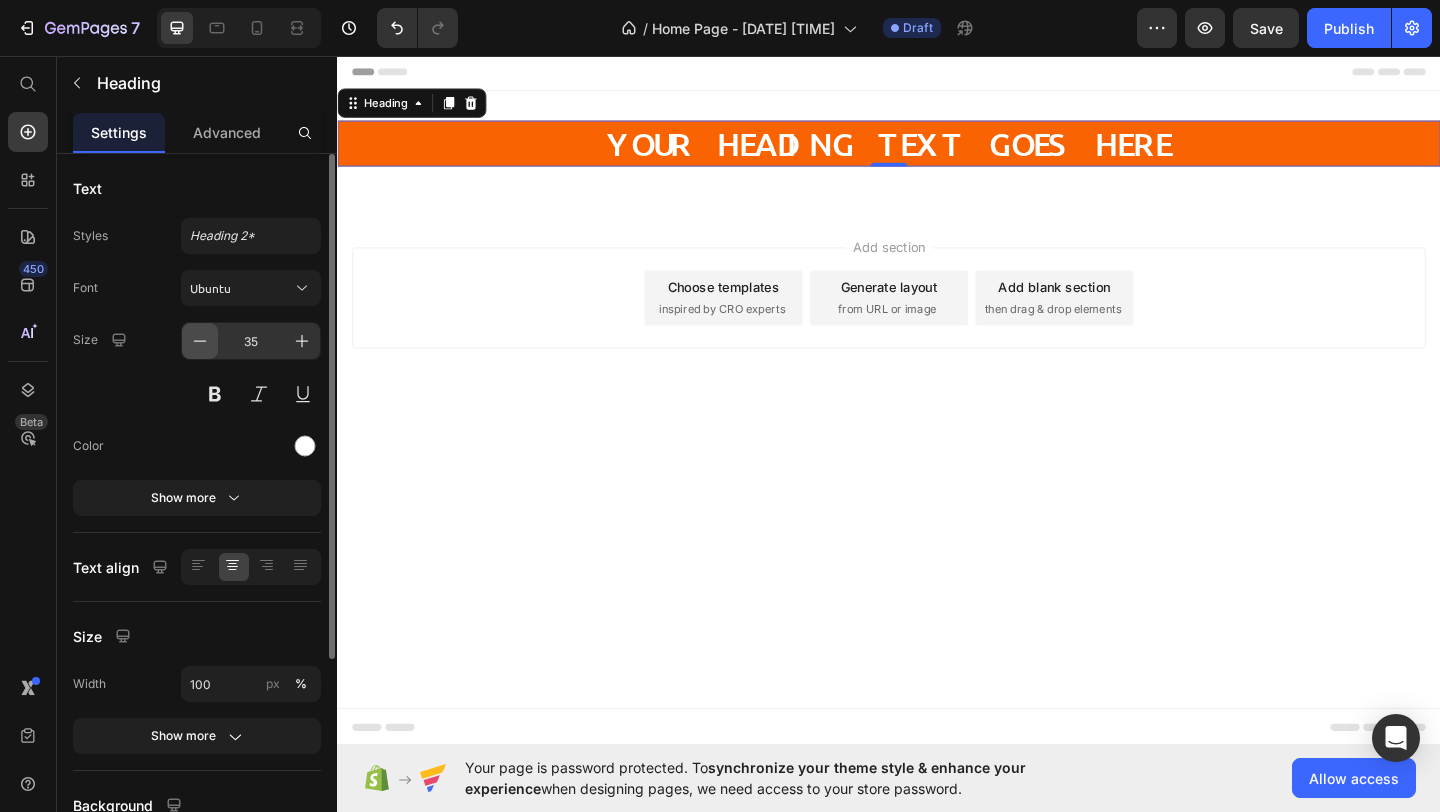 click at bounding box center (200, 341) 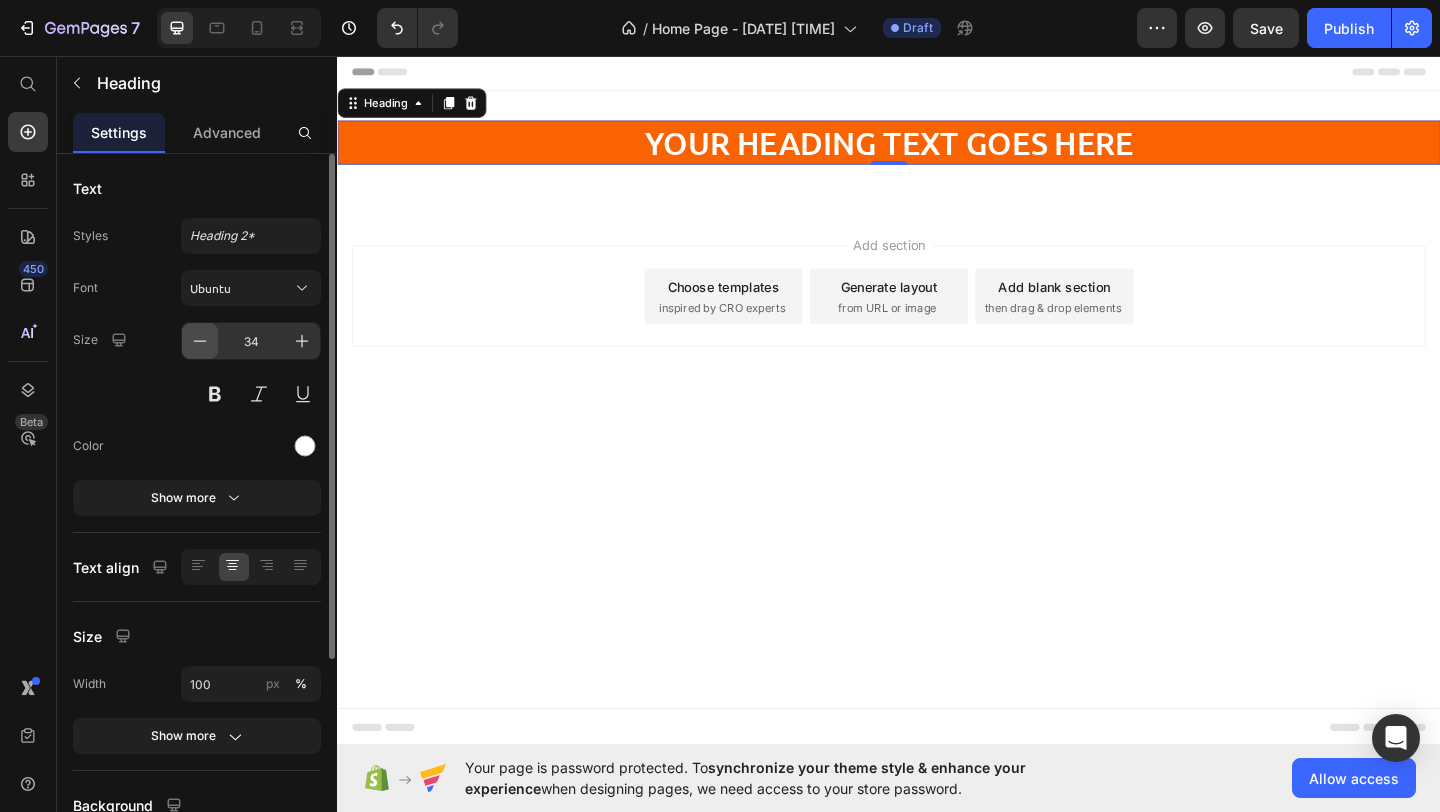click at bounding box center [200, 341] 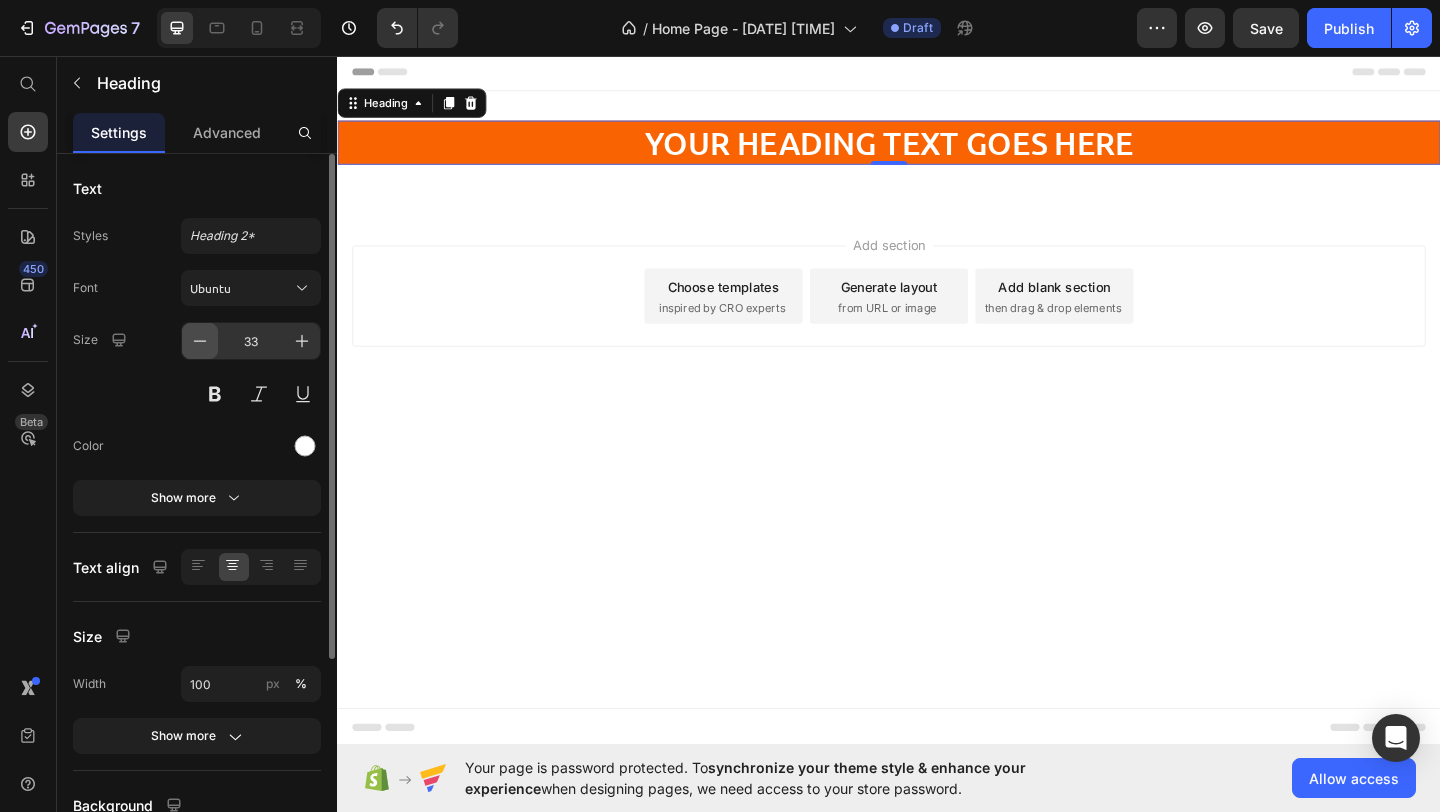 click at bounding box center (200, 341) 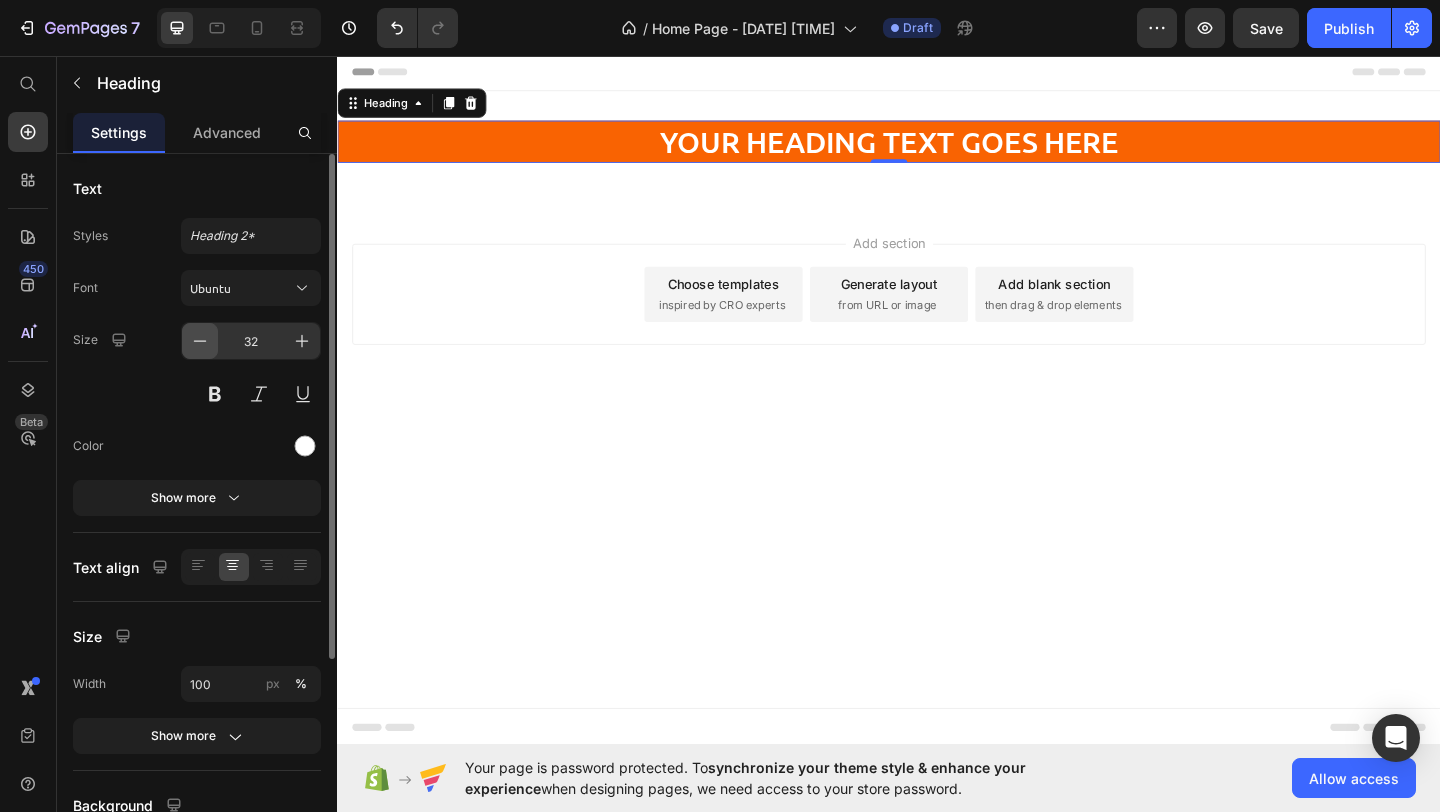 click at bounding box center (200, 341) 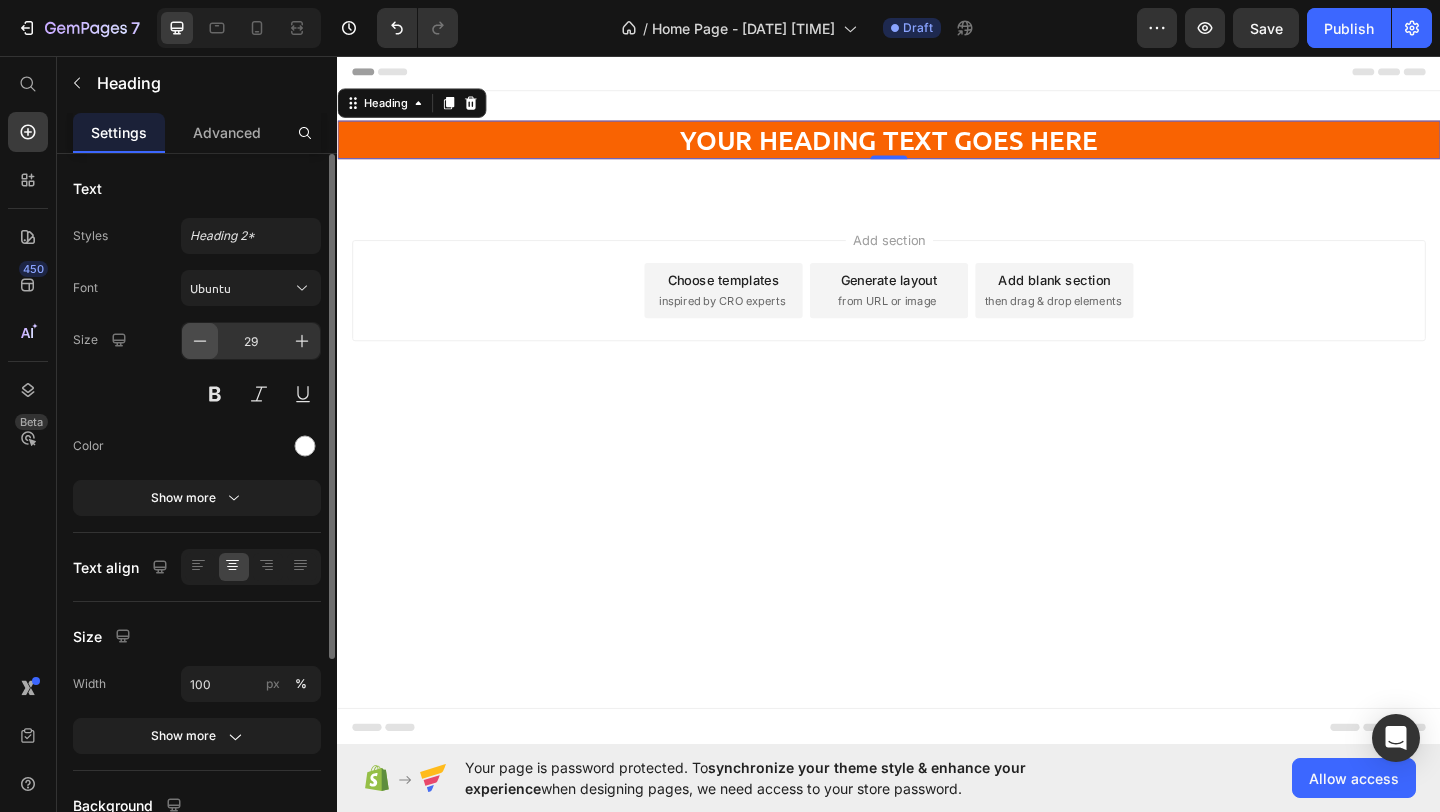click at bounding box center (200, 341) 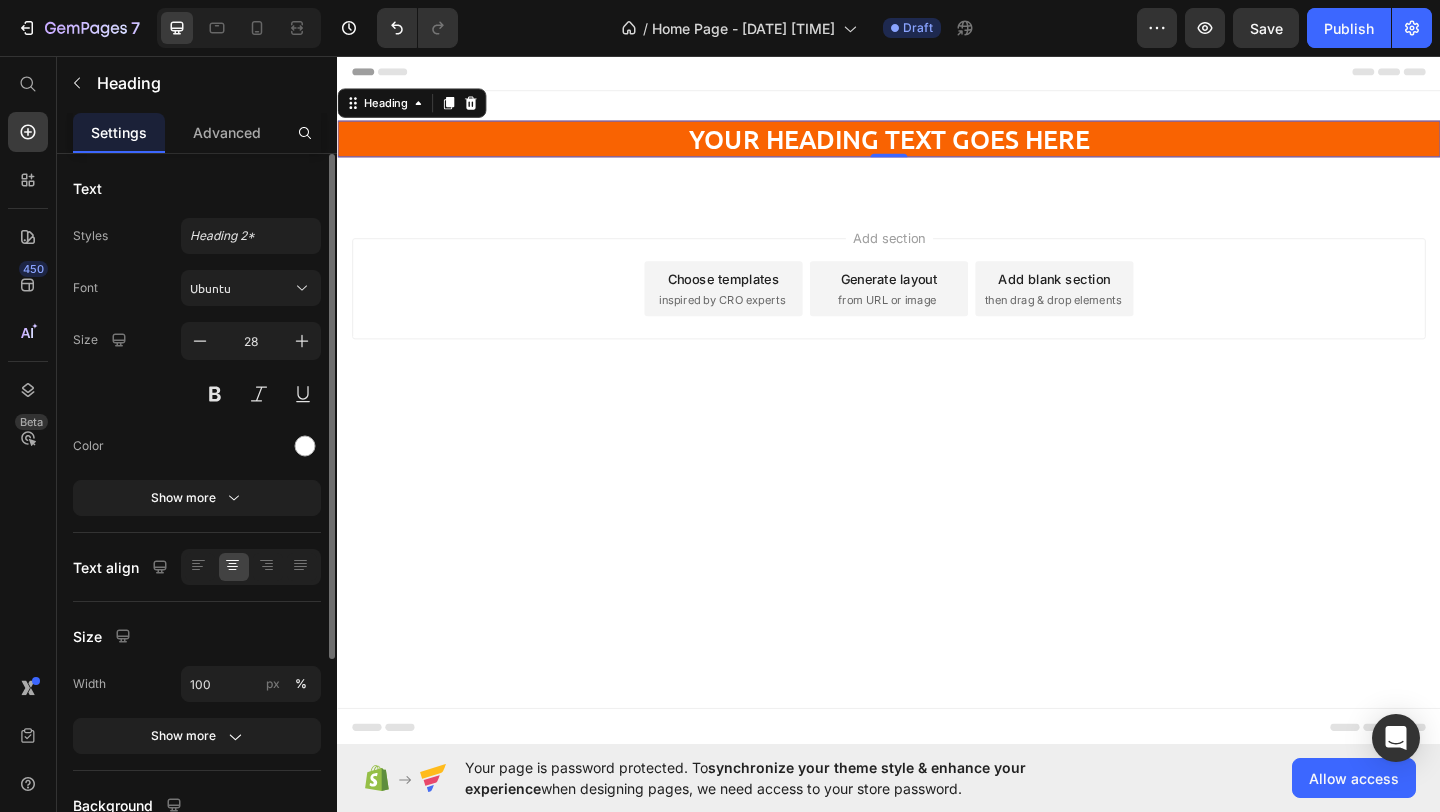 click on "Size 28" at bounding box center [197, 367] 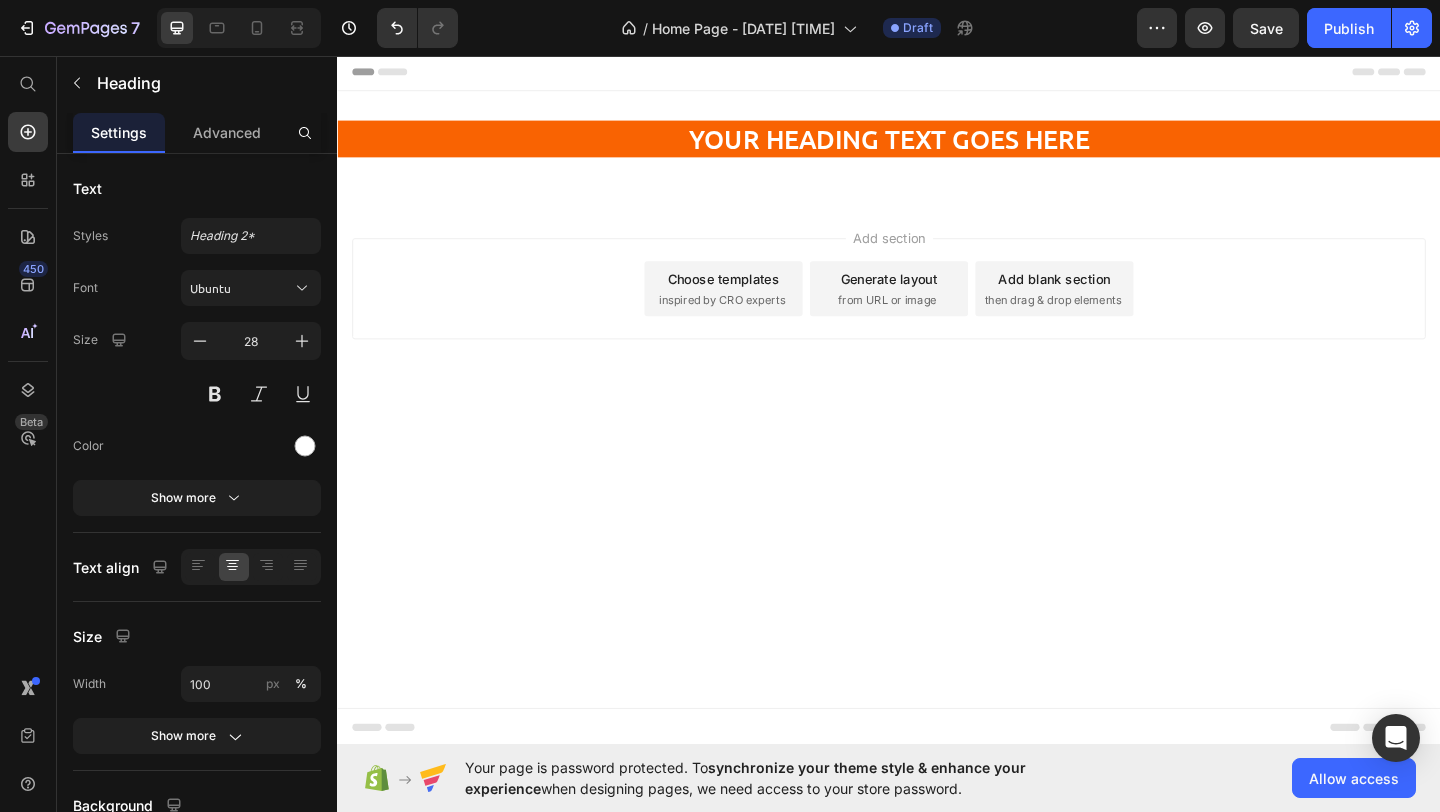 click on "Add section Choose templates inspired by CRO experts Generate layout from URL or image Add blank section then drag & drop elements" at bounding box center [937, 337] 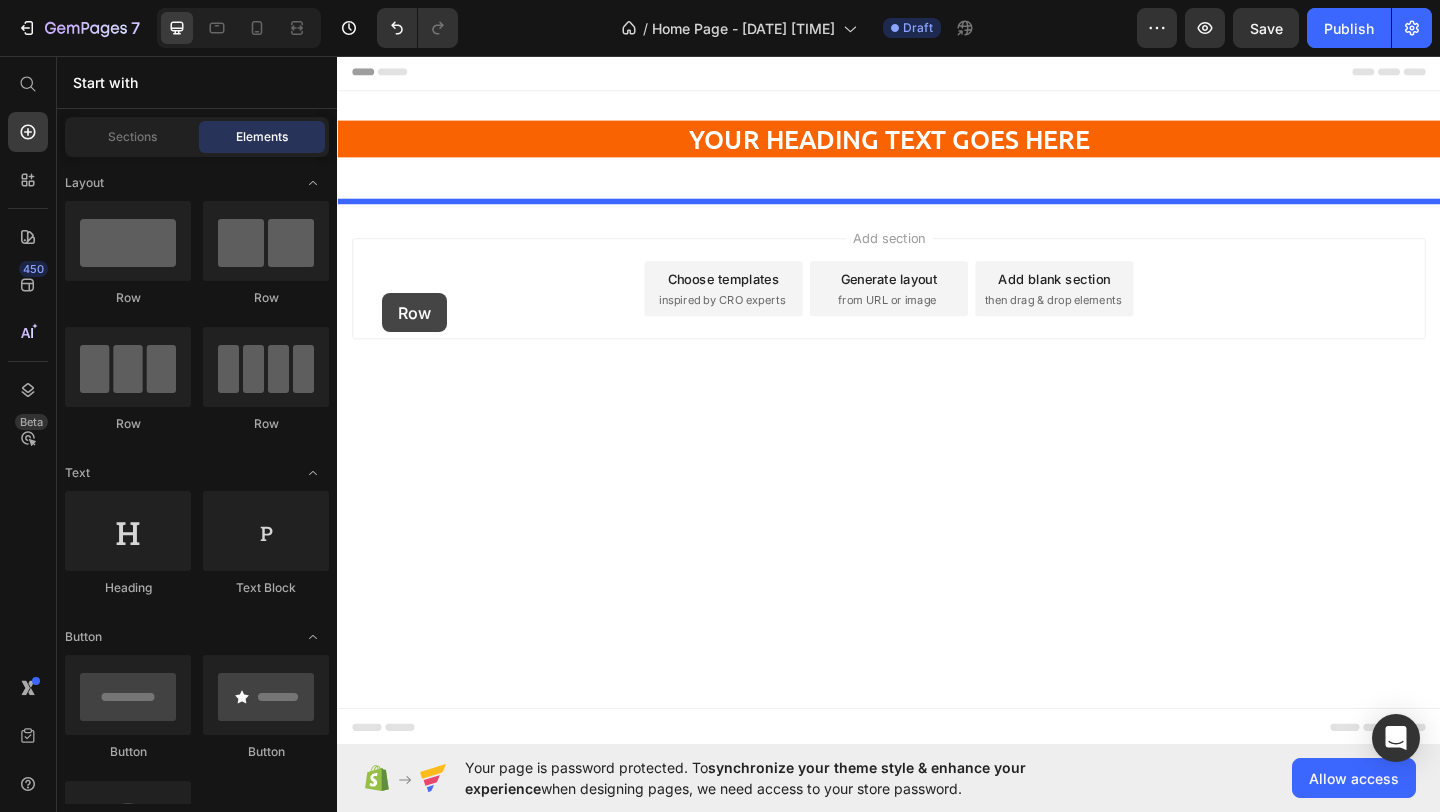 drag, startPoint x: 446, startPoint y: 293, endPoint x: 594, endPoint y: 358, distance: 161.64467 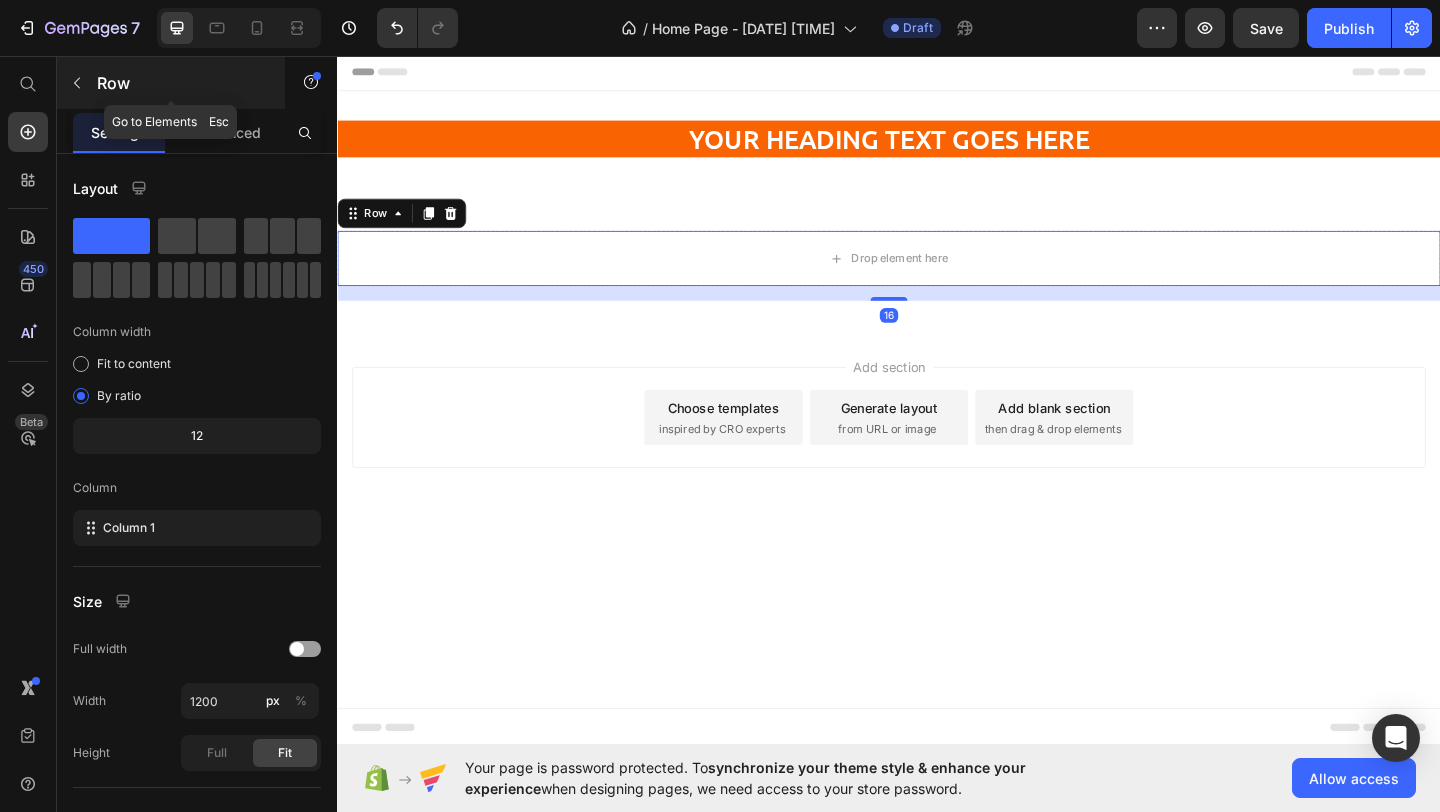 click at bounding box center [77, 83] 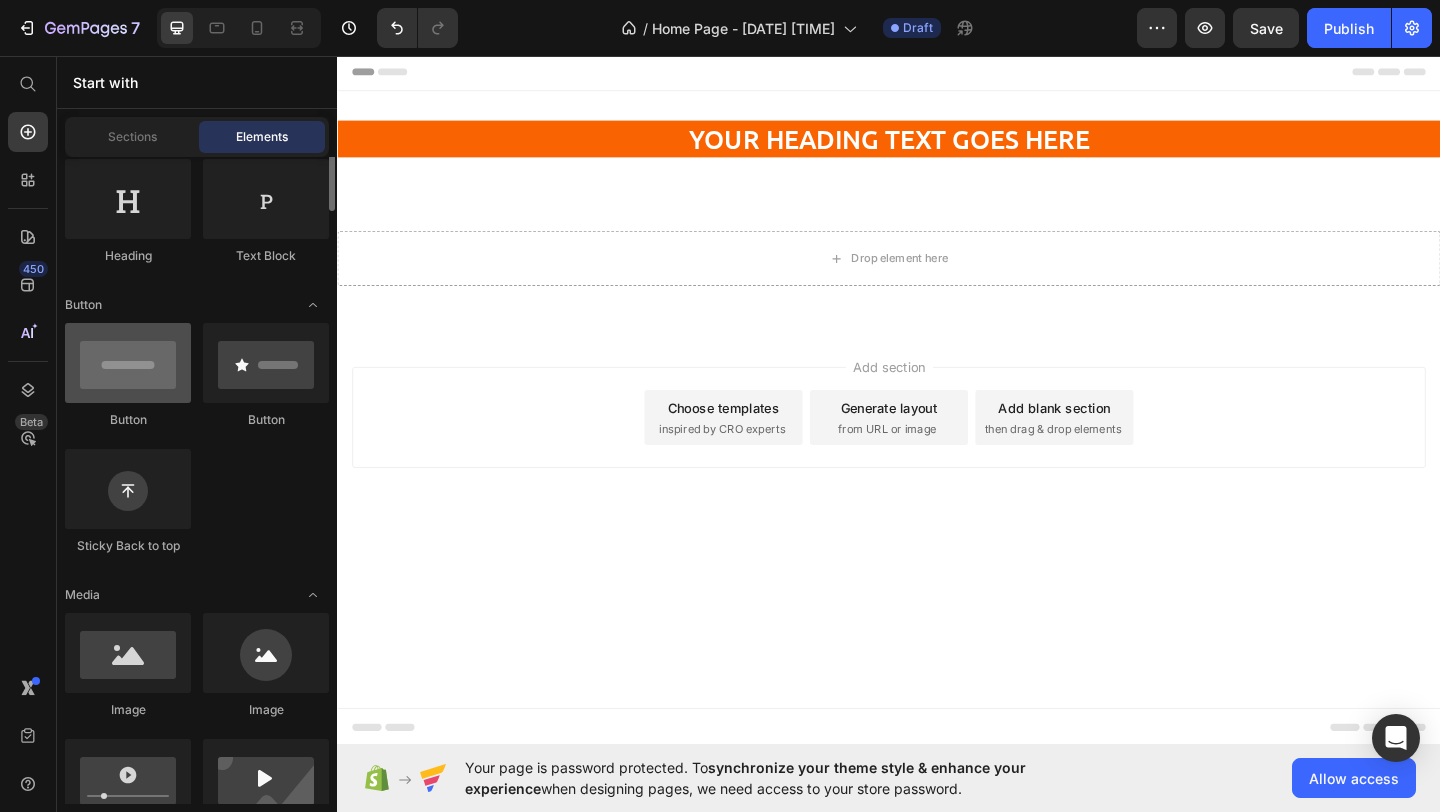 scroll, scrollTop: 347, scrollLeft: 0, axis: vertical 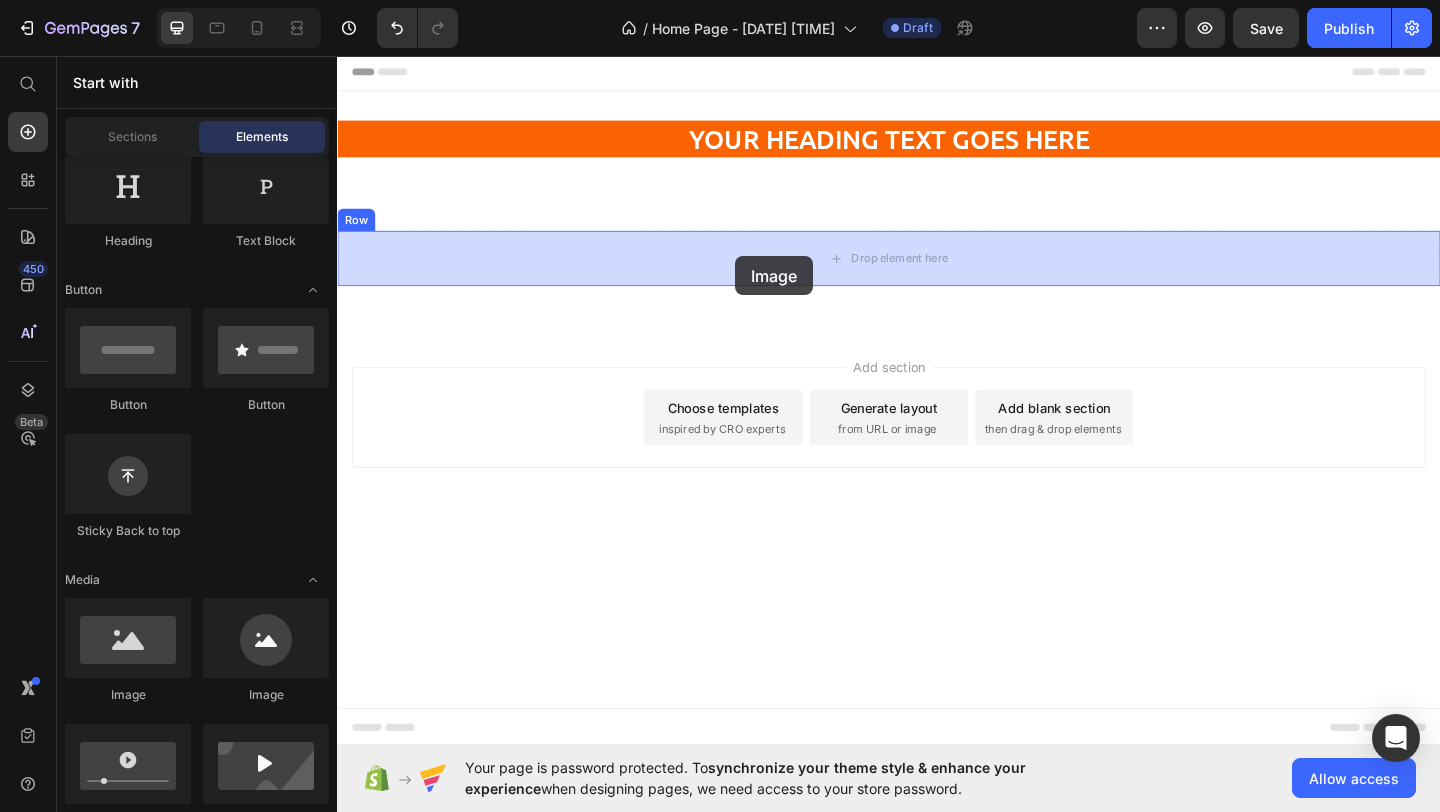 drag, startPoint x: 462, startPoint y: 695, endPoint x: 770, endPoint y: 274, distance: 521.63684 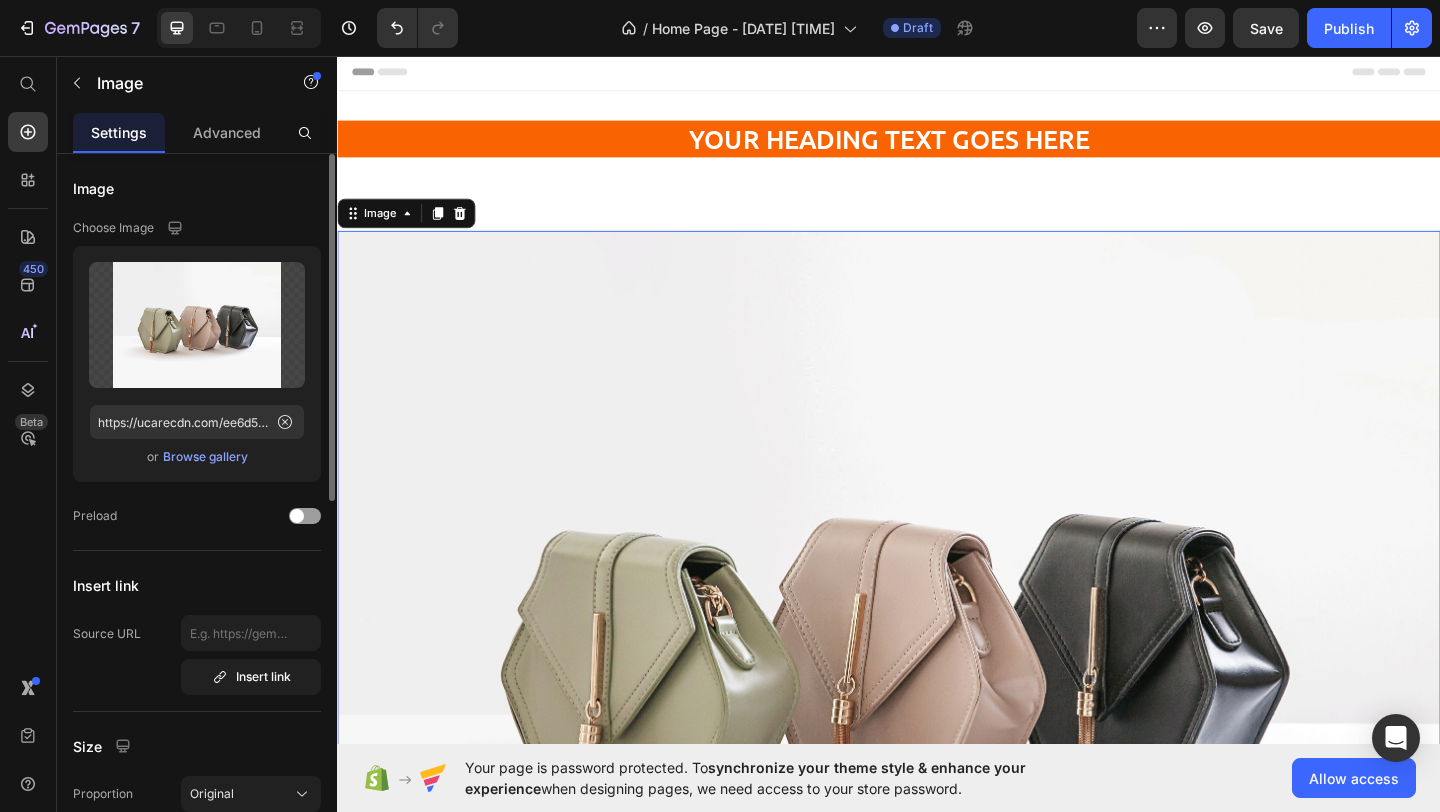 click on "Browse gallery" at bounding box center (205, 457) 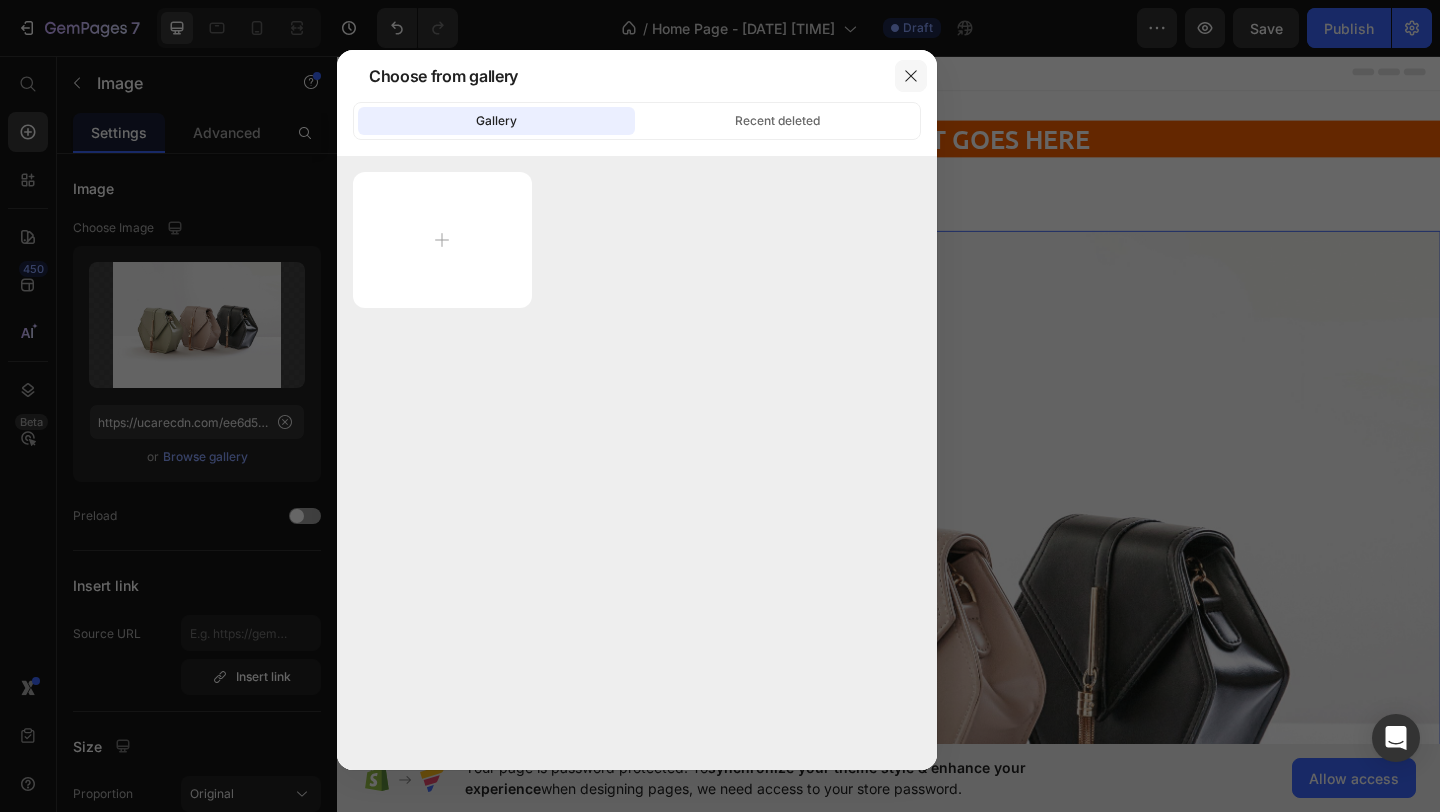 click at bounding box center (911, 76) 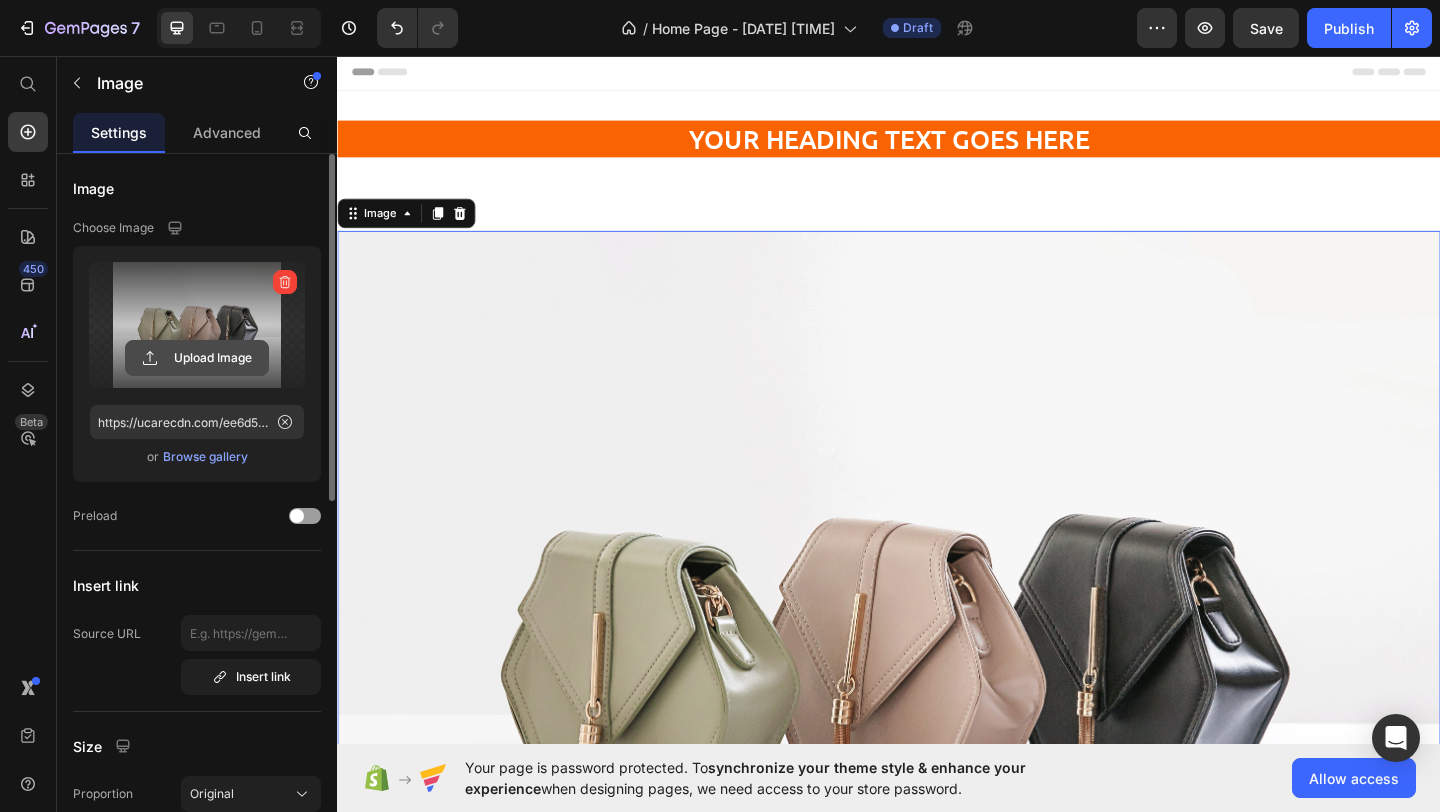 click 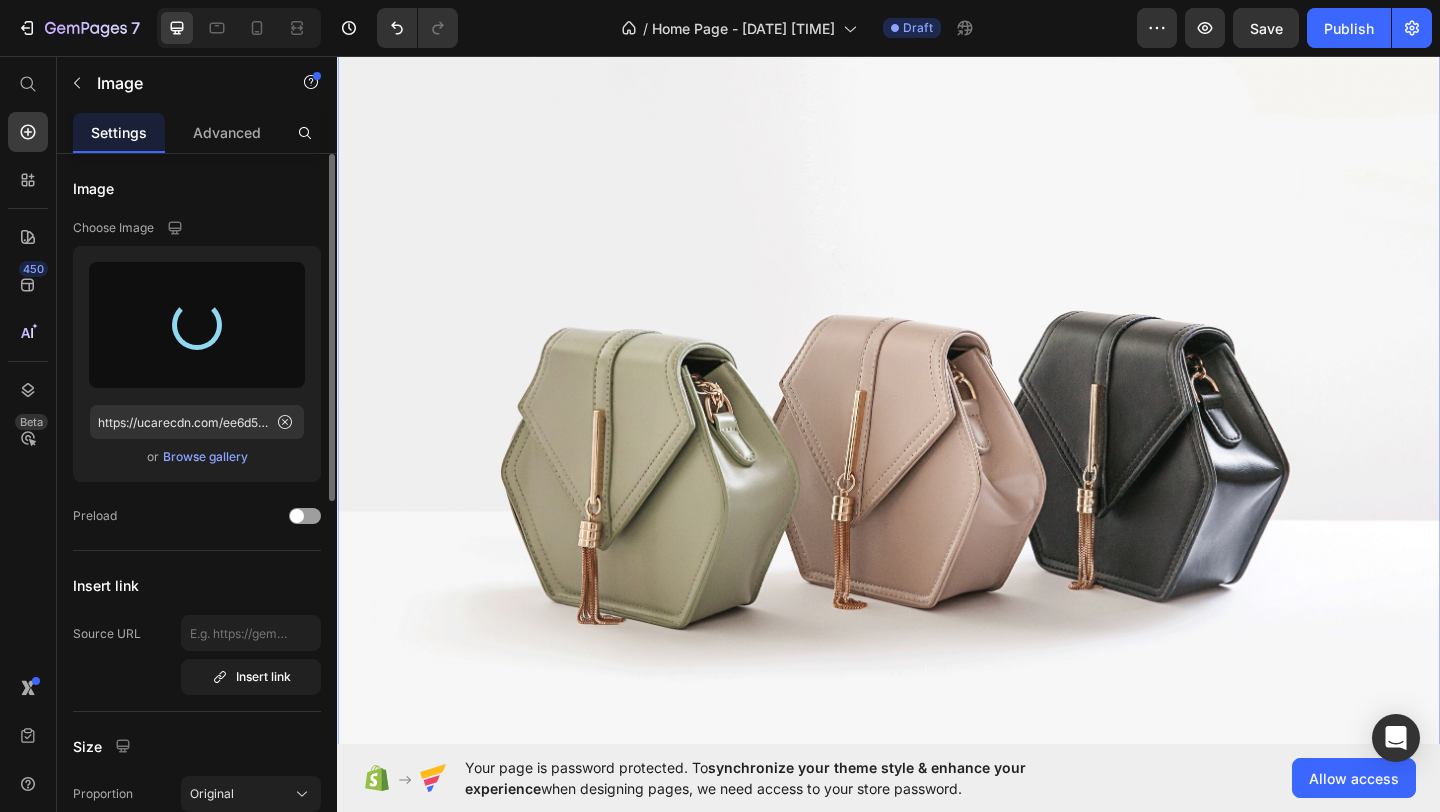 scroll, scrollTop: 282, scrollLeft: 0, axis: vertical 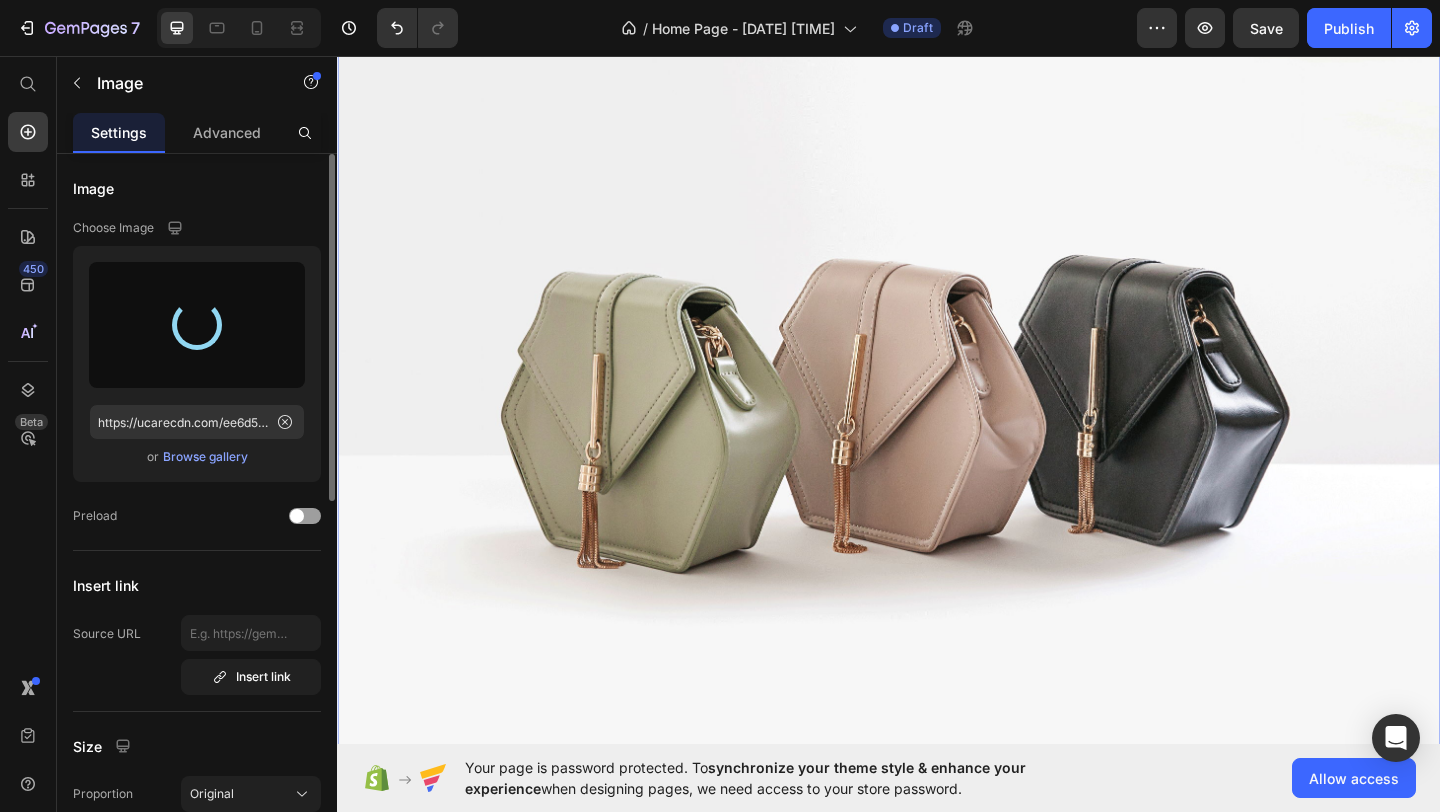 type on "https://cdn.shopify.com/s/files/1/0947/7678/7291/files/gempages_575105466900677744-8a55cb3a-8aeb-4fc7-b980-69c5e3e63c6a.png" 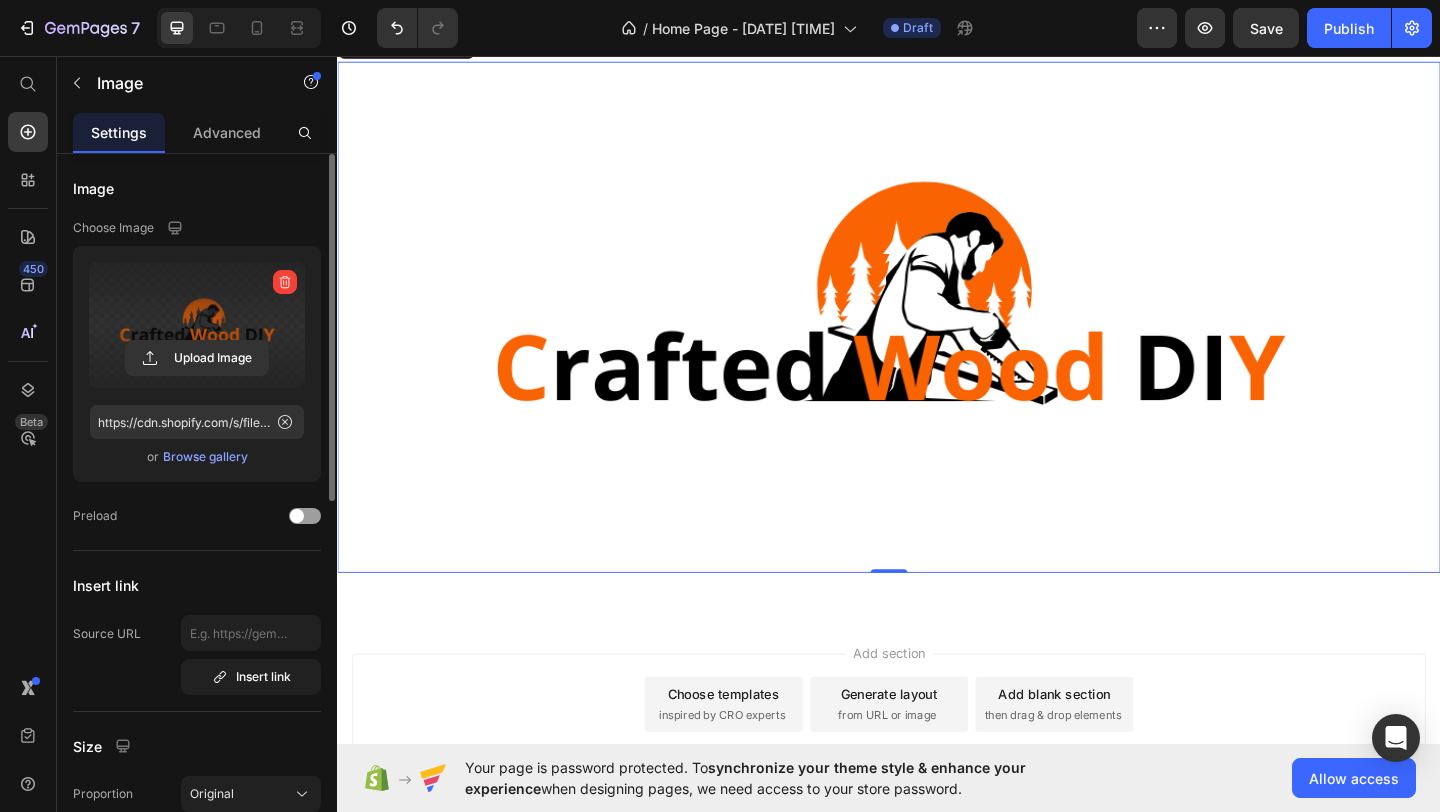 scroll, scrollTop: 0, scrollLeft: 0, axis: both 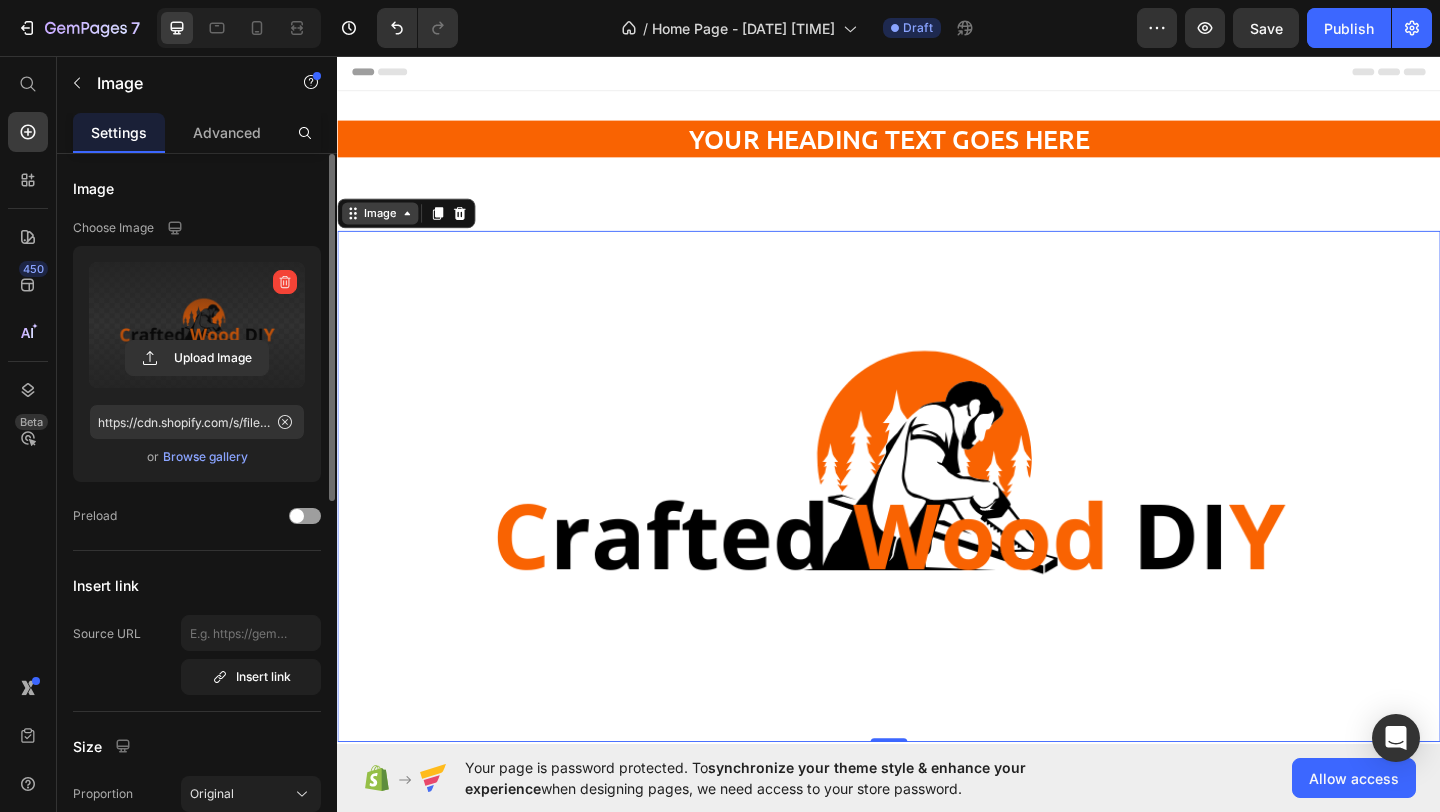 click on "Image" at bounding box center [383, 227] 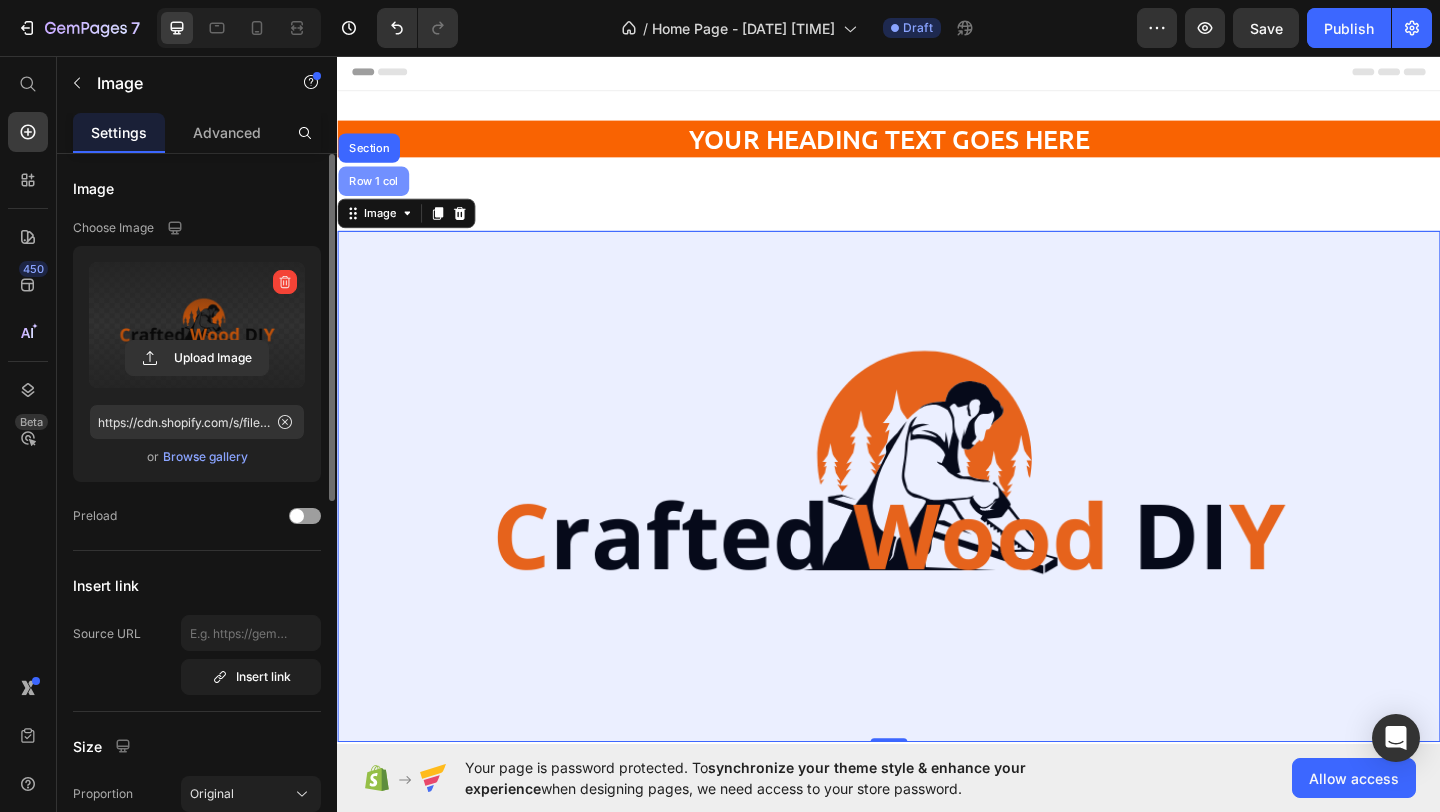click on "Row 1 col" at bounding box center (376, 192) 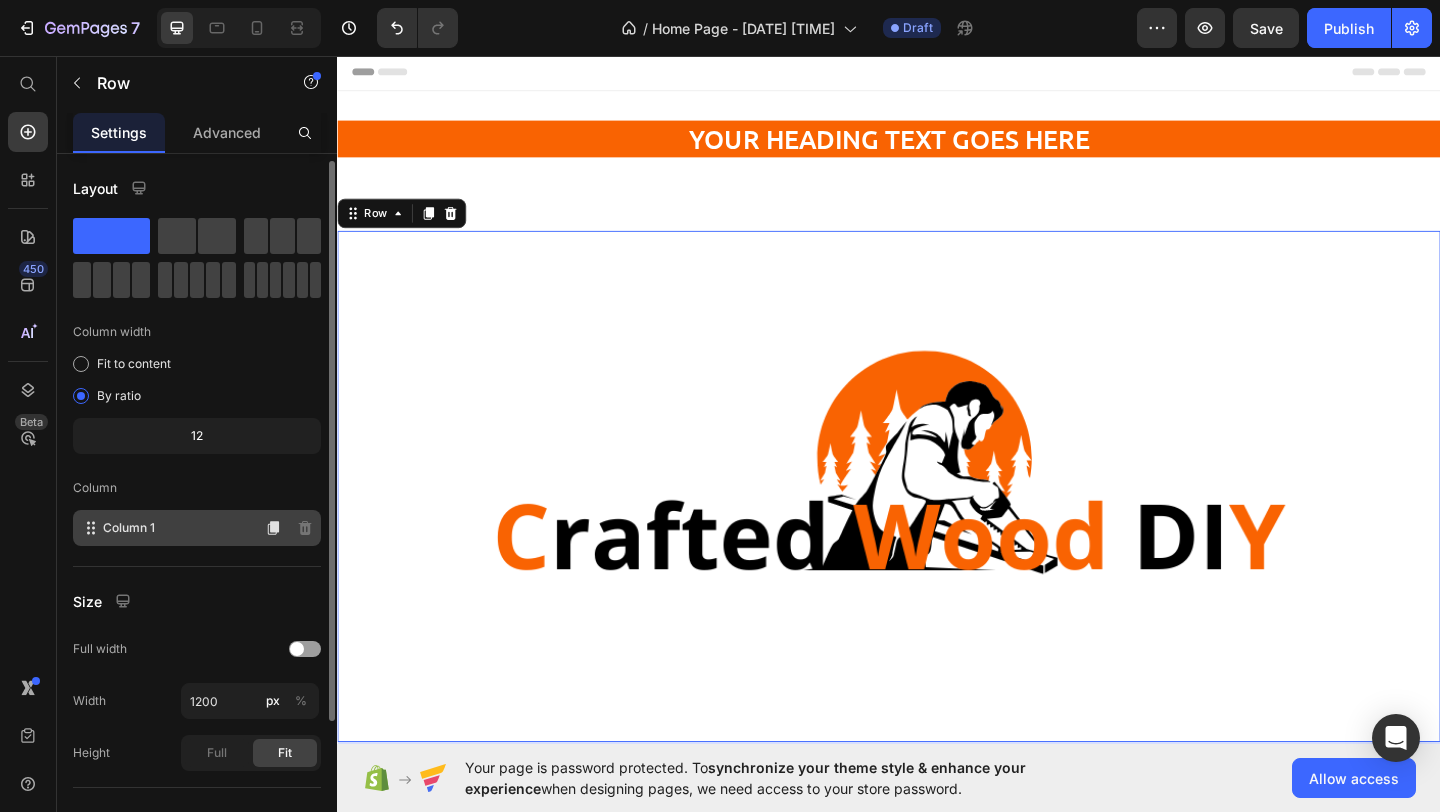 scroll, scrollTop: 197, scrollLeft: 0, axis: vertical 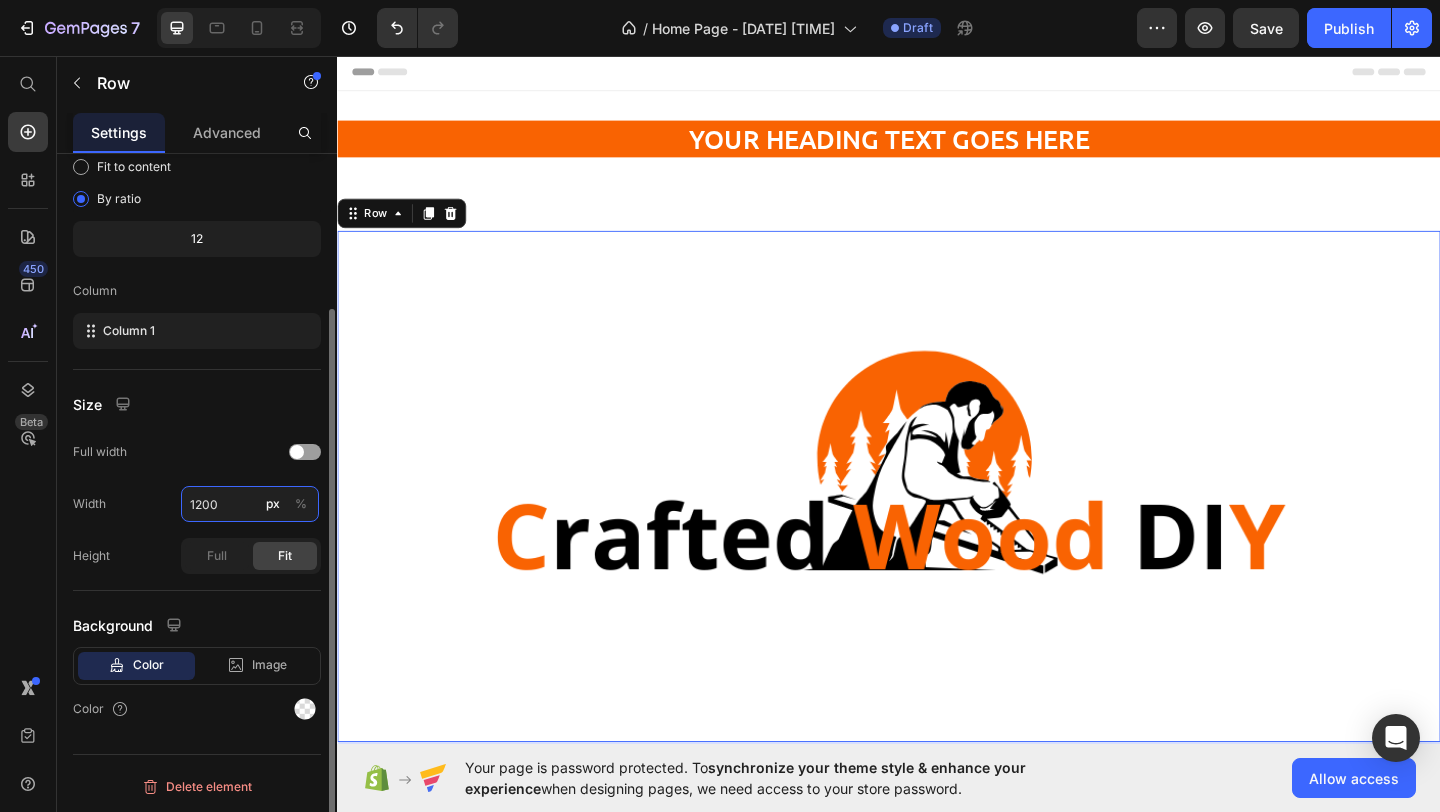 click on "1200" at bounding box center [250, 504] 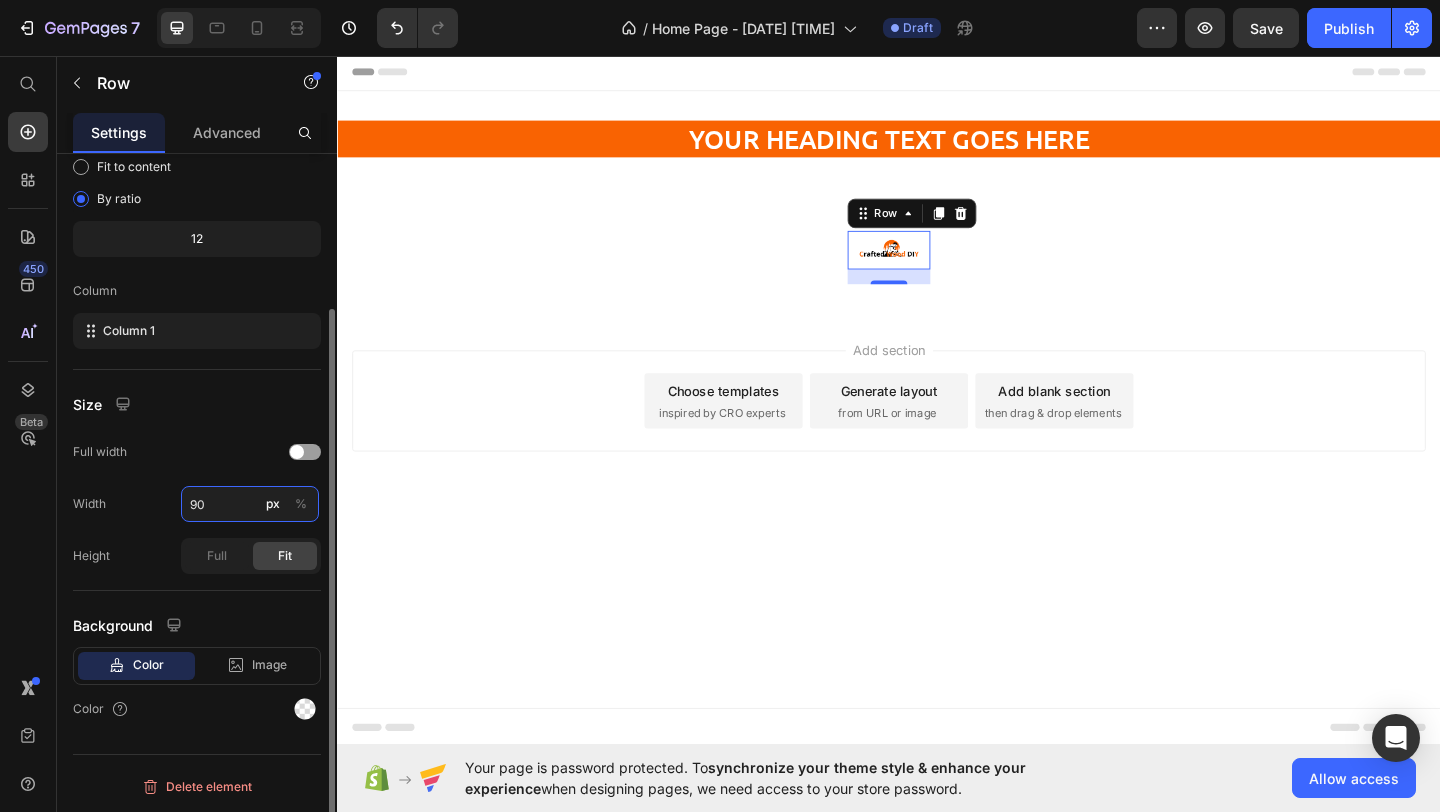 type on "90" 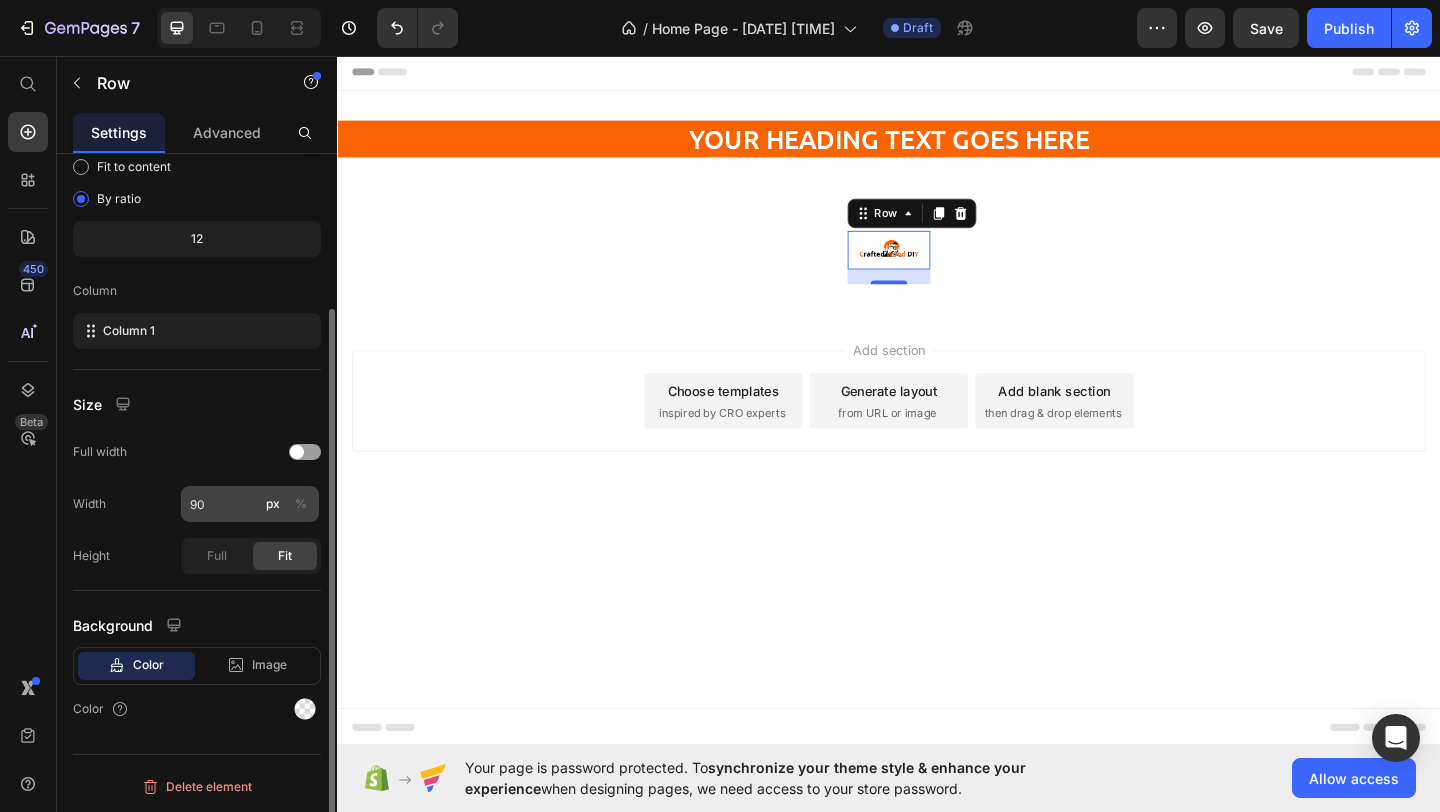 click on "%" at bounding box center (301, 504) 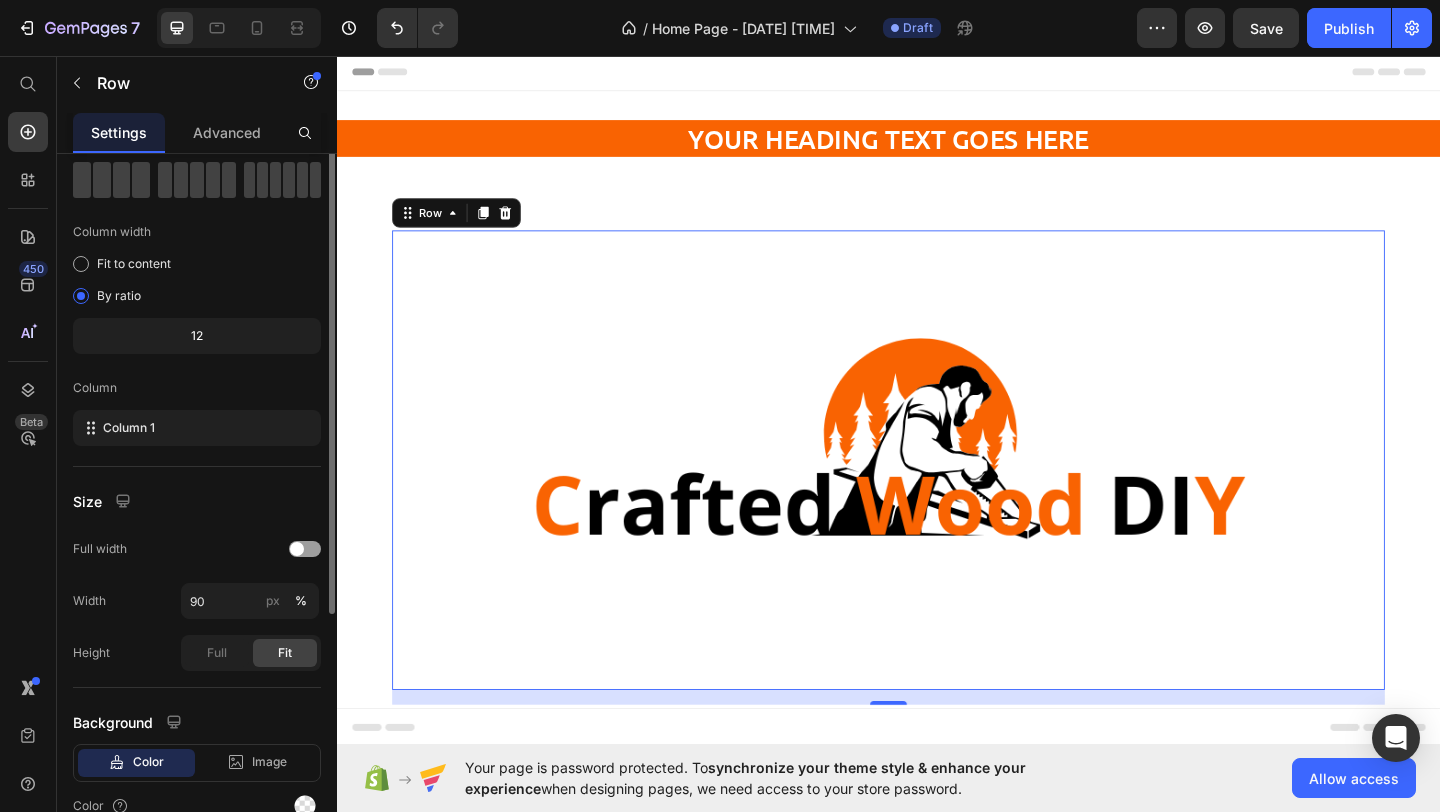 scroll, scrollTop: 0, scrollLeft: 0, axis: both 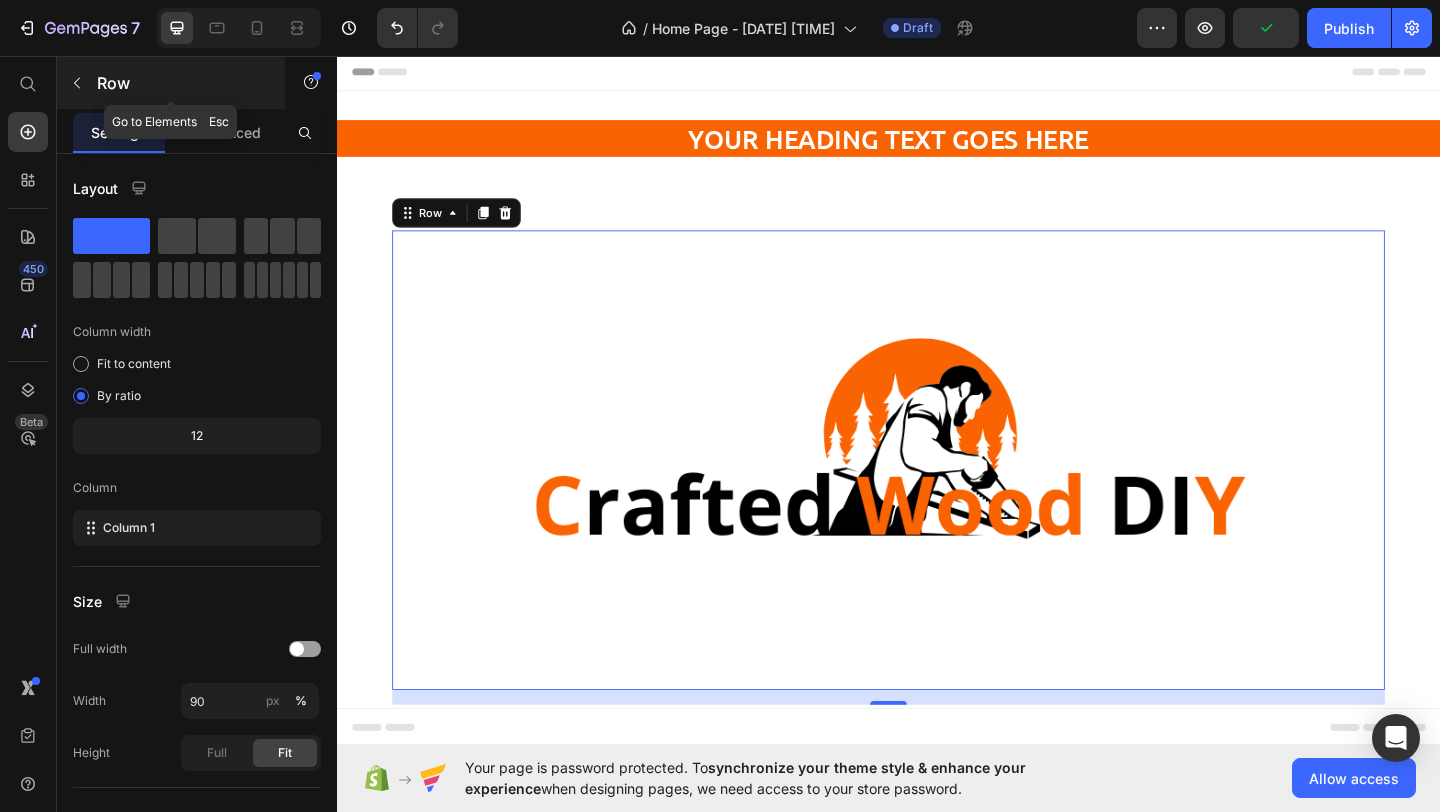 click at bounding box center [77, 83] 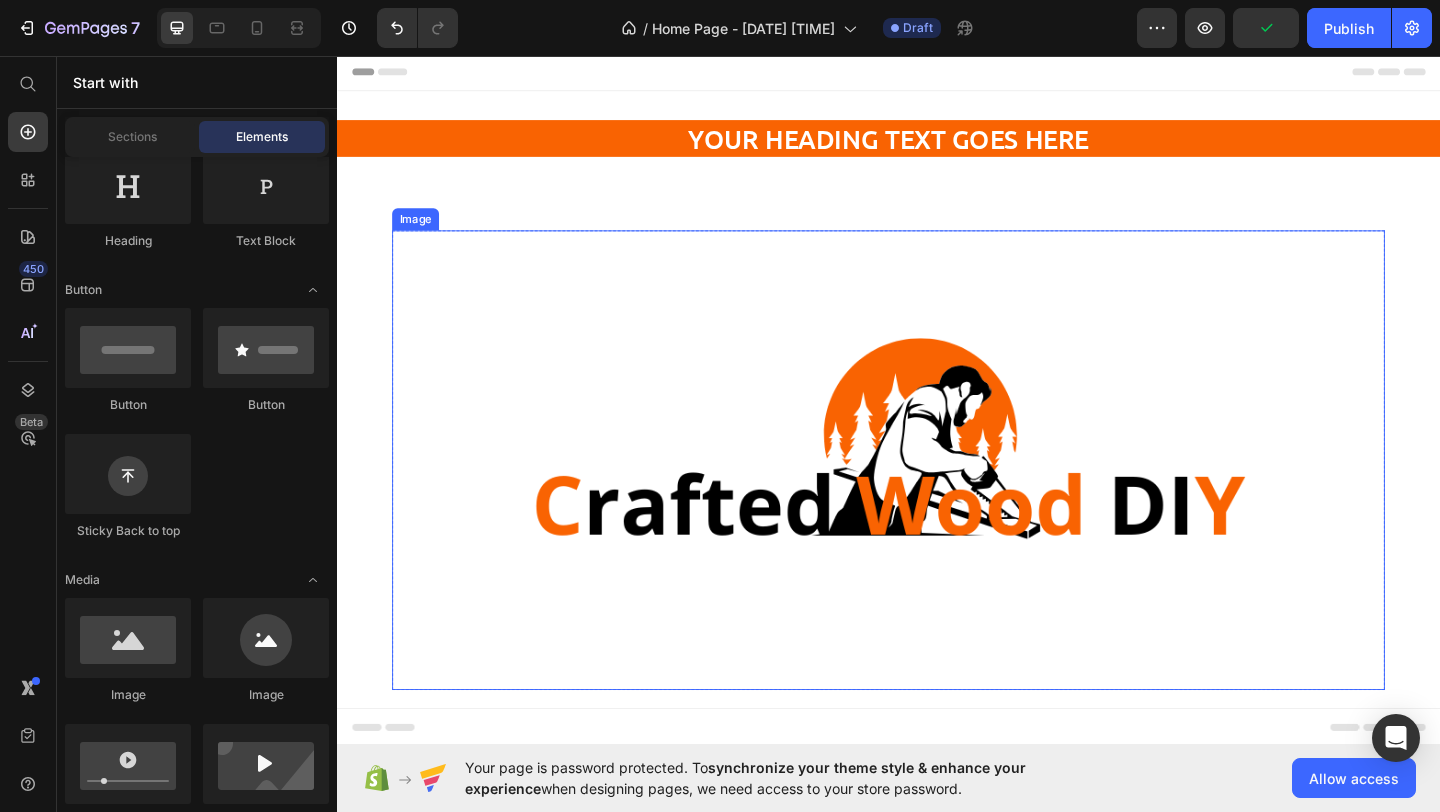 click at bounding box center (937, 496) 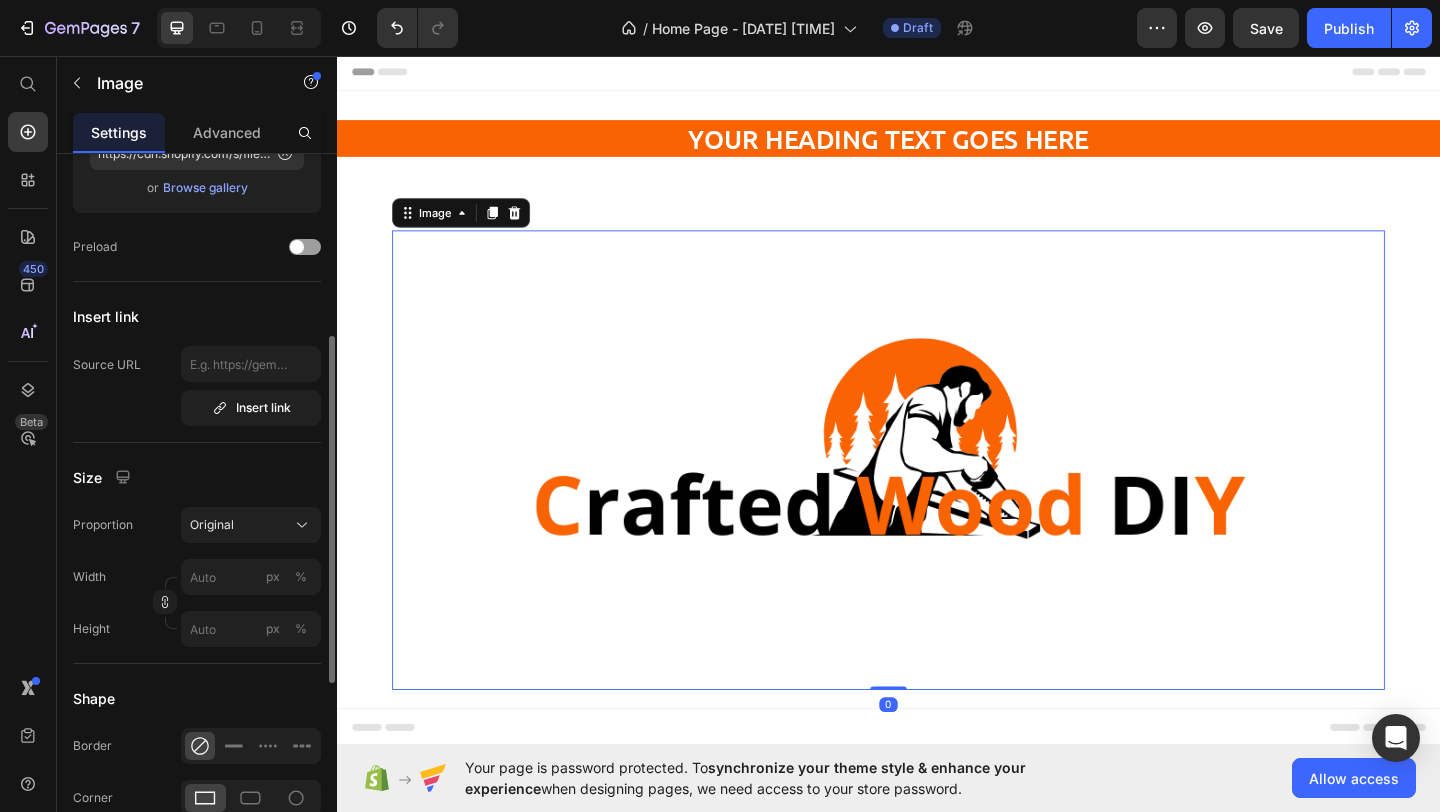 scroll, scrollTop: 309, scrollLeft: 0, axis: vertical 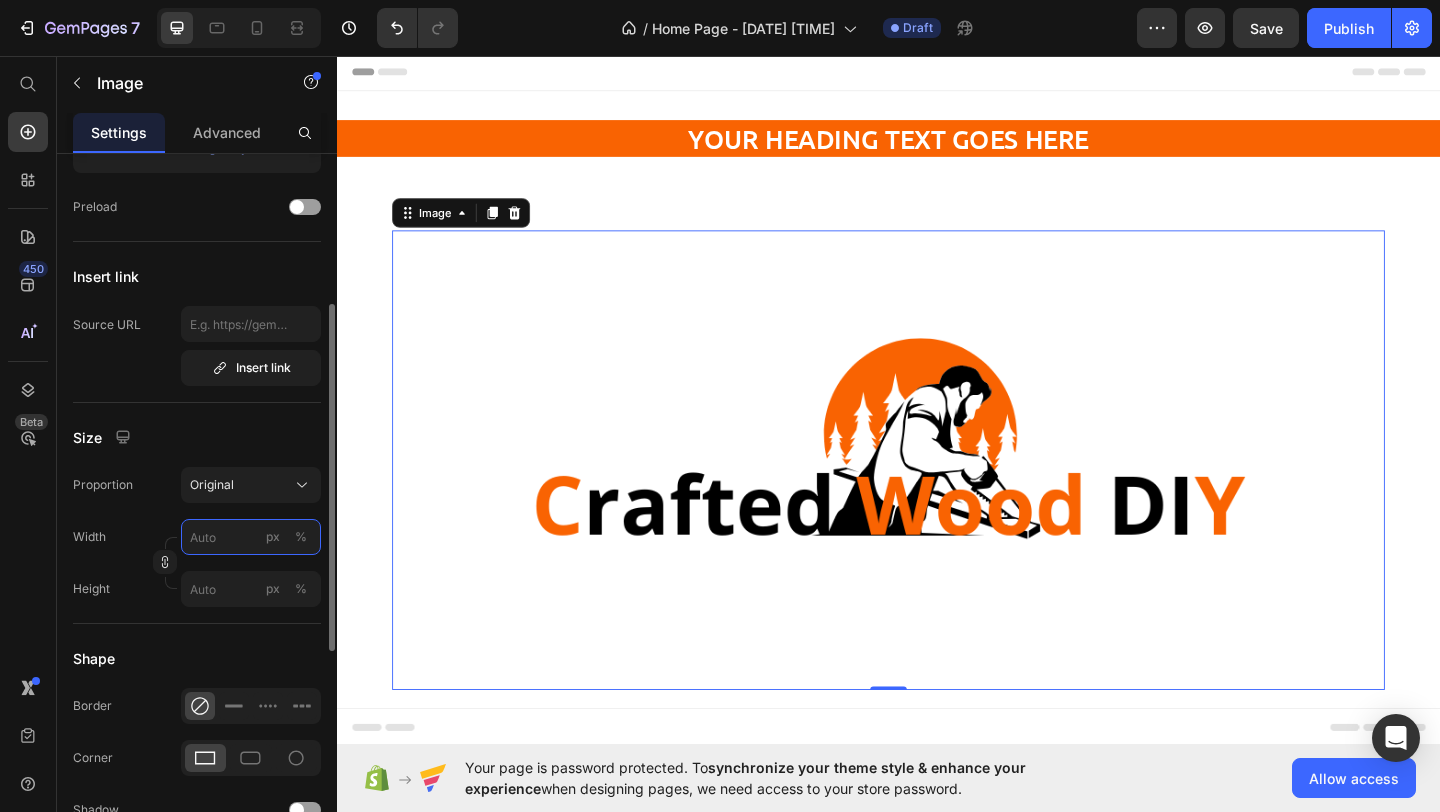 click on "px %" at bounding box center [251, 537] 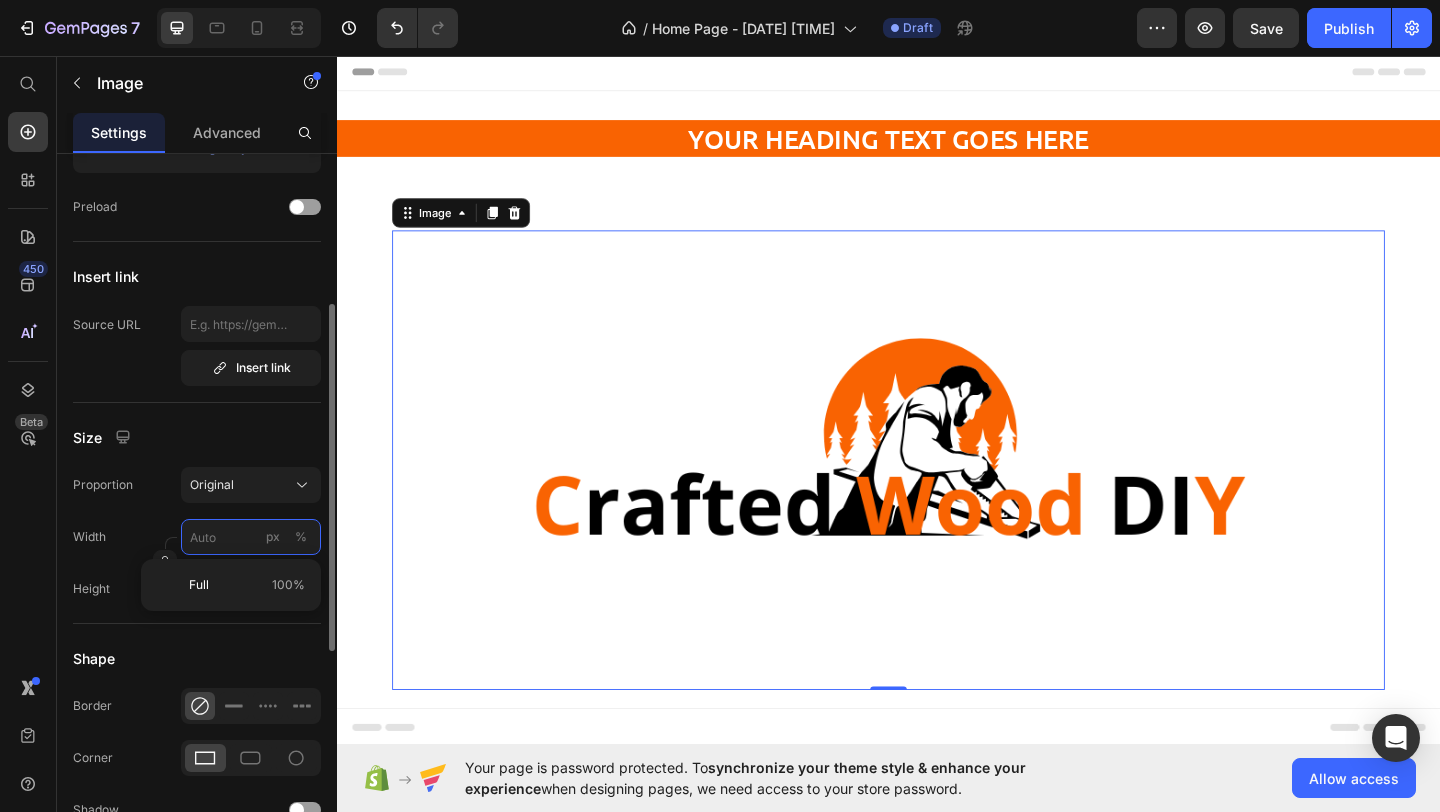 type on "9" 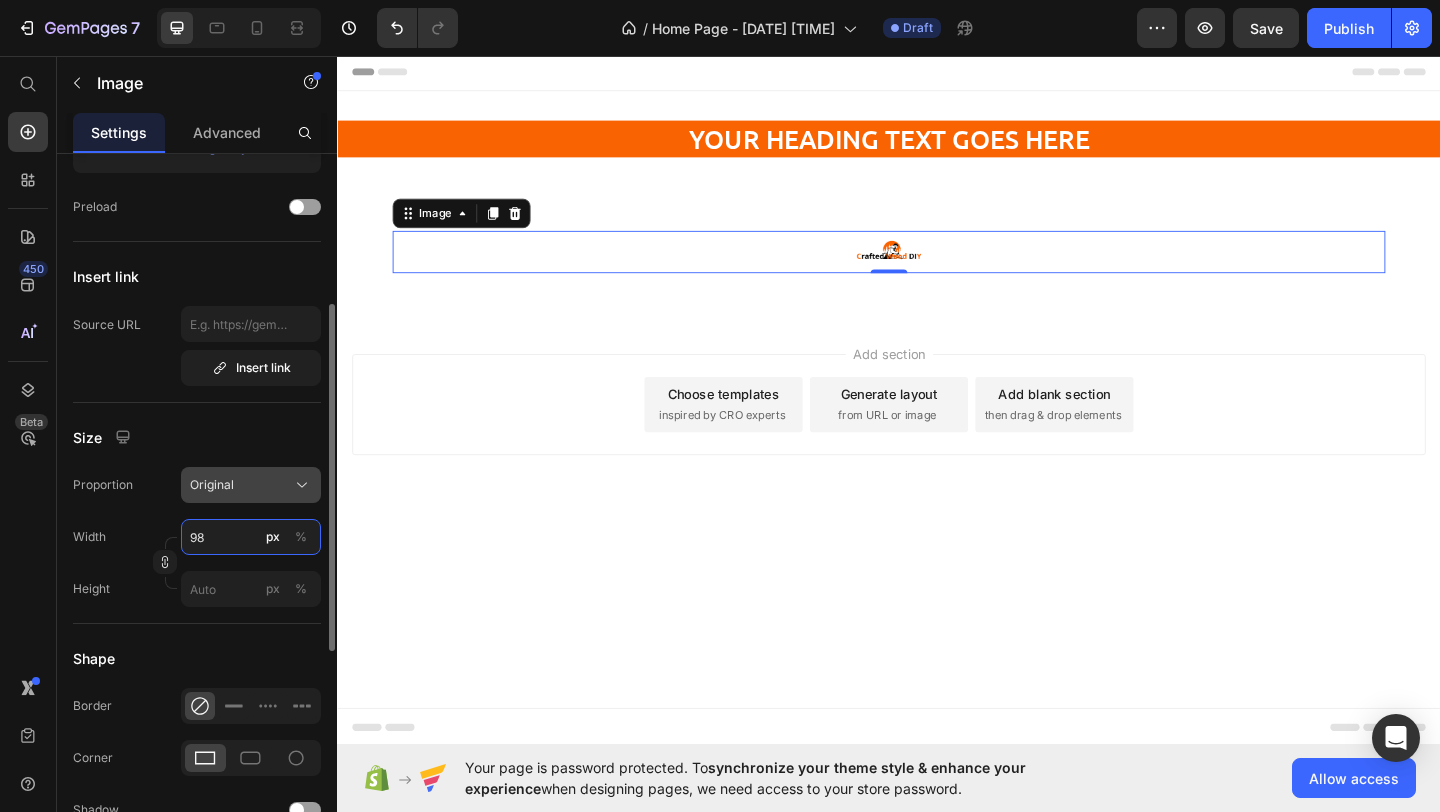 type on "9" 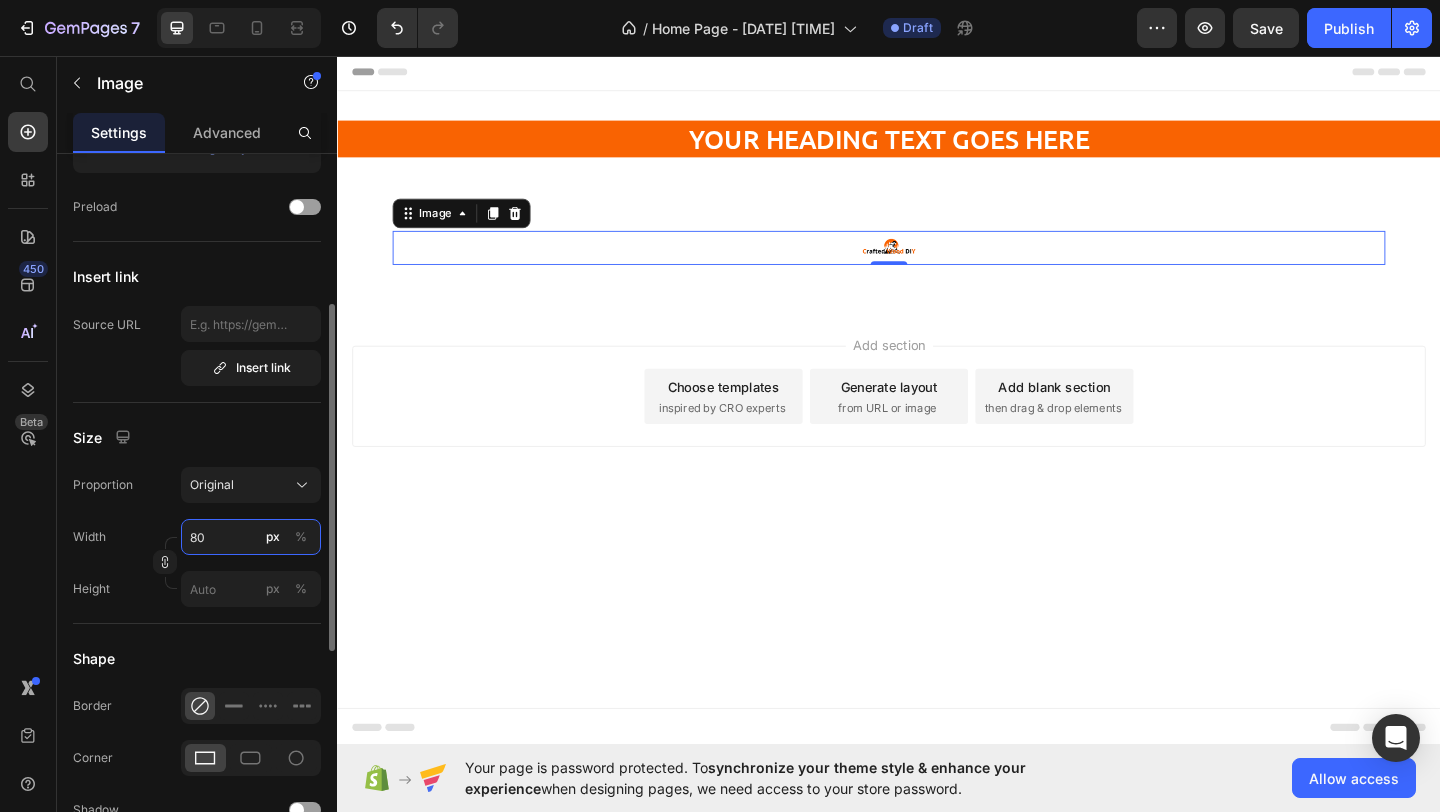 type on "80" 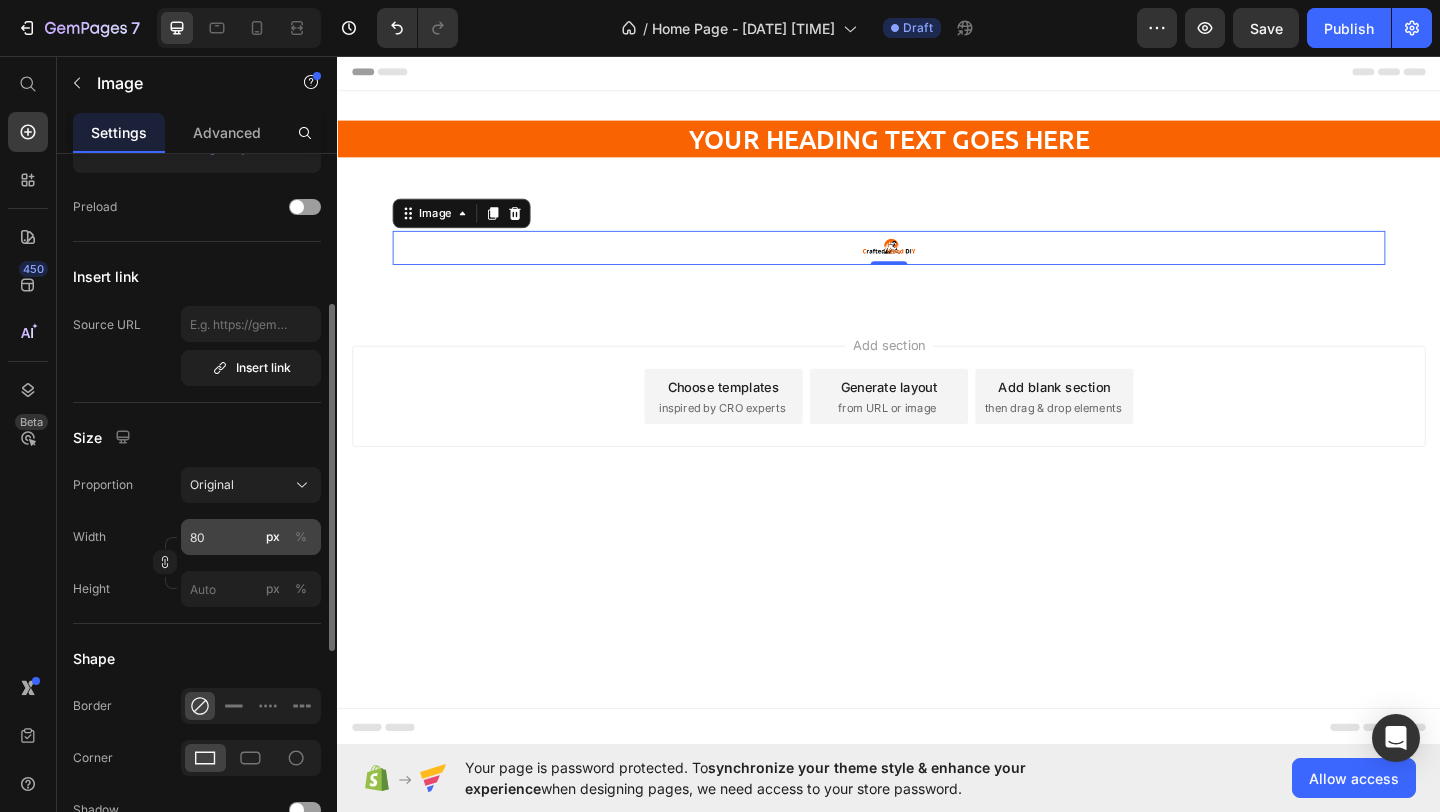 click on "%" 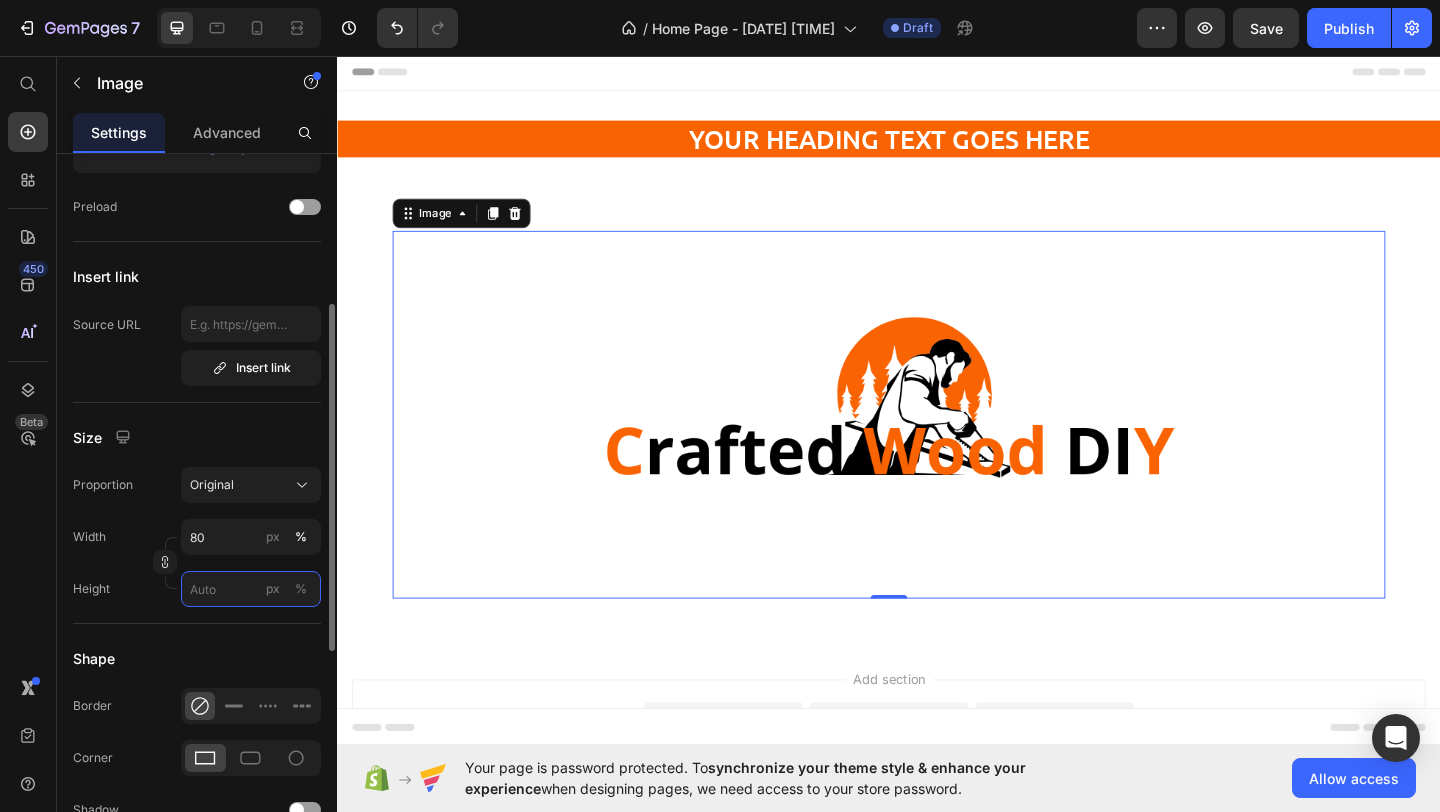 click on "px %" at bounding box center (251, 589) 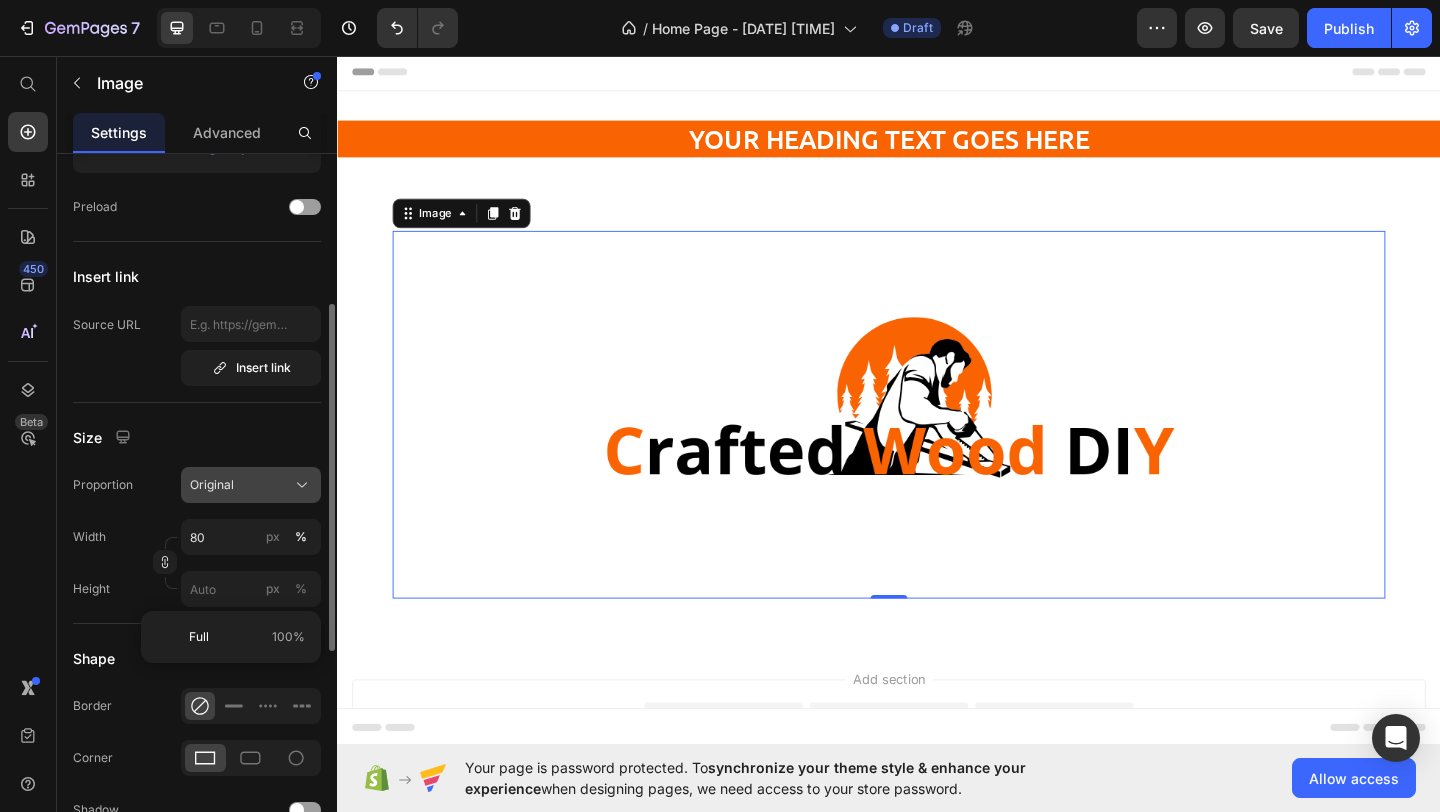click on "Original" 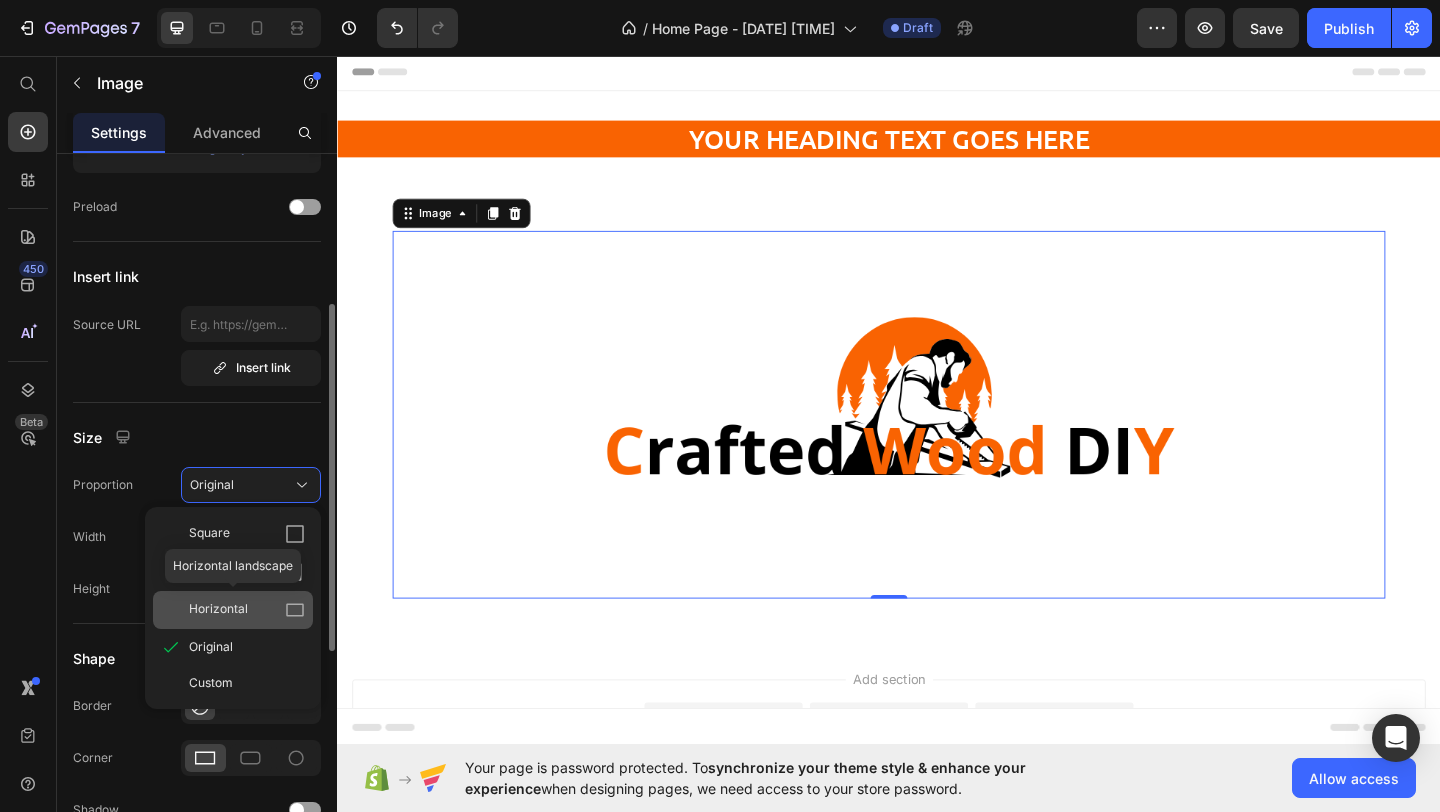 click on "Horizontal" at bounding box center (247, 610) 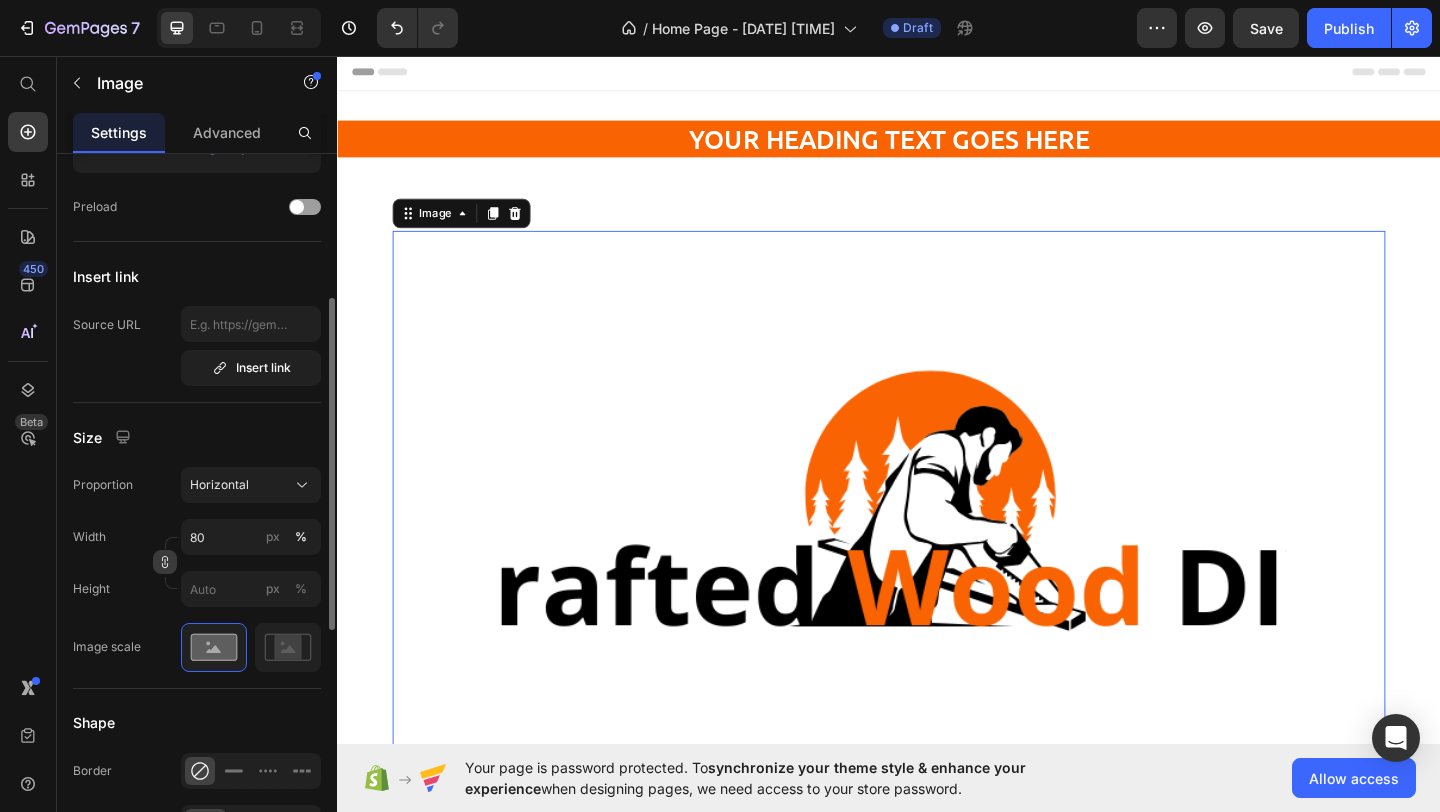click 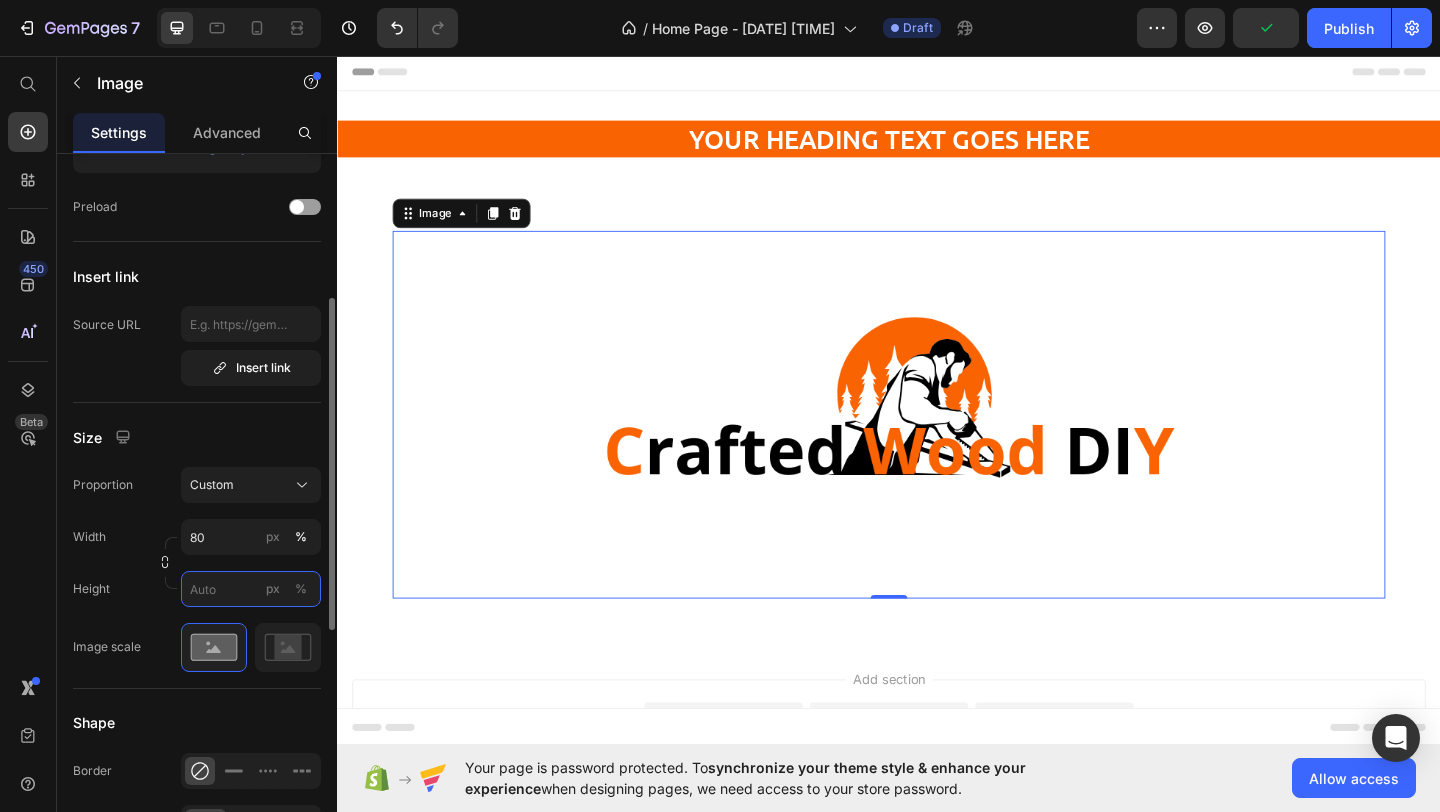 click on "px %" at bounding box center (251, 589) 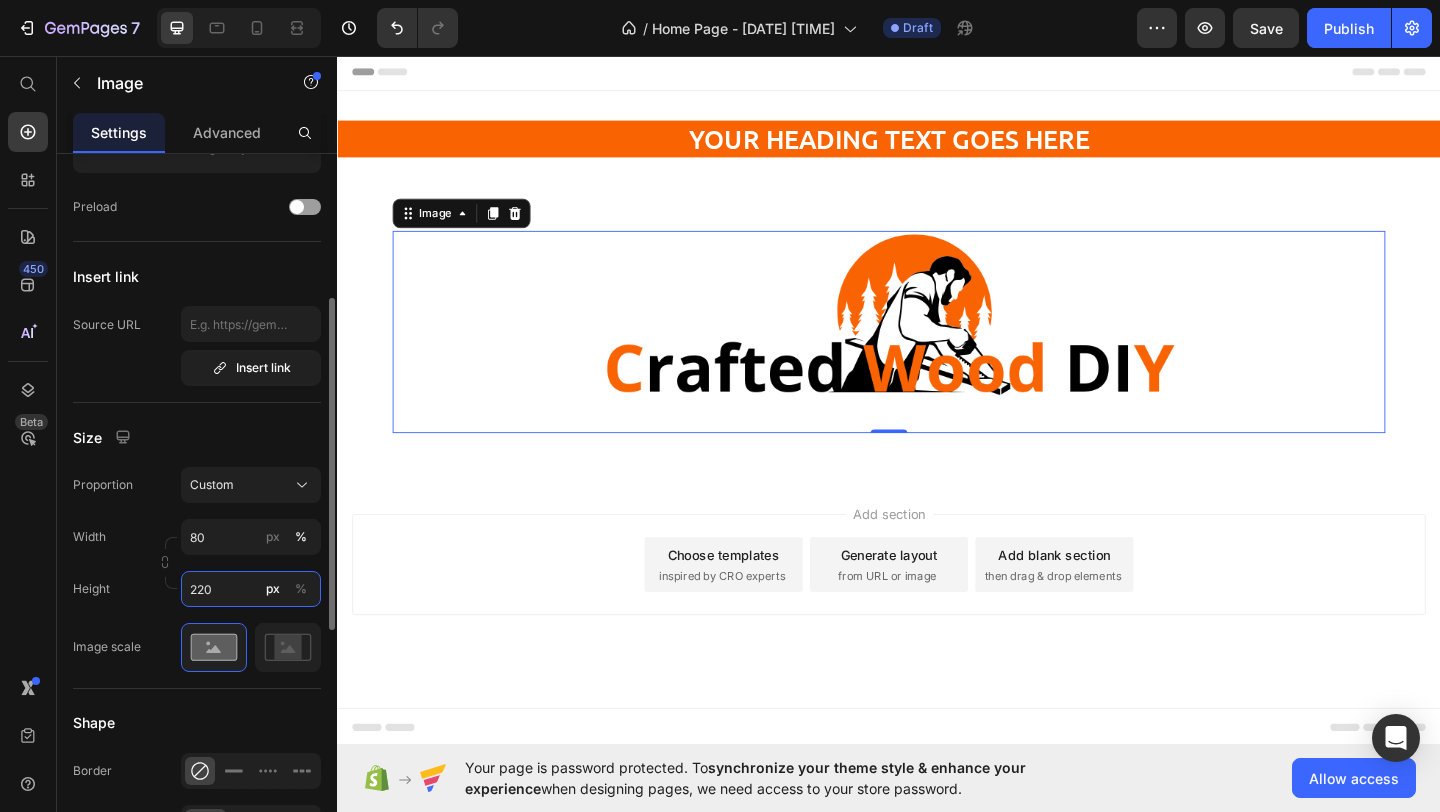 type on "220" 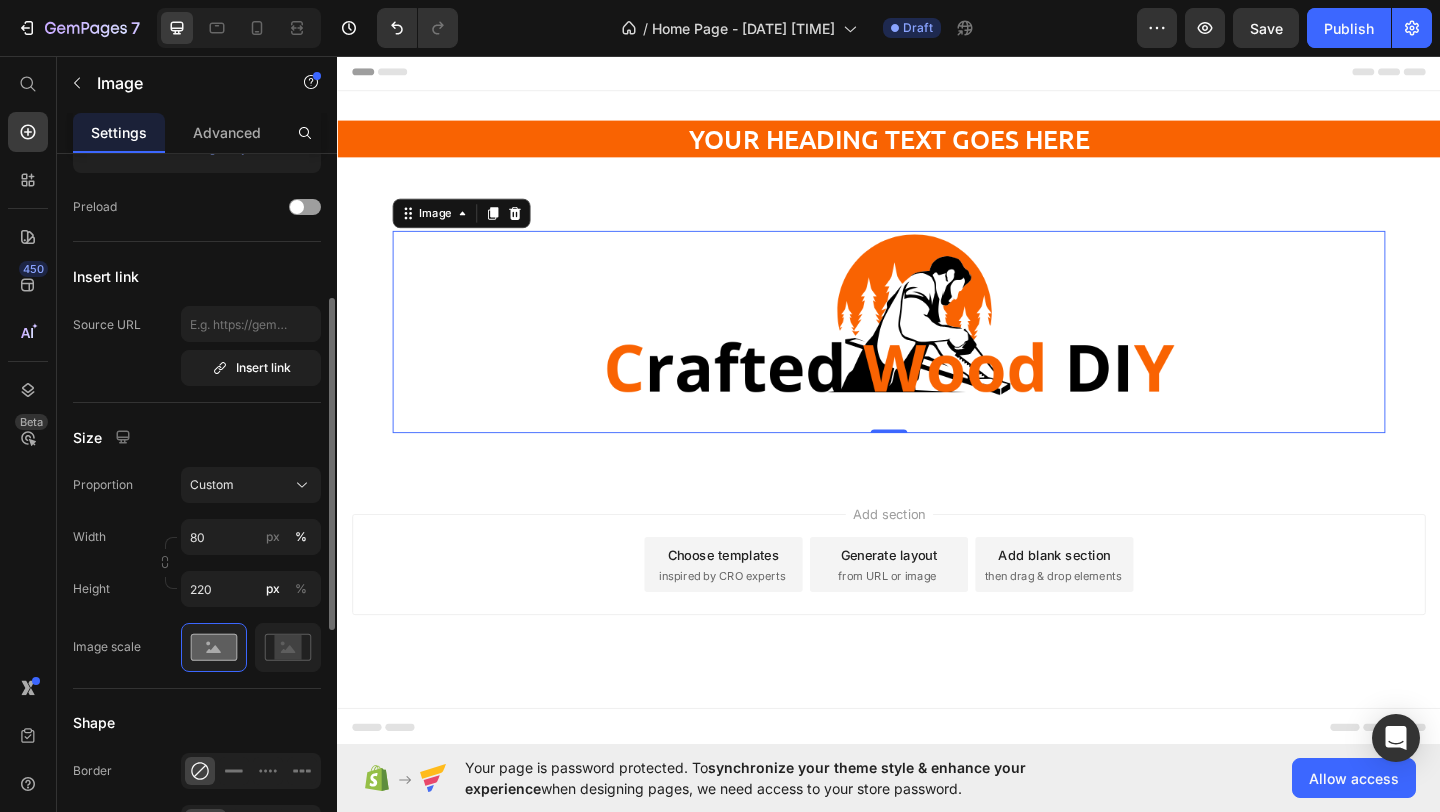 click on "Size" at bounding box center [197, 437] 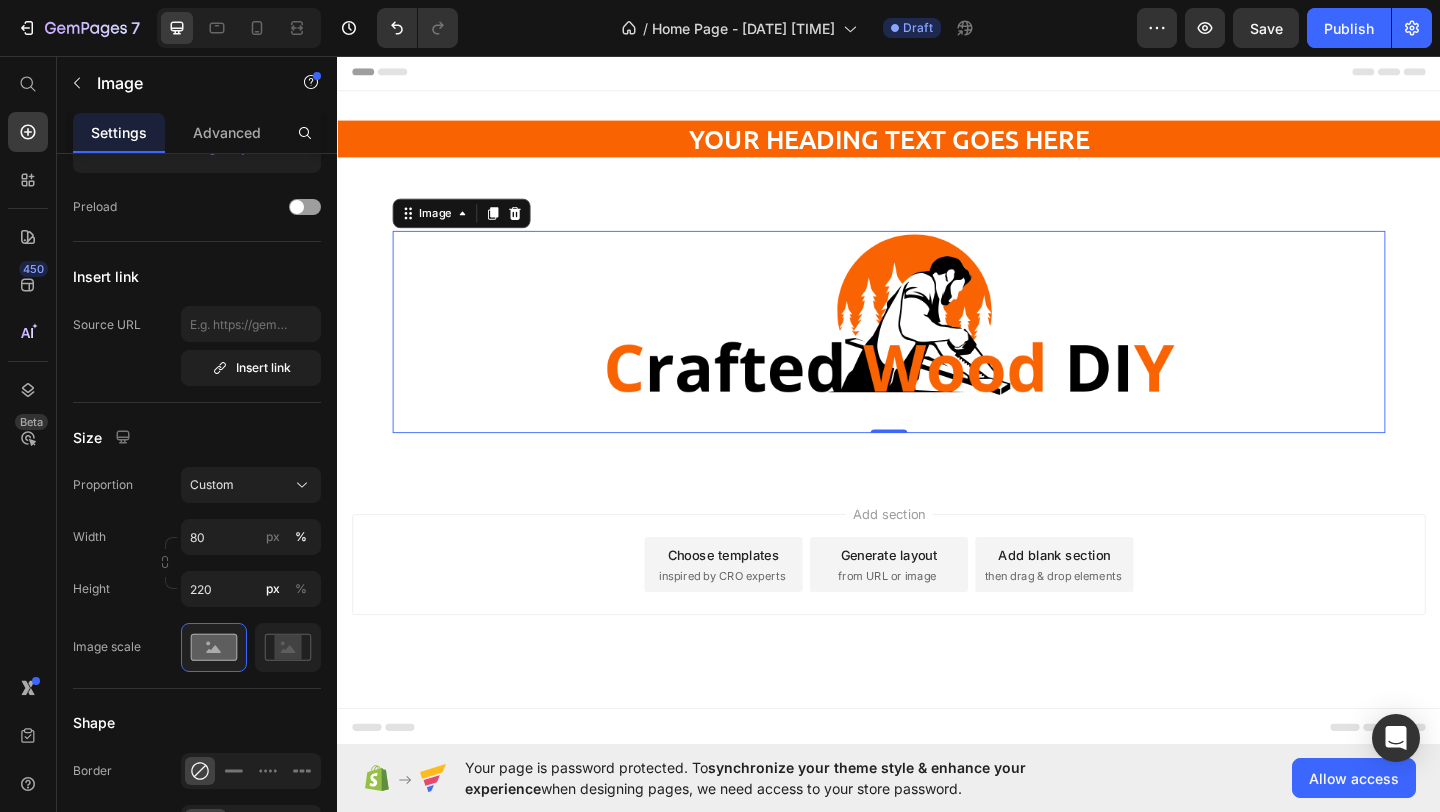 click on "Add section Choose templates inspired by CRO experts Generate layout from URL or image Add blank section then drag & drop elements" at bounding box center [937, 609] 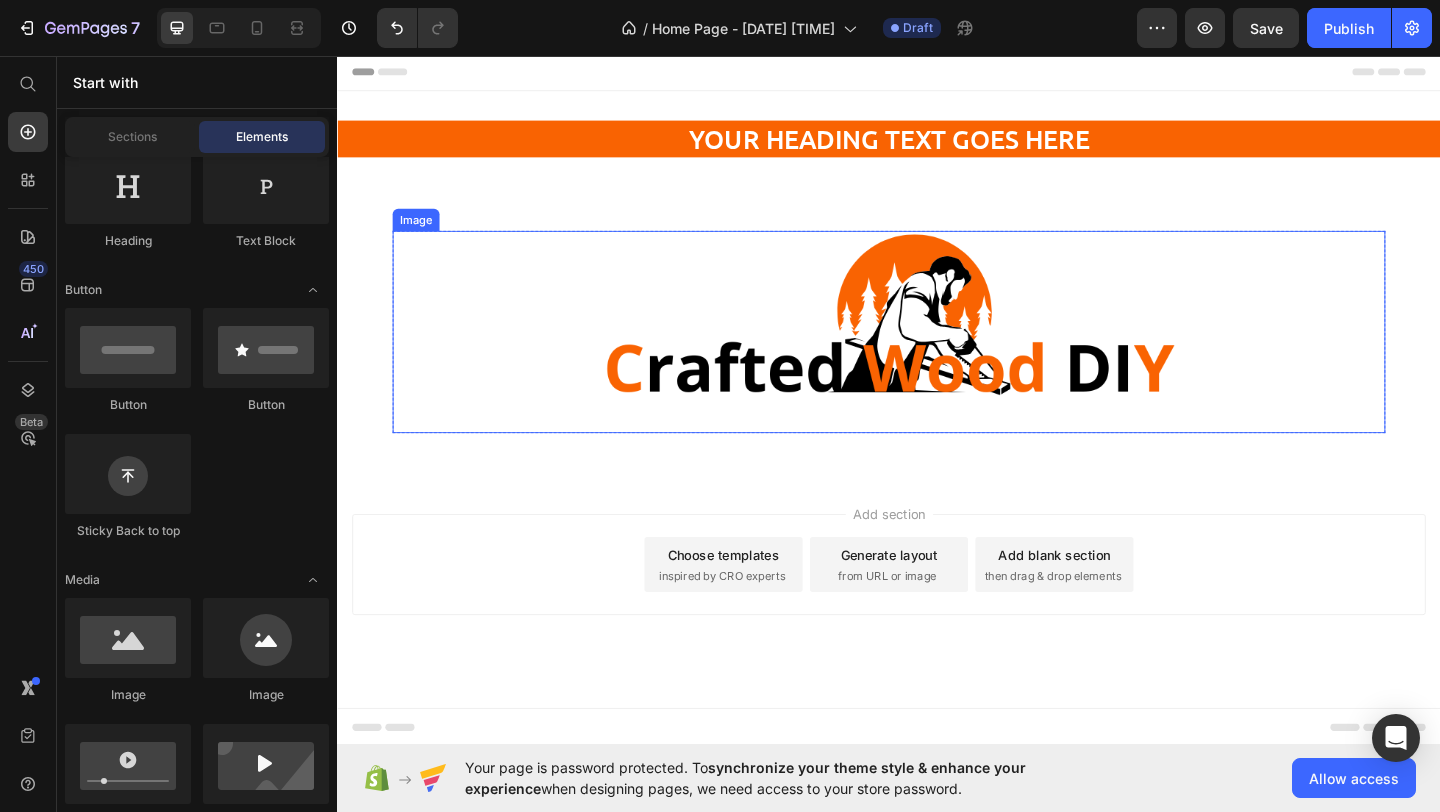 click at bounding box center [937, 356] 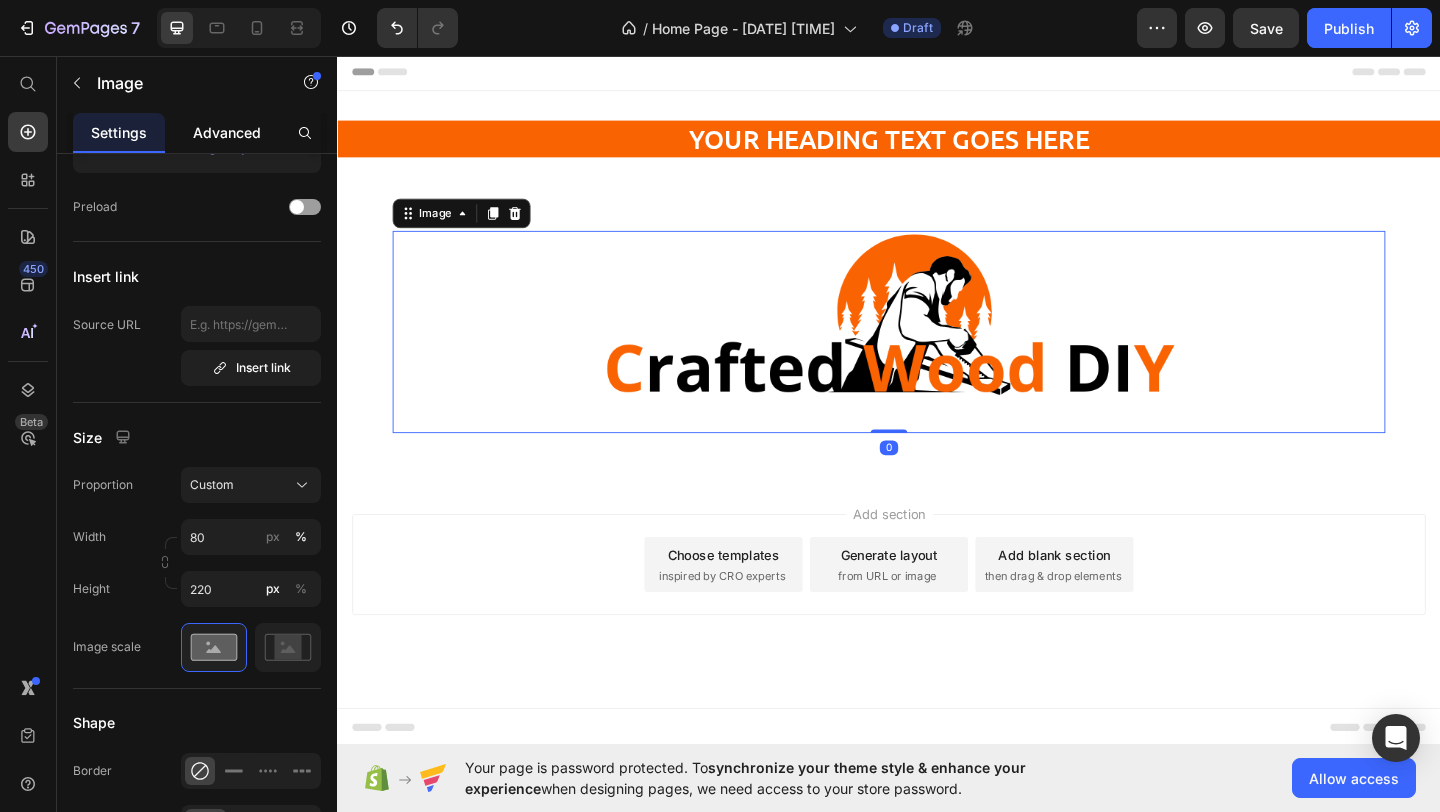 click on "Advanced" 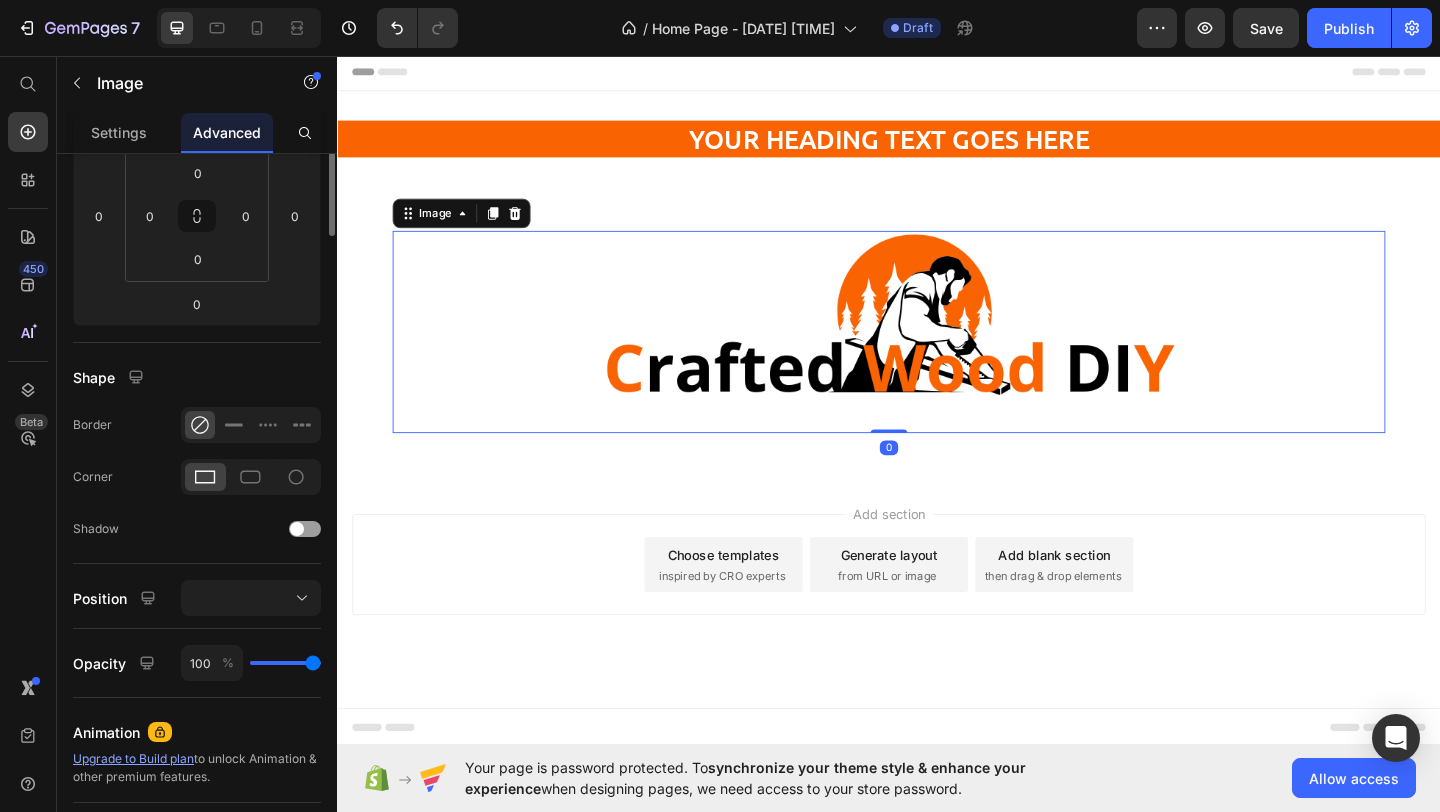 scroll, scrollTop: 0, scrollLeft: 0, axis: both 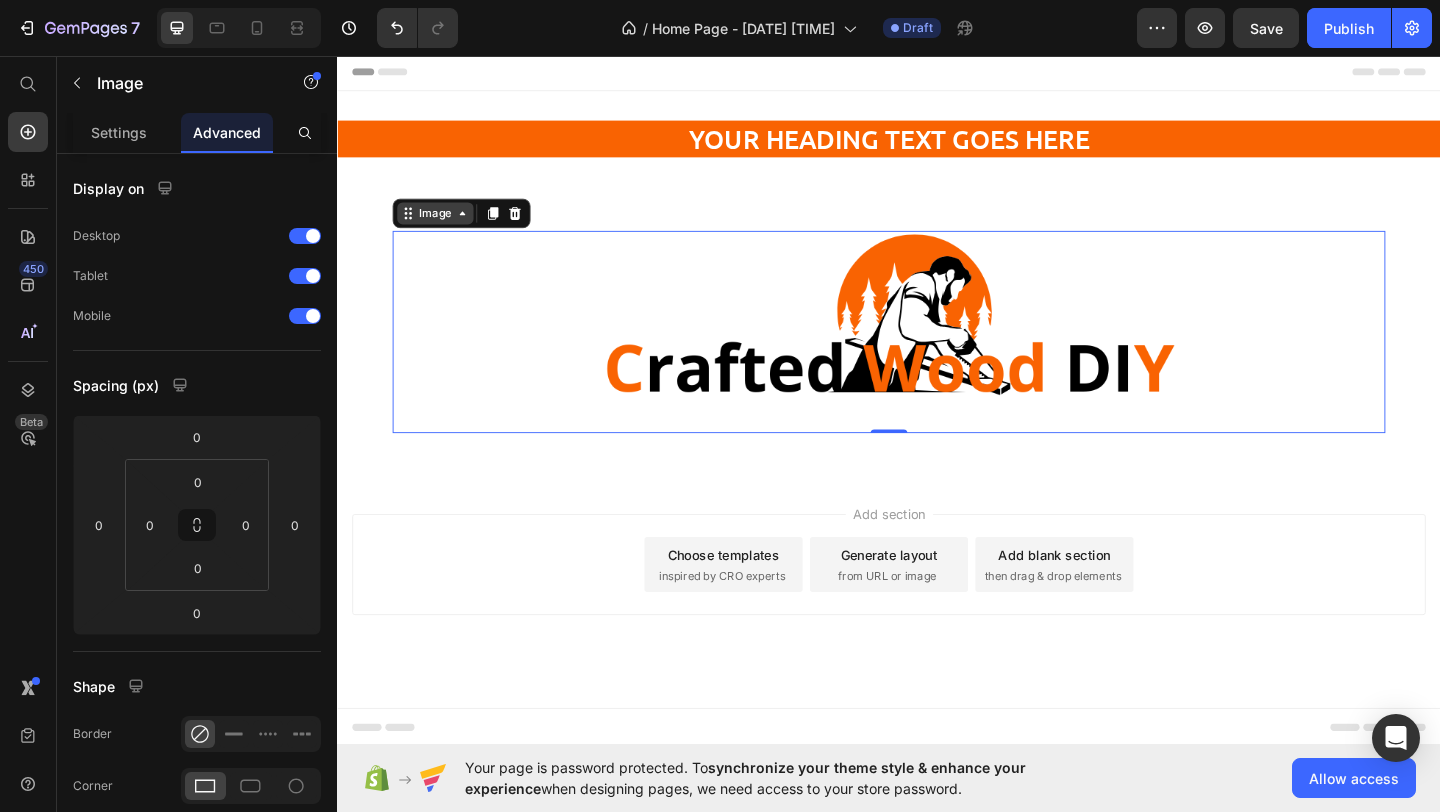 click on "Image" at bounding box center (443, 227) 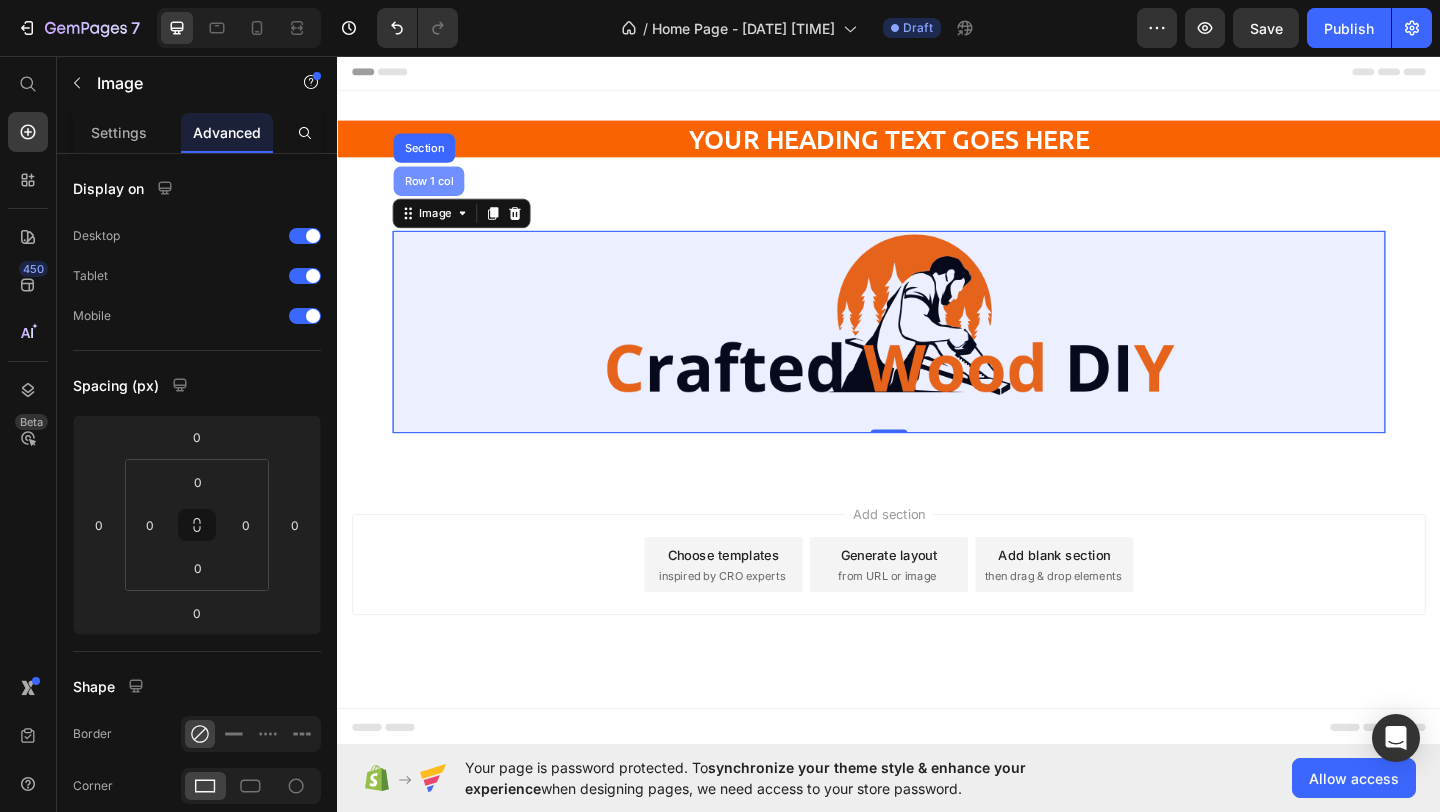 click on "Row 1 col" at bounding box center (436, 192) 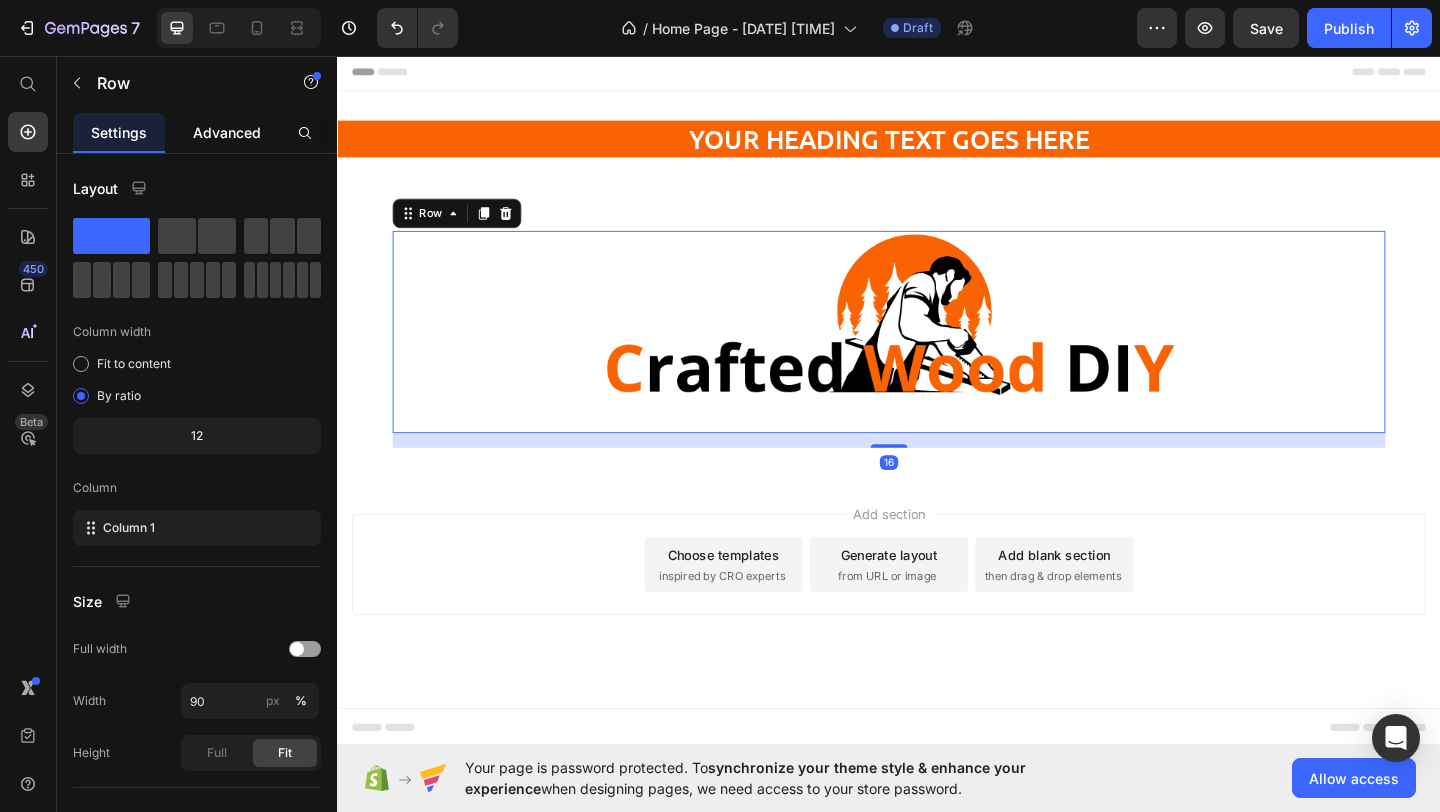 click on "Advanced" at bounding box center (227, 132) 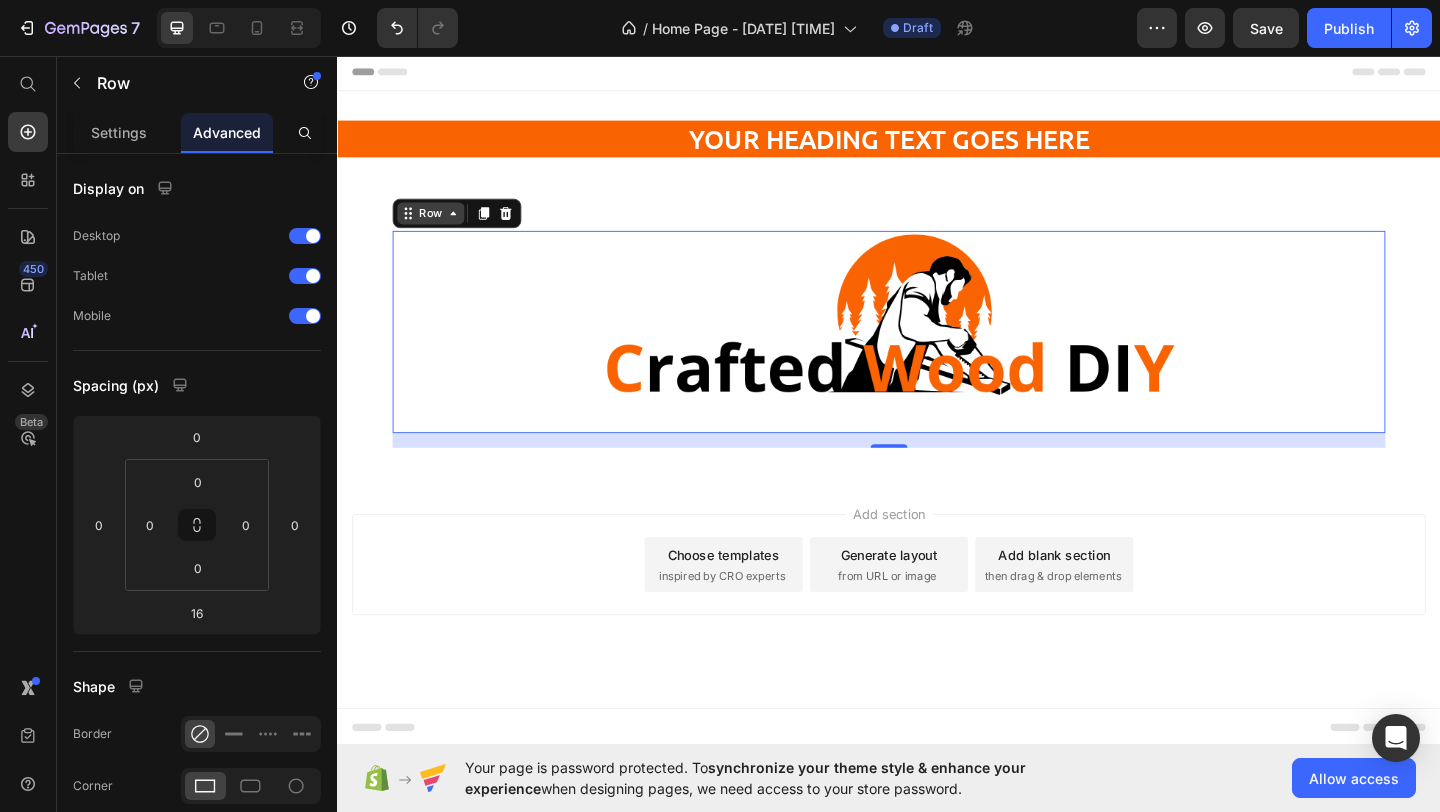 click on "Row" at bounding box center (438, 227) 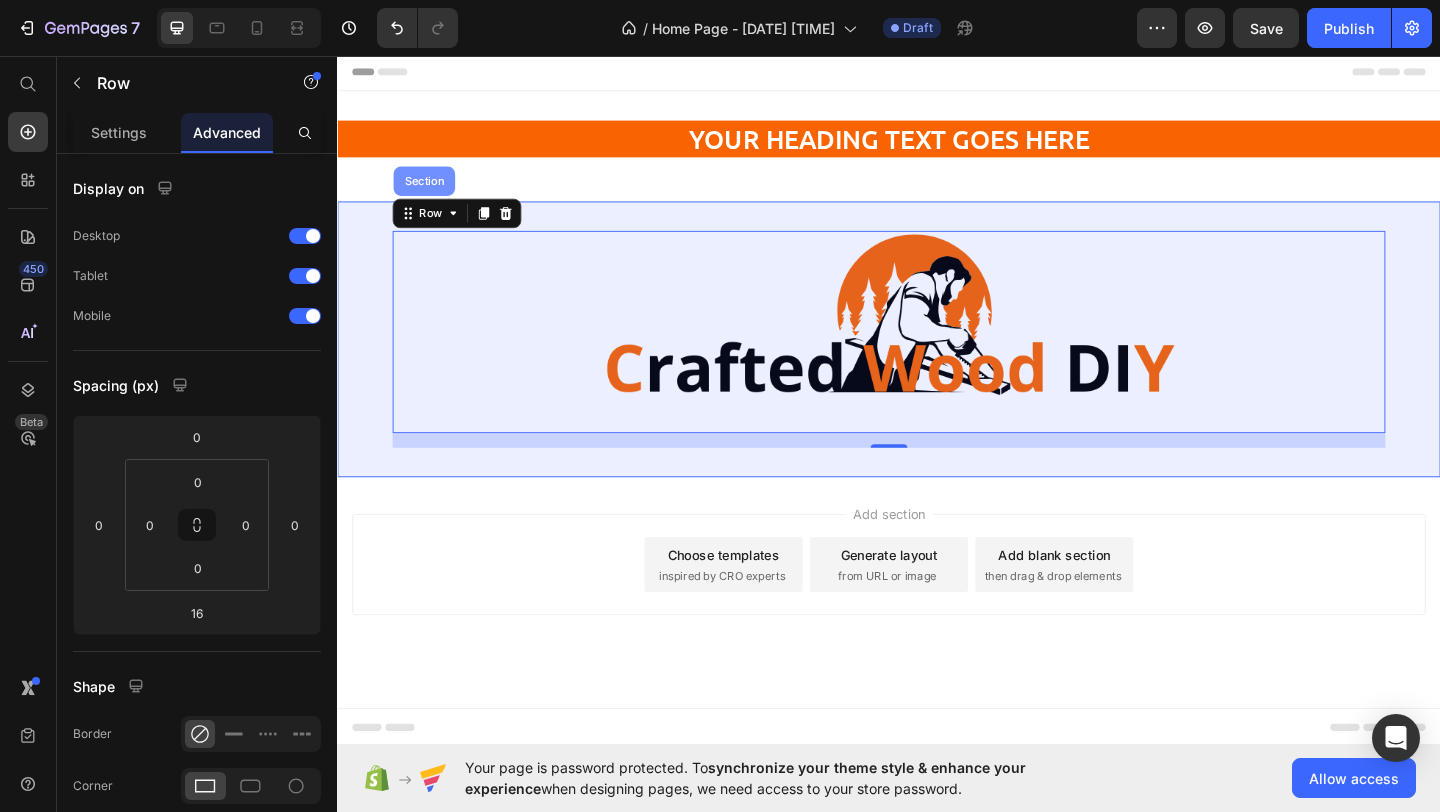 click on "Section" at bounding box center [431, 192] 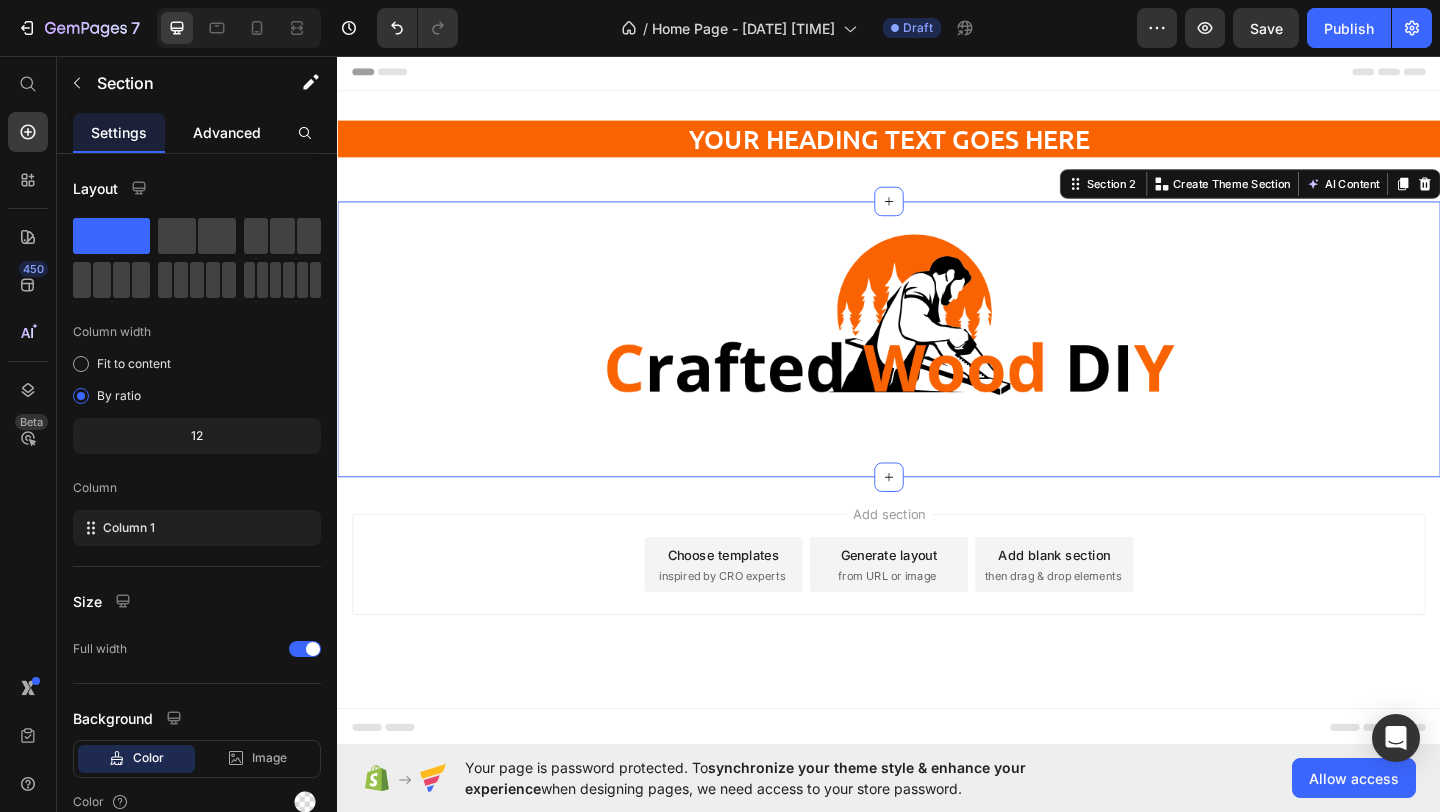 click on "Advanced" at bounding box center [227, 132] 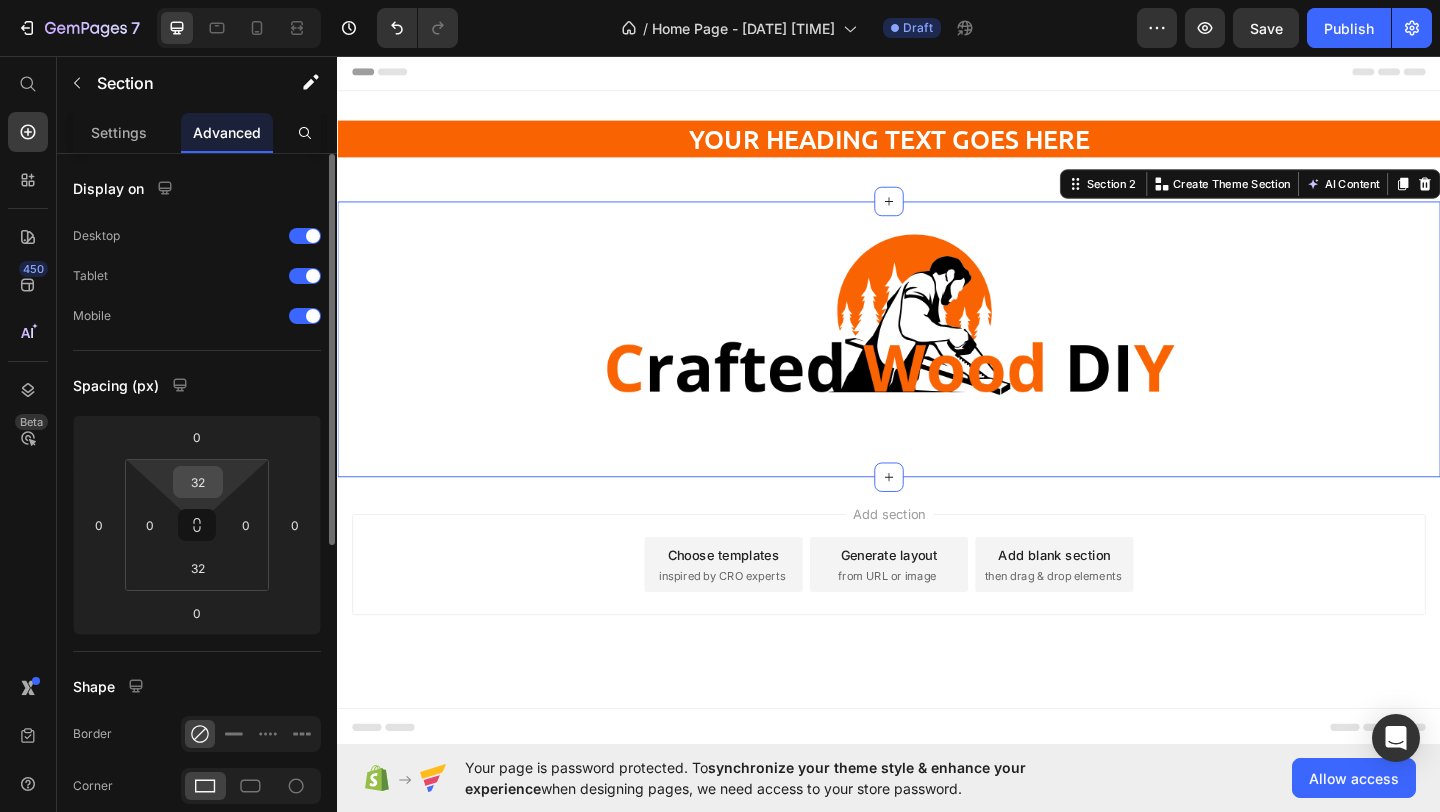 click on "32" at bounding box center [198, 482] 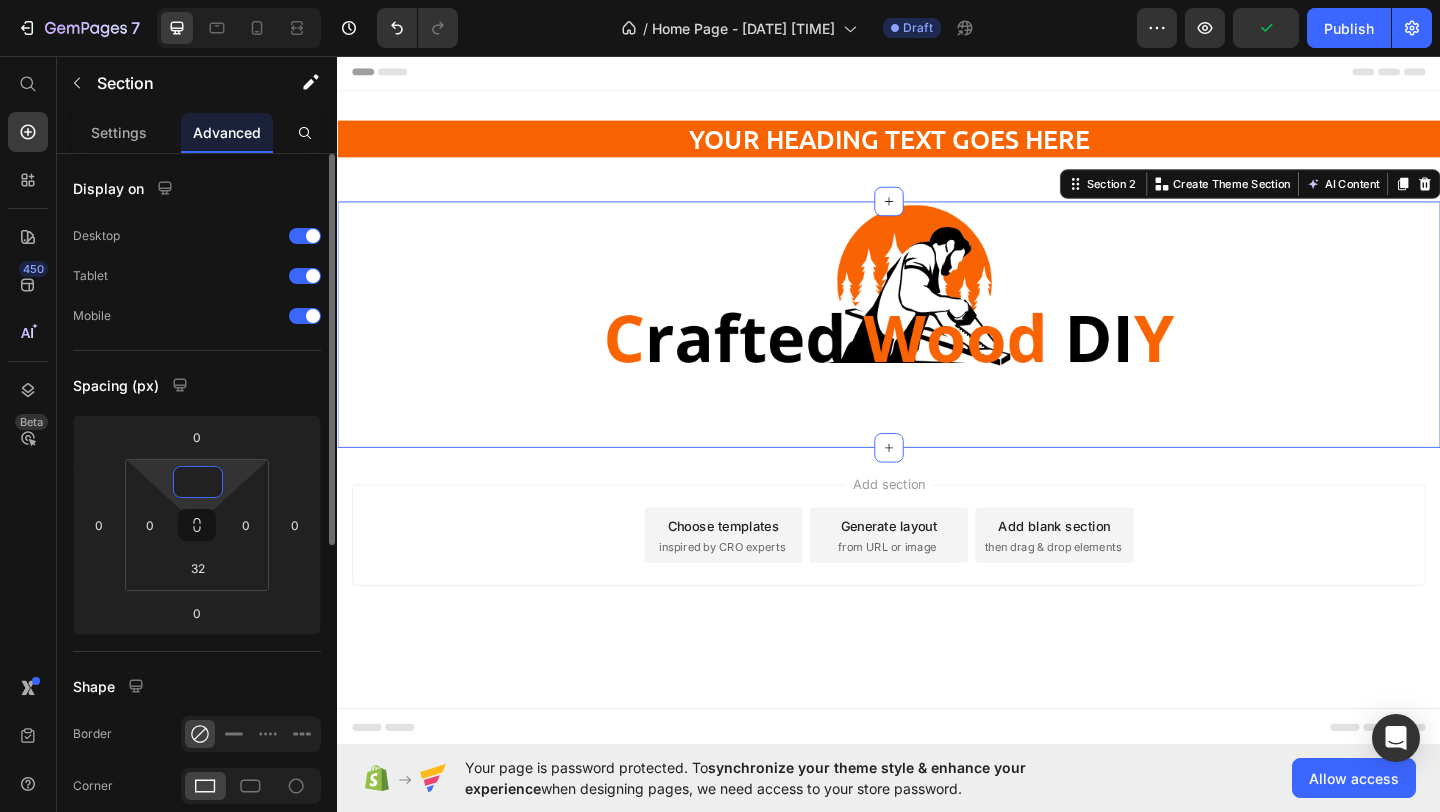 type on "0" 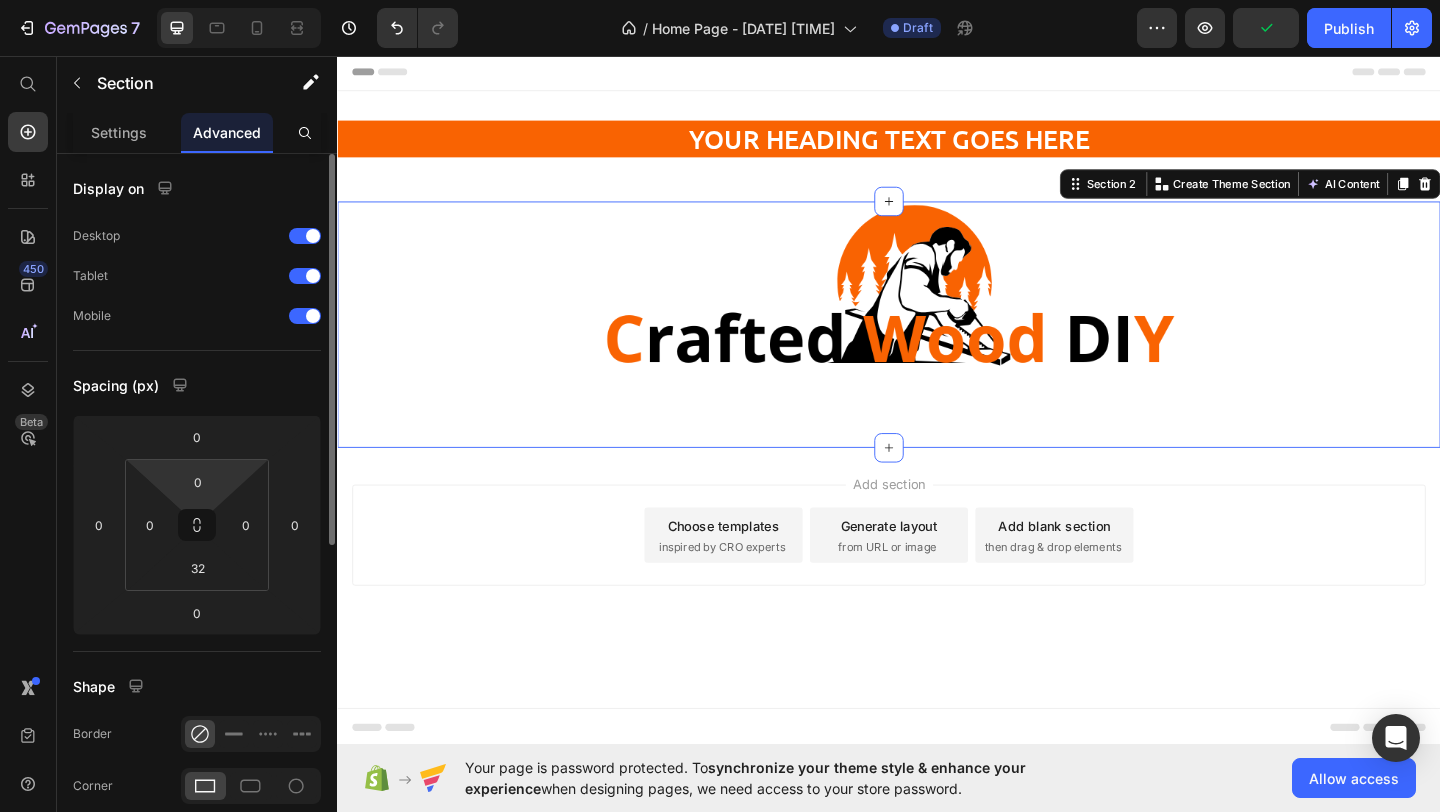 click on "Spacing (px)" at bounding box center (197, 385) 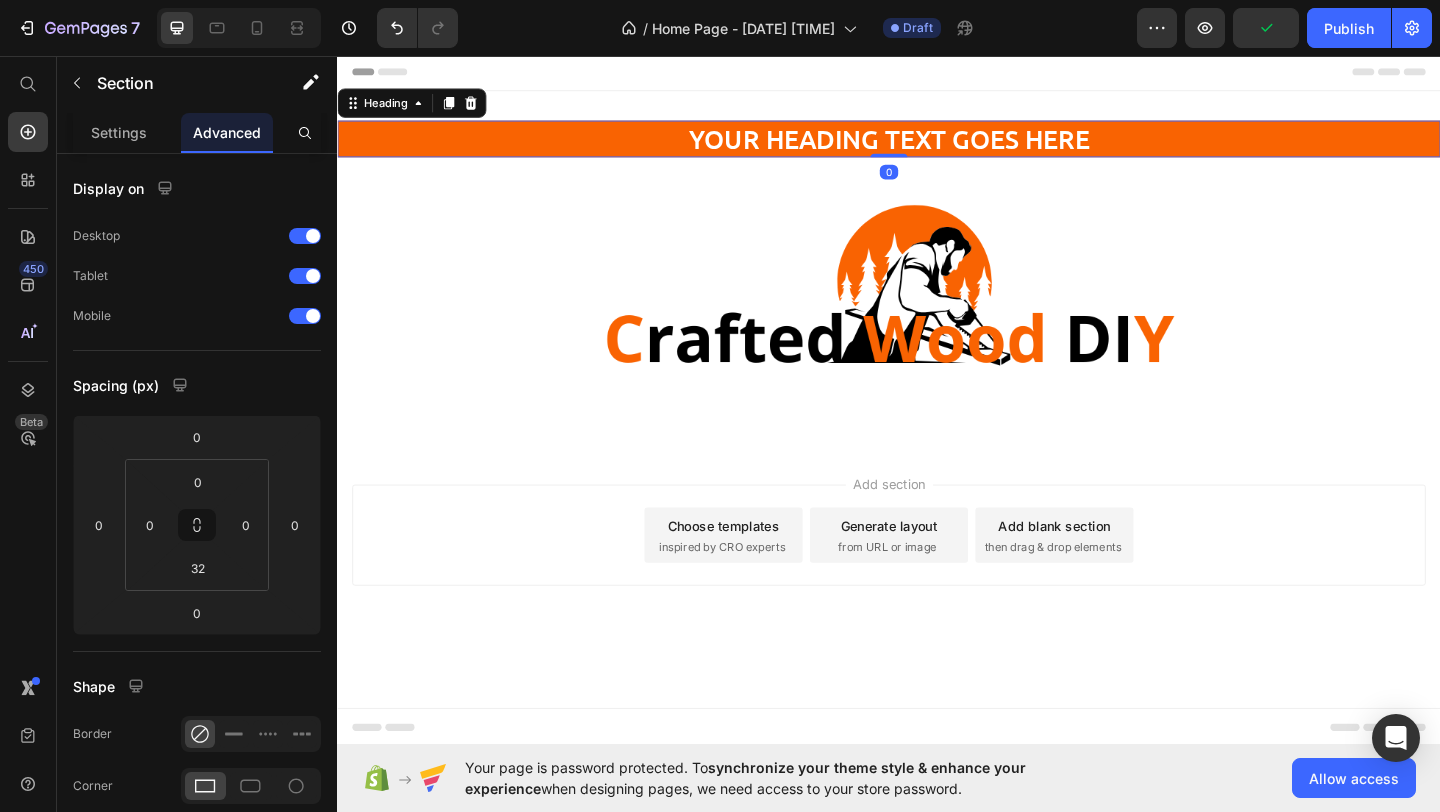 click on "Your heading text goes here" at bounding box center (937, 146) 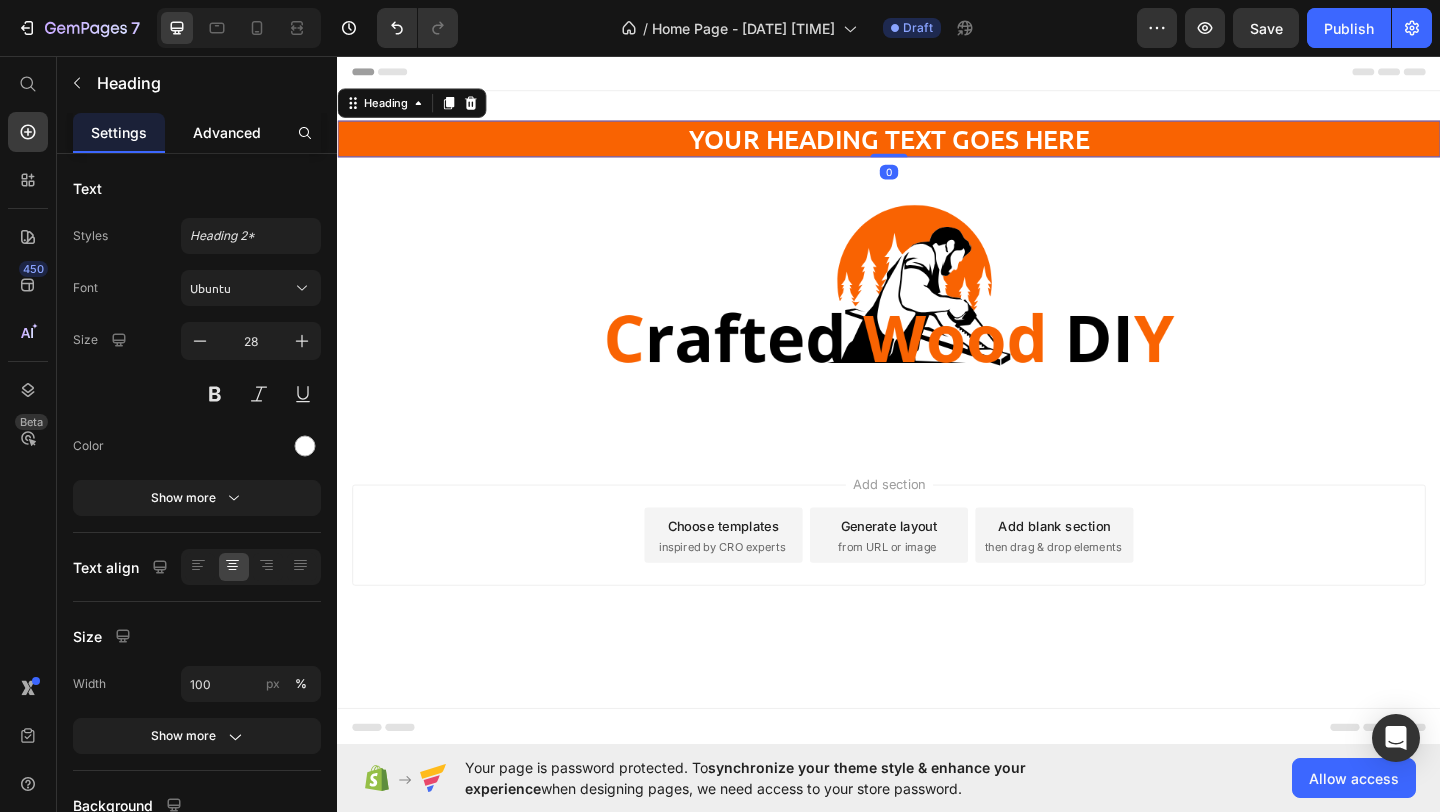 click on "Advanced" at bounding box center [227, 132] 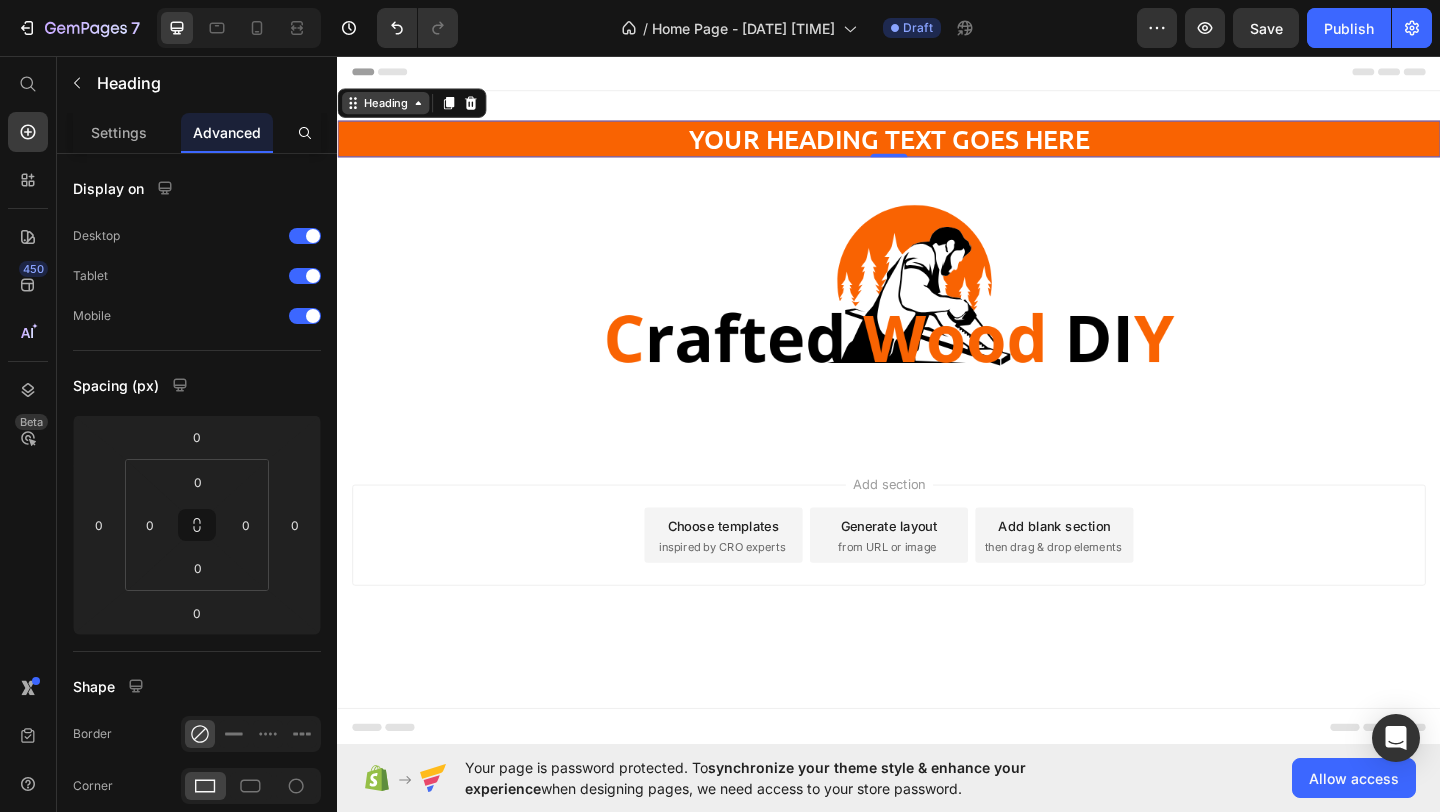 click on "Heading" at bounding box center (389, 107) 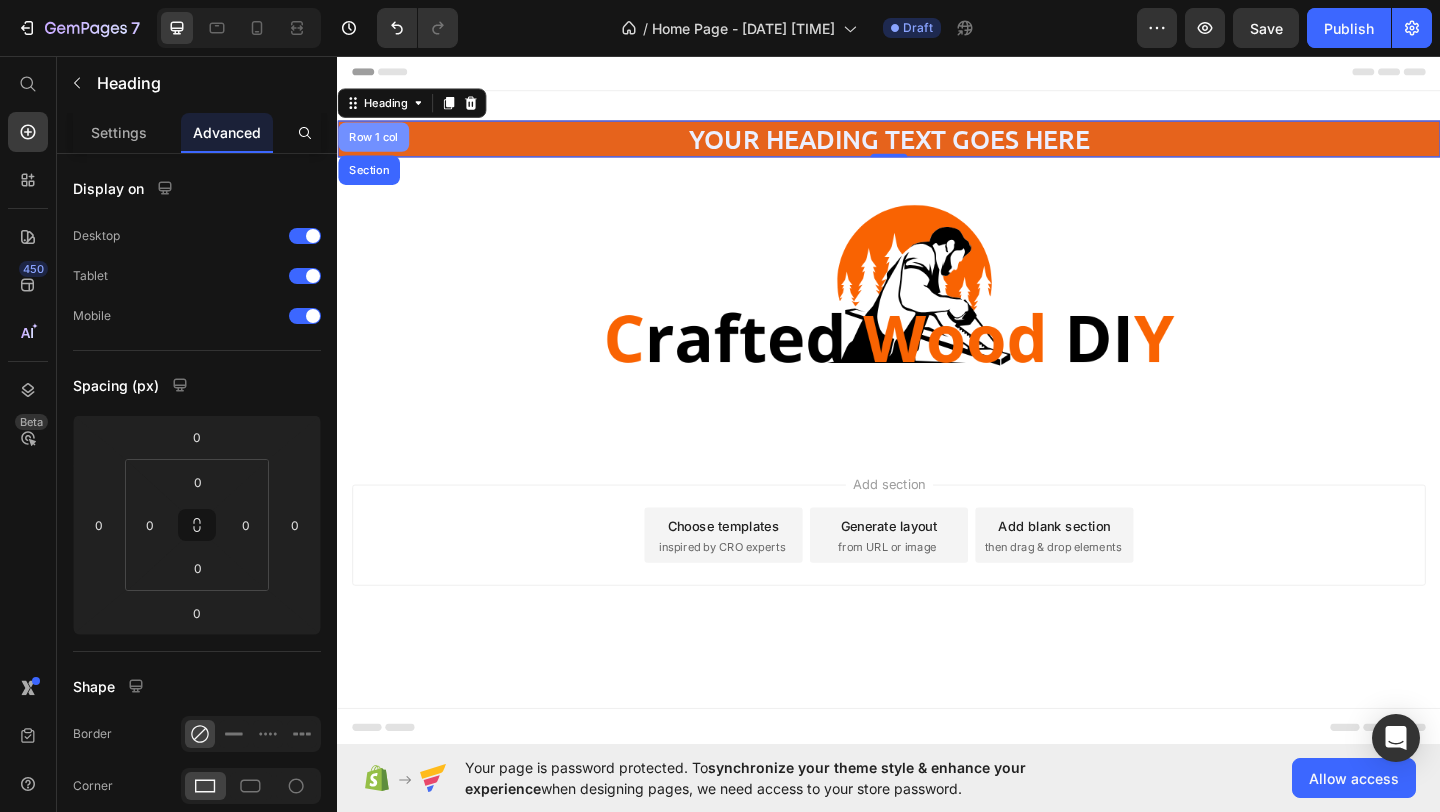 click on "Row 1 col" at bounding box center [376, 144] 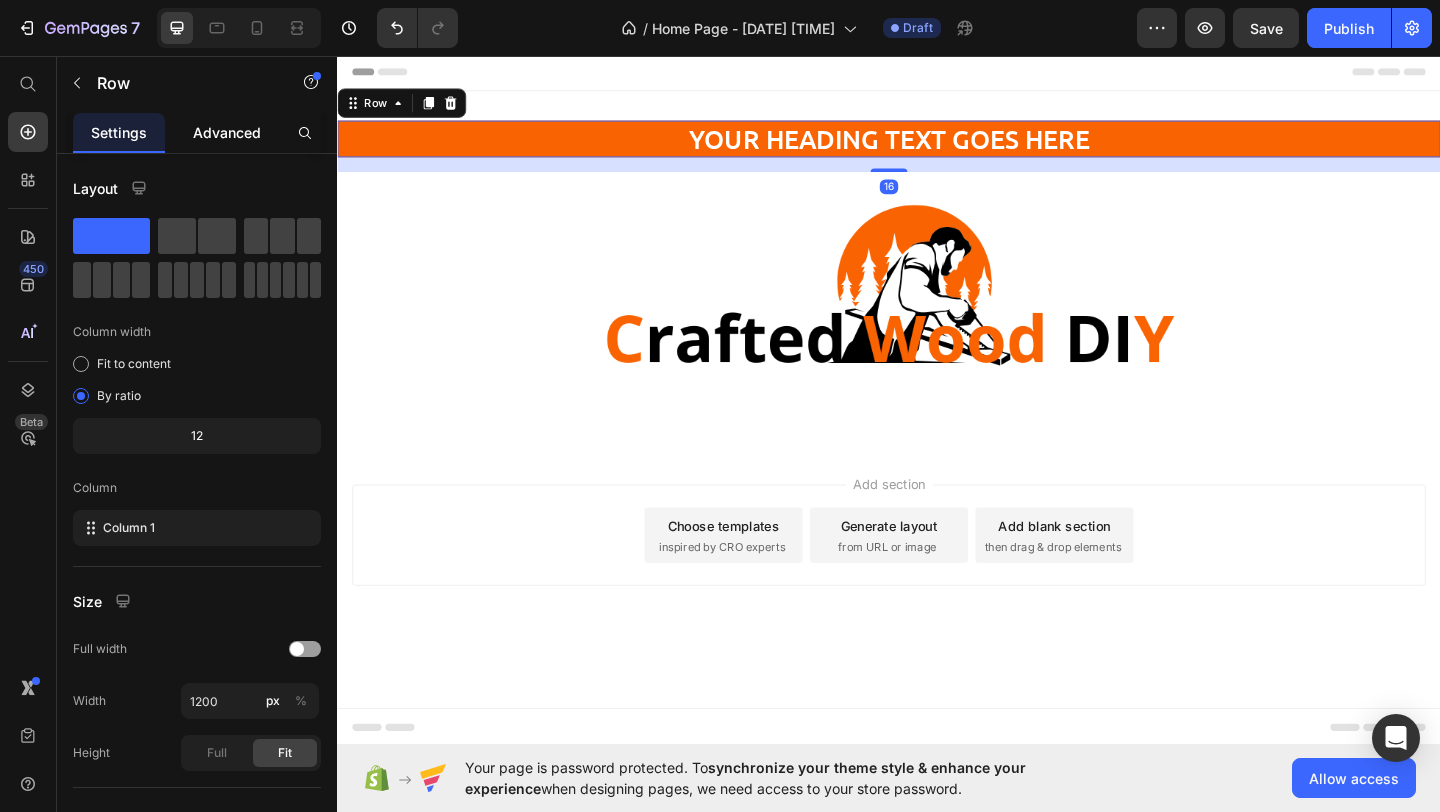 click on "Advanced" at bounding box center [227, 132] 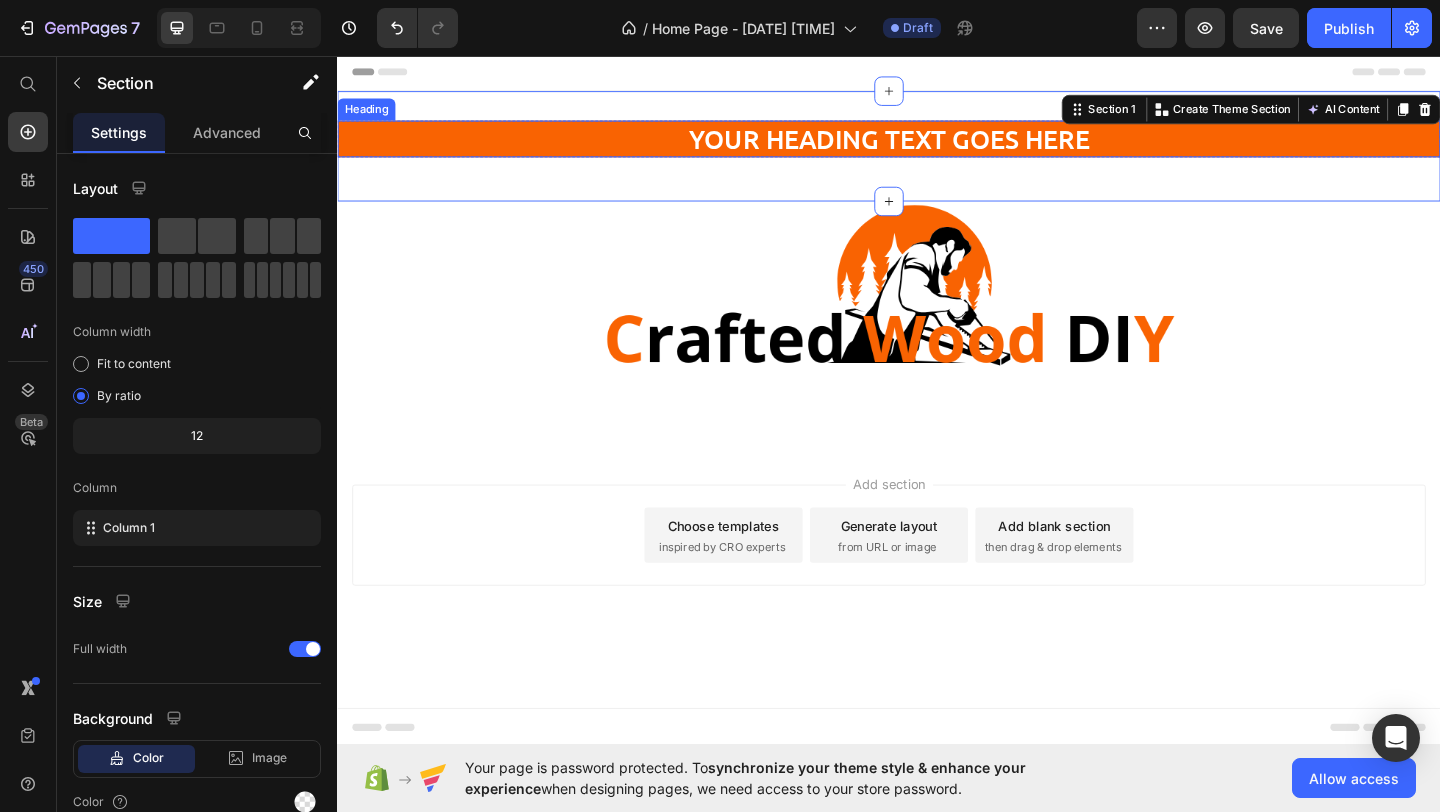 click on "Your heading text goes here" at bounding box center [937, 146] 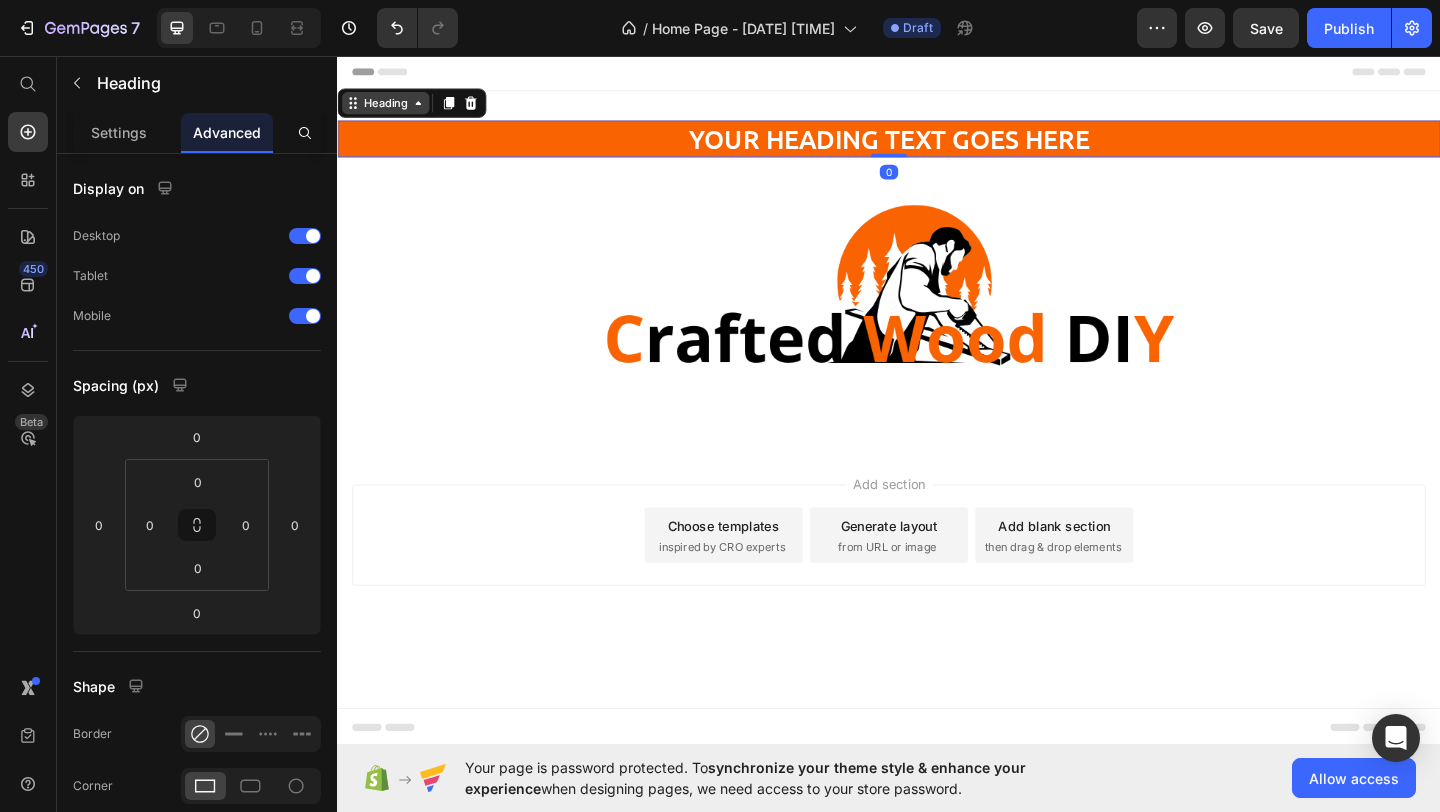 click on "Heading" at bounding box center (389, 107) 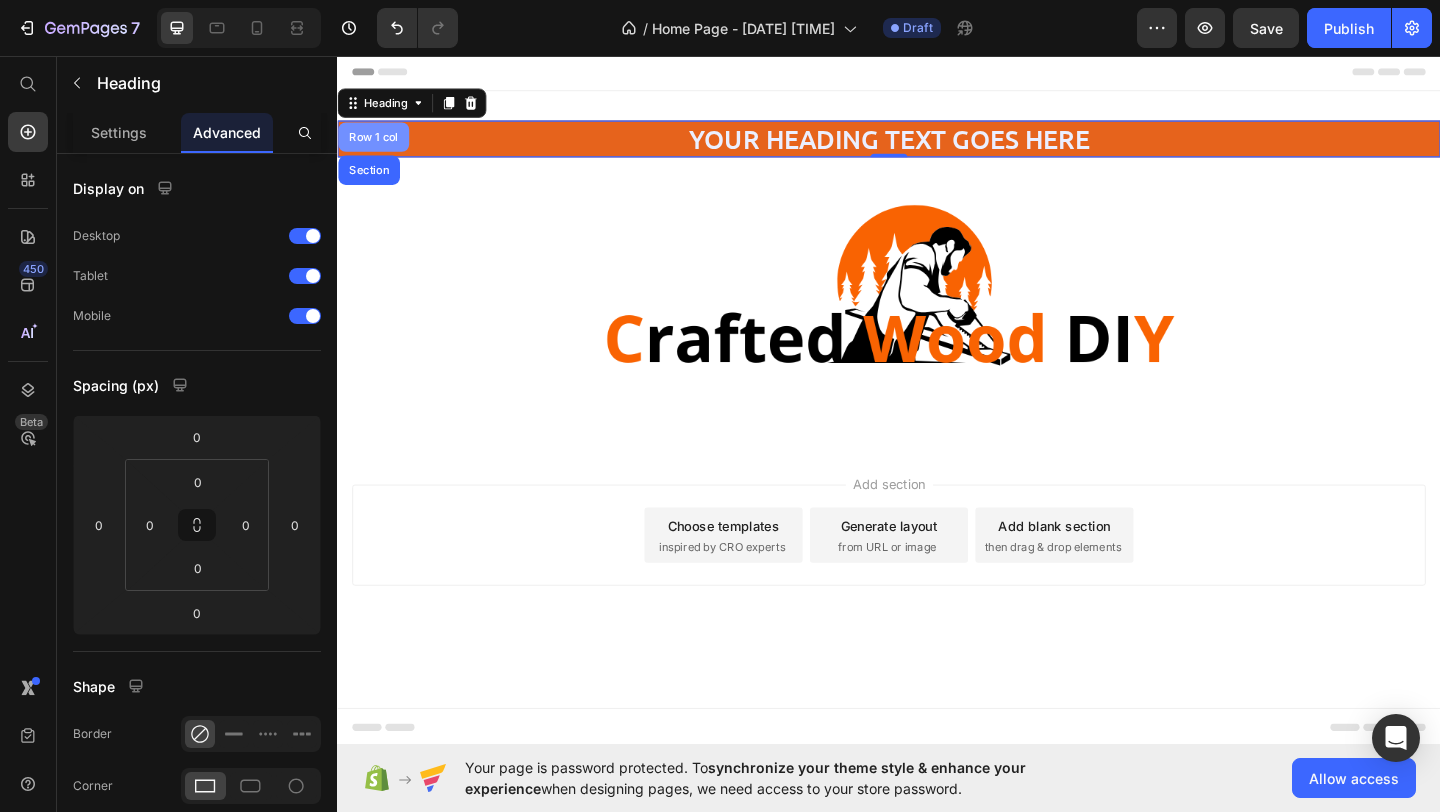 click on "Row 1 col" at bounding box center [376, 144] 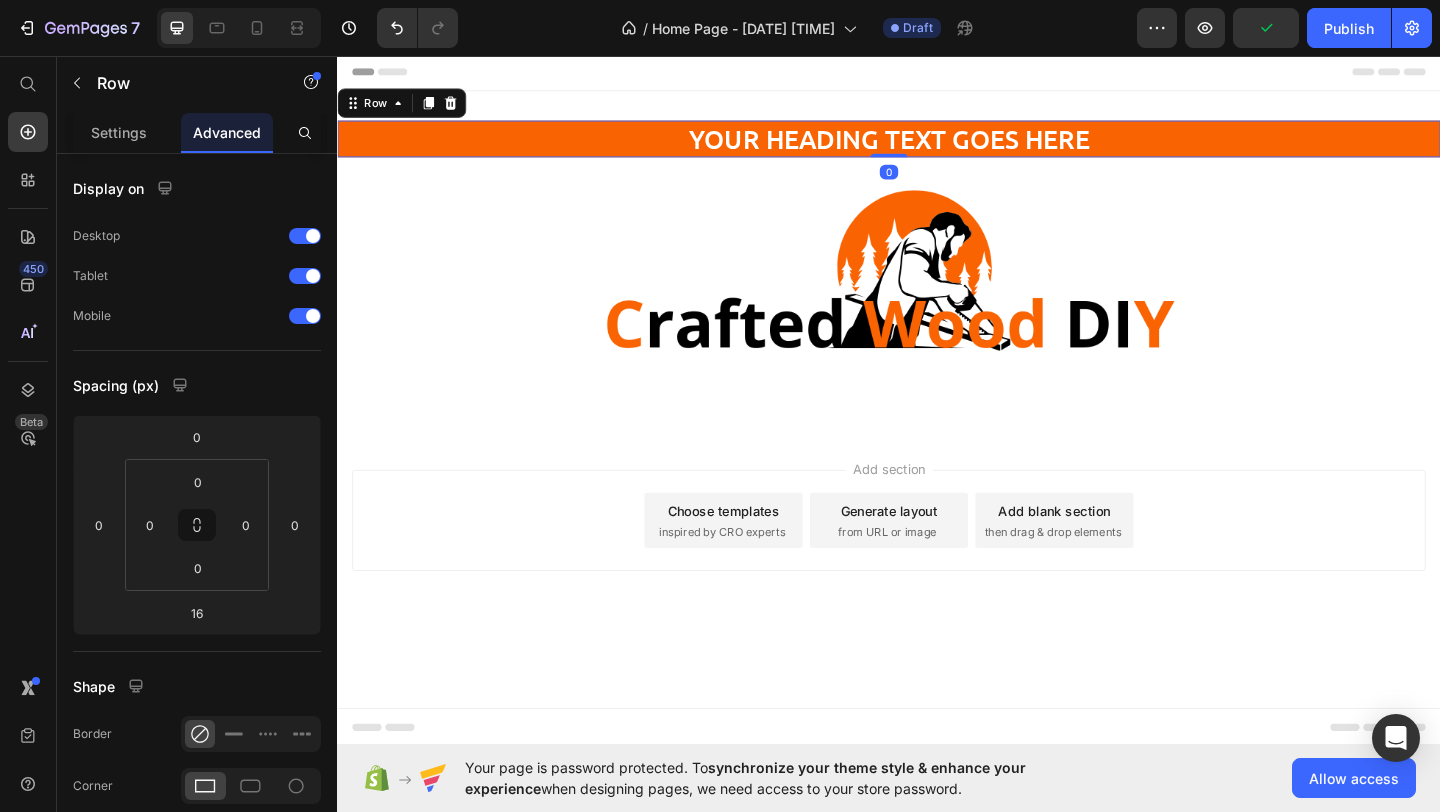 drag, startPoint x: 933, startPoint y: 181, endPoint x: 934, endPoint y: 149, distance: 32.01562 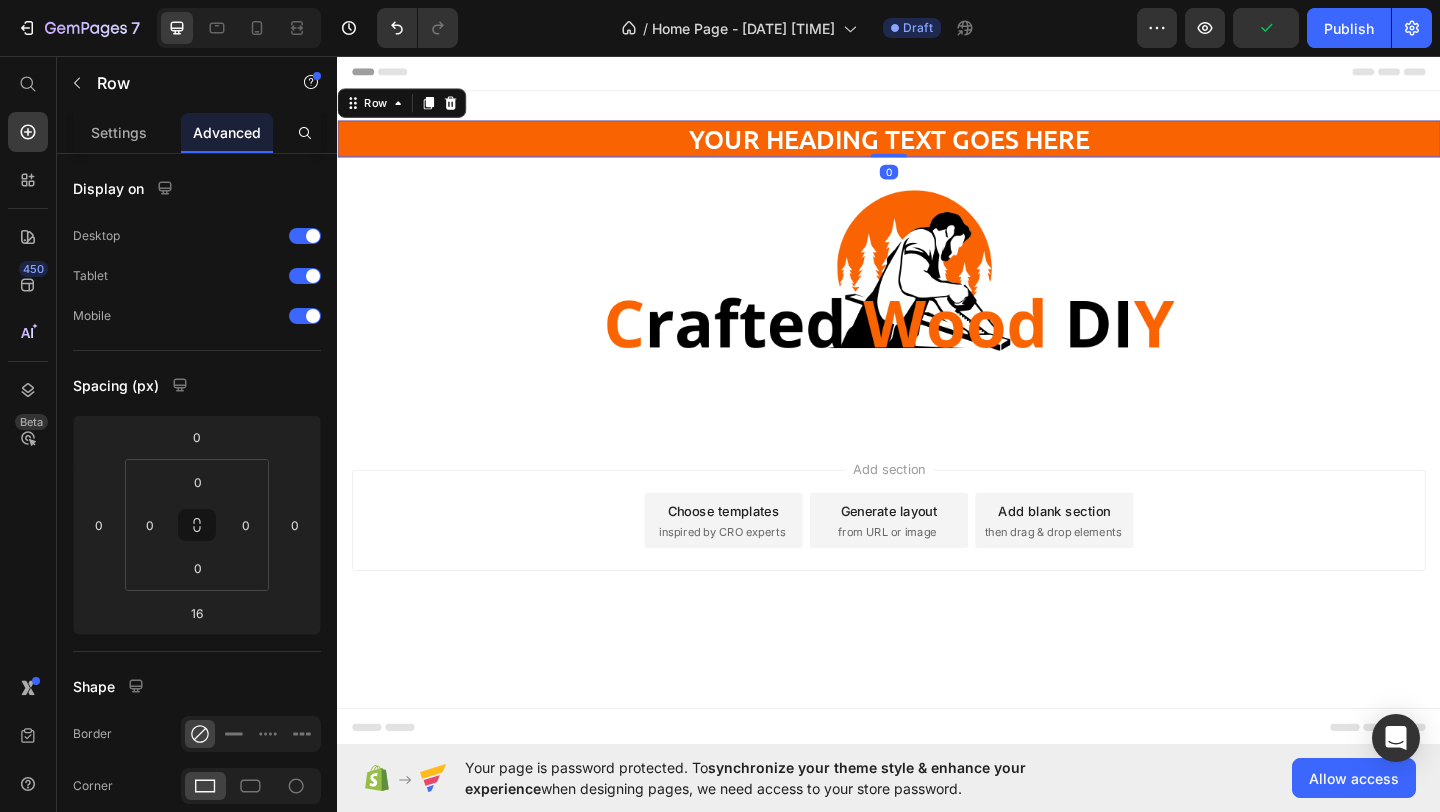click on "Your heading text goes here Heading Row   0" at bounding box center (937, 146) 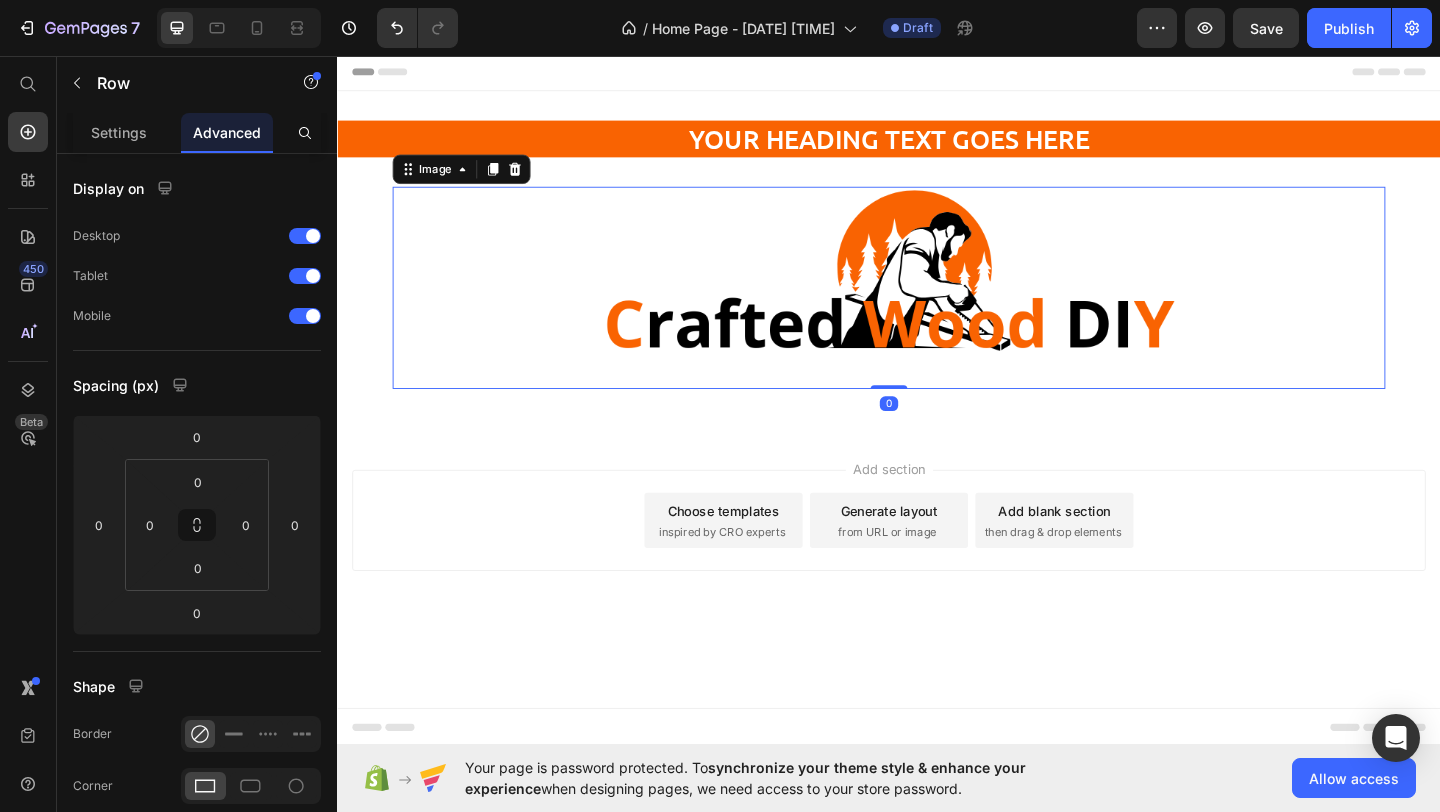 click at bounding box center [937, 308] 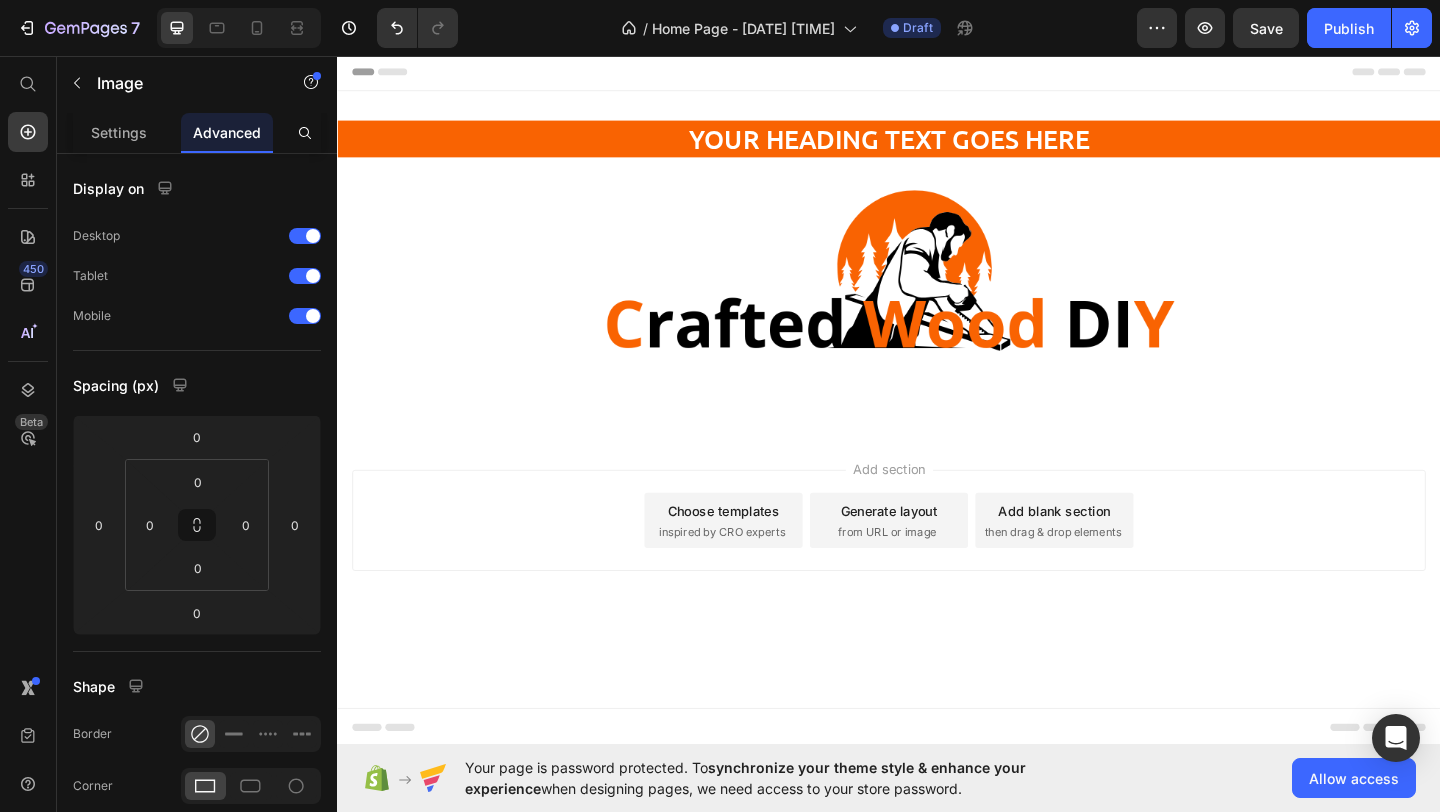 click on "Add section Choose templates inspired by CRO experts Generate layout from URL or image Add blank section then drag & drop elements" at bounding box center (937, 589) 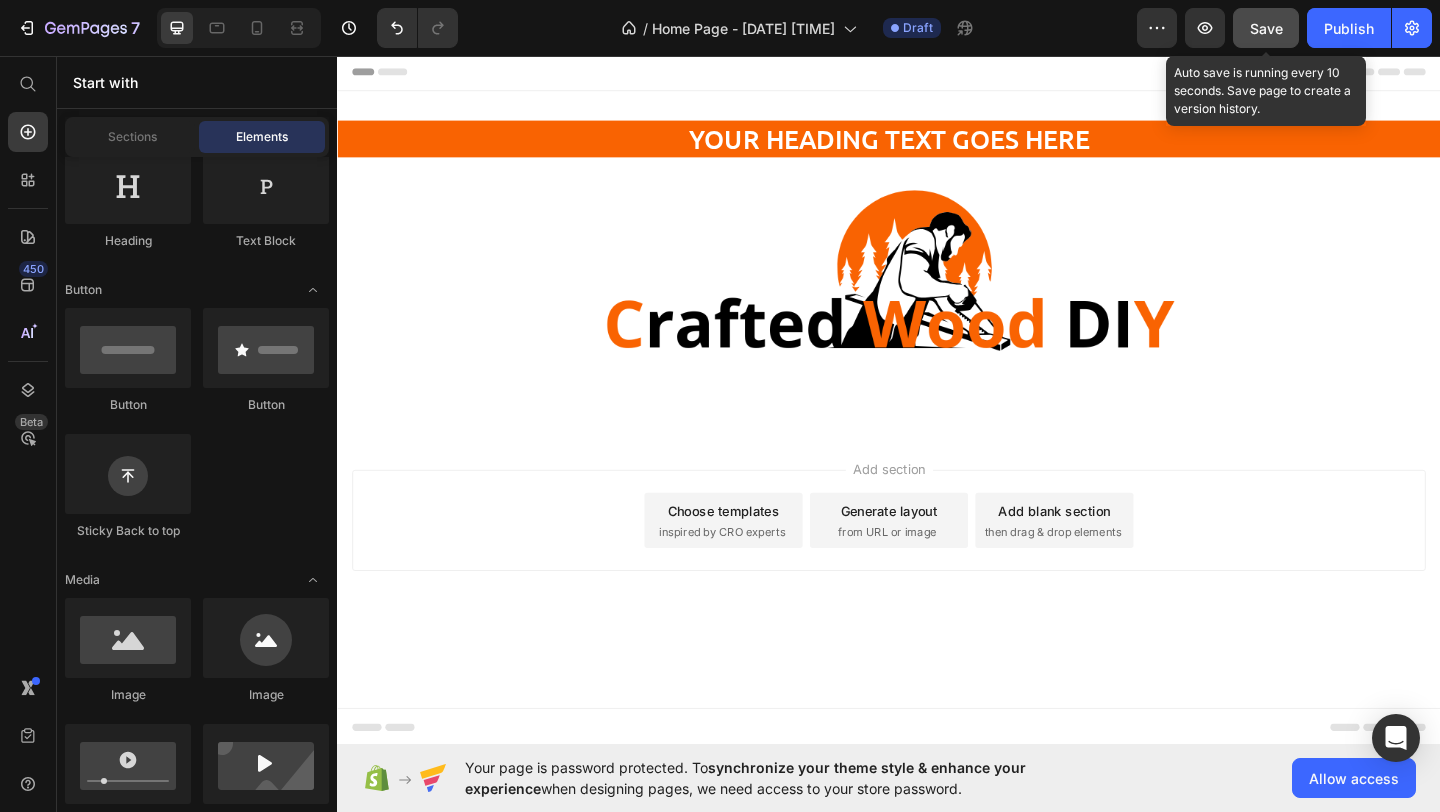 click on "Save" 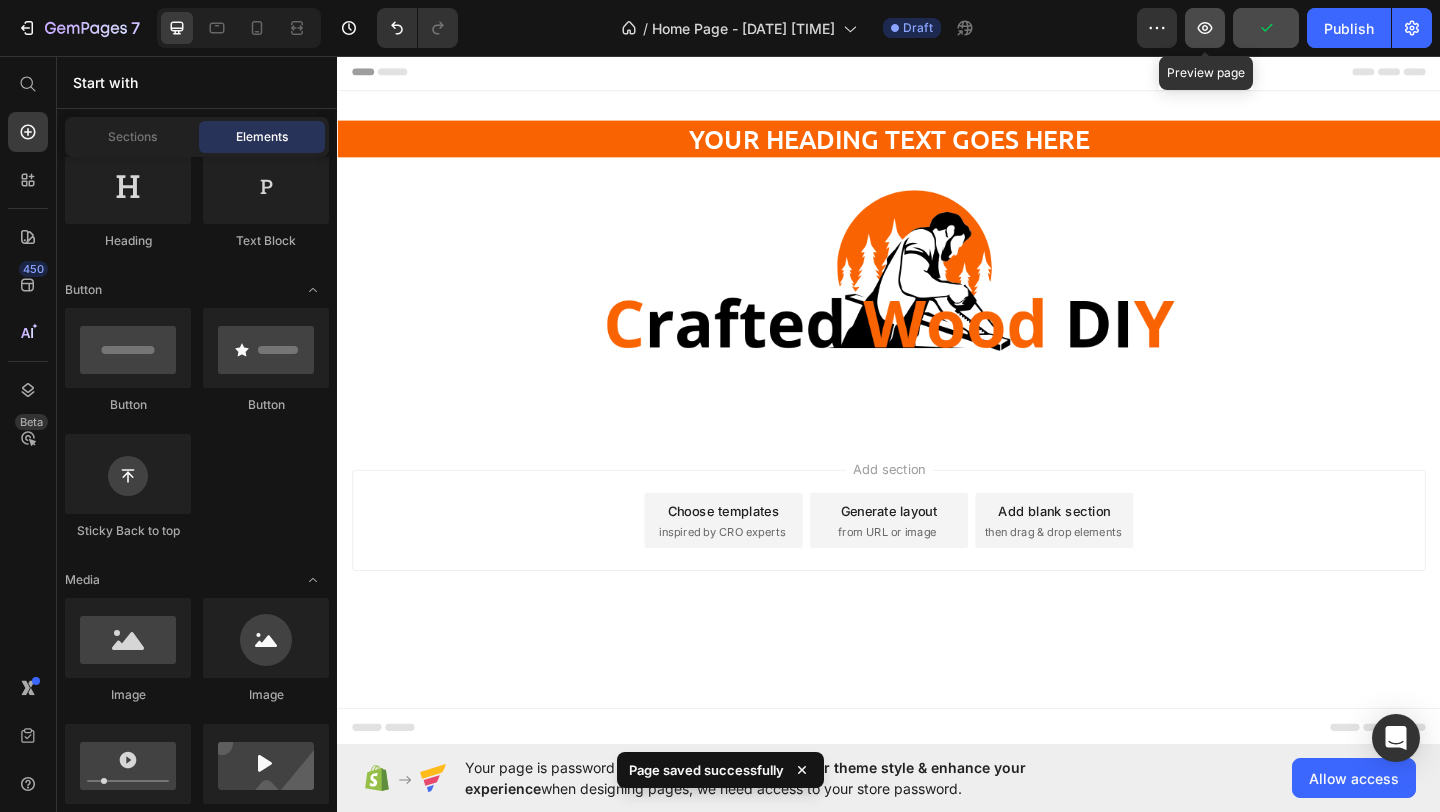 click 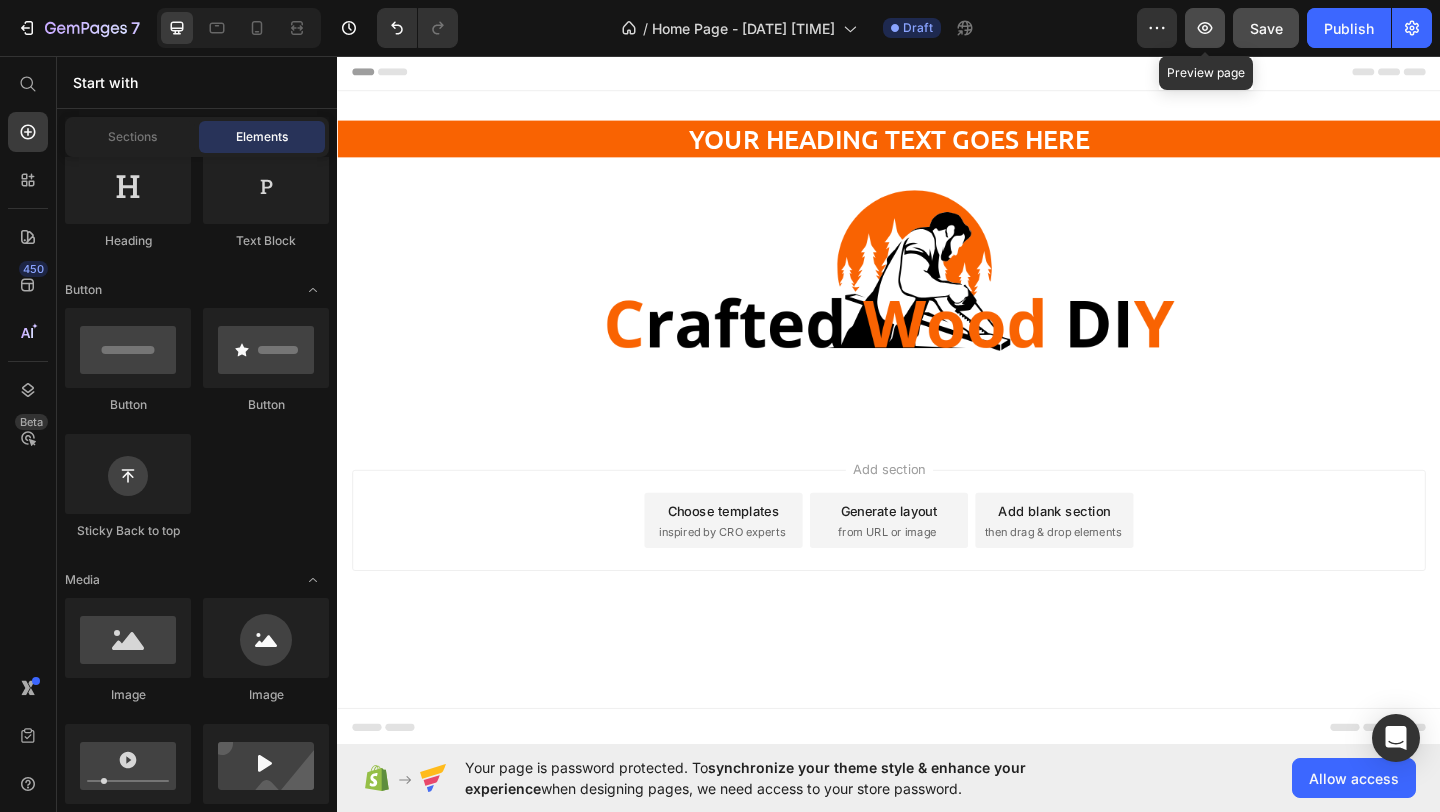 click 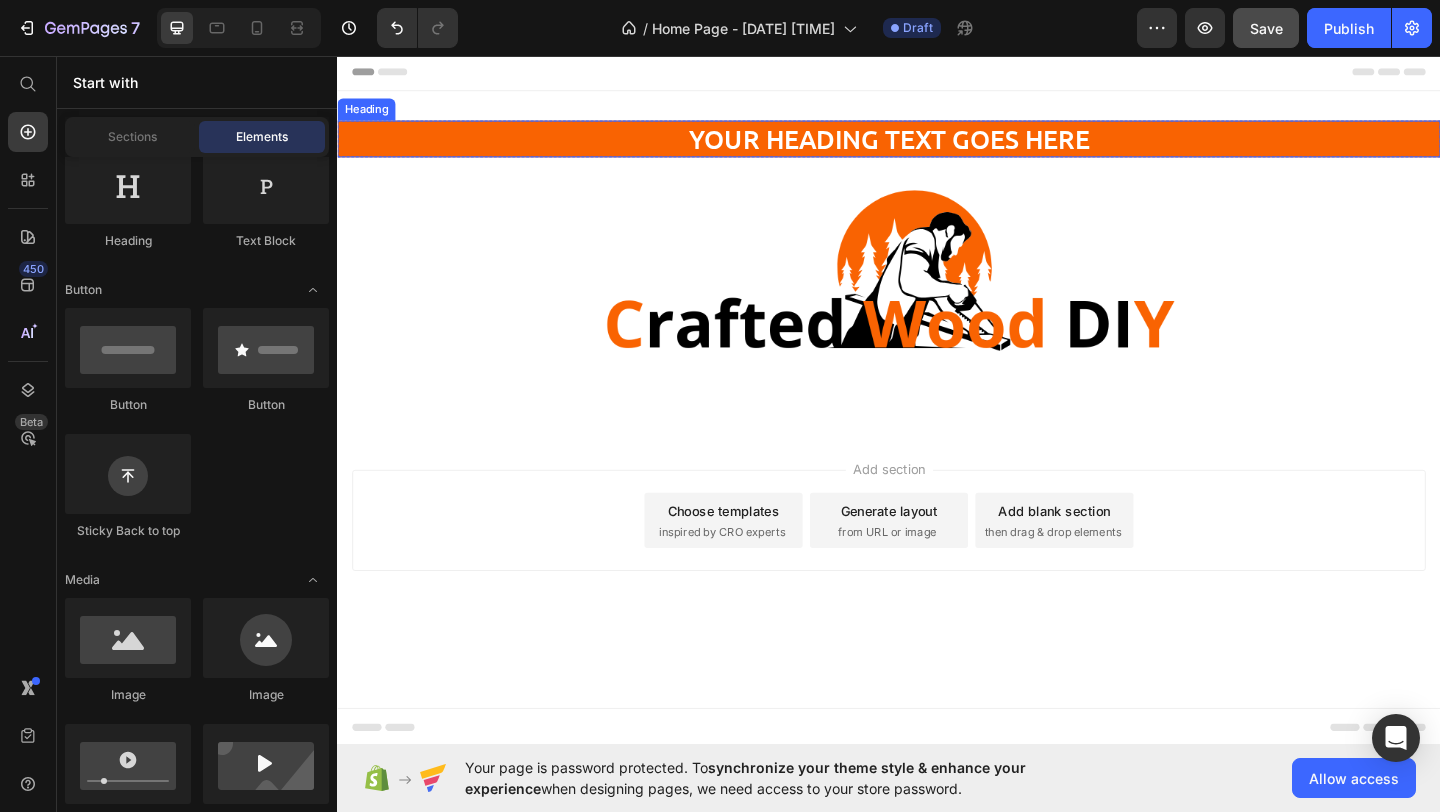 click on "Your heading text goes here" at bounding box center [937, 146] 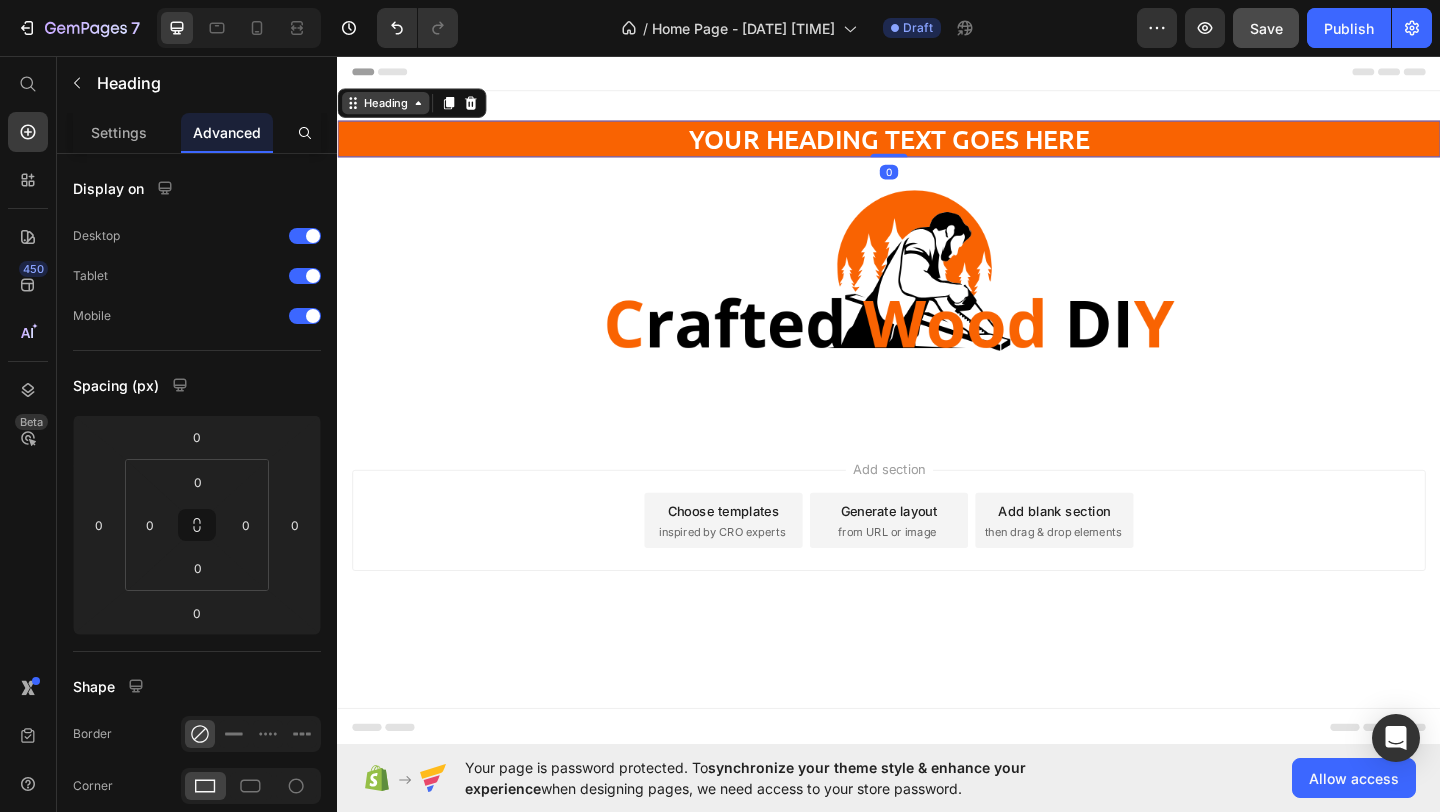 click on "Heading" at bounding box center [389, 107] 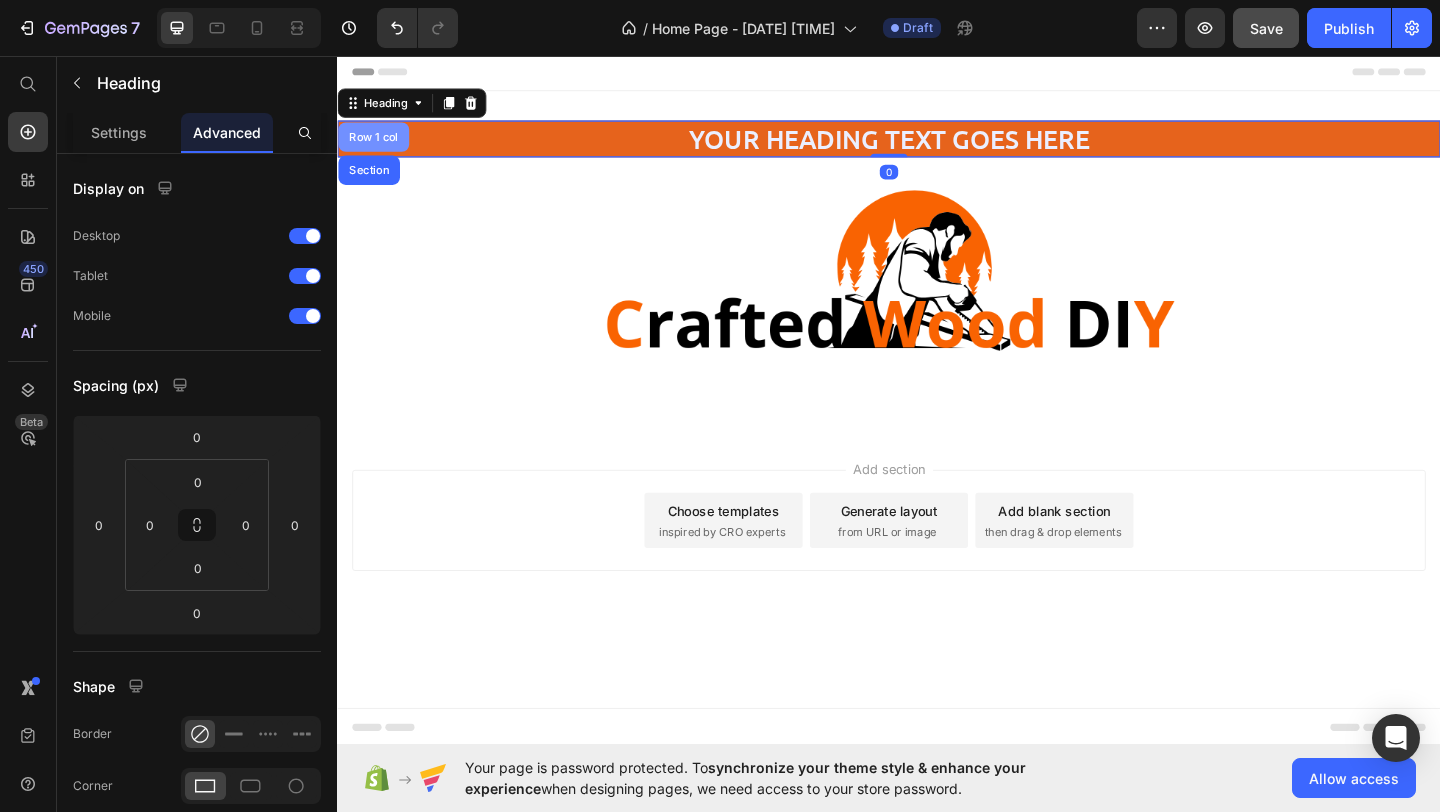 click on "Row 1 col" at bounding box center (376, 144) 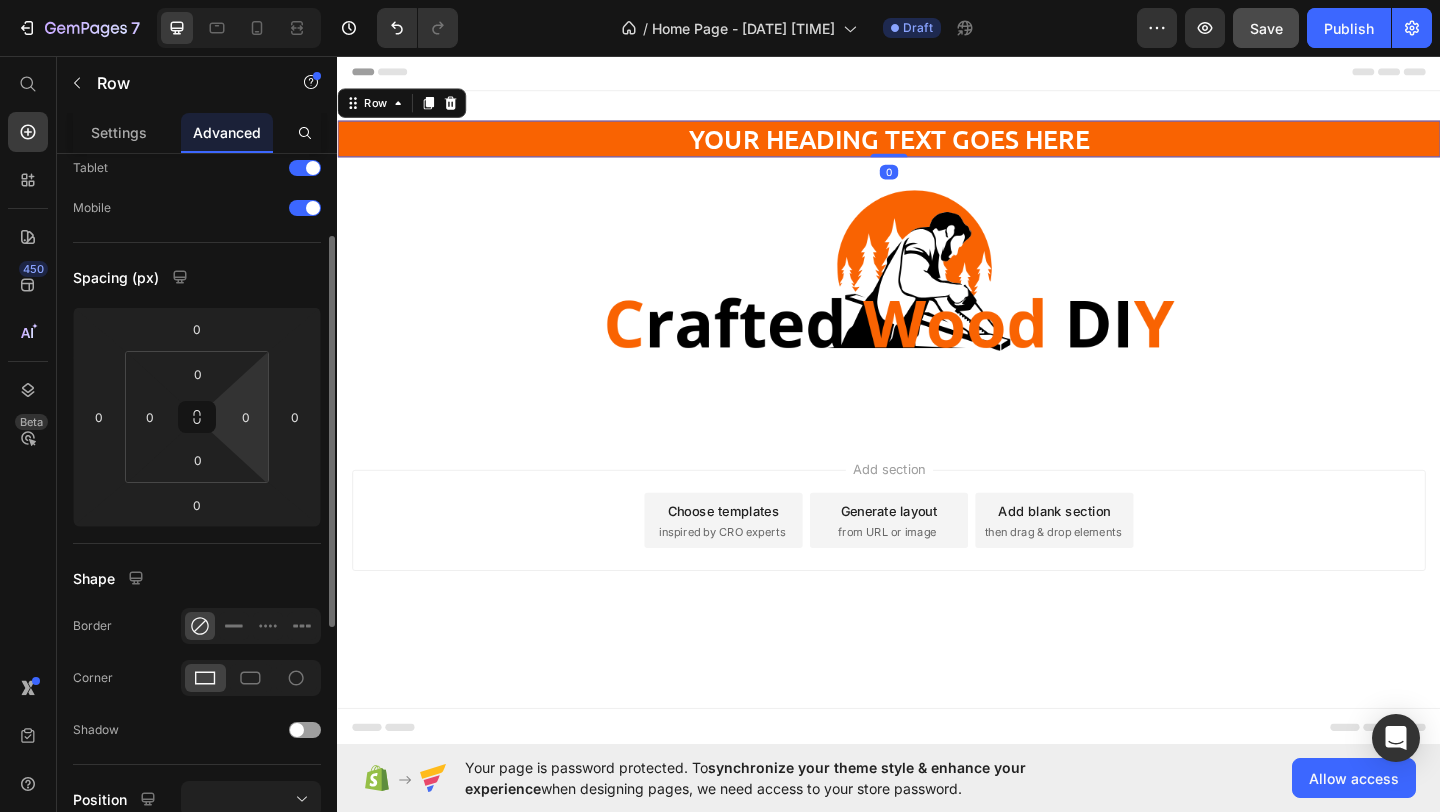 scroll, scrollTop: 197, scrollLeft: 0, axis: vertical 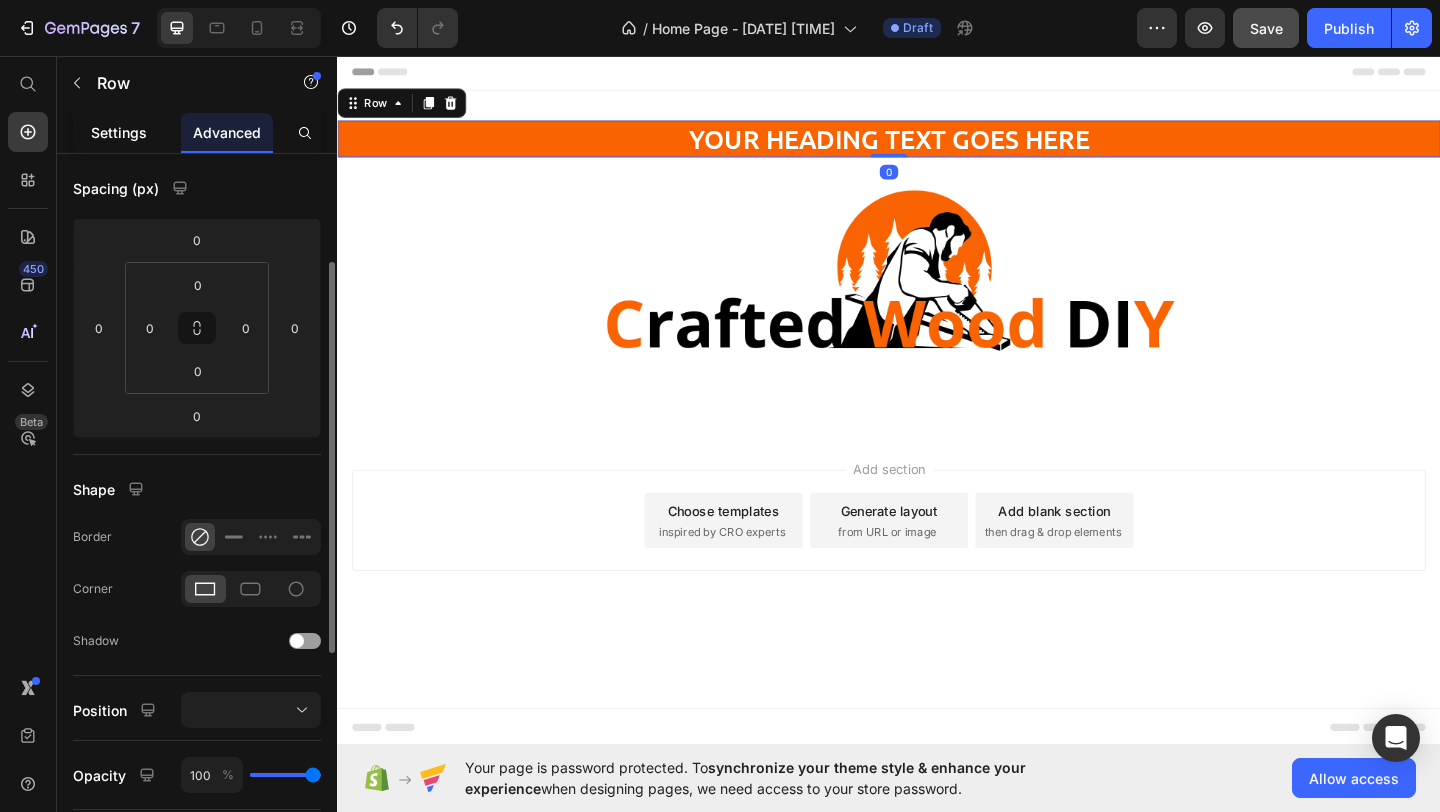 click on "Settings" at bounding box center (119, 132) 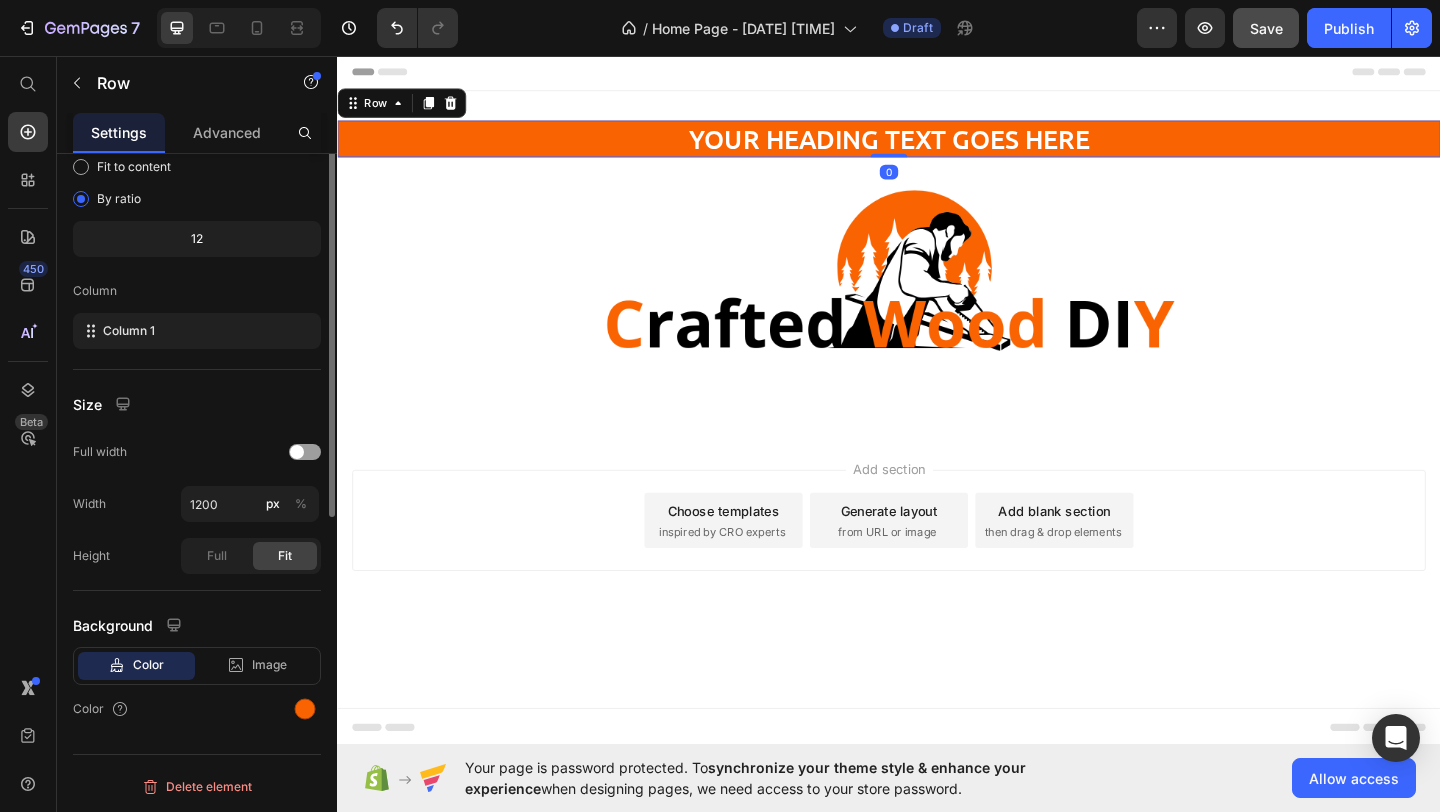 scroll, scrollTop: 0, scrollLeft: 0, axis: both 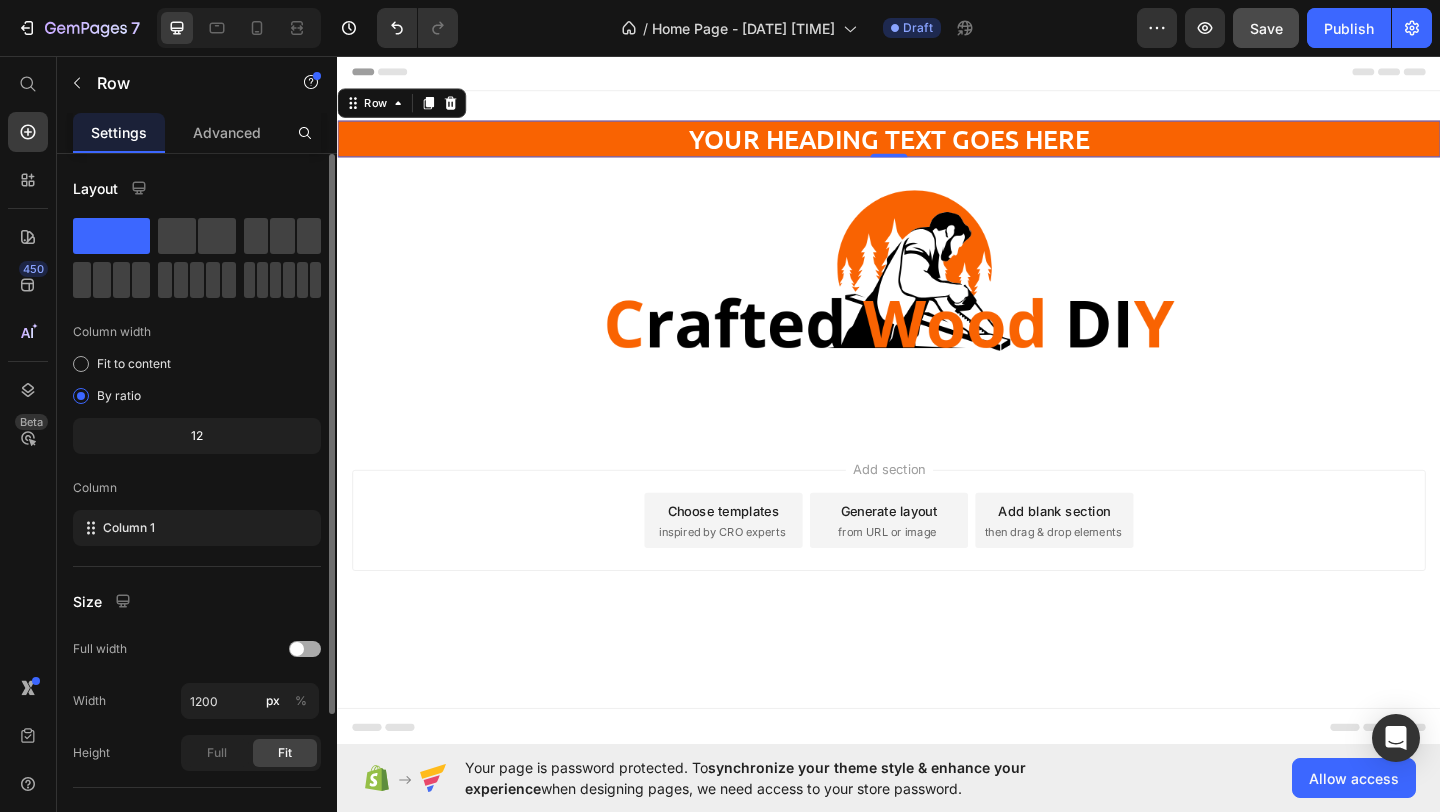 click at bounding box center (297, 649) 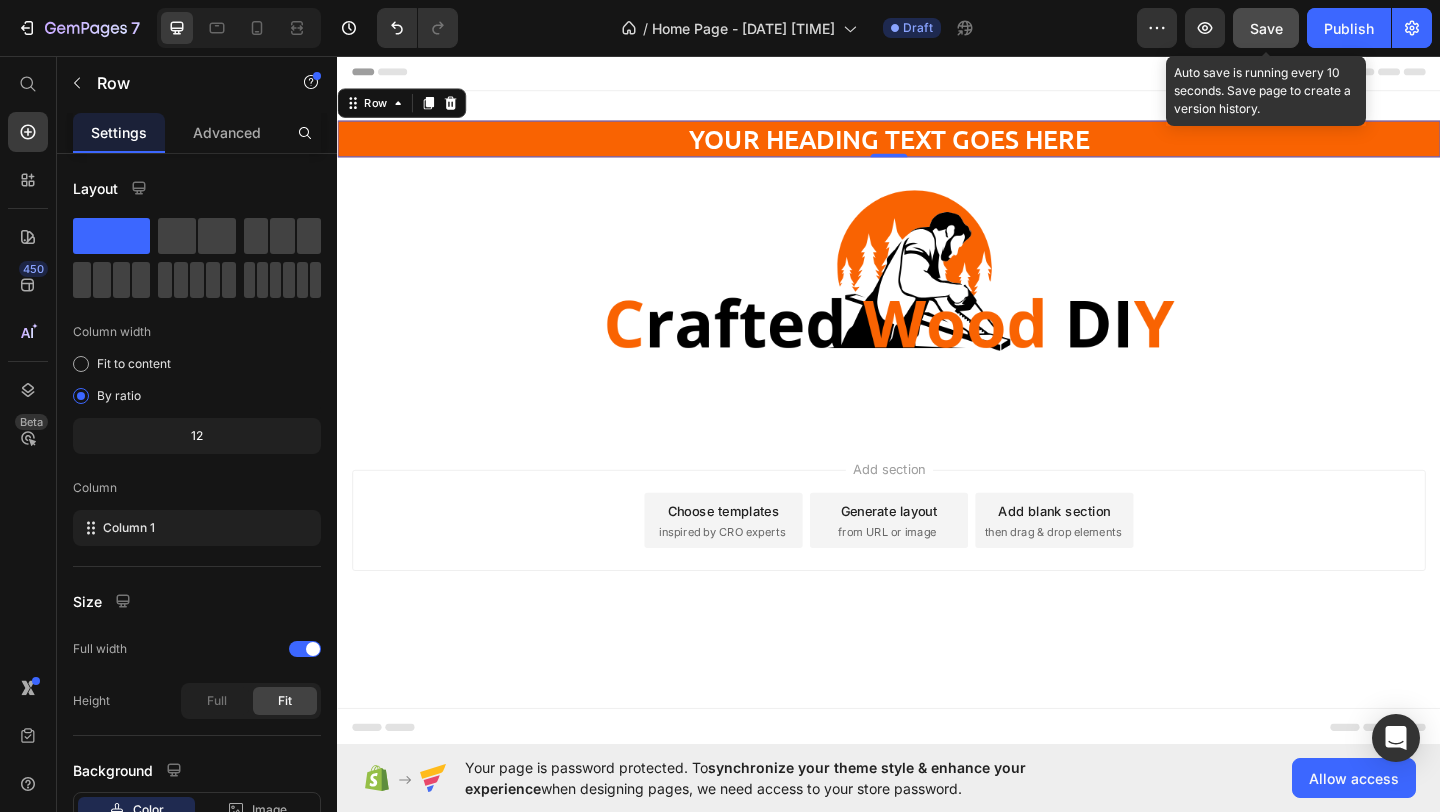 click on "Save" at bounding box center [1266, 28] 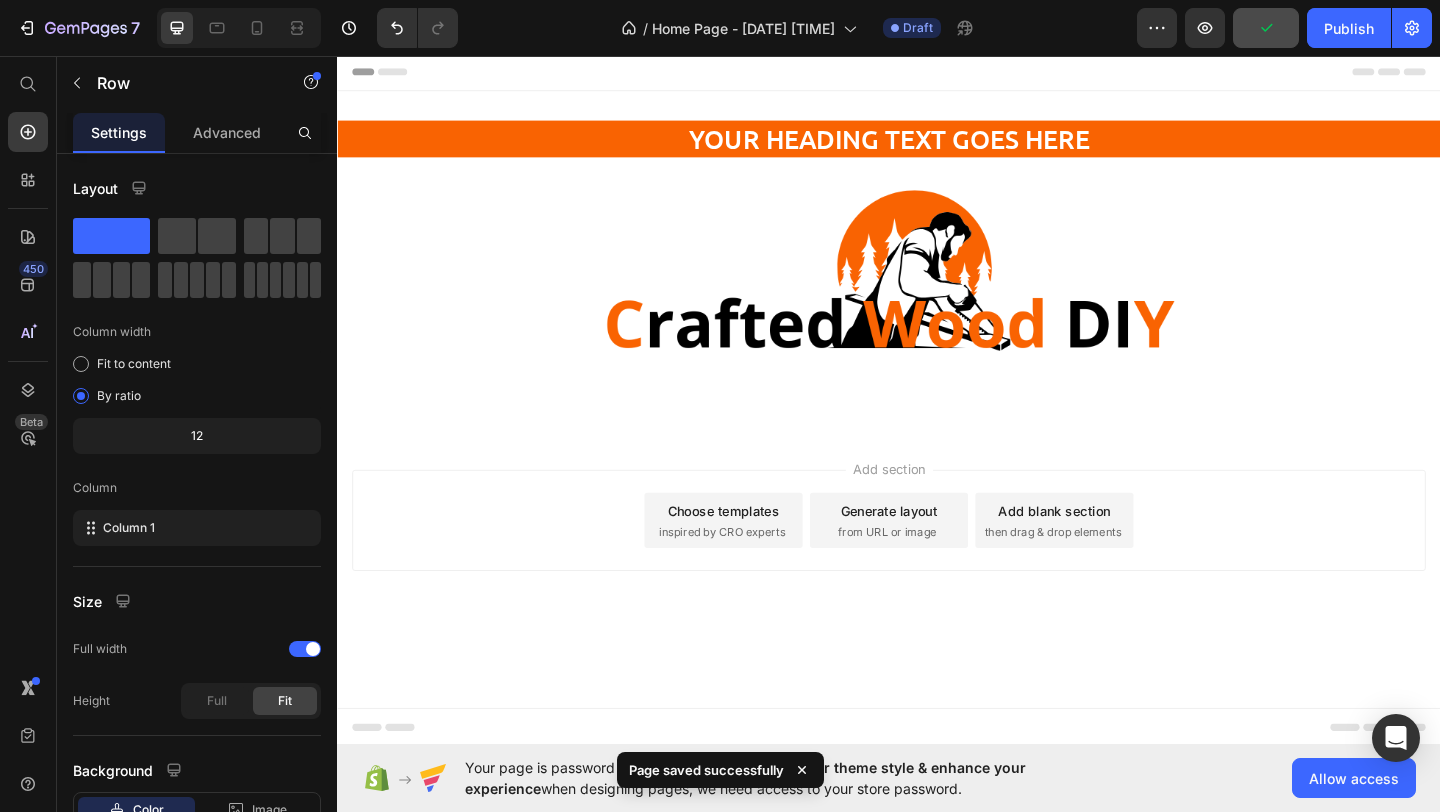 click on "Header" at bounding box center [394, 73] 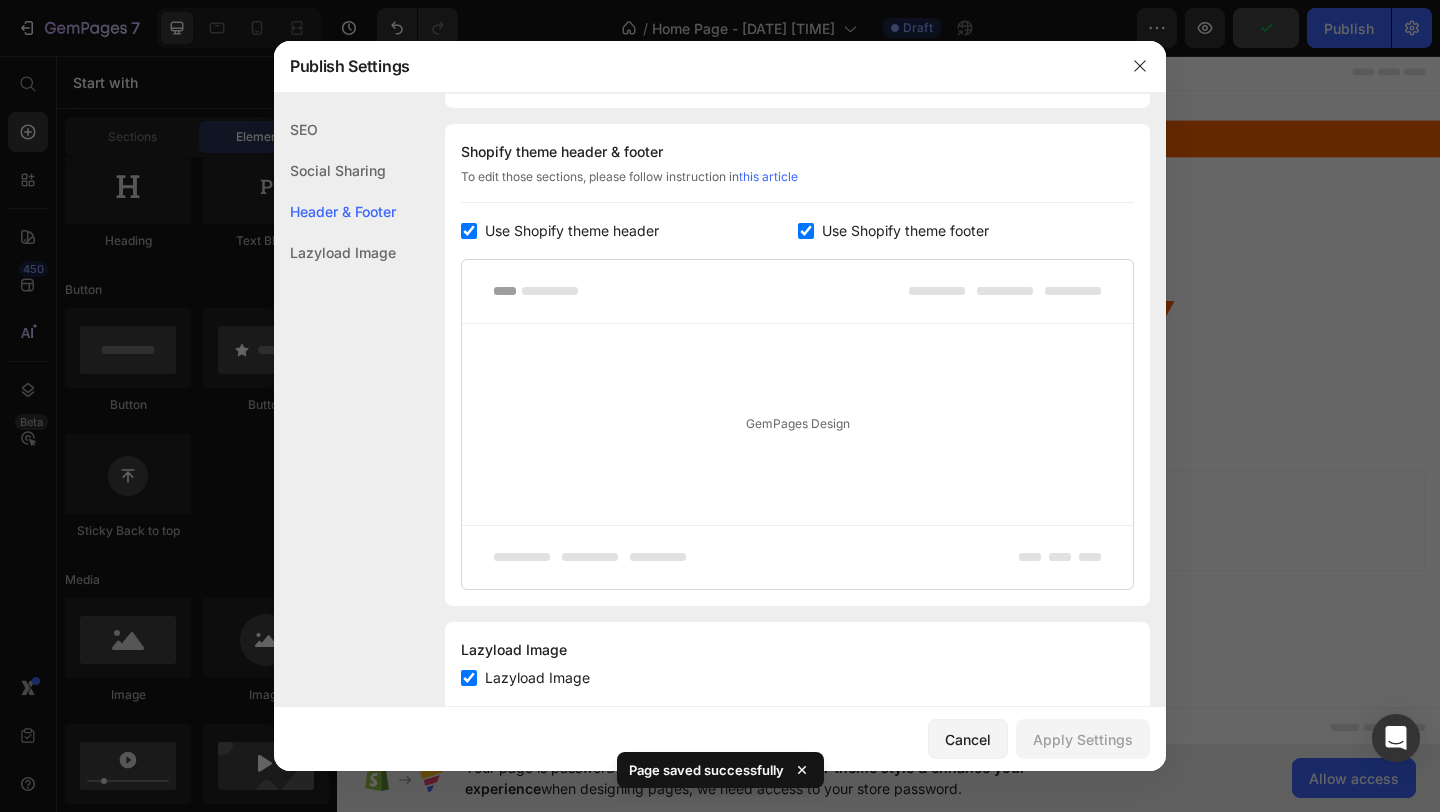 scroll, scrollTop: 270, scrollLeft: 0, axis: vertical 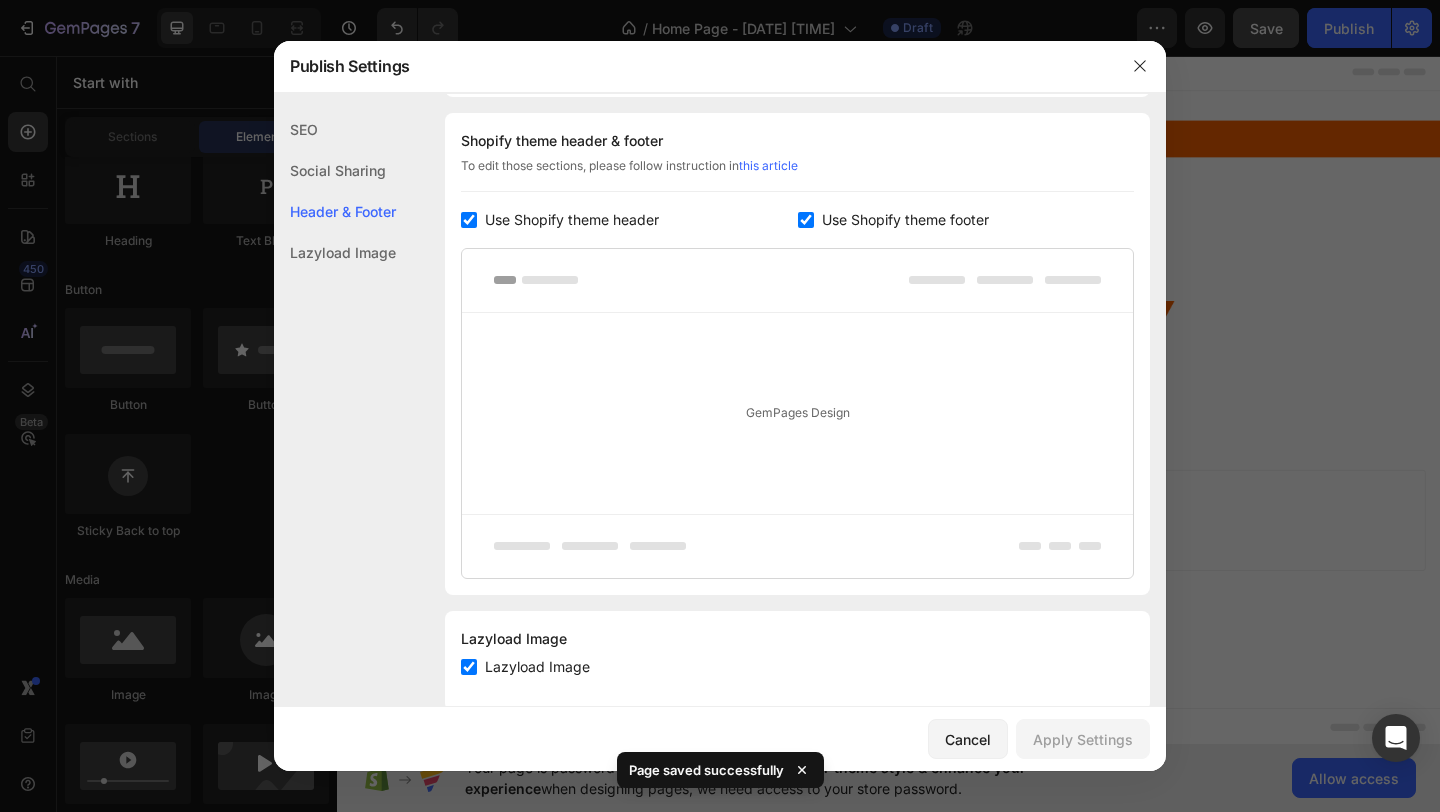 click on "Use Shopify theme header" at bounding box center [572, 220] 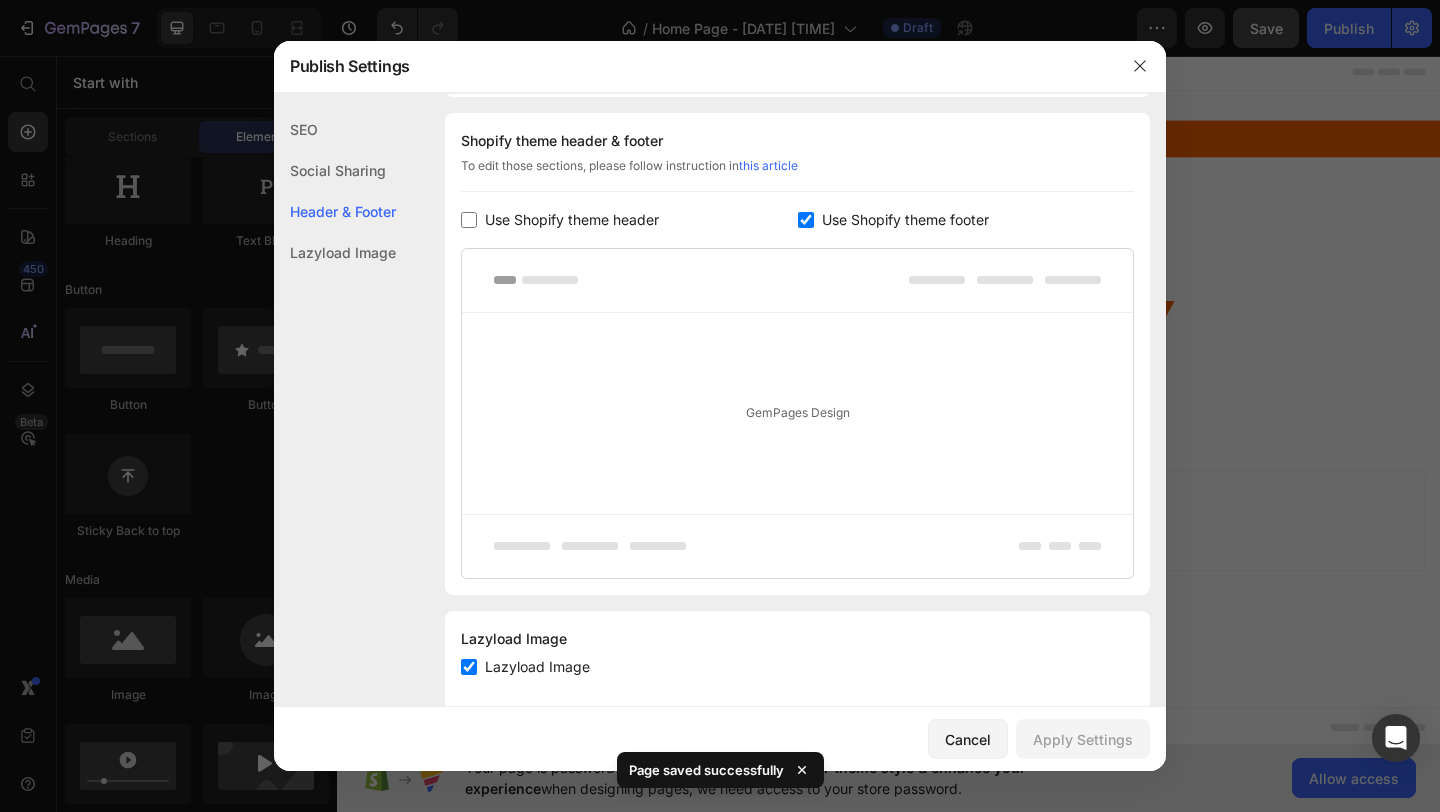 checkbox on "false" 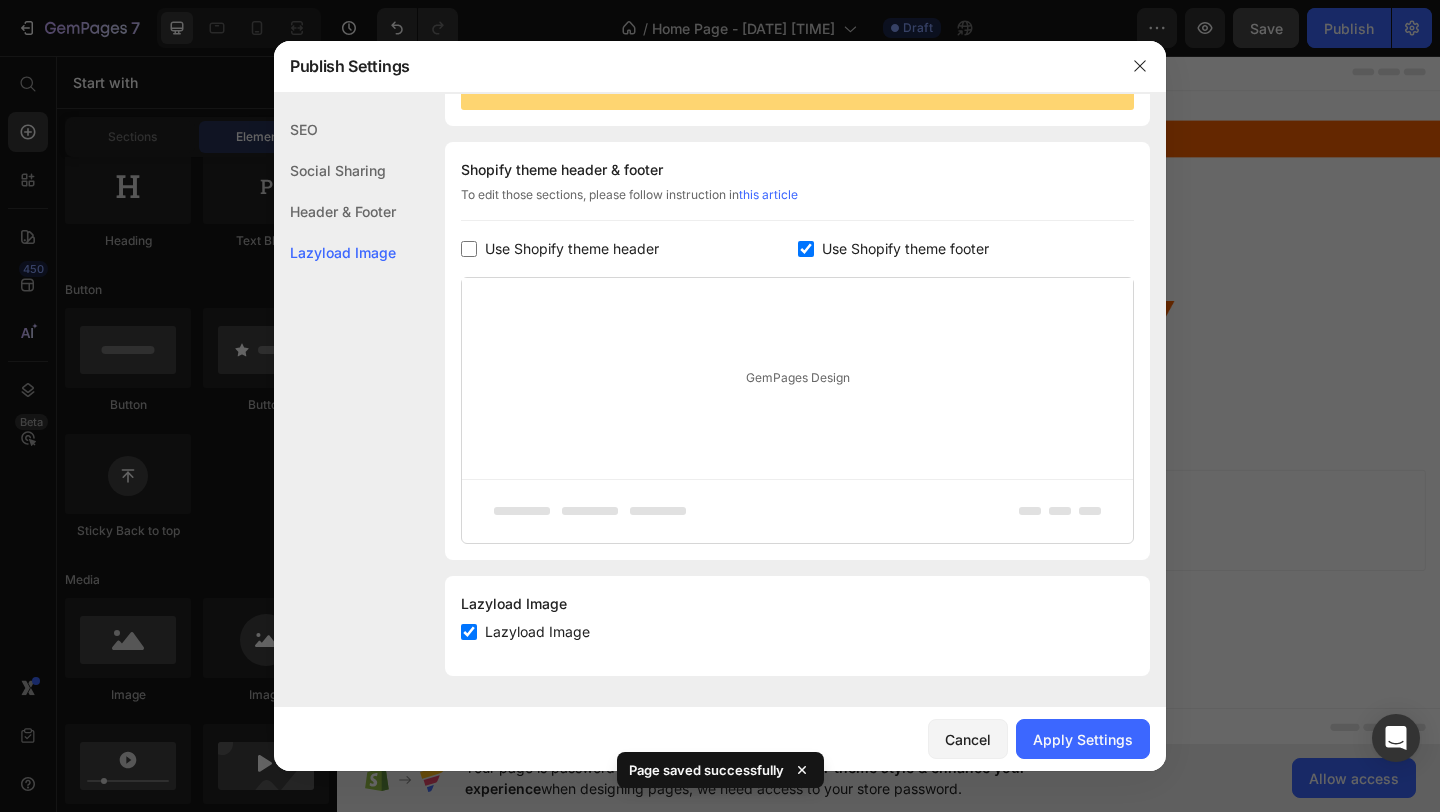 click on "Shopify theme header & footer  To edit those sections, please follow instruction in  this article Use Shopify theme header Use Shopify theme footer GemPages Design" 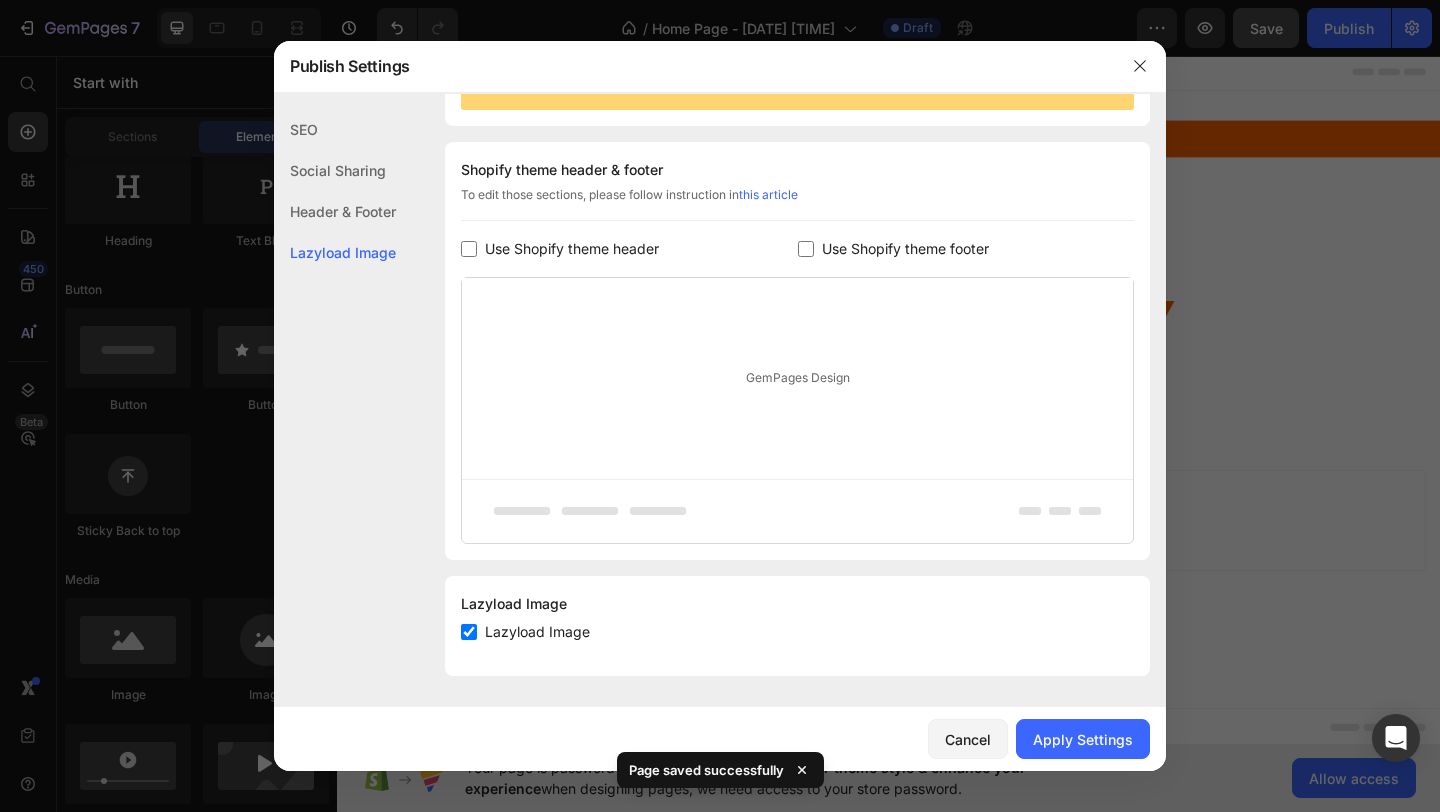 checkbox on "false" 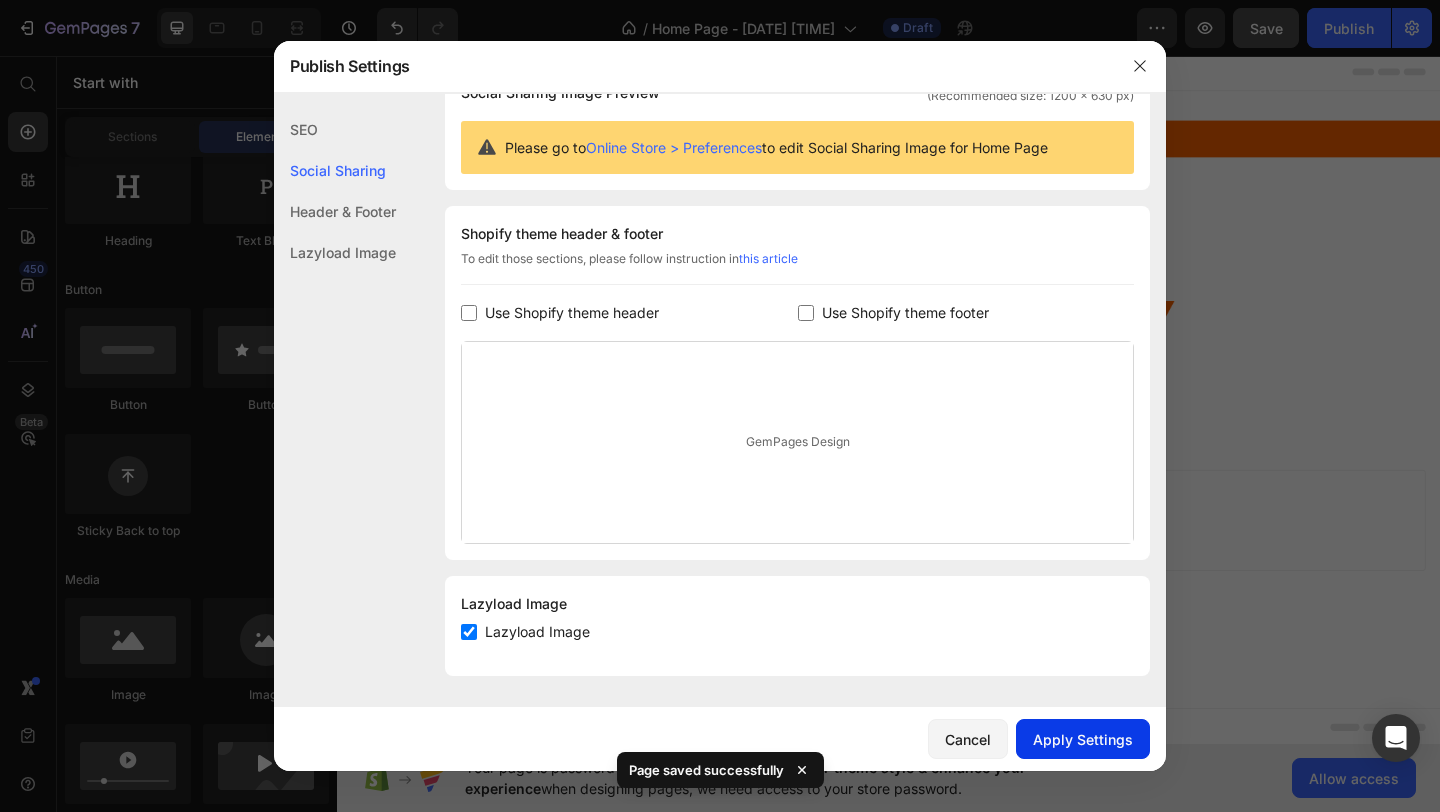 click on "Apply Settings" at bounding box center [1083, 739] 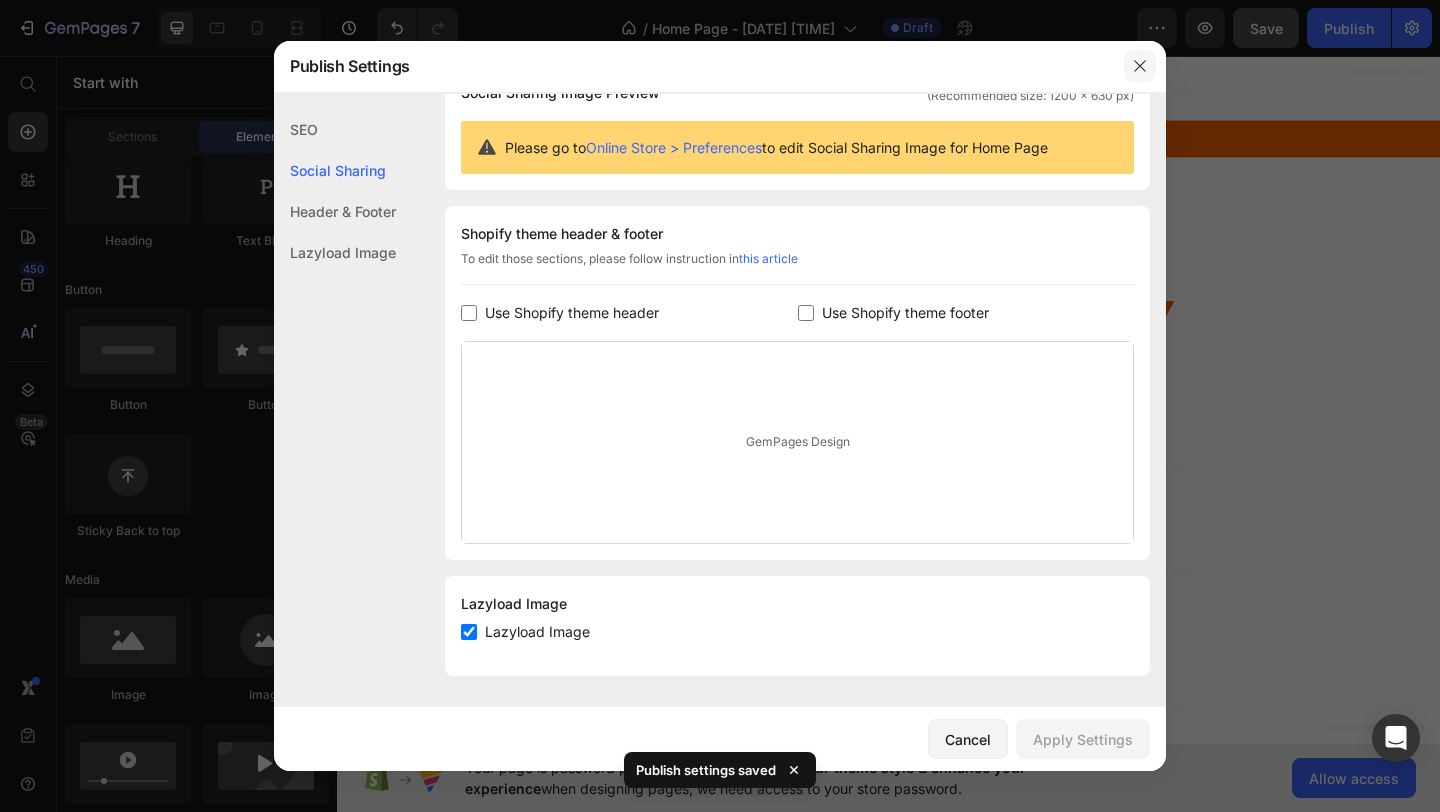 click 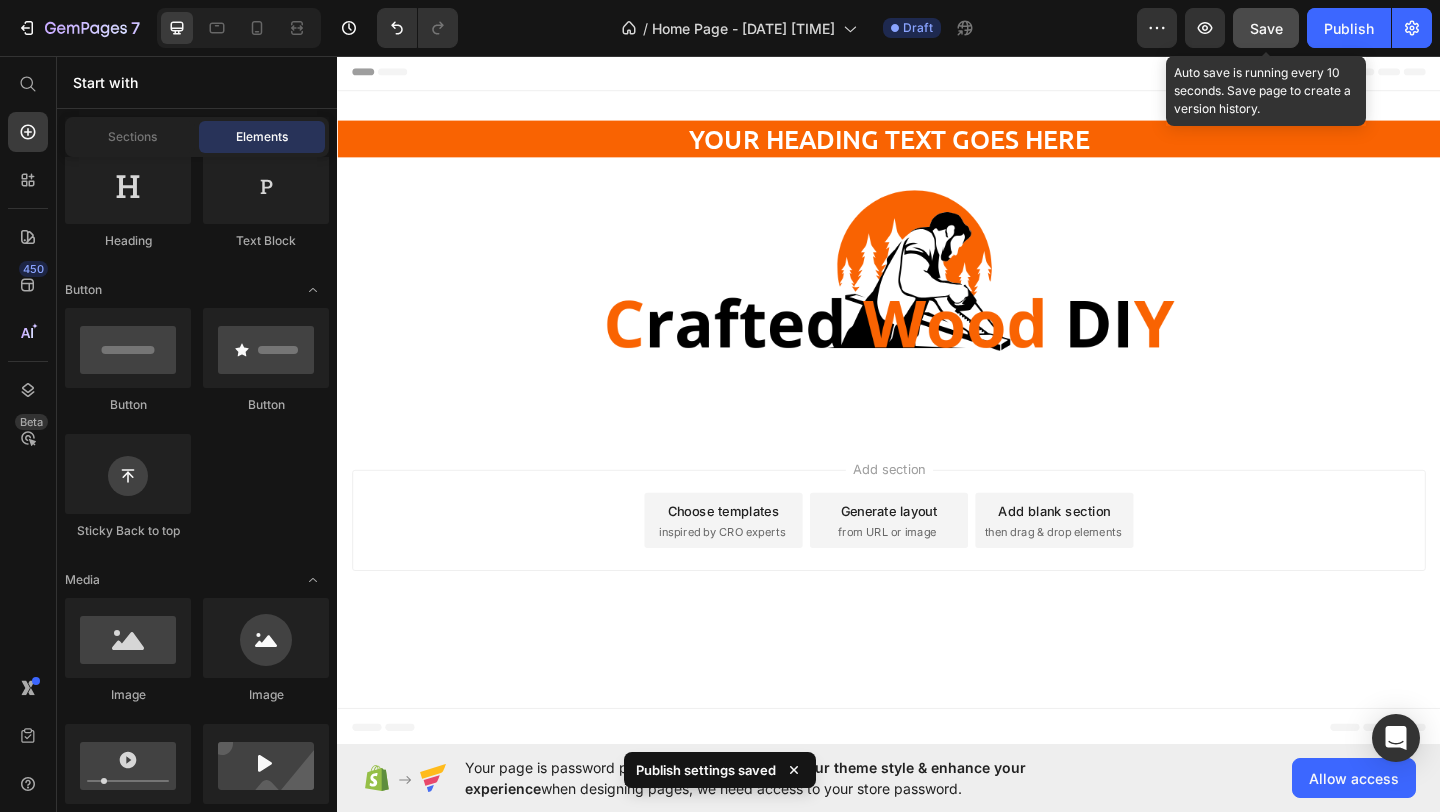 click on "Save" 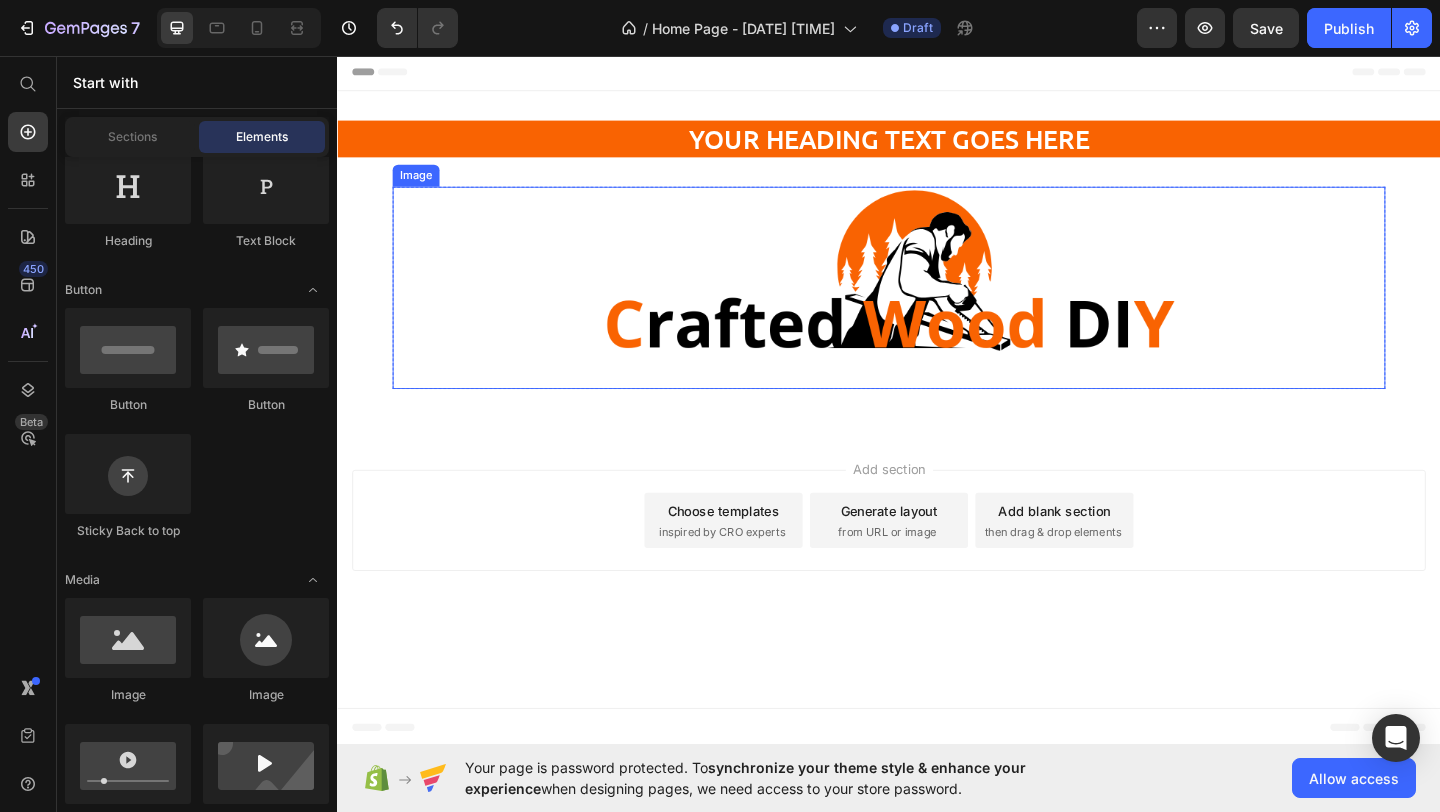 click at bounding box center [937, 308] 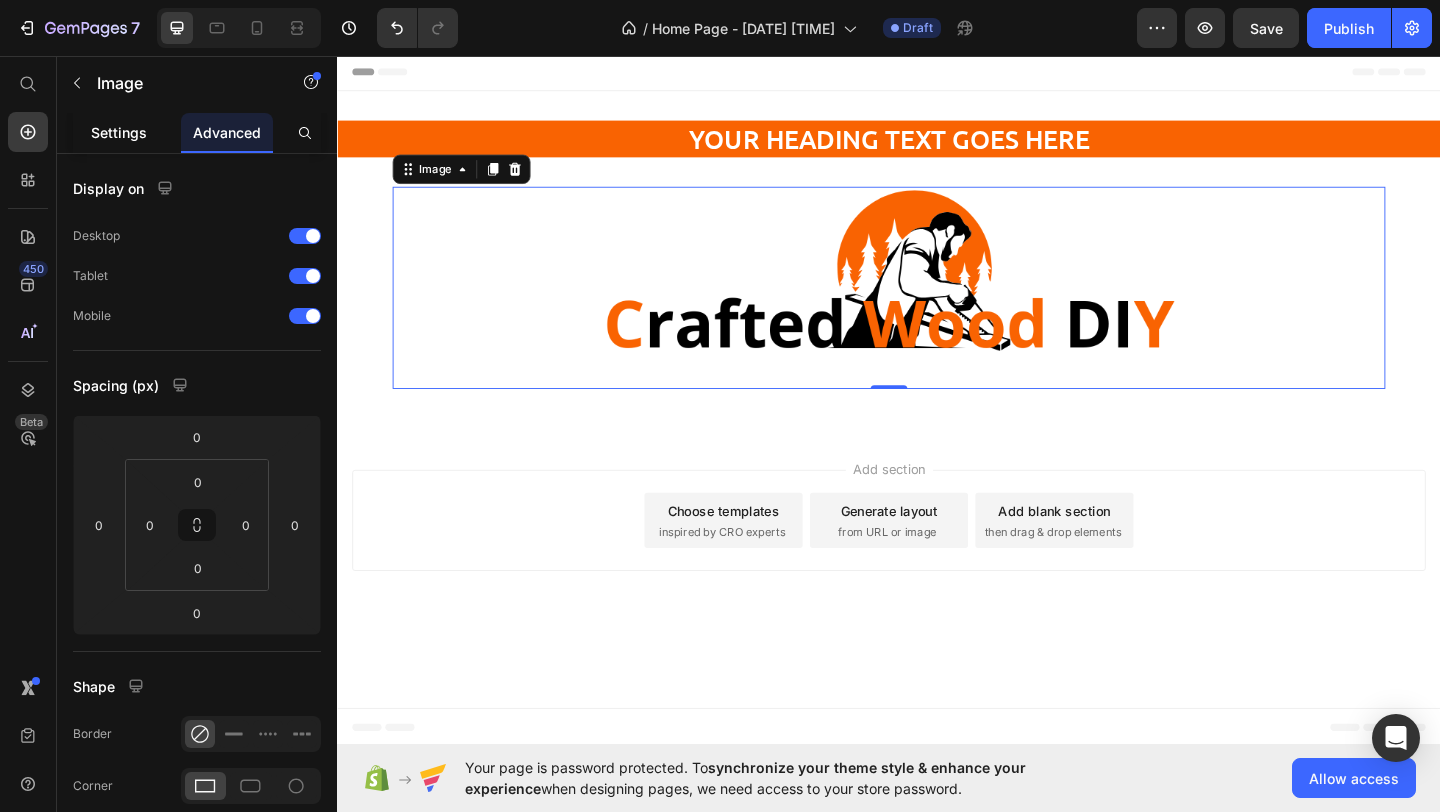 click on "Settings" at bounding box center (119, 132) 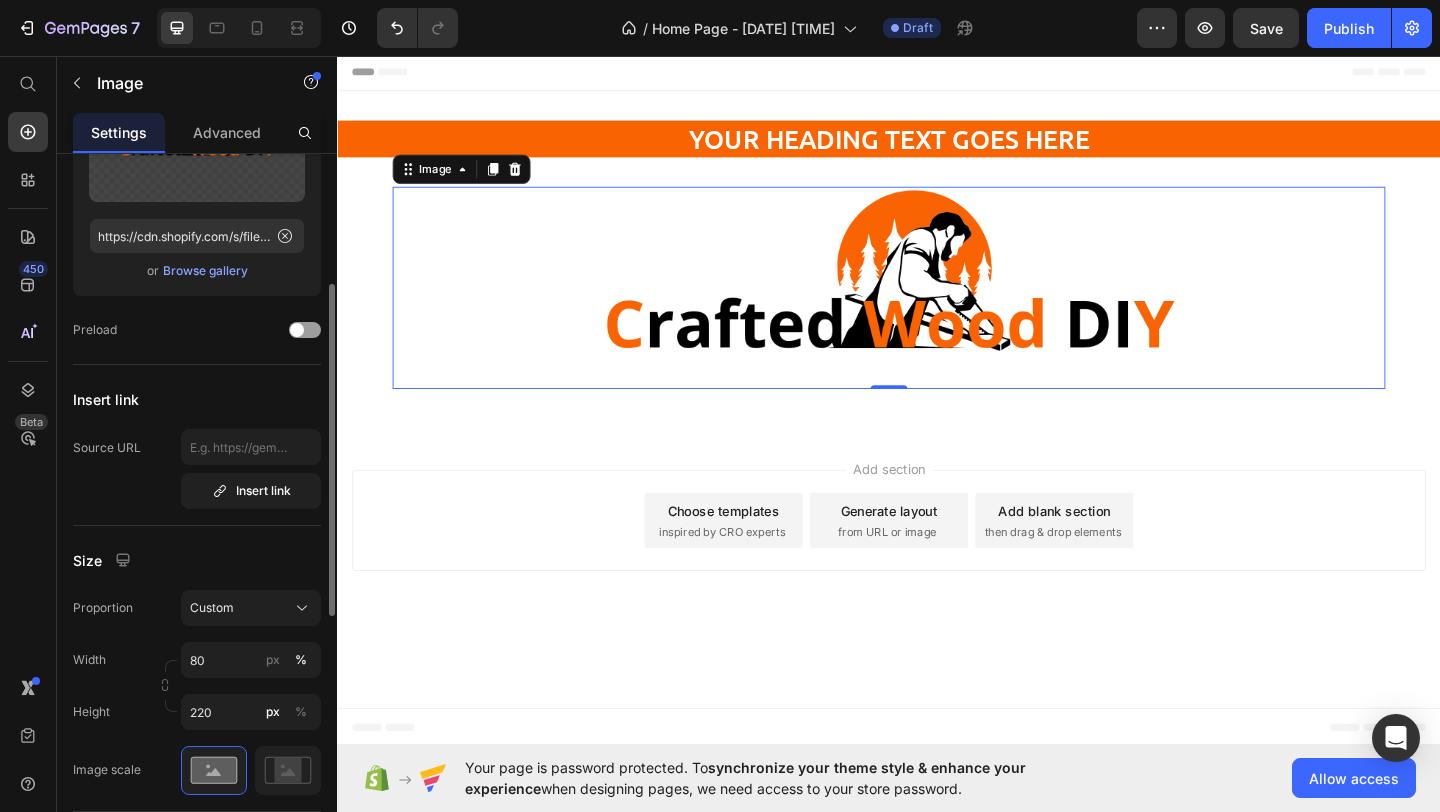 scroll, scrollTop: 229, scrollLeft: 0, axis: vertical 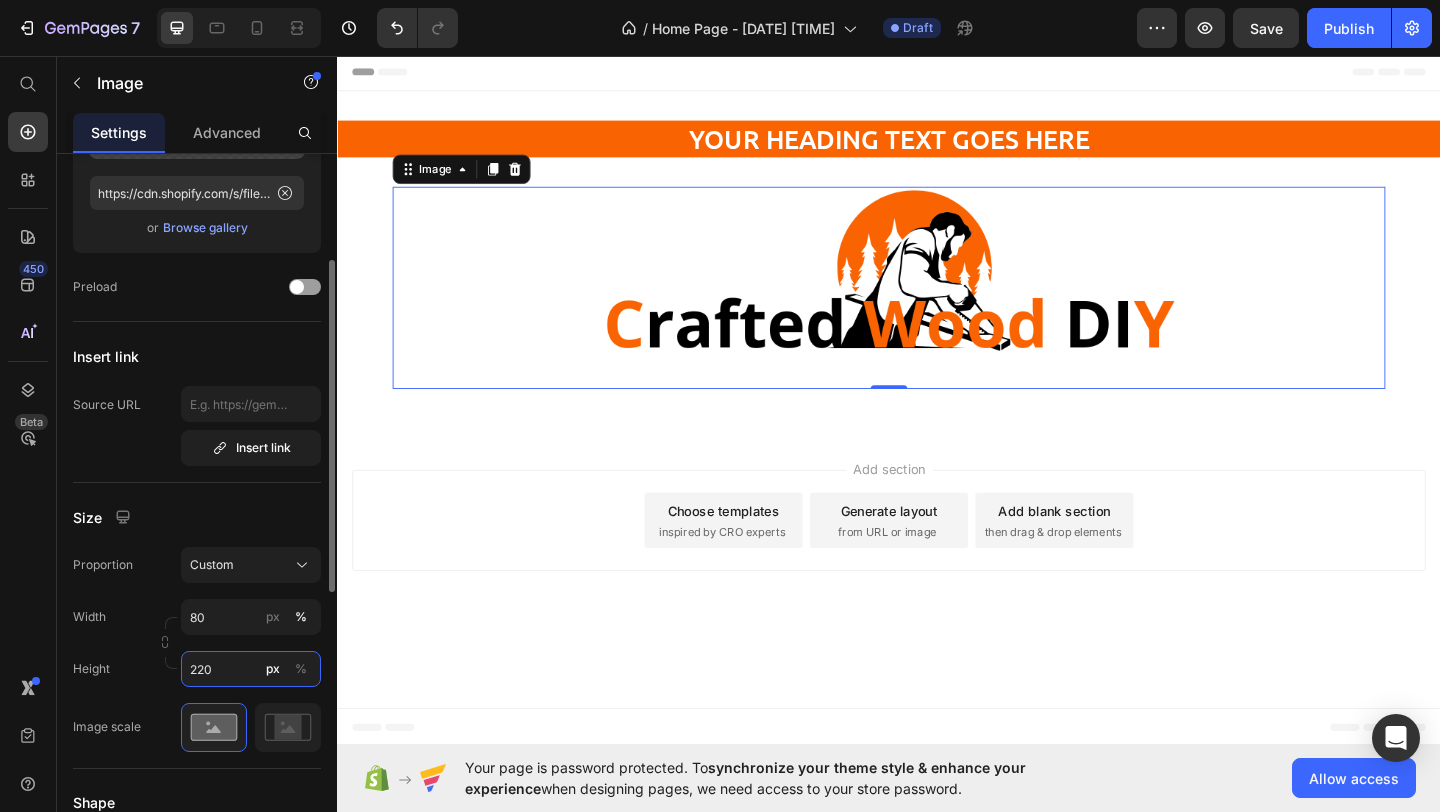 click on "220" at bounding box center (251, 669) 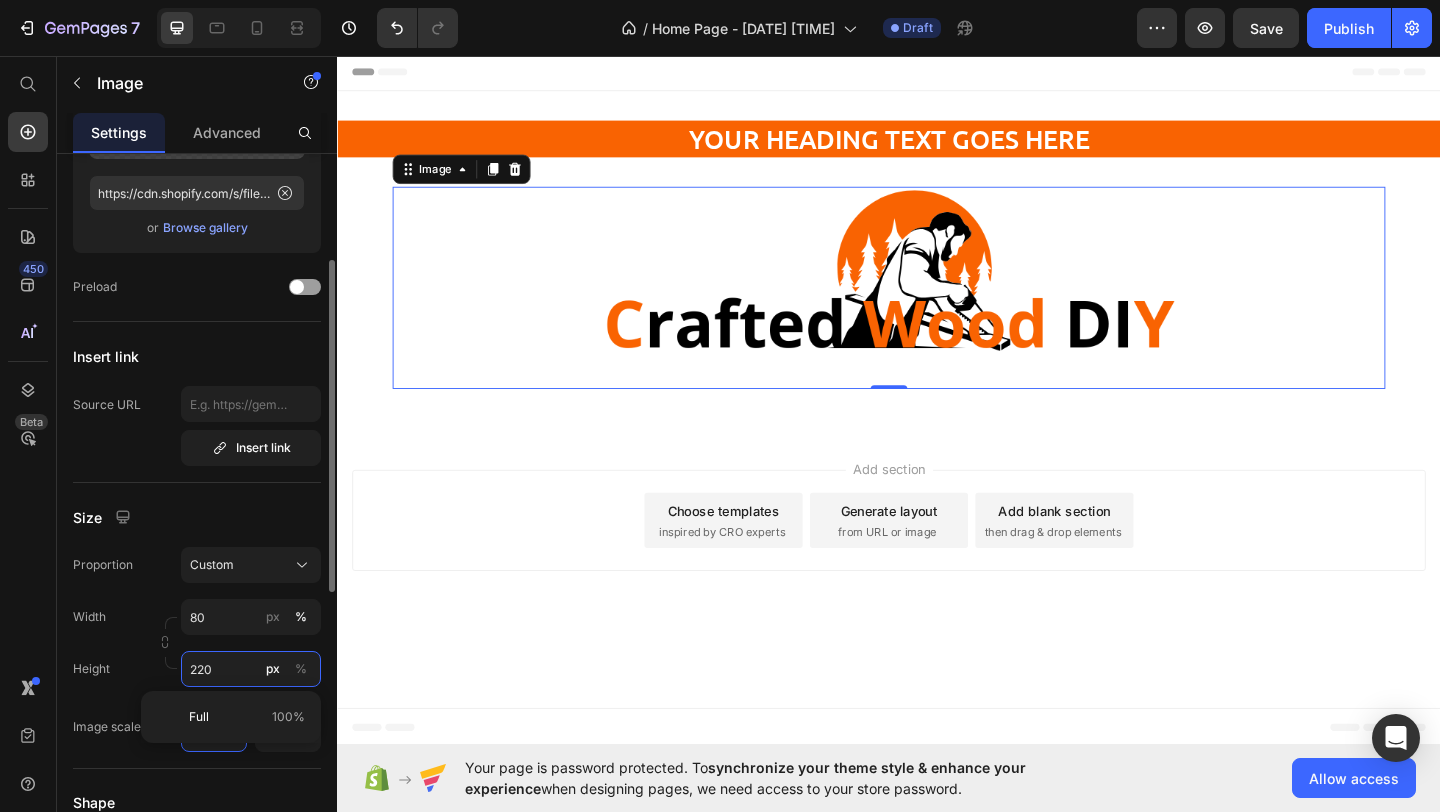 click on "220" at bounding box center (251, 669) 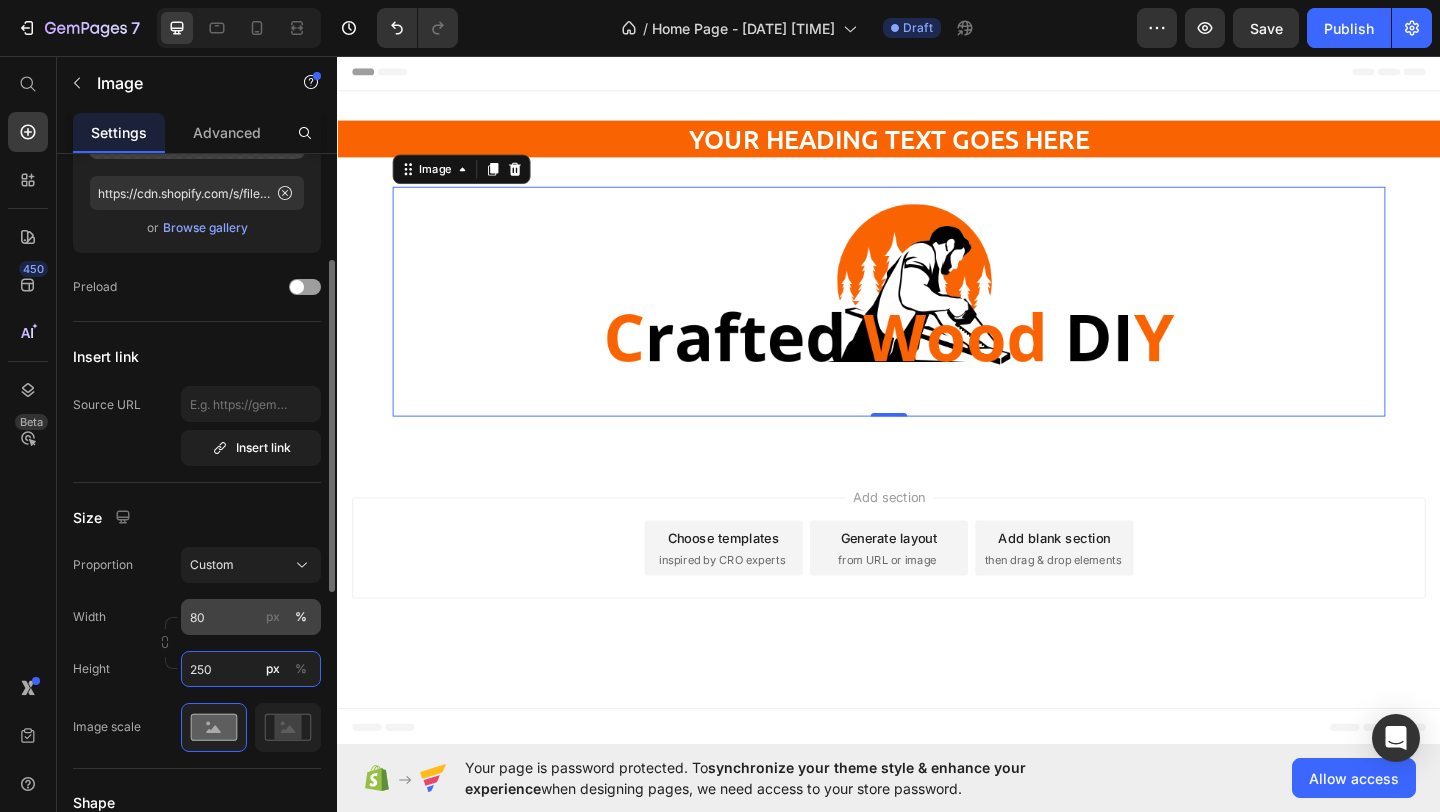 type on "250" 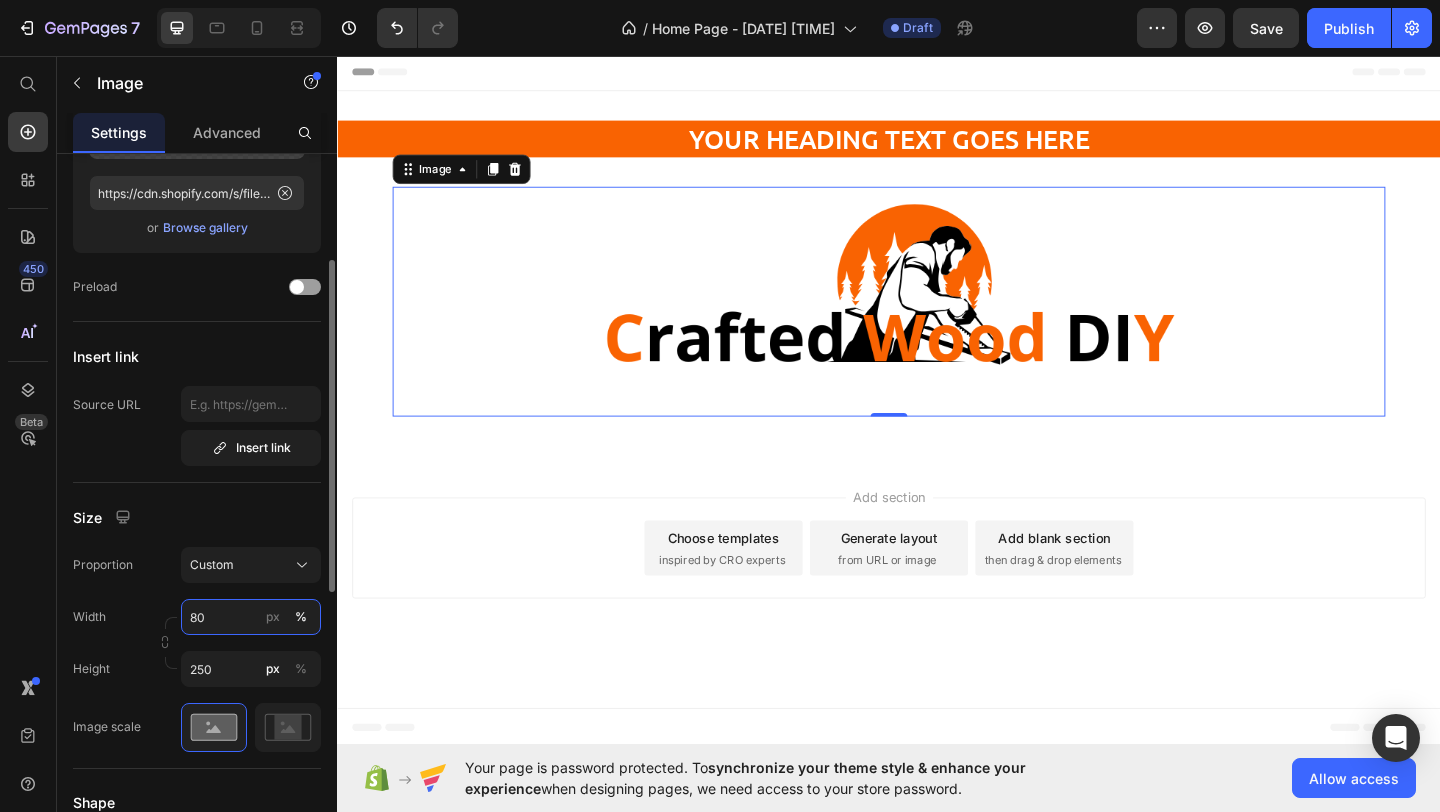 click on "80" at bounding box center (251, 617) 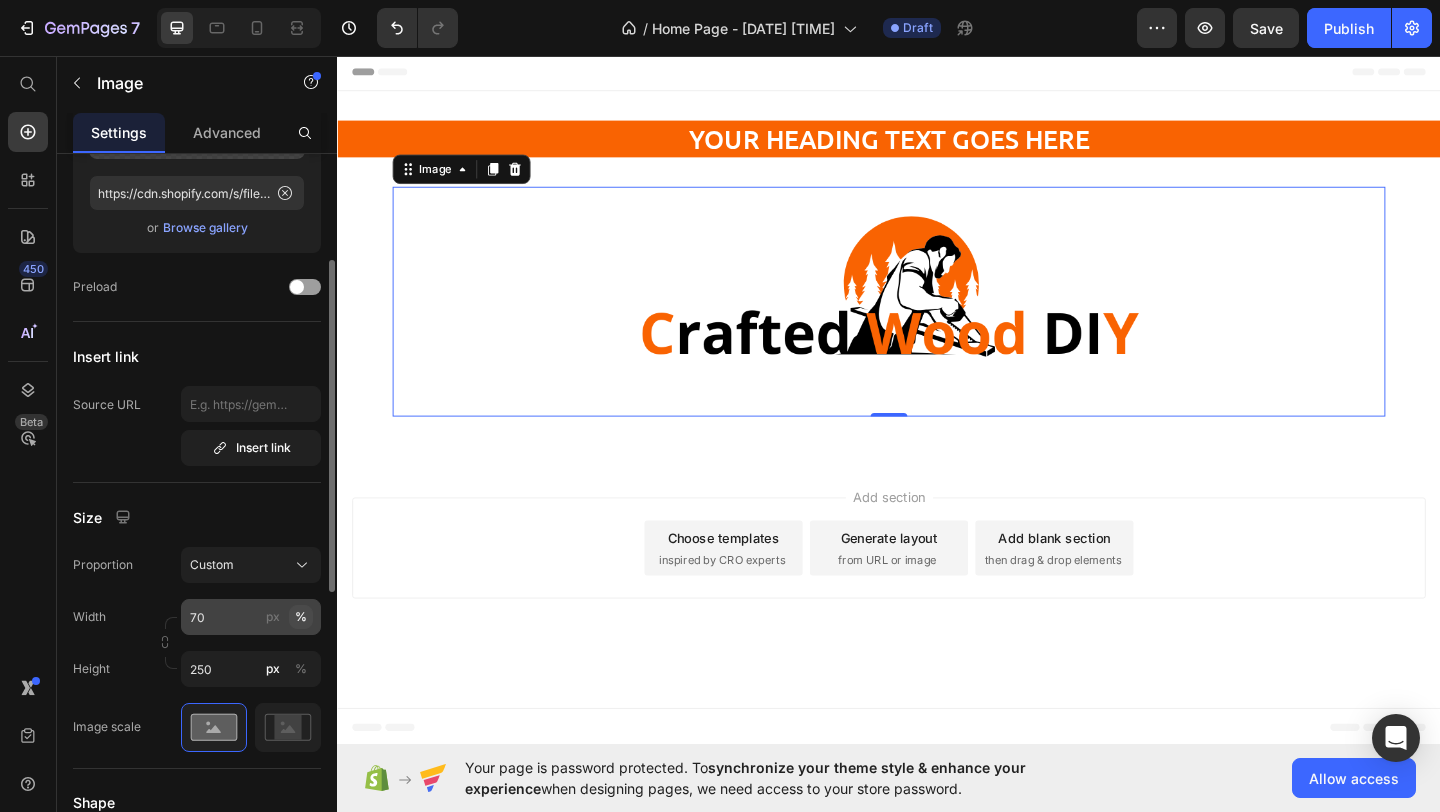 click on "%" at bounding box center [301, 617] 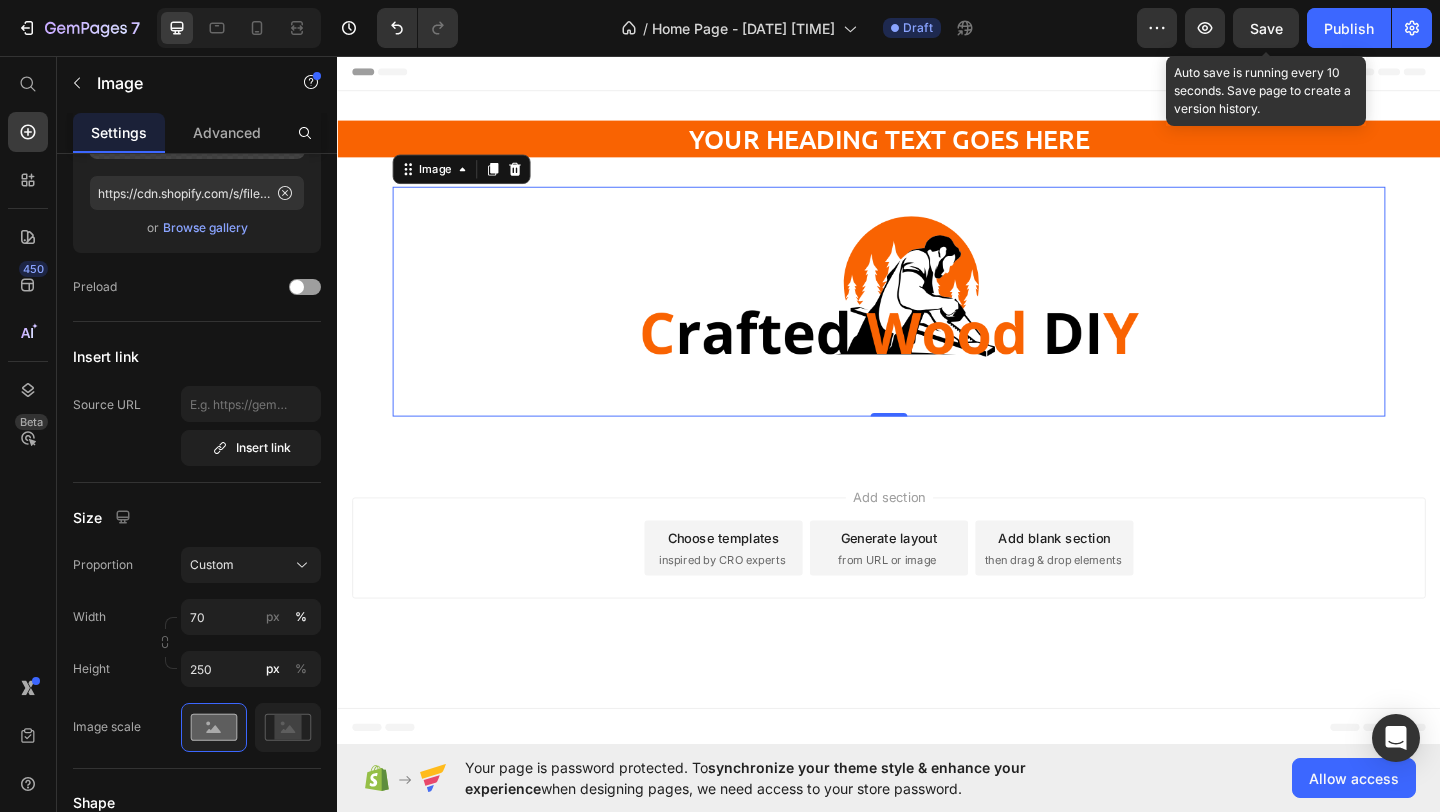 click on "Save" at bounding box center (1266, 28) 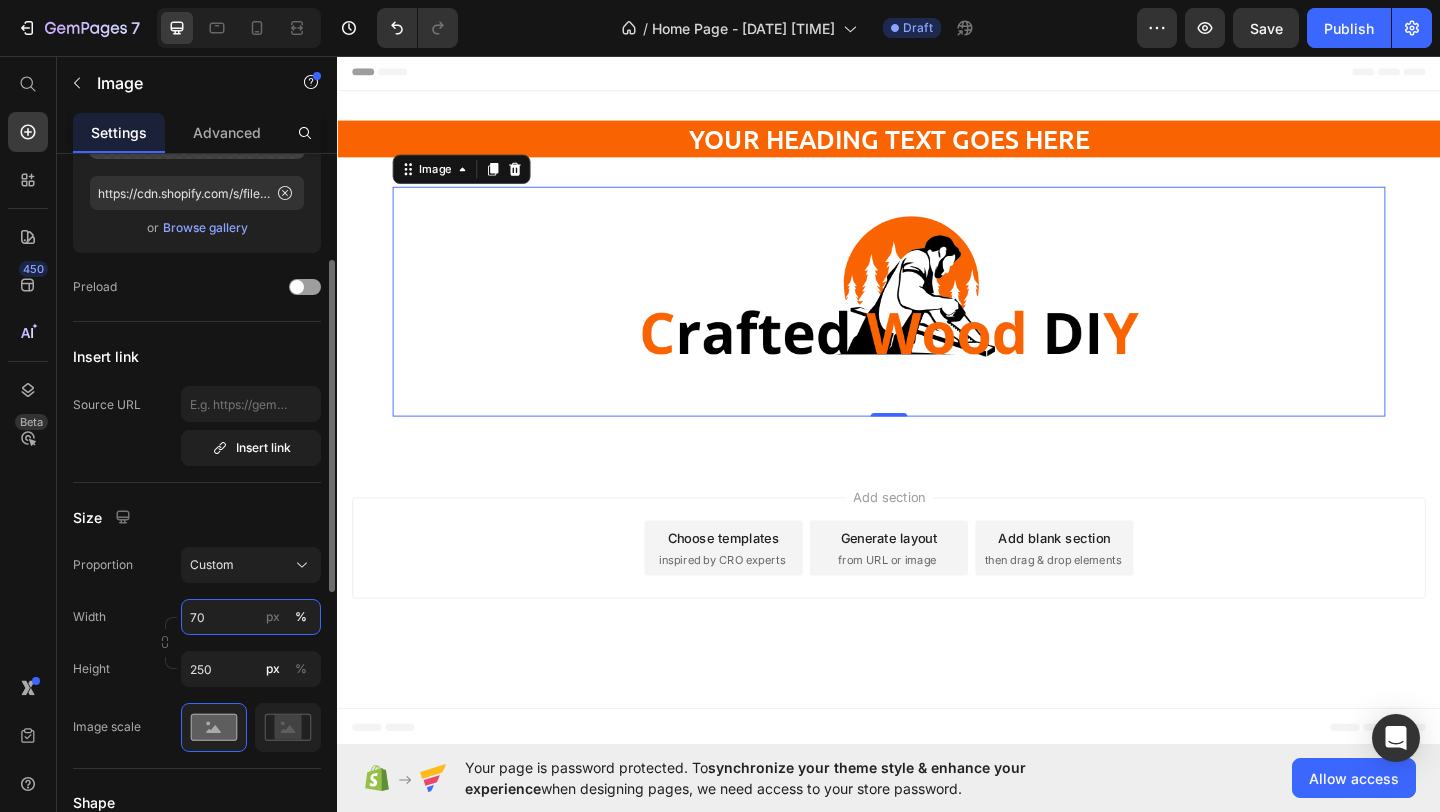 click on "70" at bounding box center (251, 617) 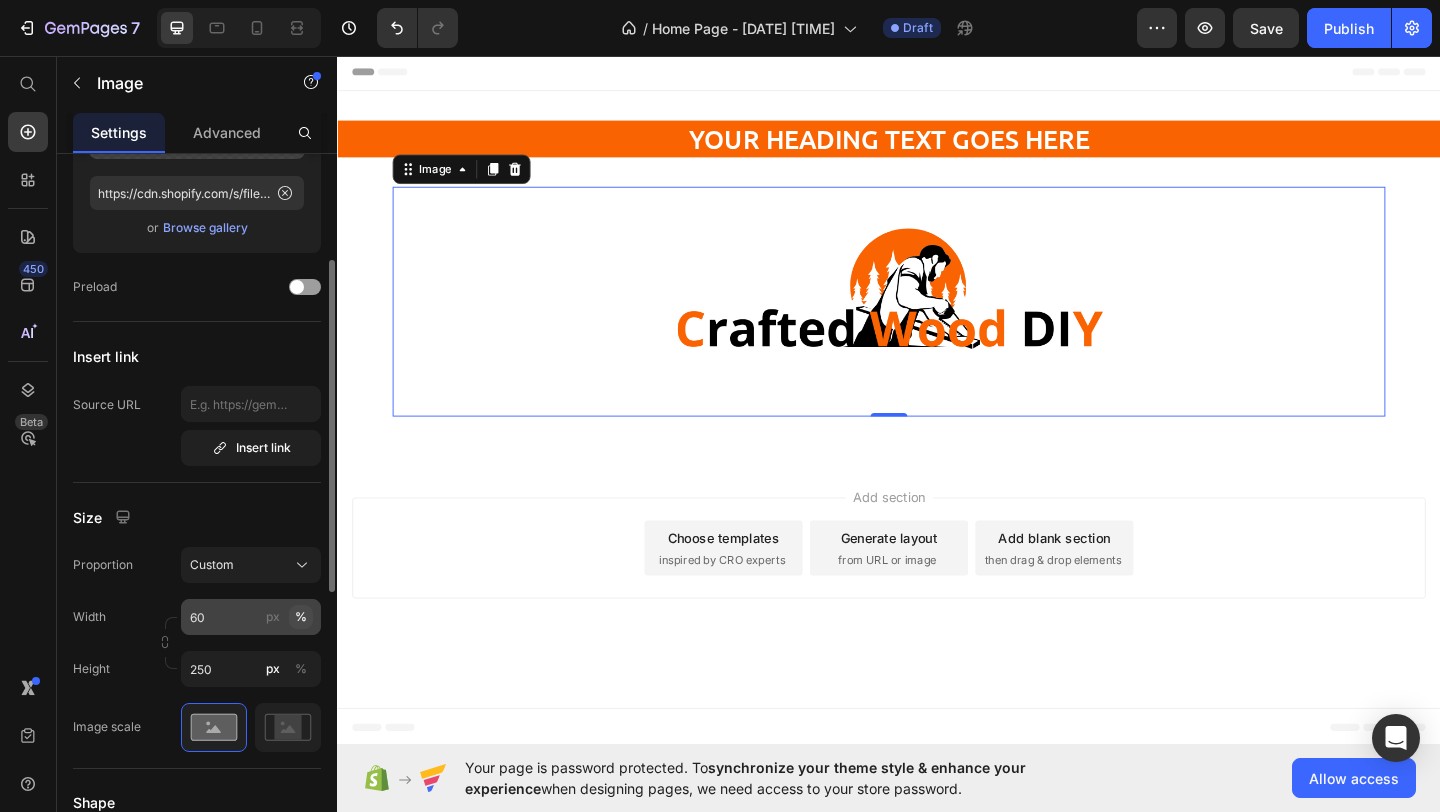click on "%" 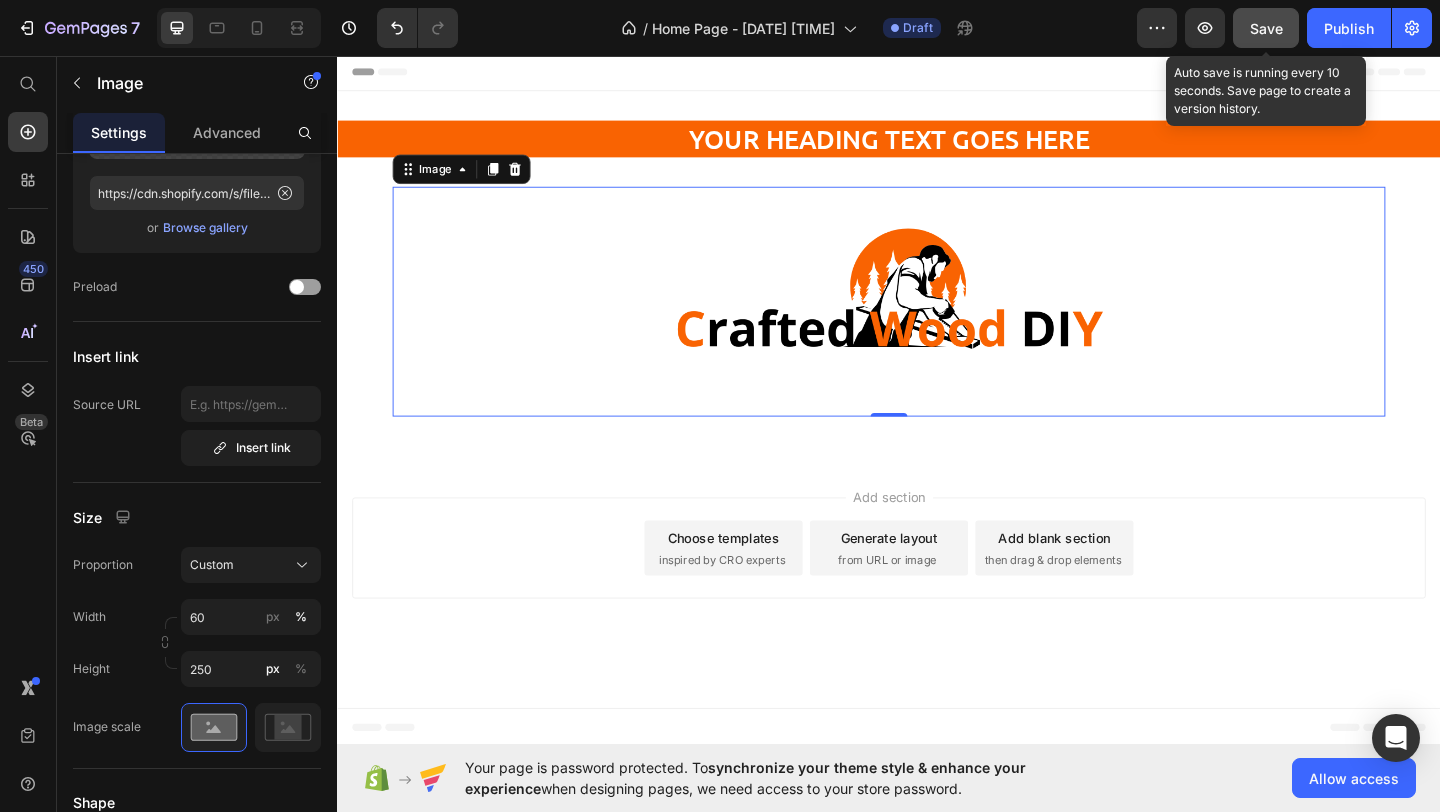 click on "Save" 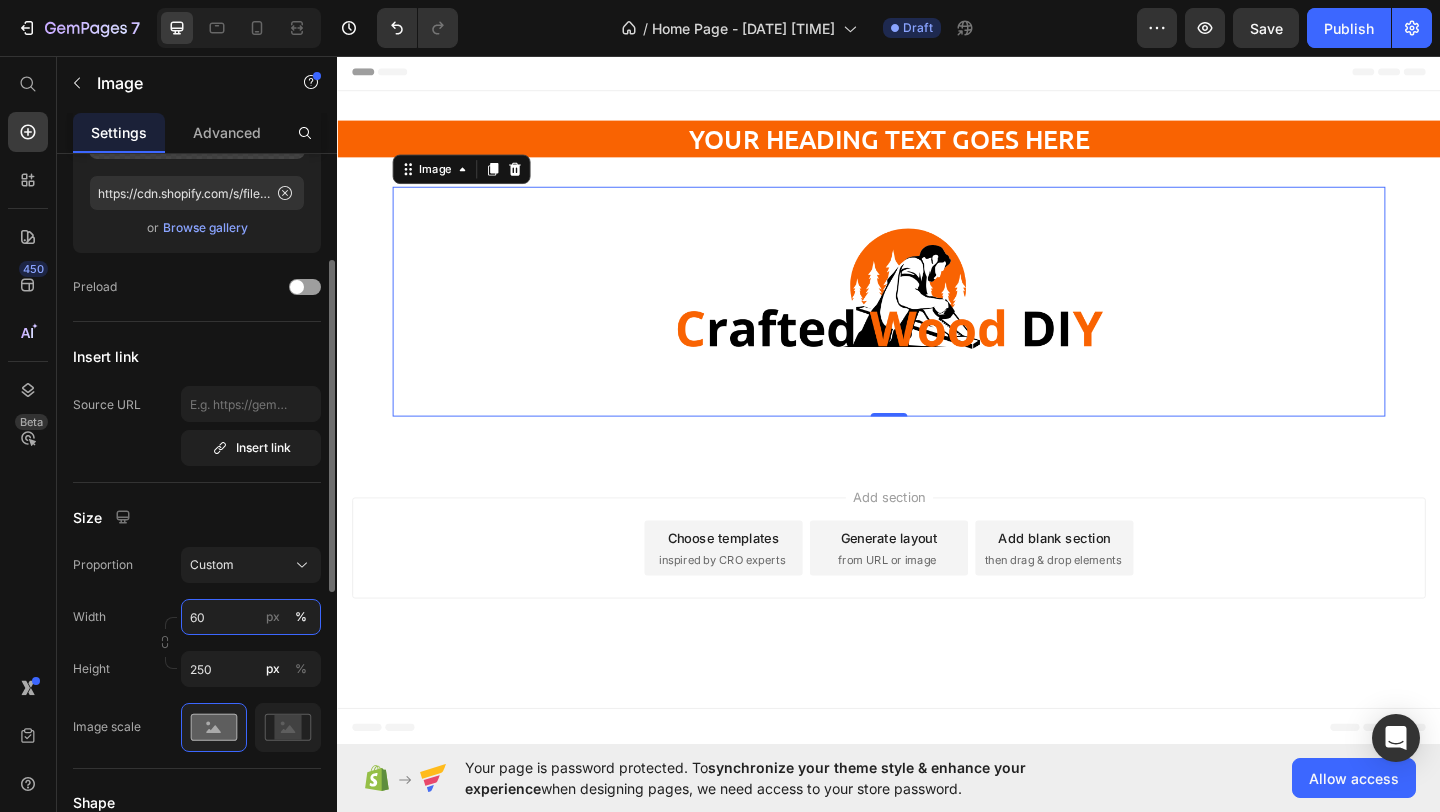 click on "60" at bounding box center (251, 617) 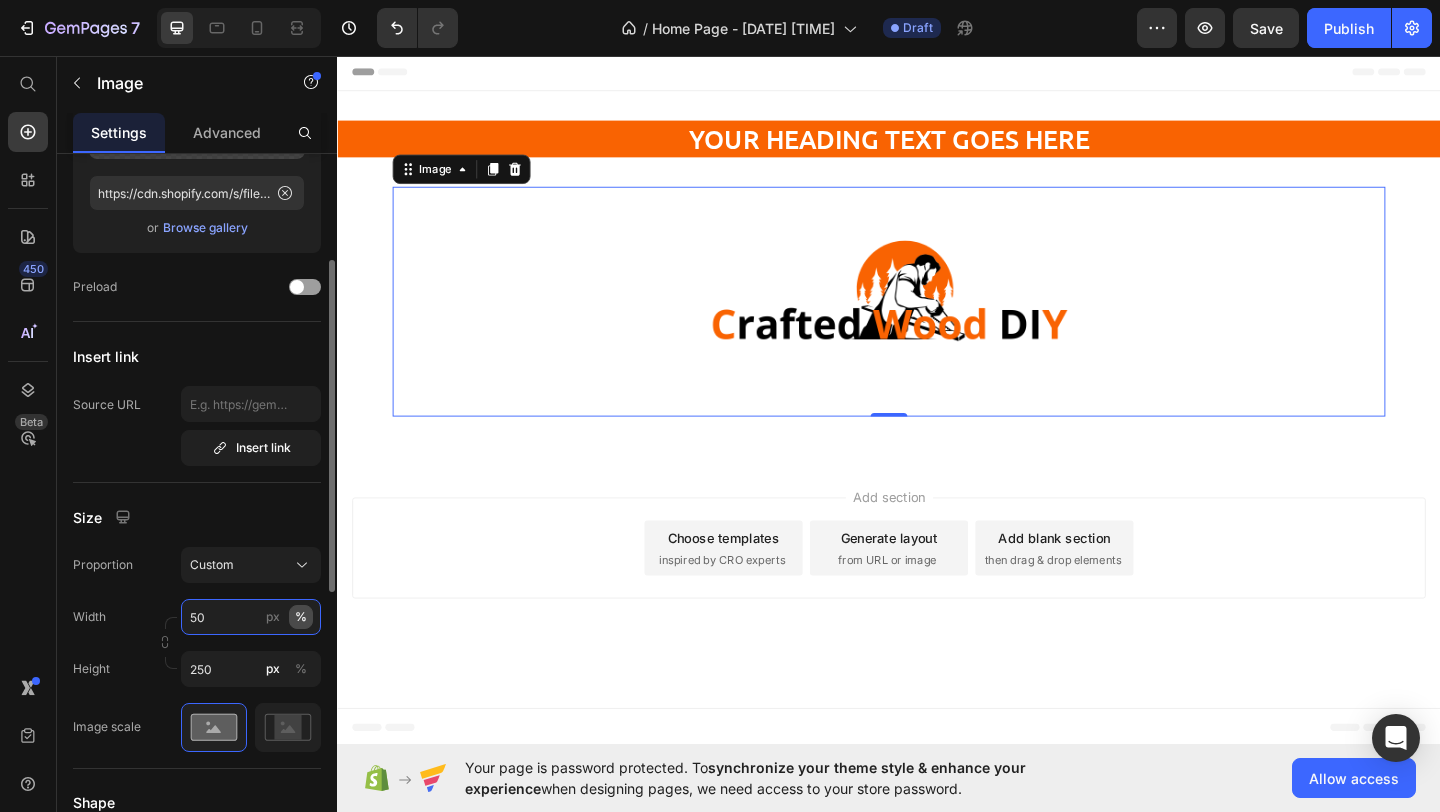 type on "50" 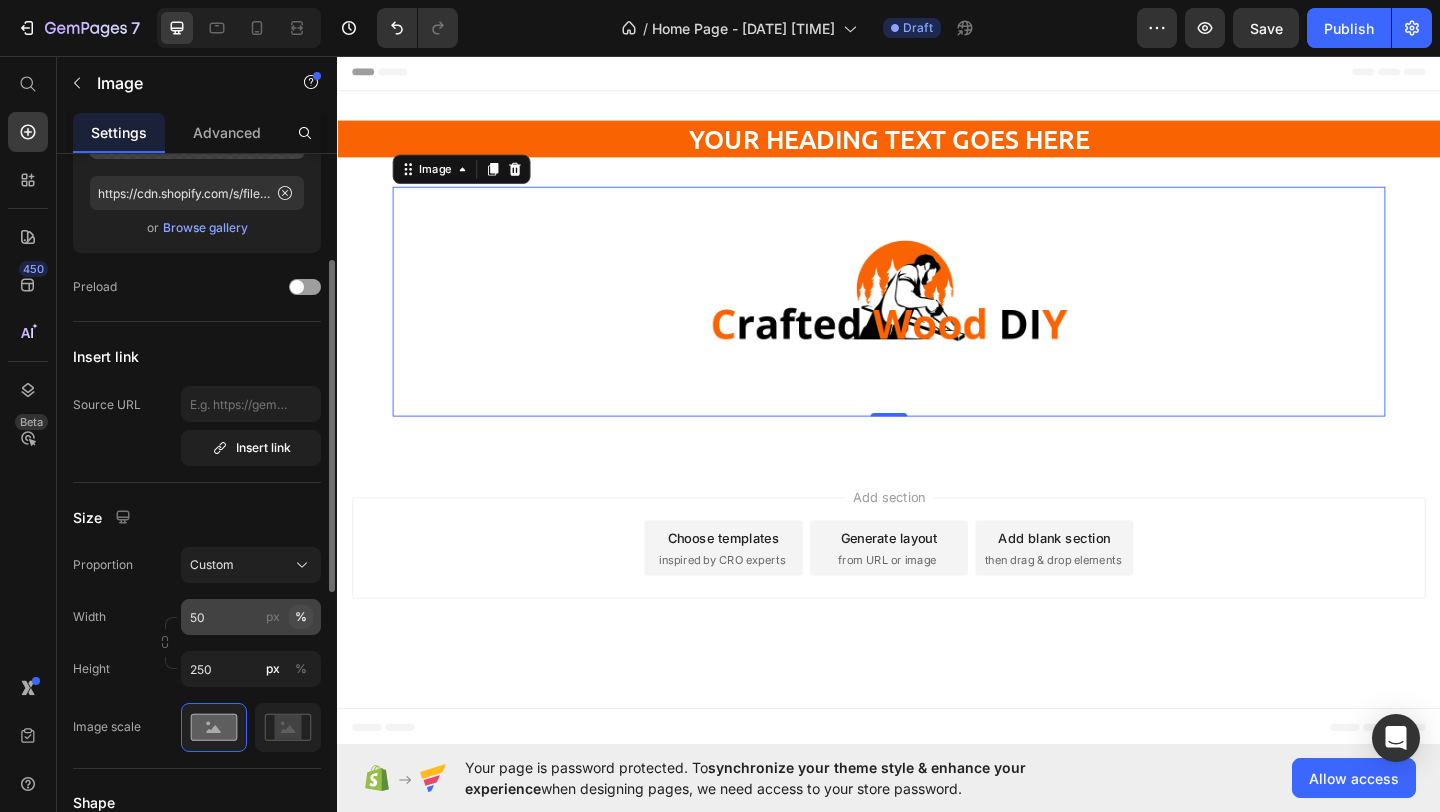 click on "%" at bounding box center (301, 617) 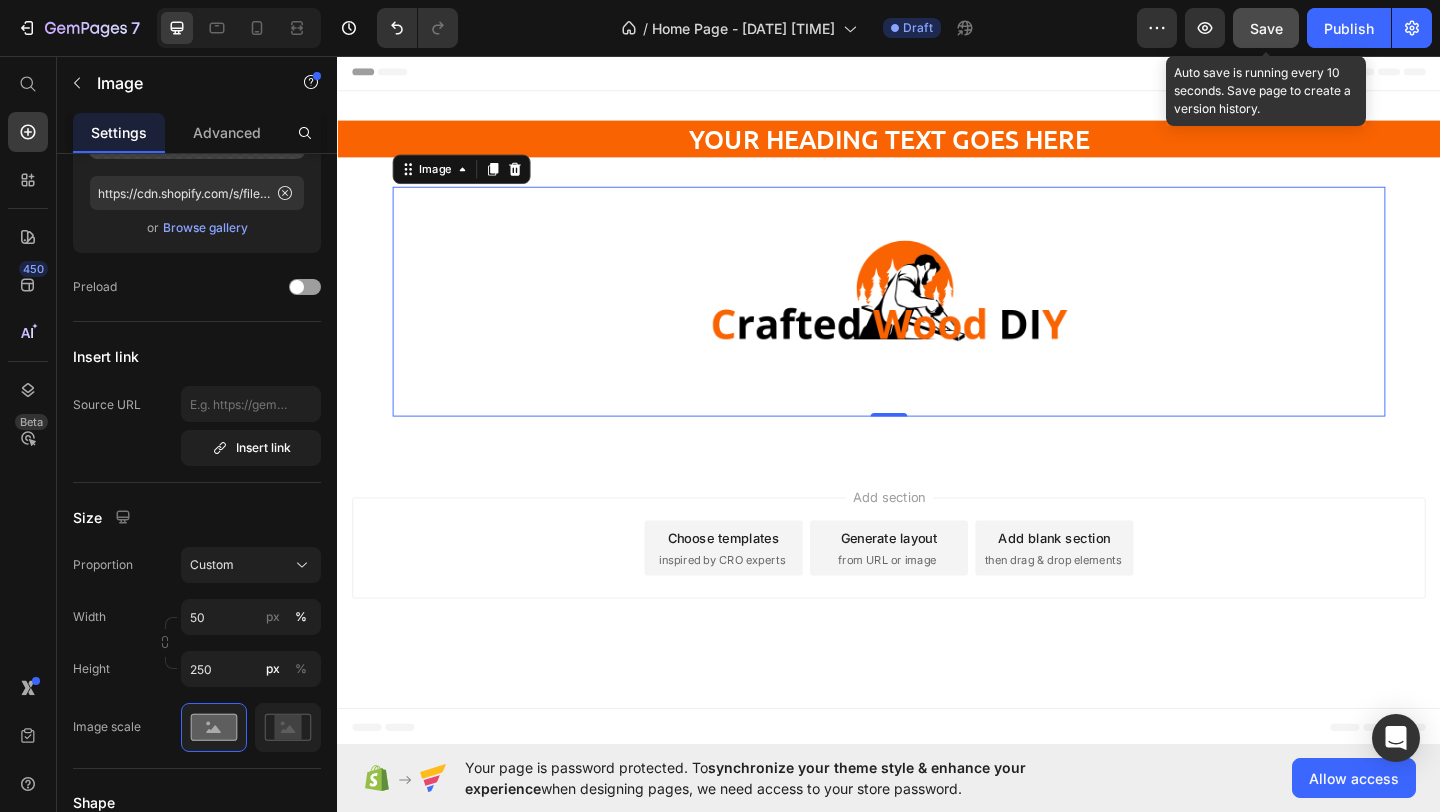 click on "Save" 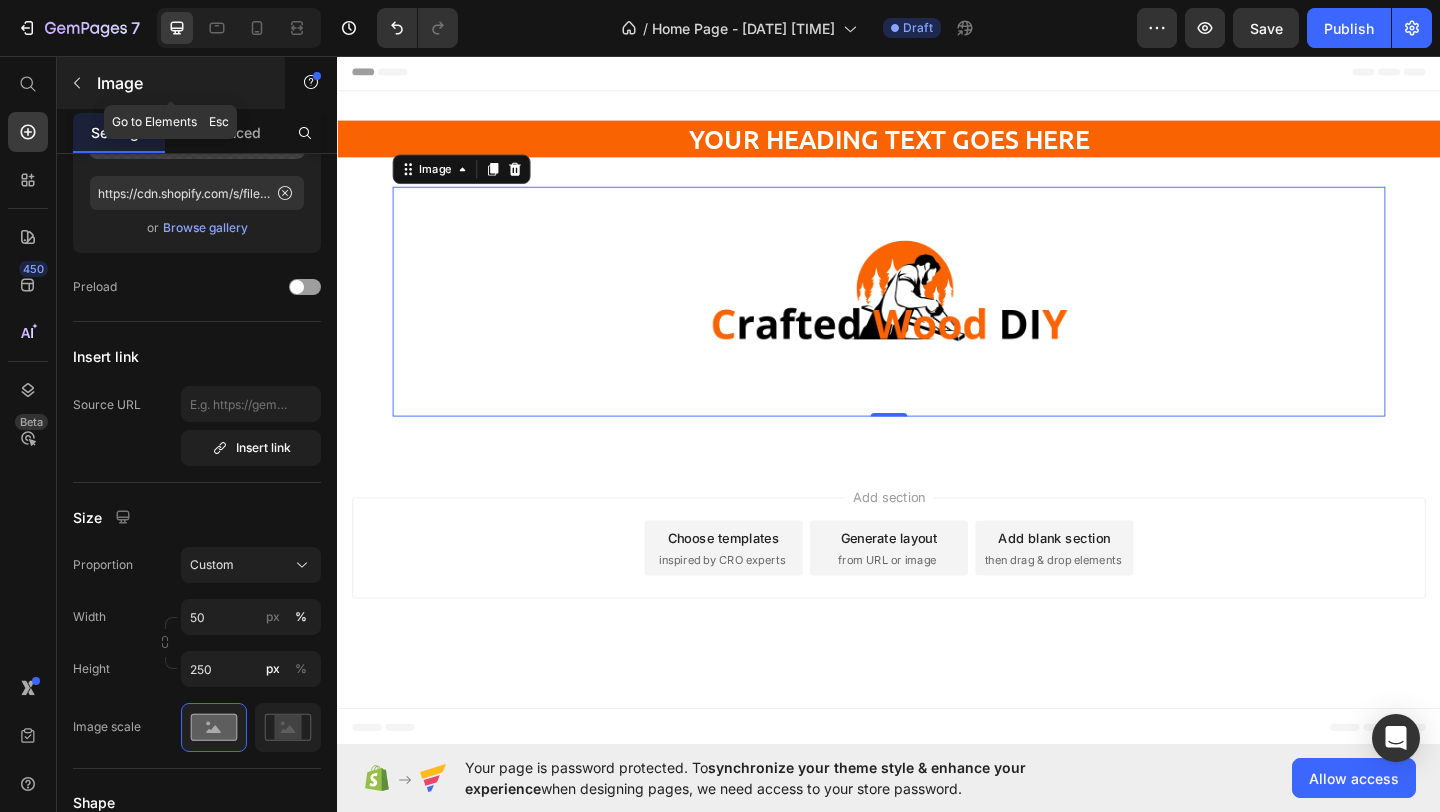 click 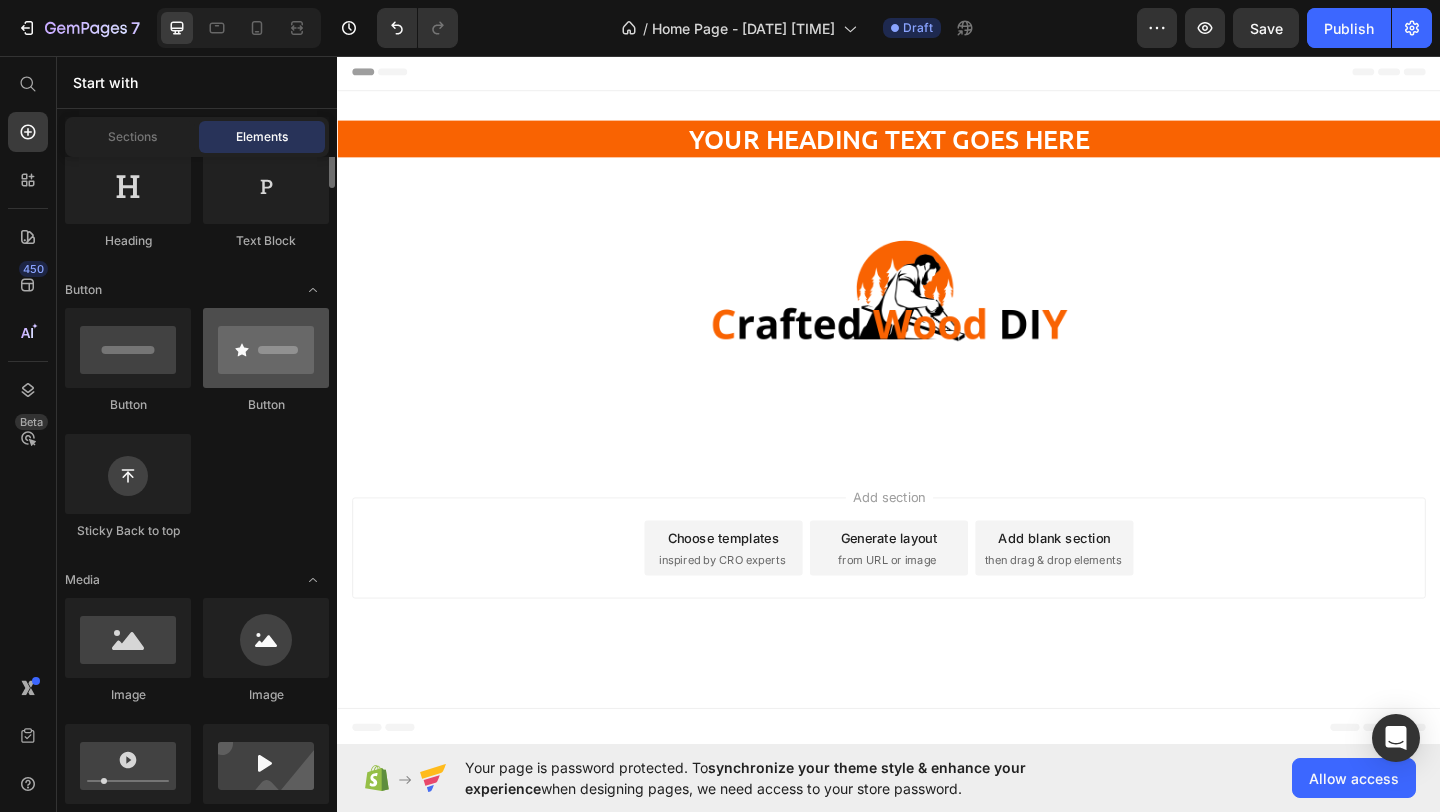 scroll, scrollTop: 0, scrollLeft: 0, axis: both 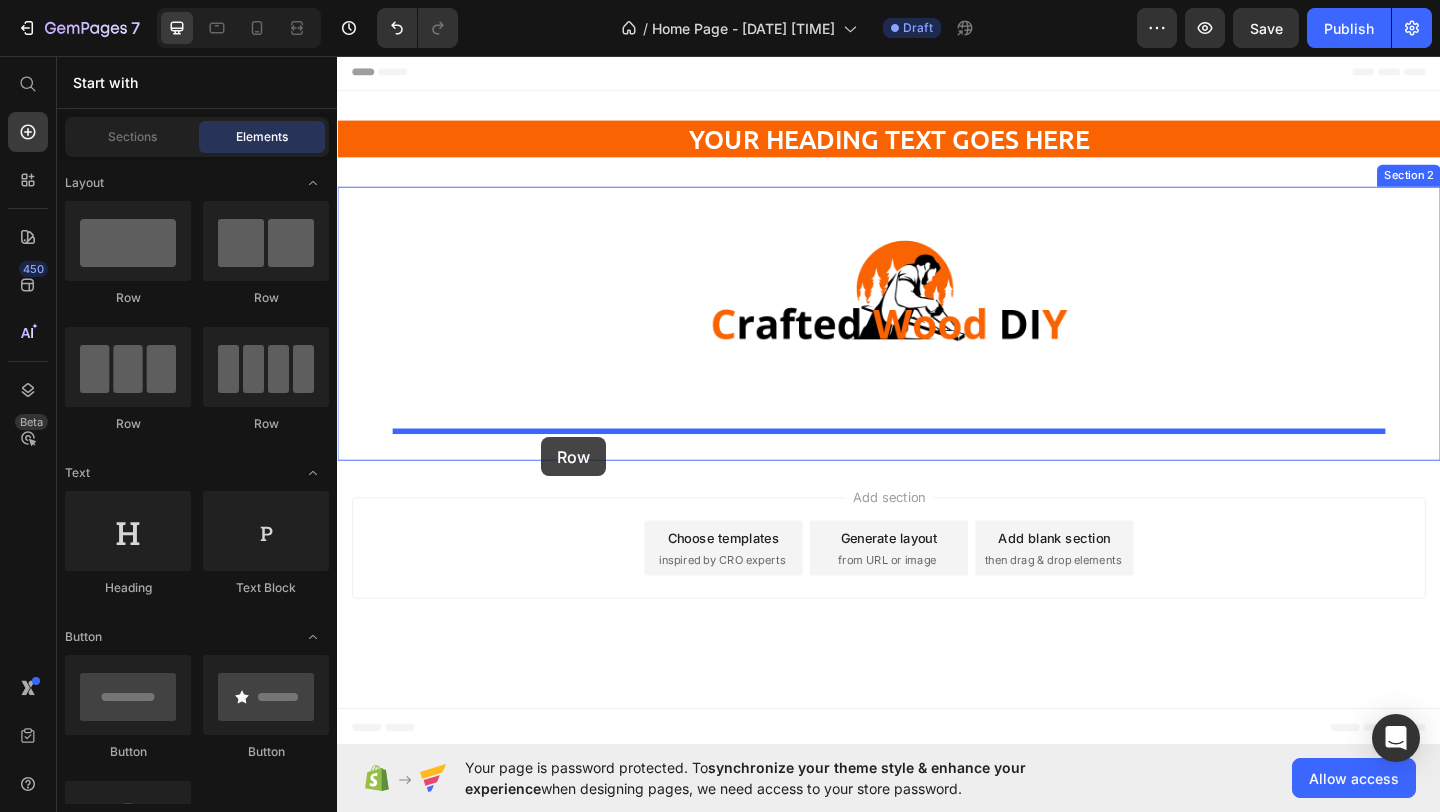 drag, startPoint x: 451, startPoint y: 280, endPoint x: 678, endPoint y: 482, distance: 303.86346 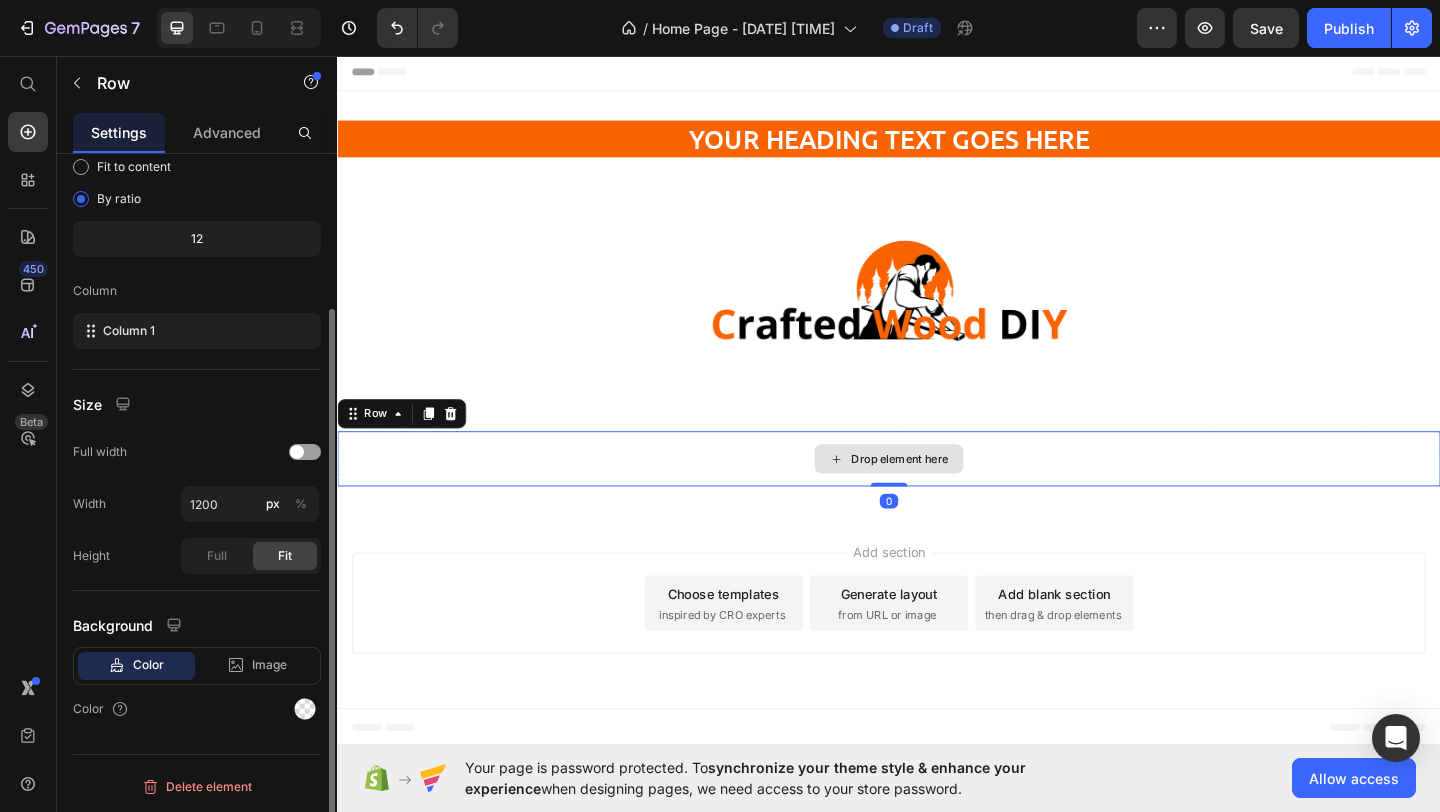scroll, scrollTop: 0, scrollLeft: 0, axis: both 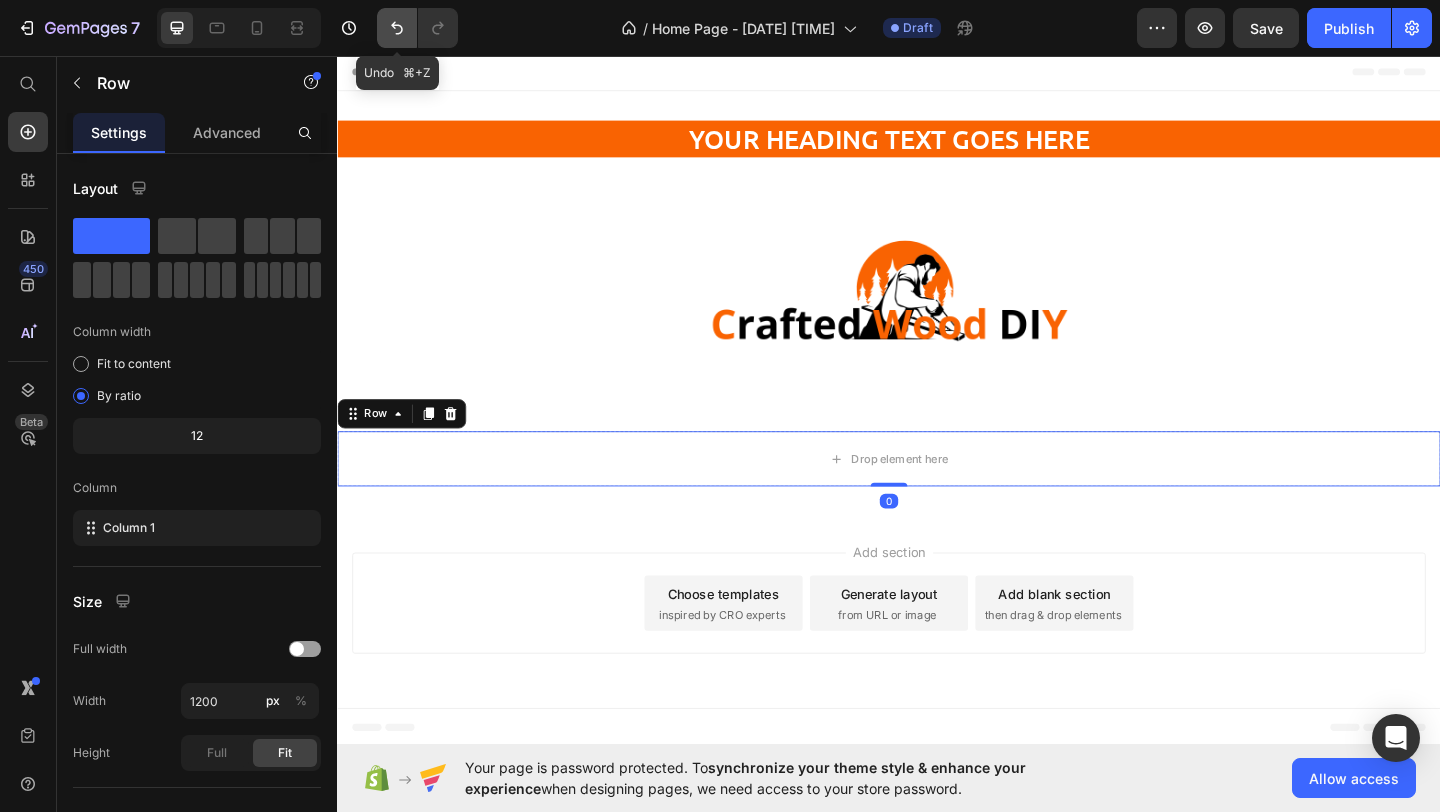 click 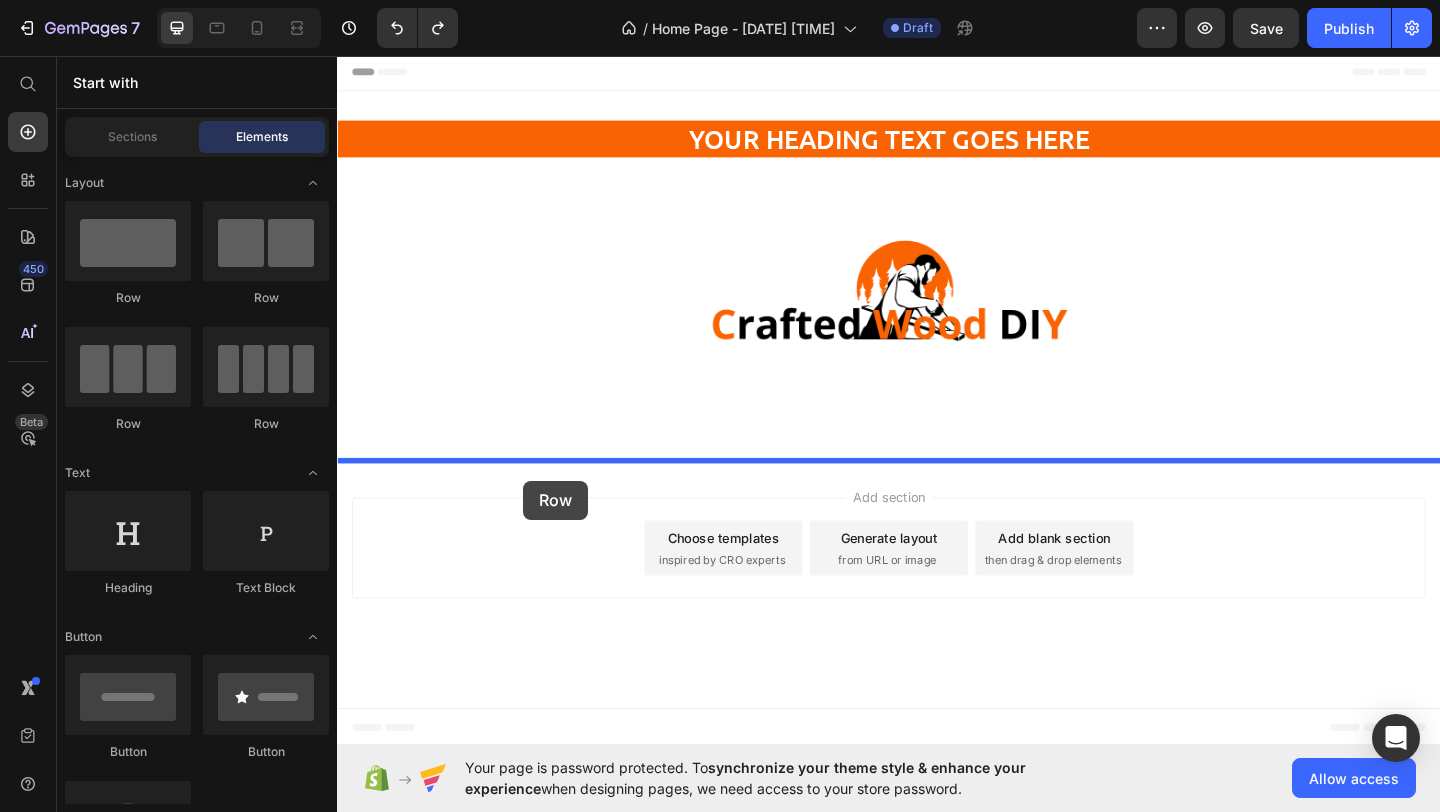 drag, startPoint x: 468, startPoint y: 328, endPoint x: 539, endPoint y: 519, distance: 203.76947 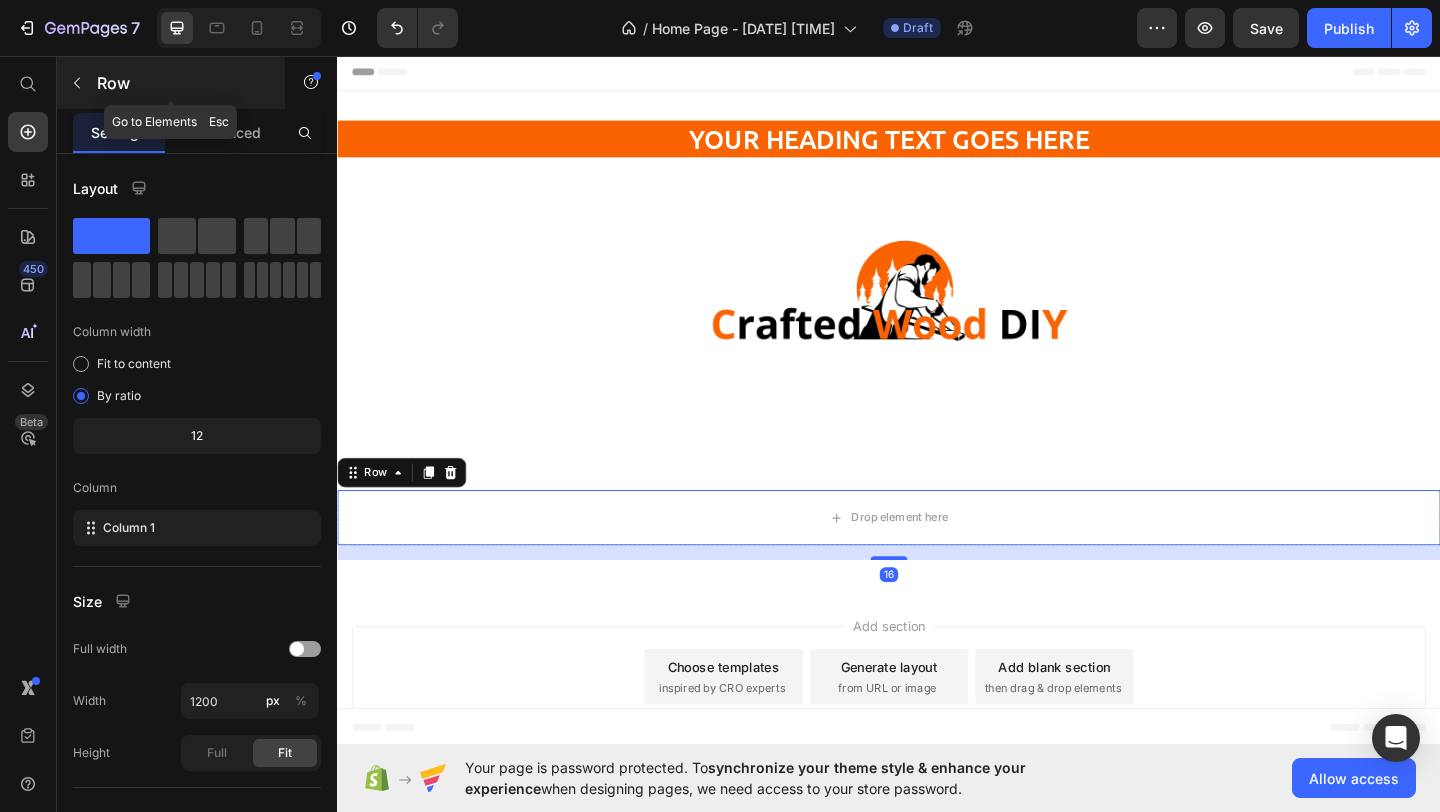 click at bounding box center (77, 83) 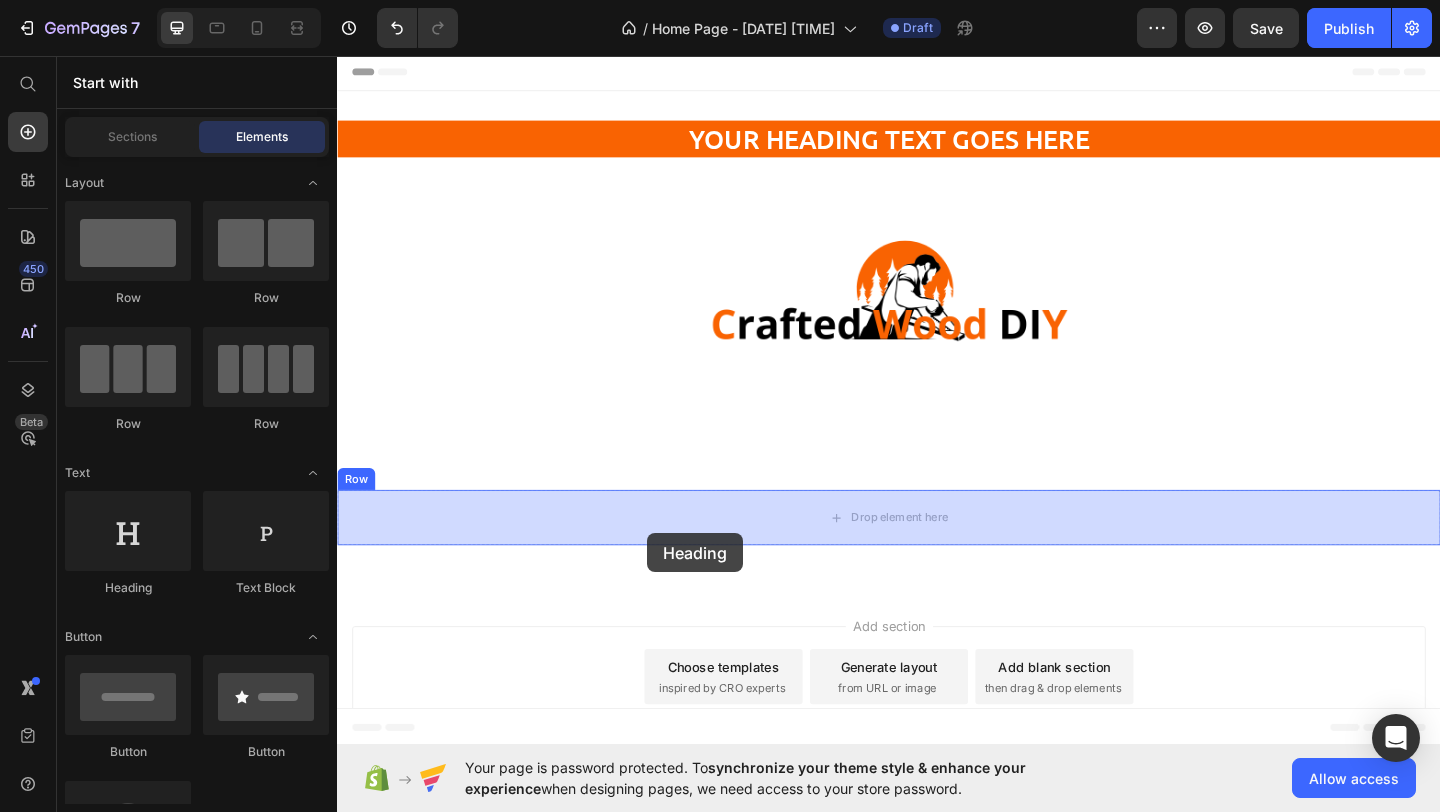 drag, startPoint x: 471, startPoint y: 588, endPoint x: 674, endPoint y: 575, distance: 203.41583 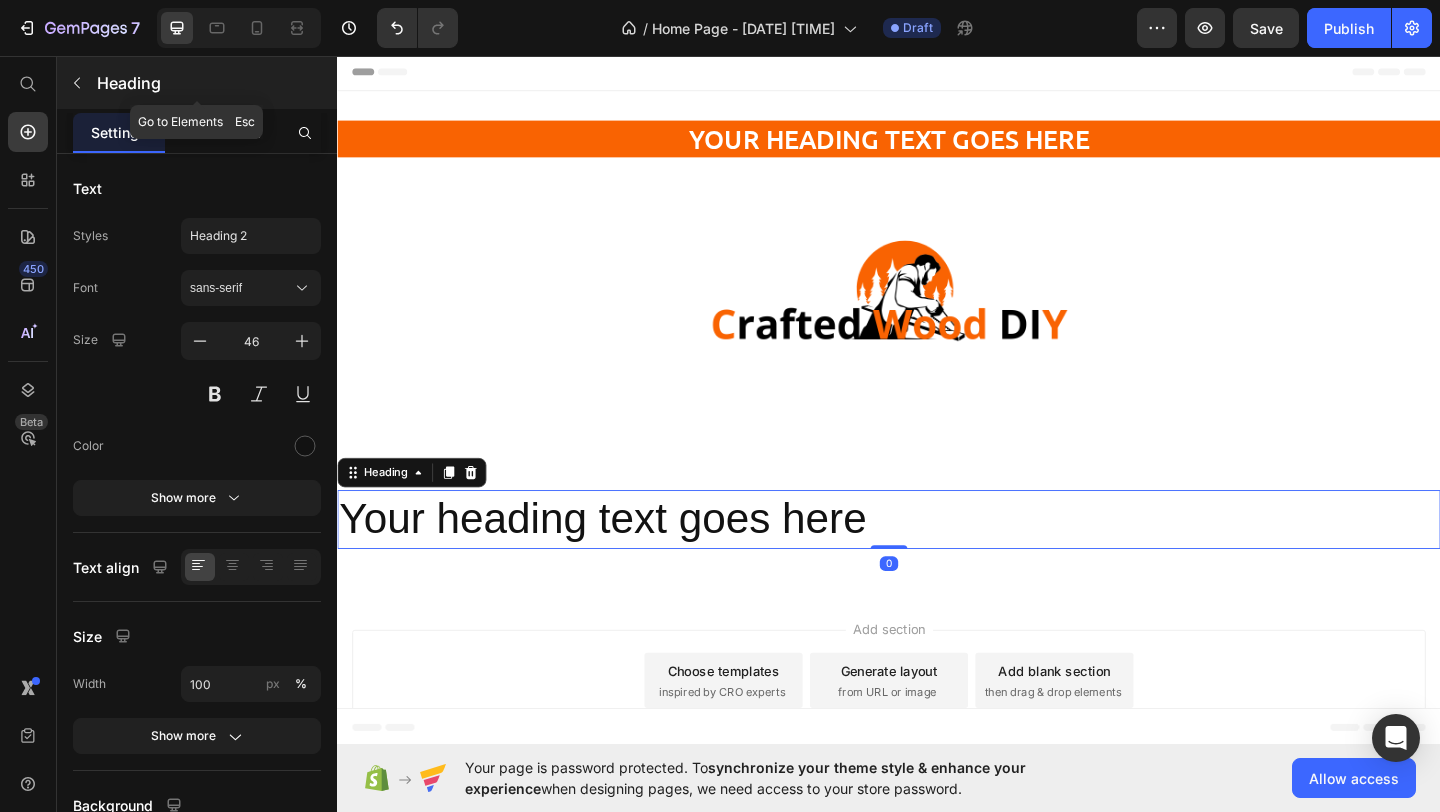 click 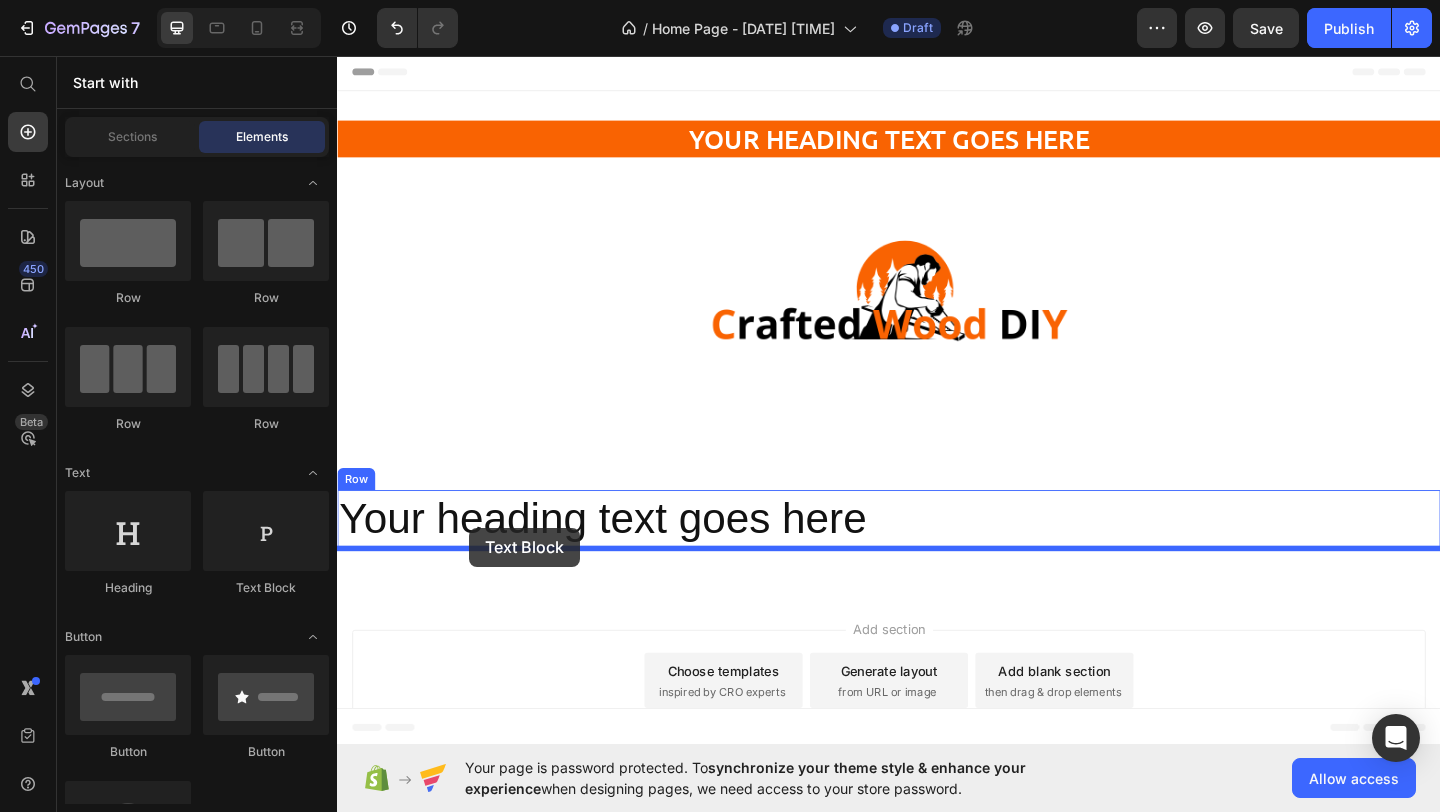 drag, startPoint x: 598, startPoint y: 575, endPoint x: 480, endPoint y: 569, distance: 118.15244 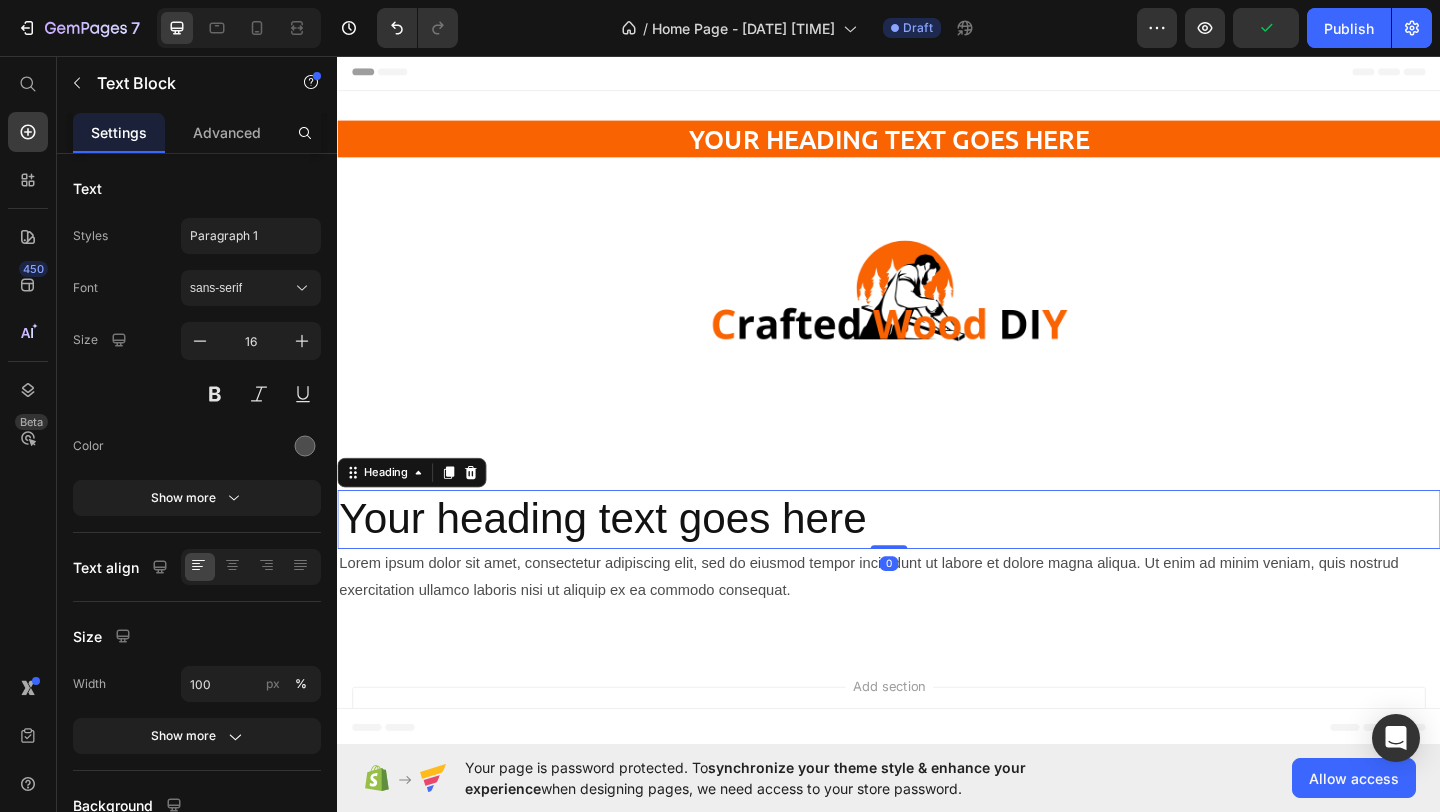 click on "Your heading text goes here" at bounding box center (937, 560) 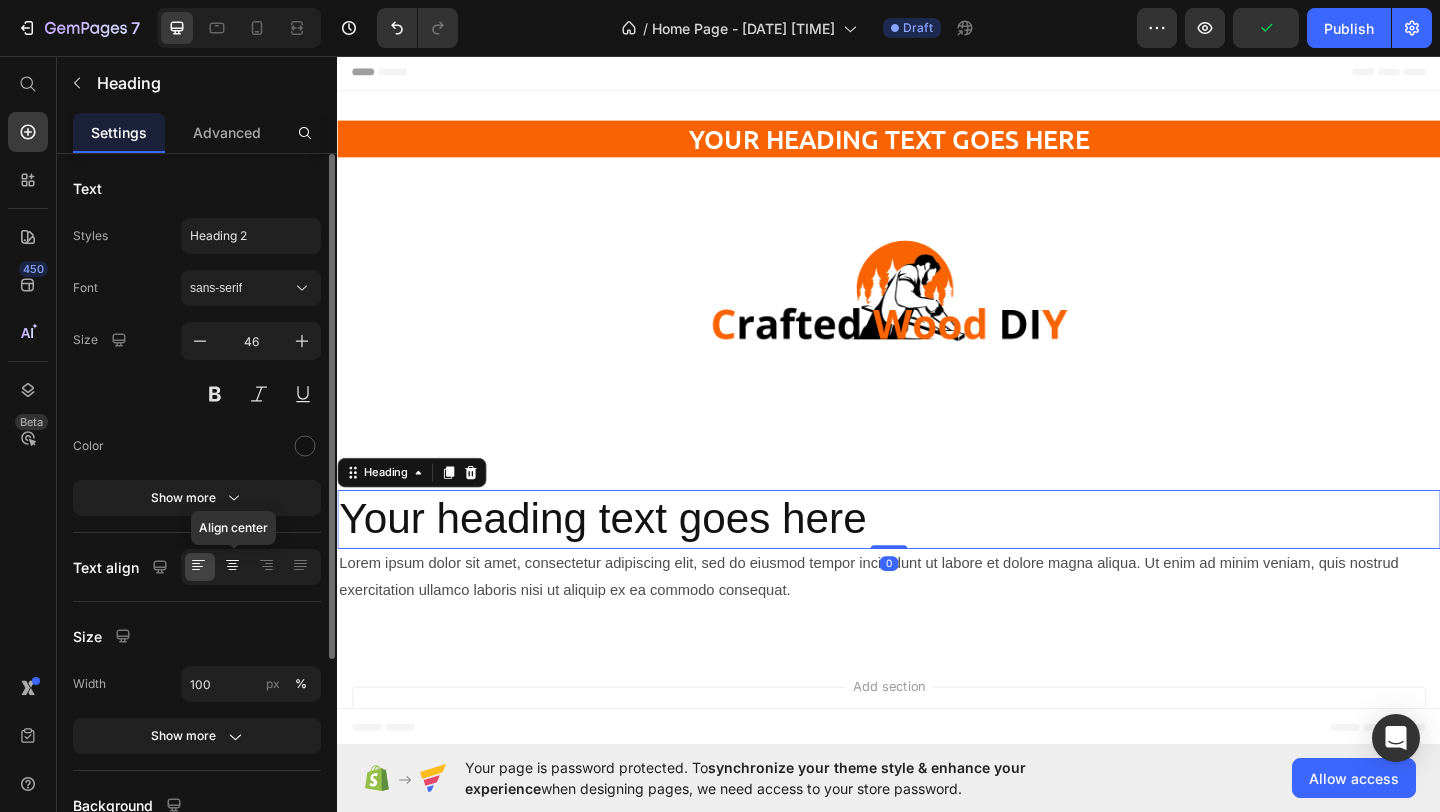 click 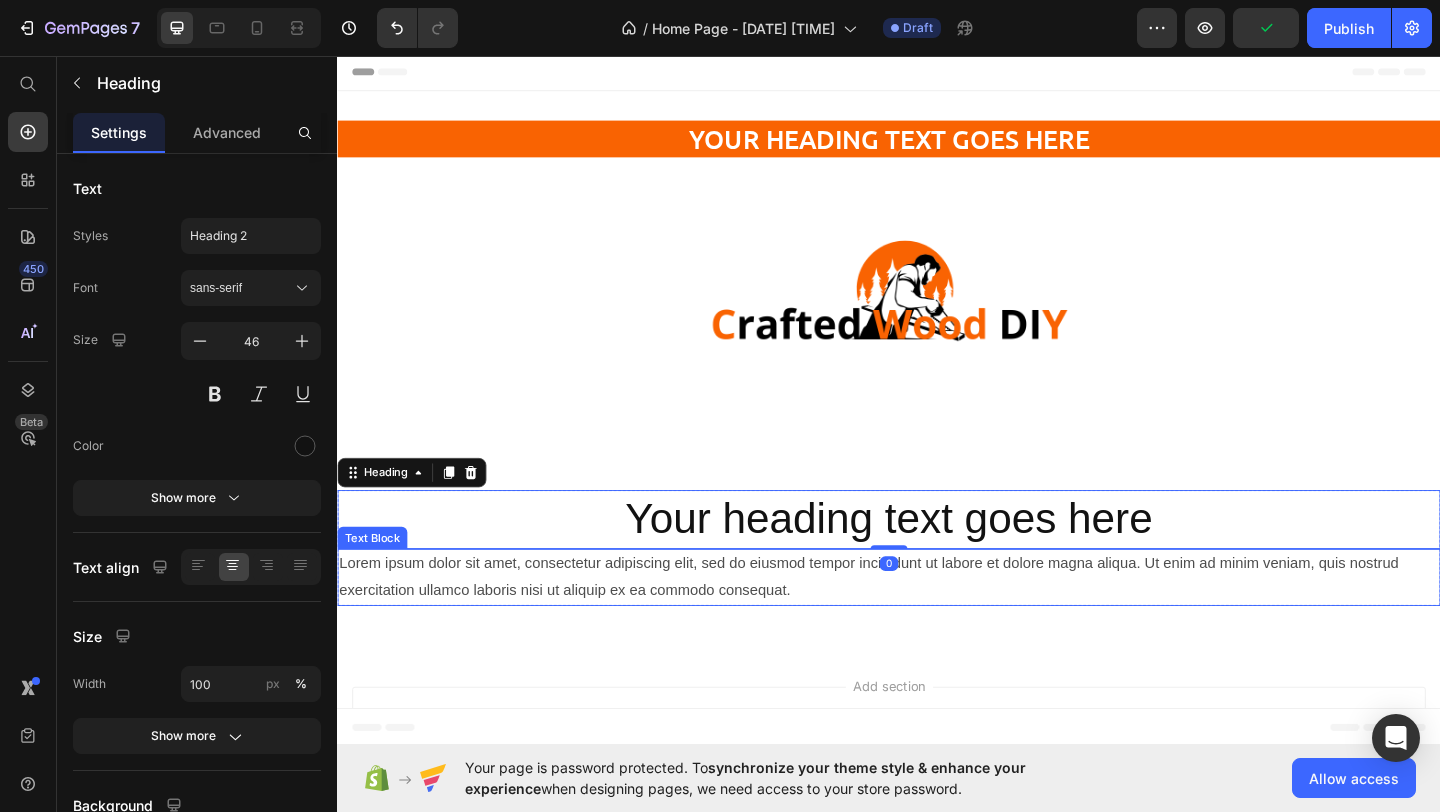 click on "Lorem ipsum dolor sit amet, consectetur adipiscing elit, sed do eiusmod tempor incididunt ut labore et dolore magna aliqua. Ut enim ad minim veniam, quis nostrud exercitation ullamco laboris nisi ut aliquip ex ea commodo consequat." at bounding box center [937, 623] 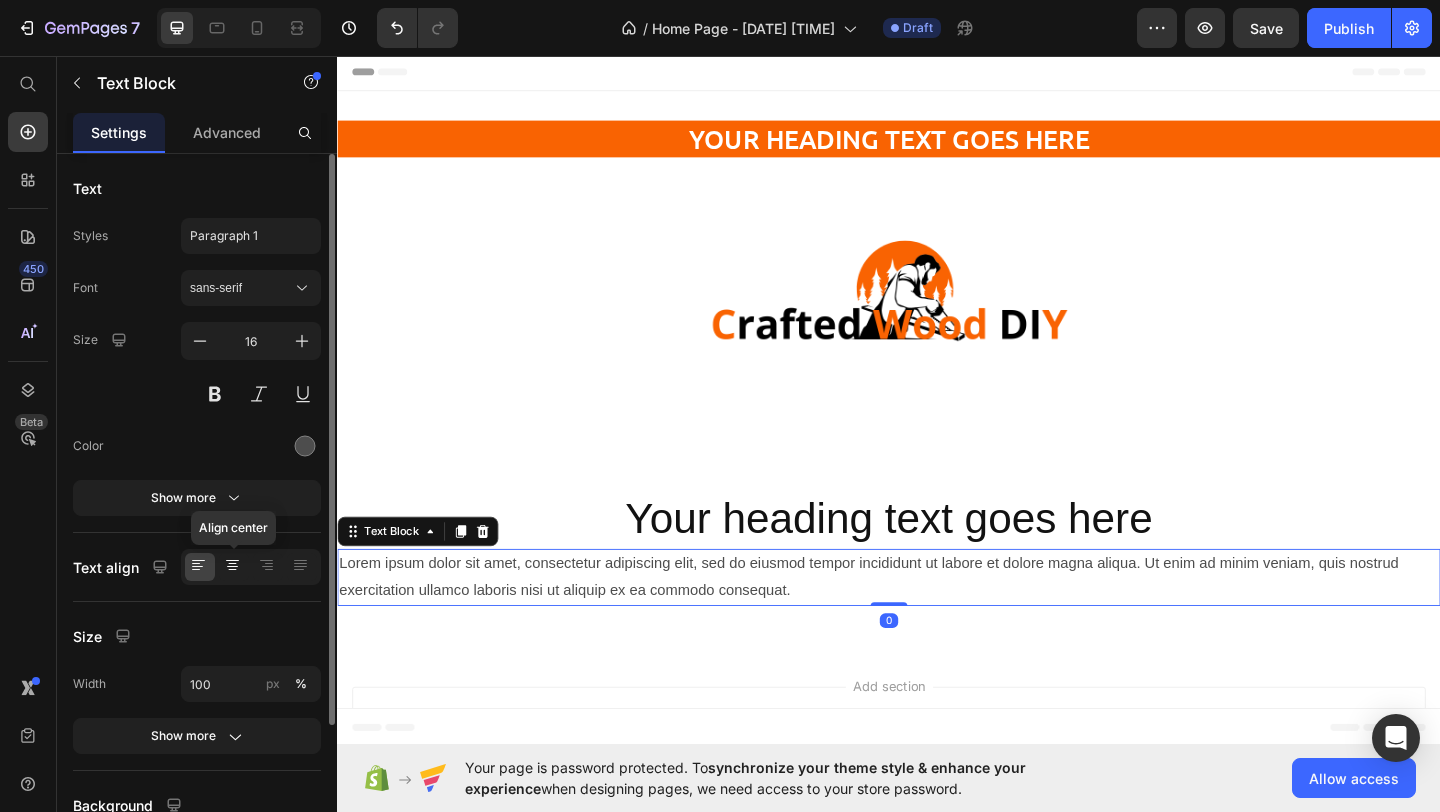 click 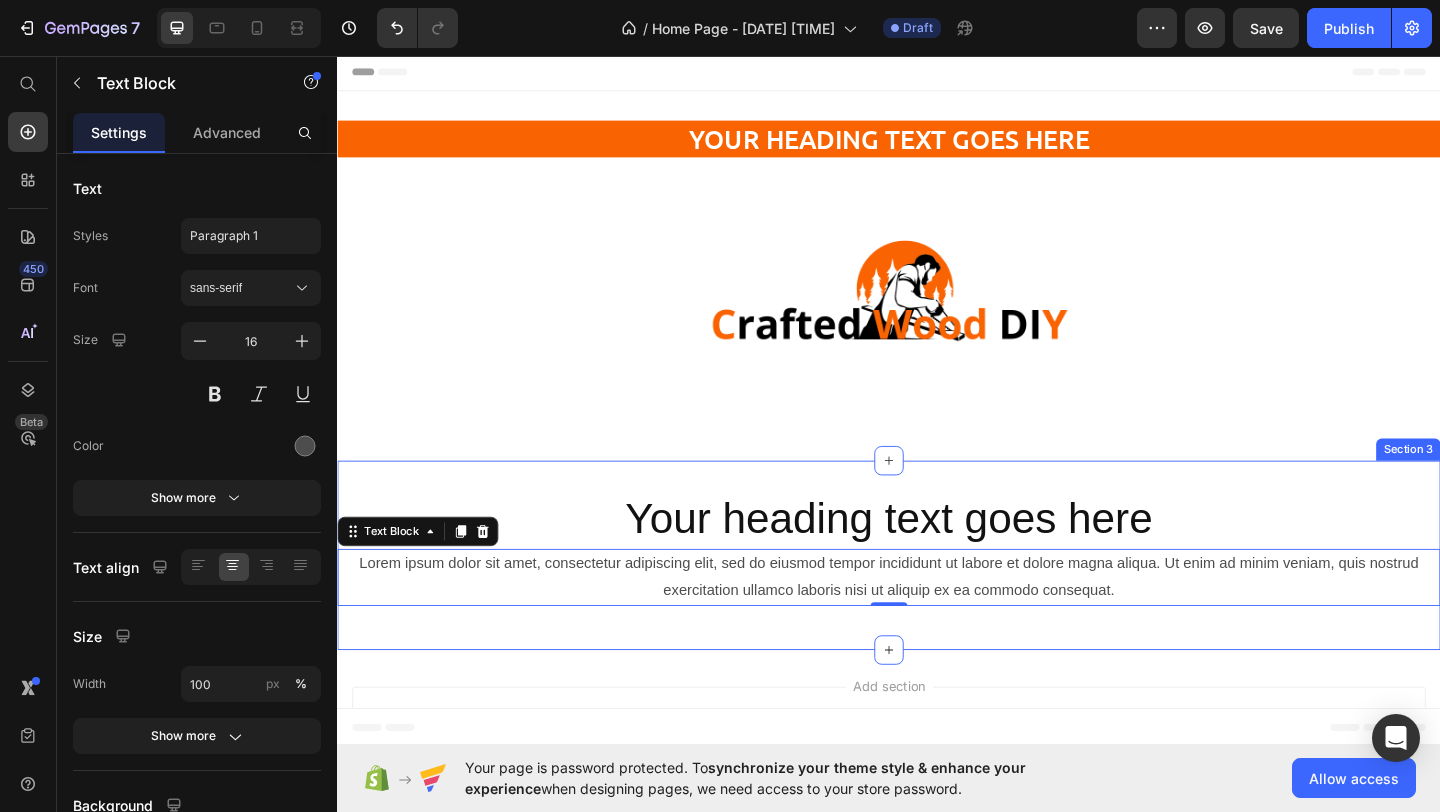 click on "Your heading text goes here Heading Lorem ipsum dolor sit amet, consectetur adipiscing elit, sed do eiusmod tempor incididunt ut labore et dolore magna aliqua. Ut enim ad minim veniam, quis nostrud exercitation ullamco laboris nisi ut aliquip ex ea commodo consequat. Text Block   0 Row Section 3" at bounding box center (937, 598) 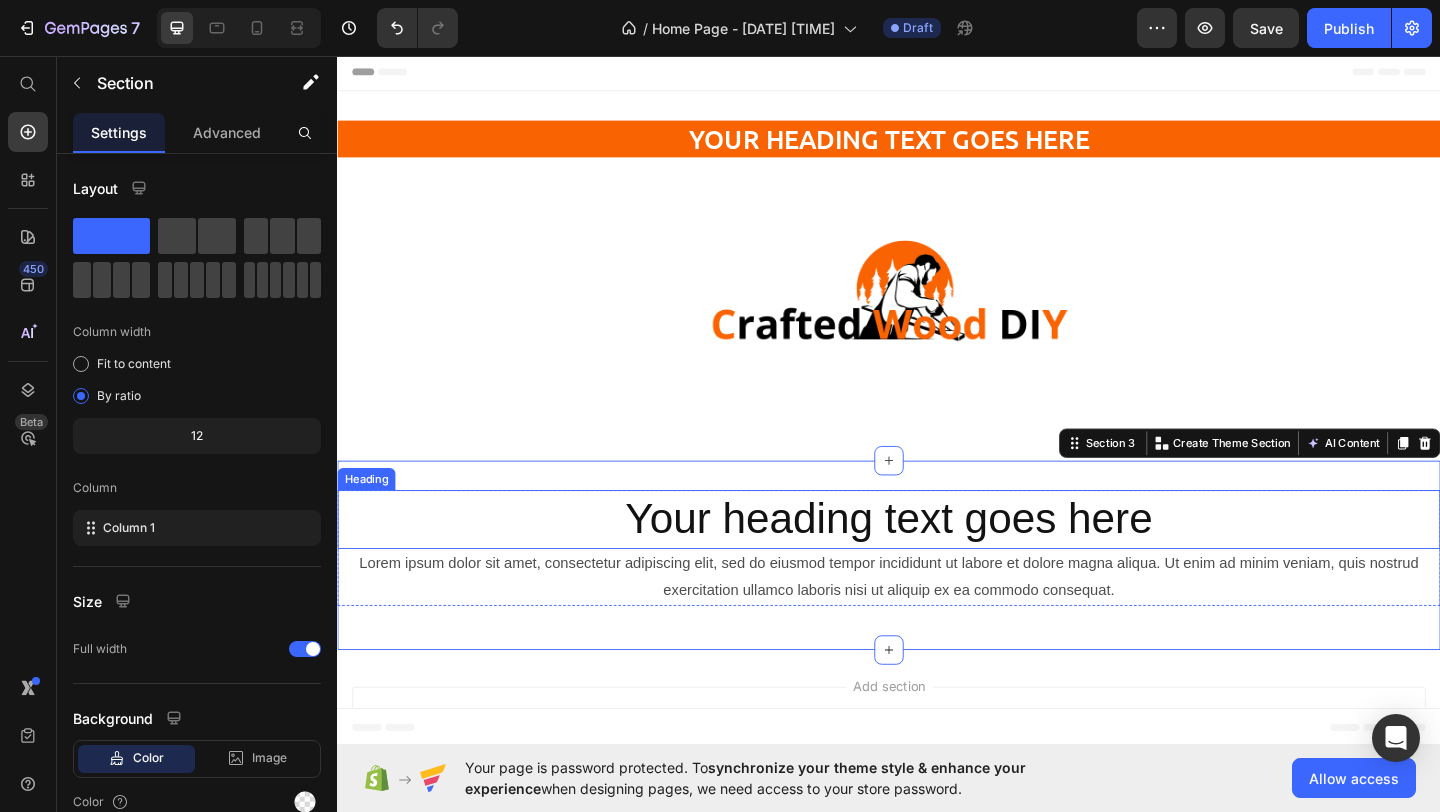 click on "Your heading text goes here" at bounding box center [937, 560] 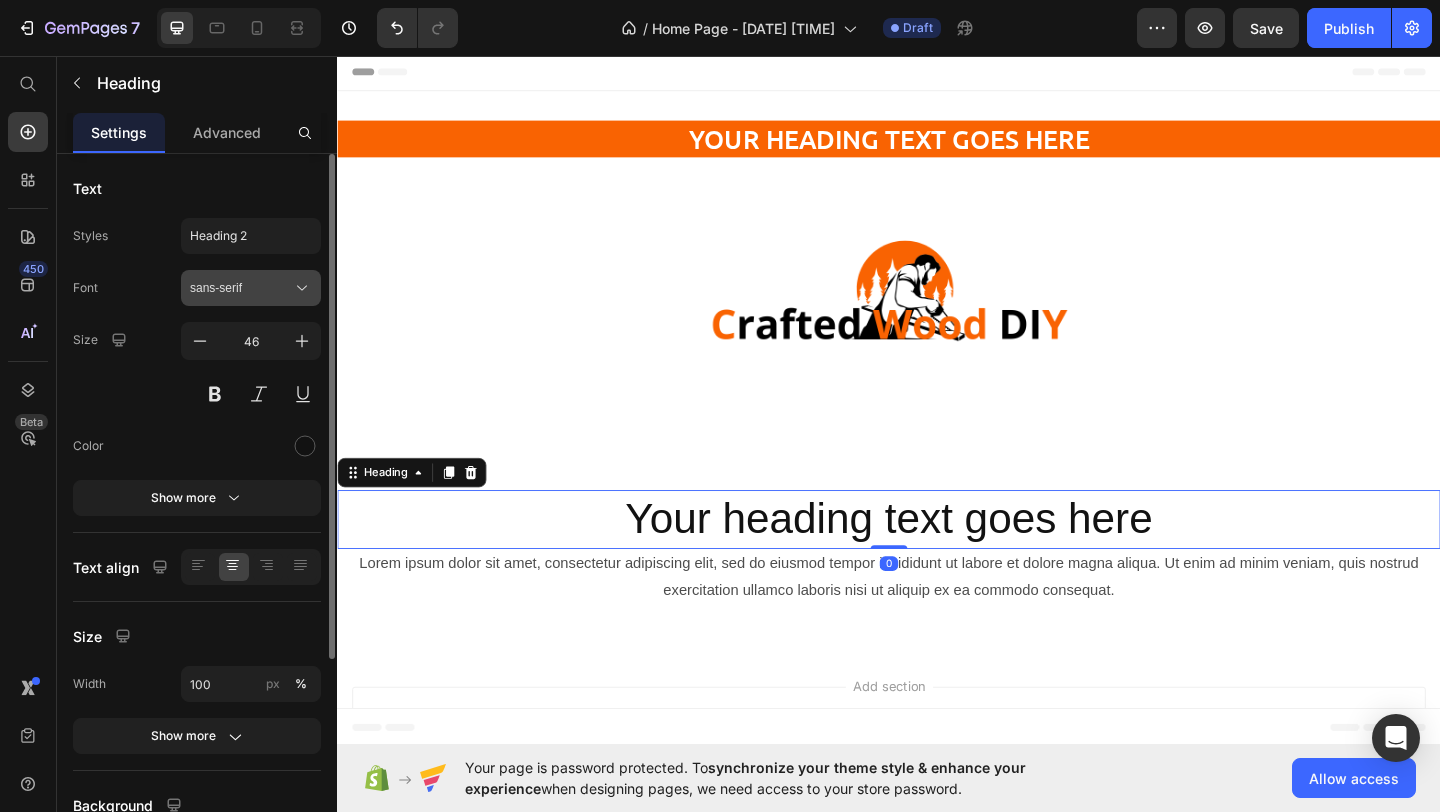 click on "sans-serif" at bounding box center [251, 288] 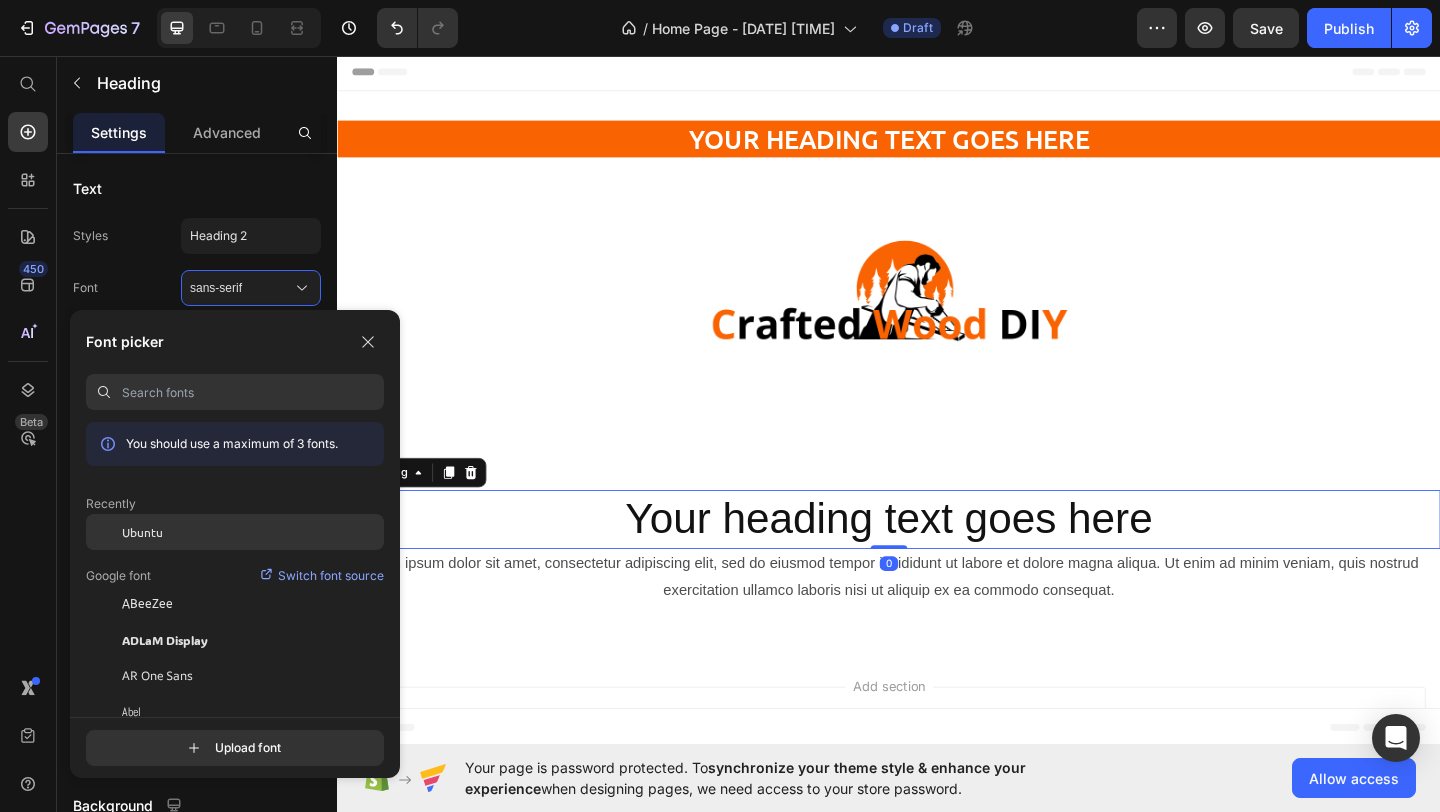 click on "Ubuntu" 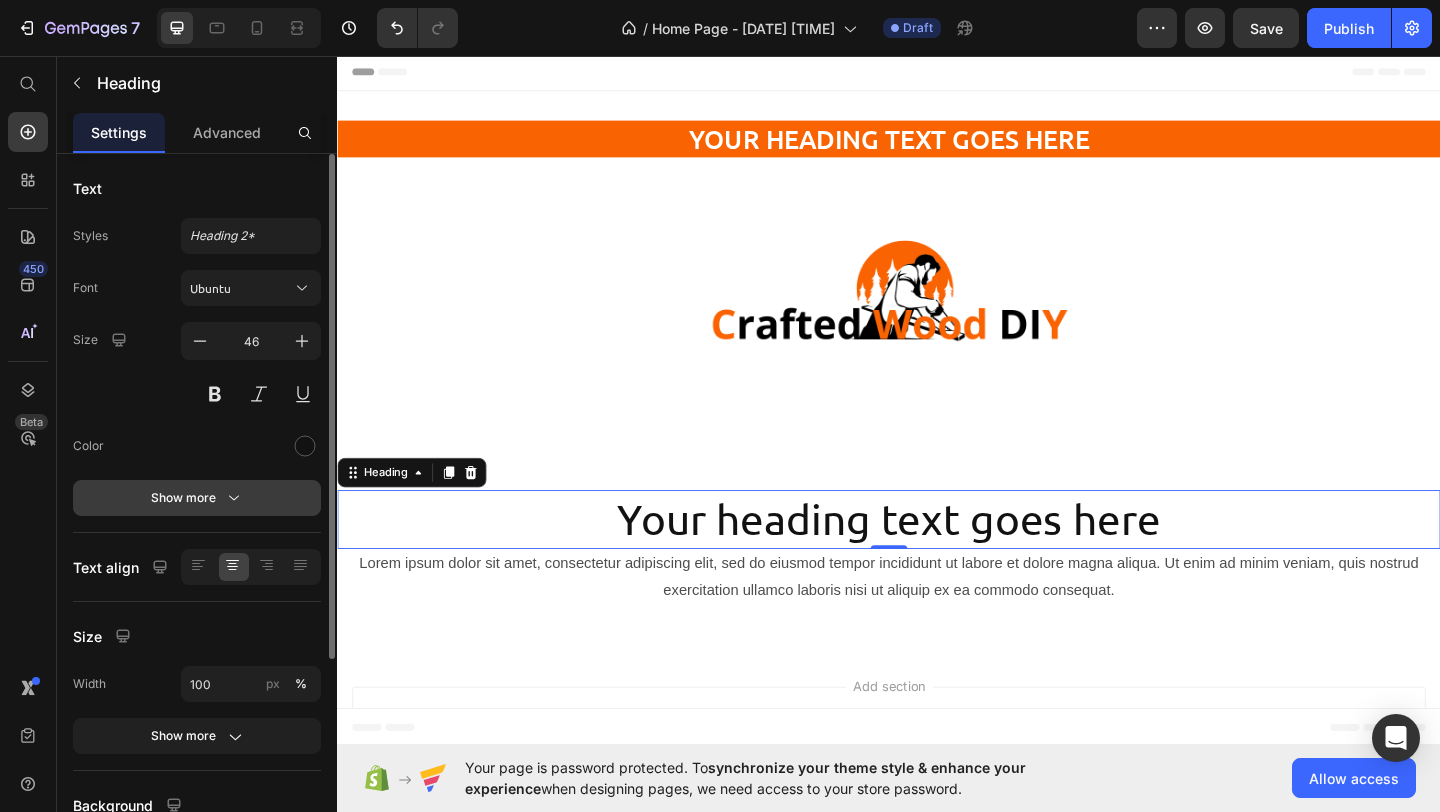 click on "Show more" at bounding box center (197, 498) 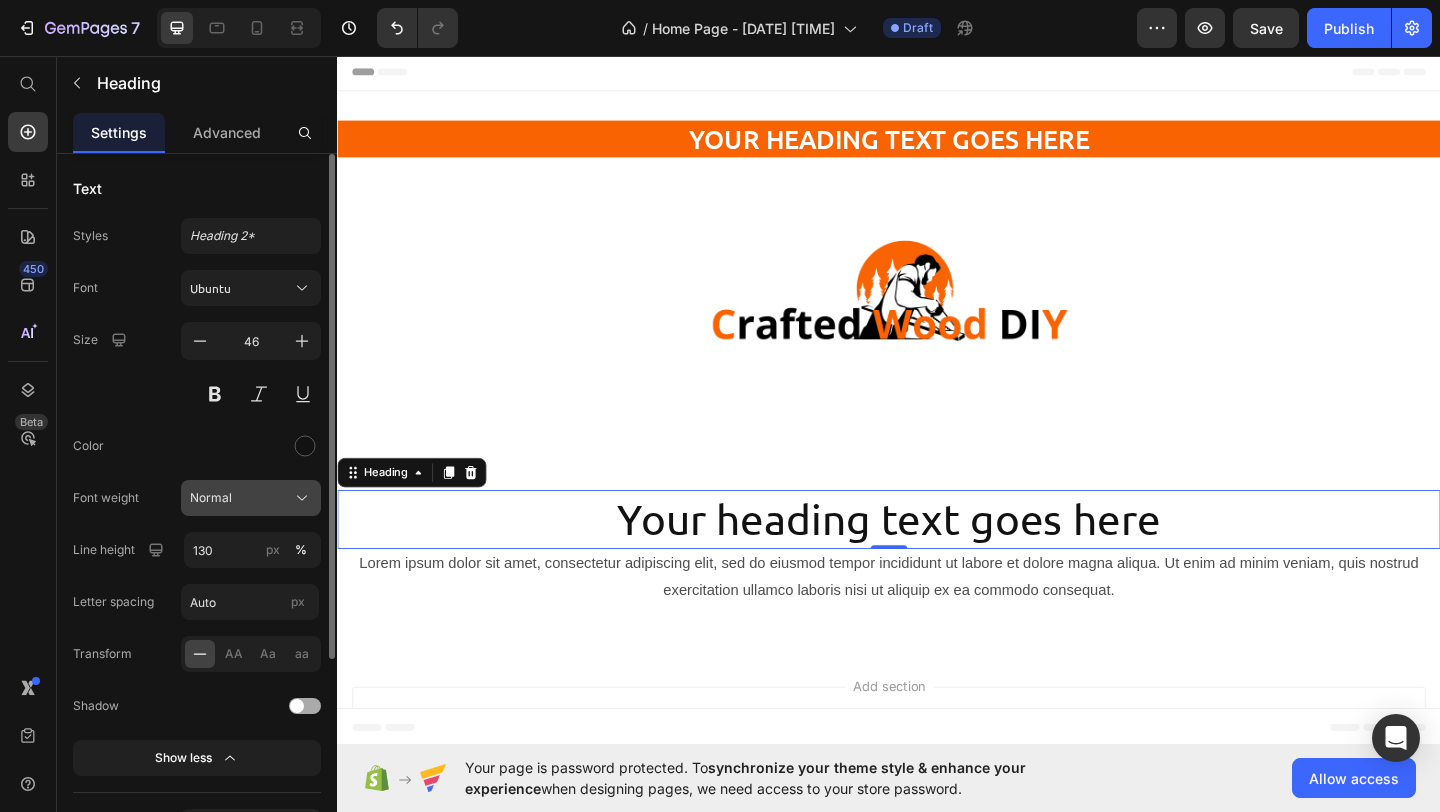 click on "Normal" at bounding box center (251, 498) 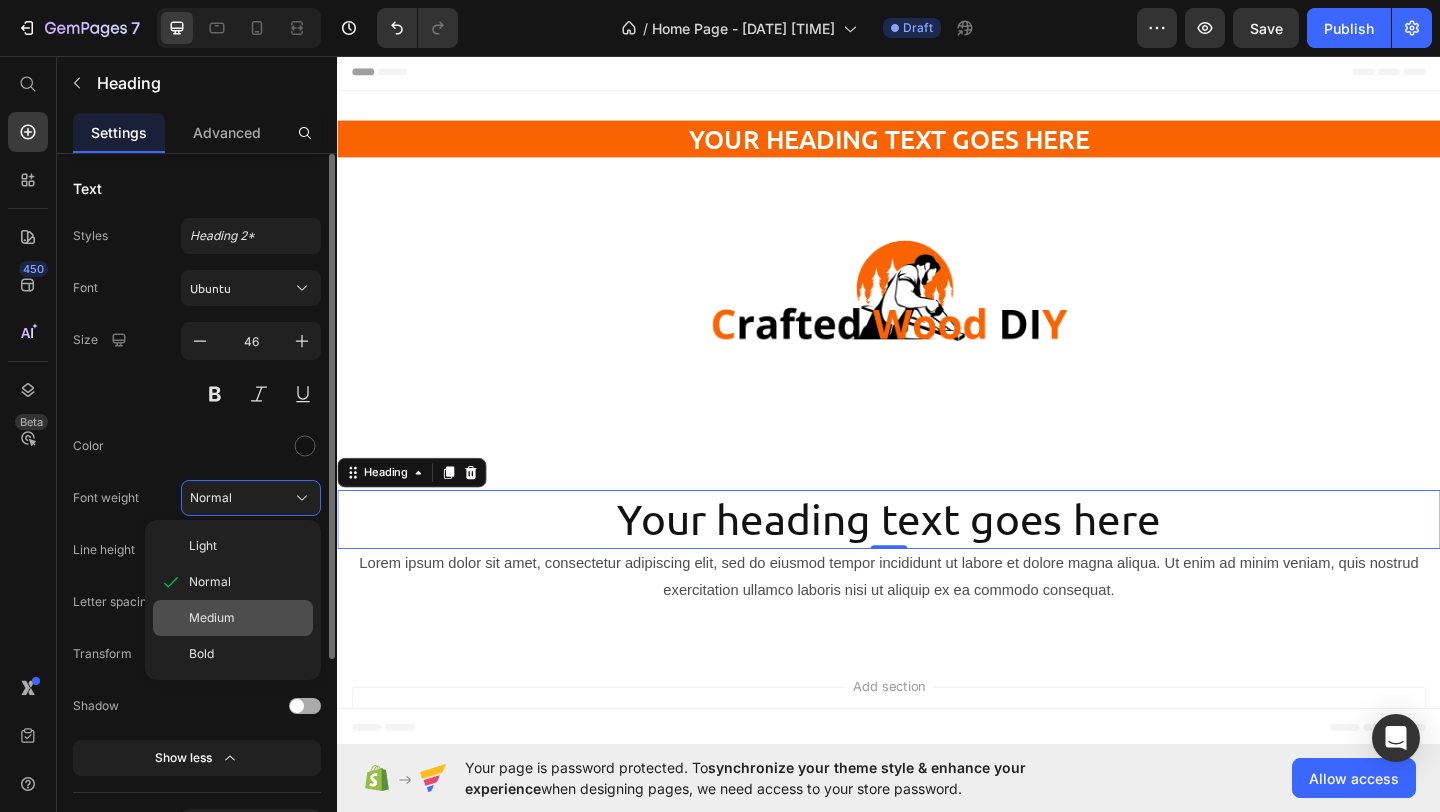 click on "Medium" at bounding box center [212, 618] 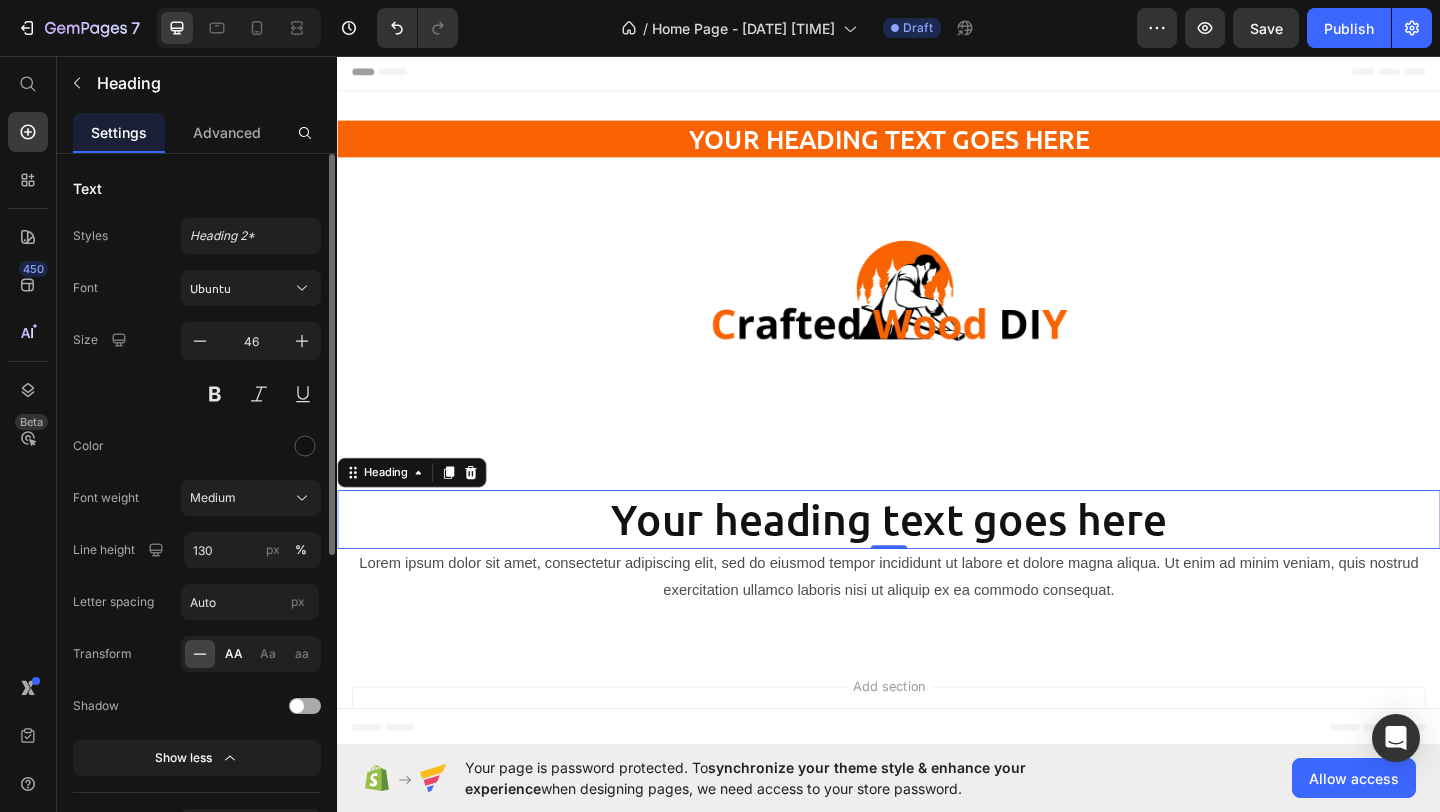 click on "AA" 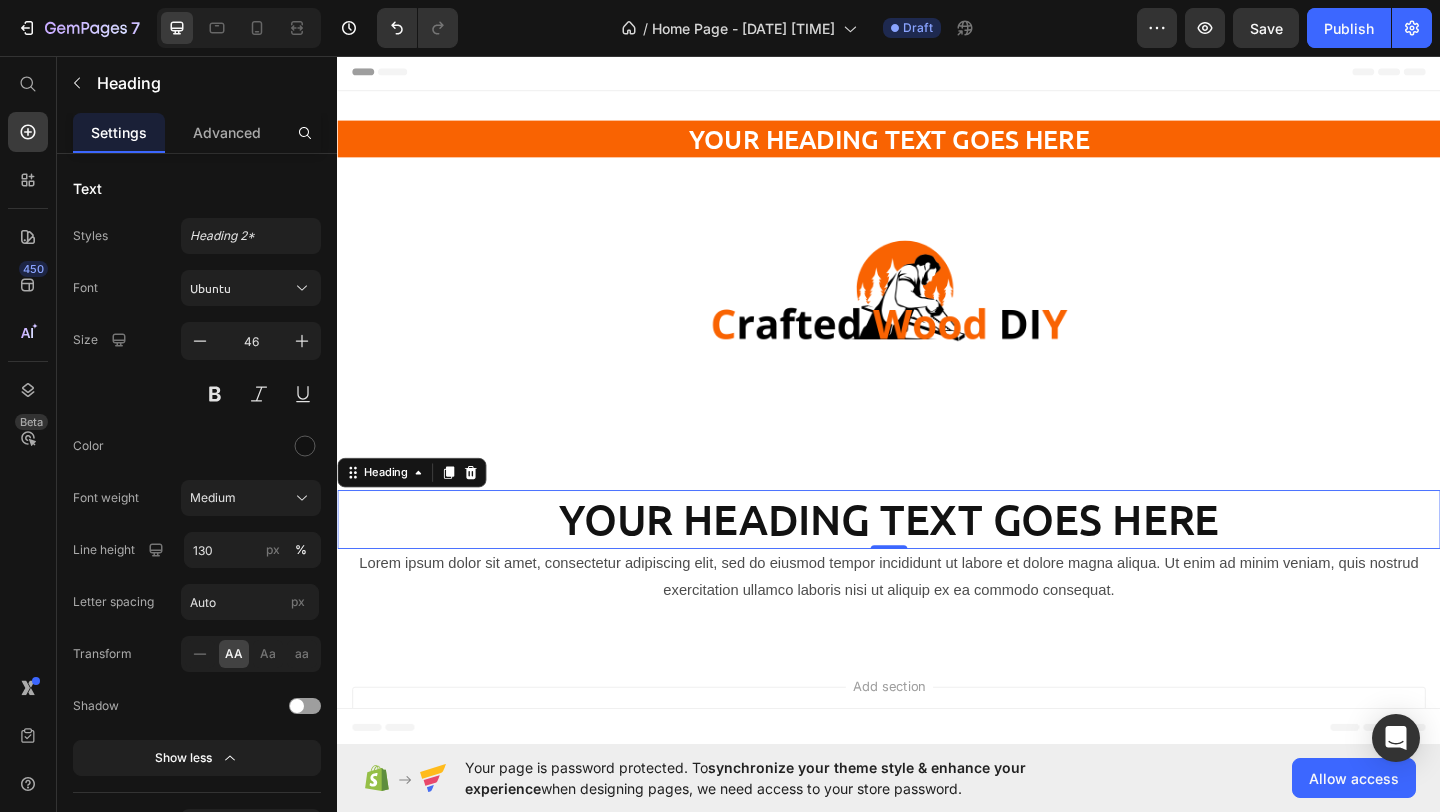 click on "Your heading text goes here" at bounding box center [937, 560] 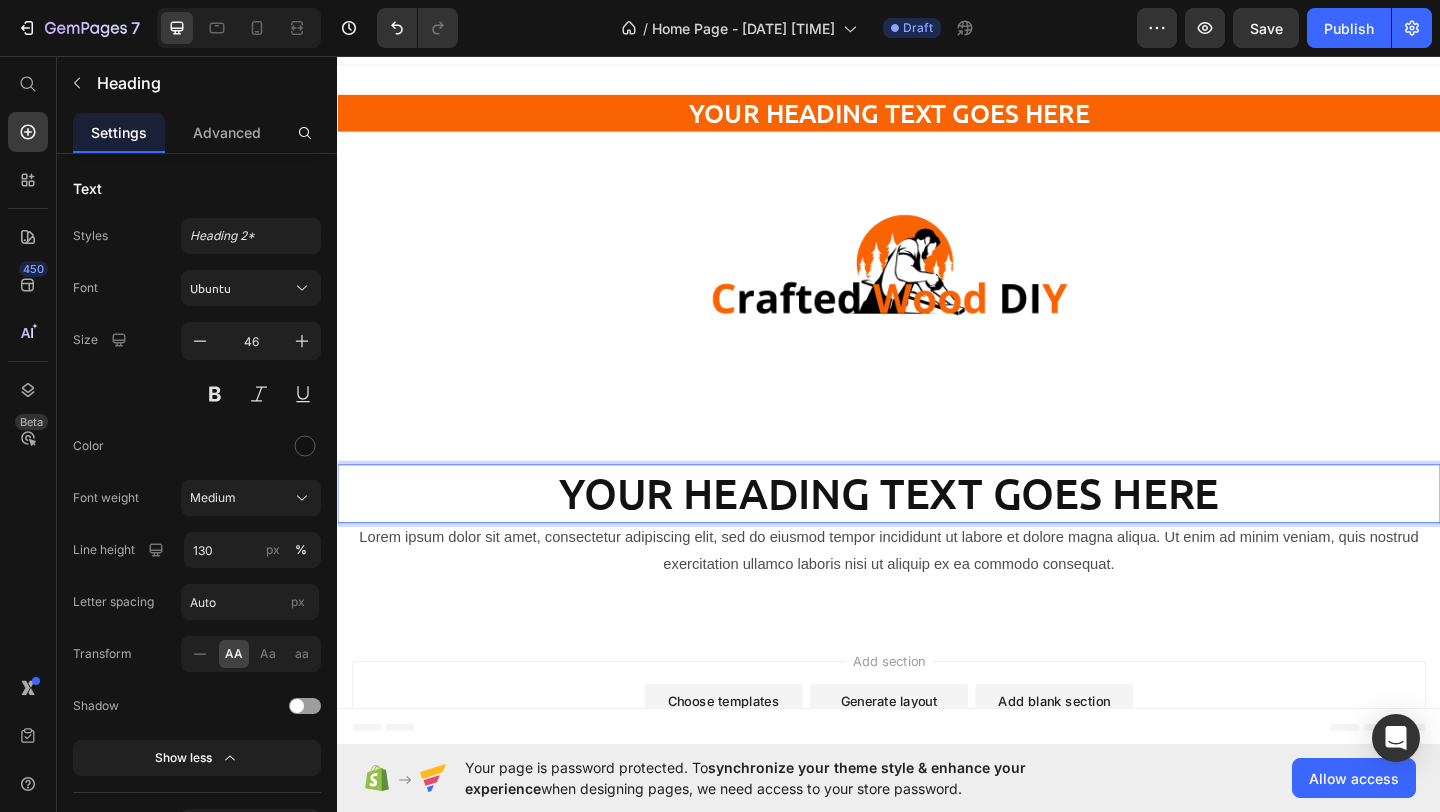 scroll, scrollTop: 61, scrollLeft: 0, axis: vertical 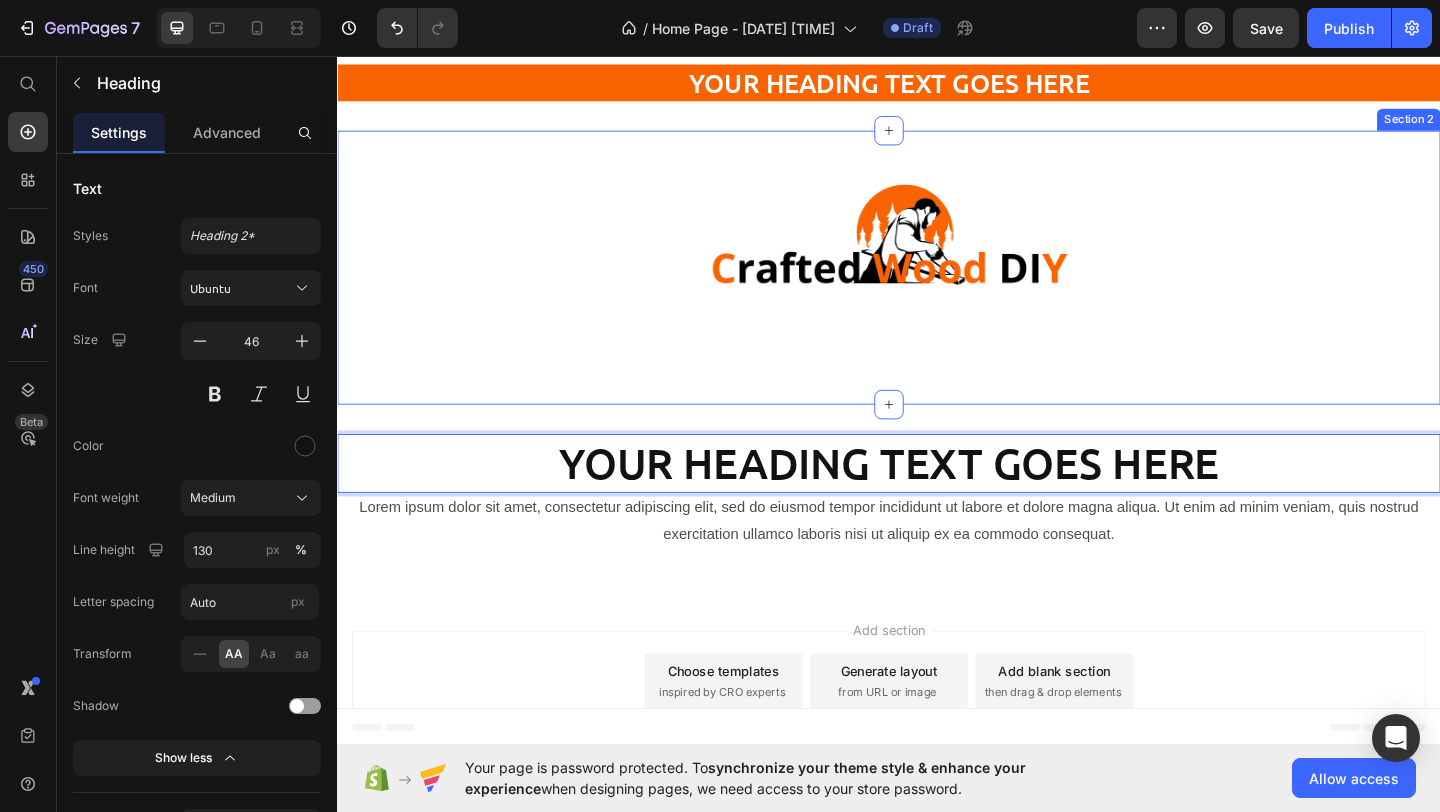 click on "Image Row" at bounding box center [937, 270] 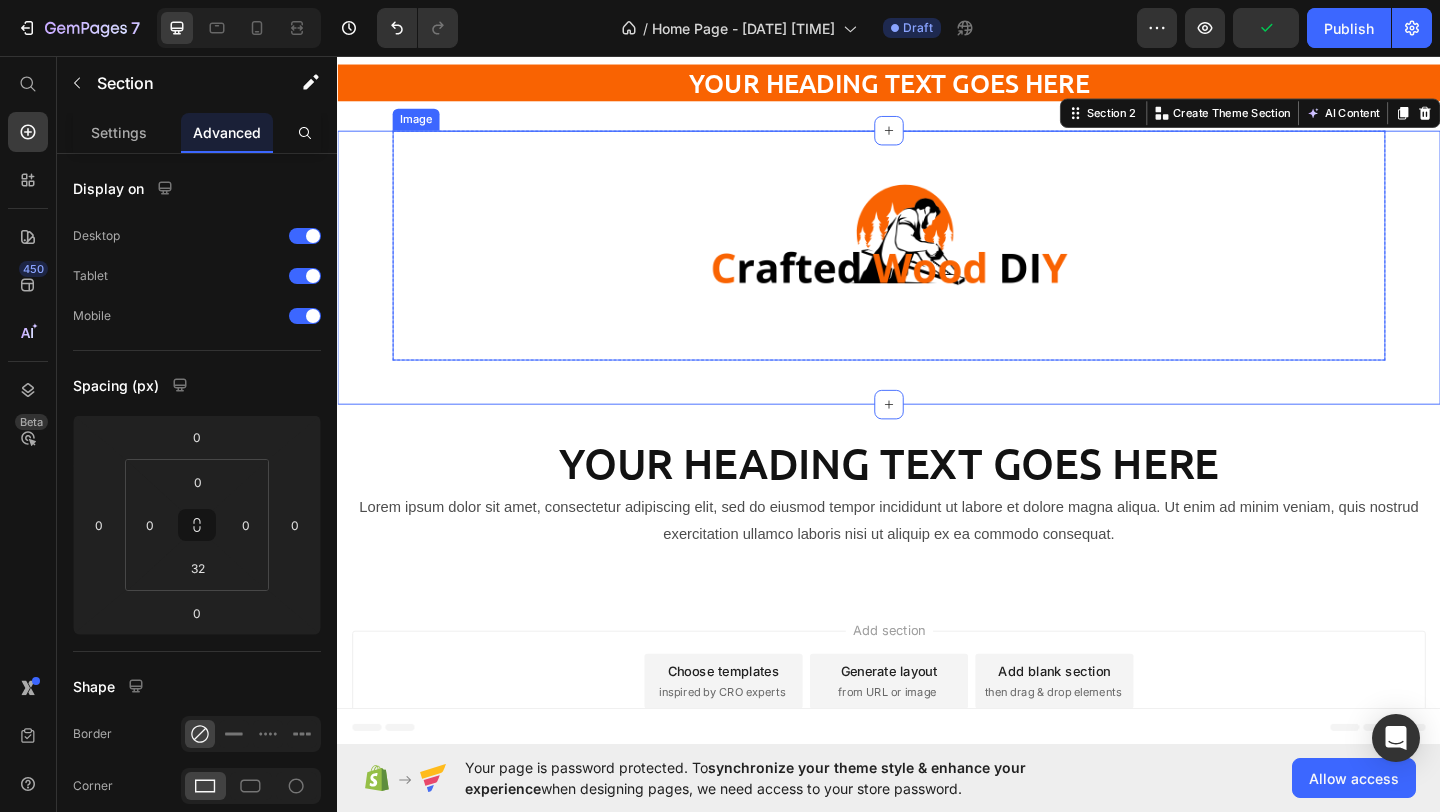 click at bounding box center (937, 262) 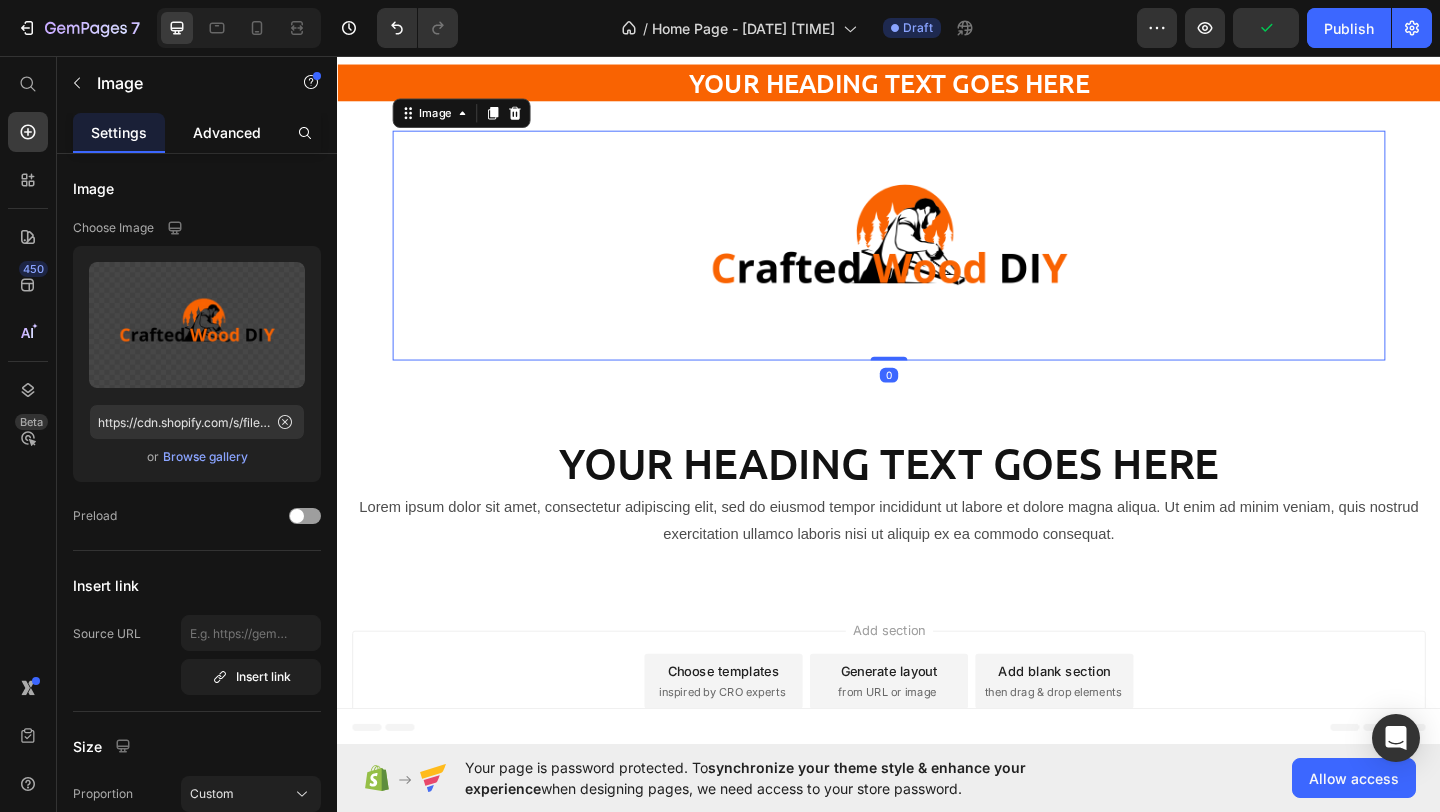 click on "Advanced" at bounding box center [227, 132] 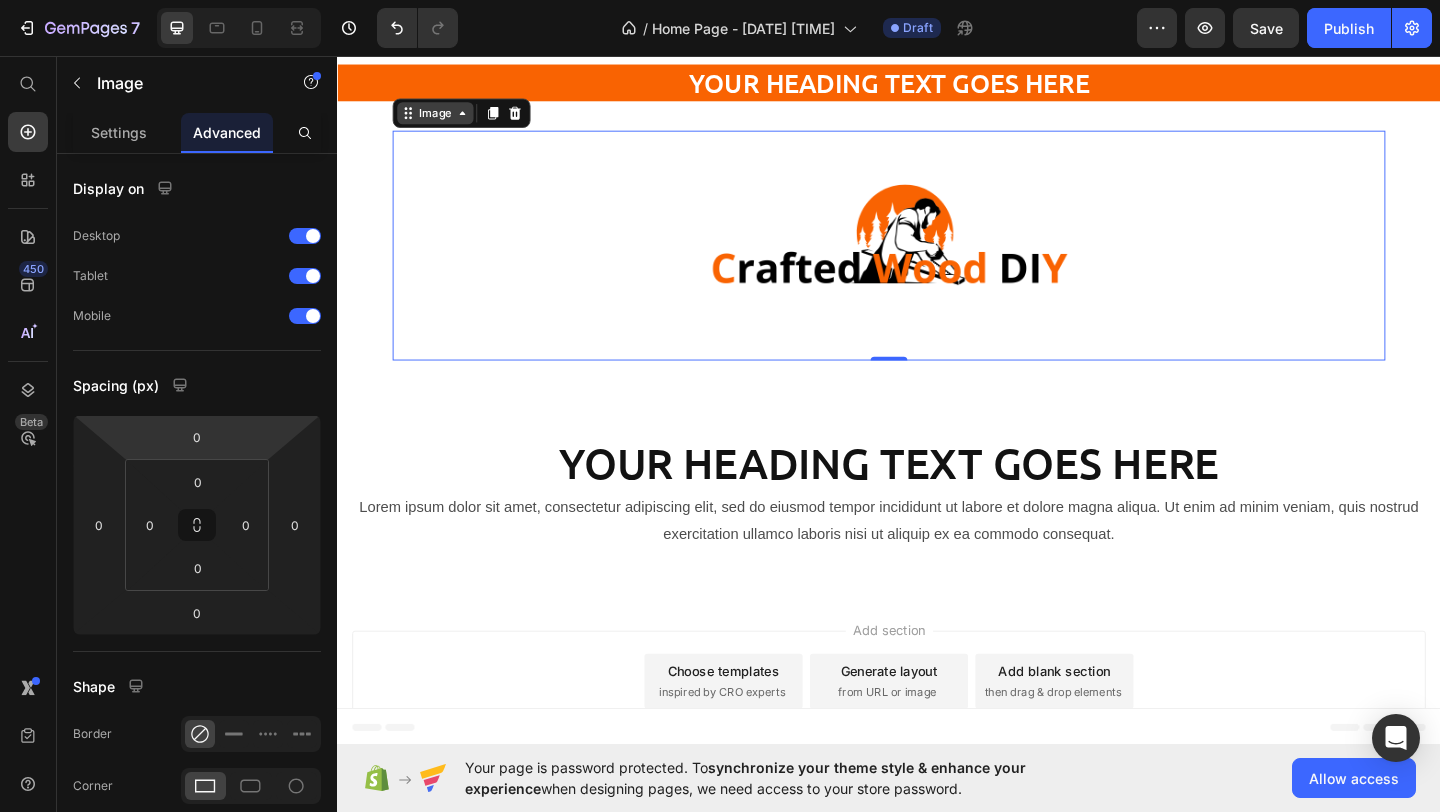 click on "Image" at bounding box center (443, 118) 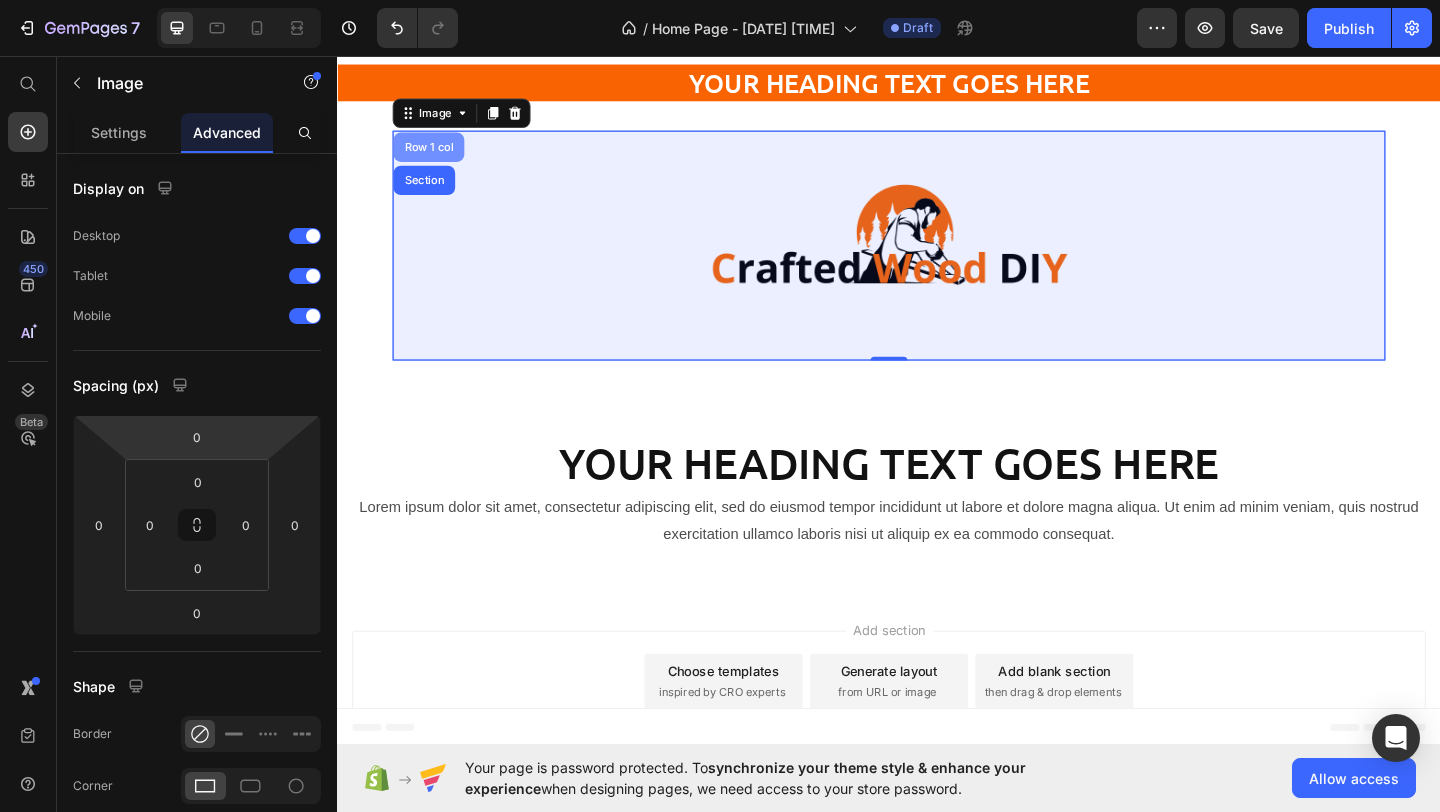 click on "Row 1 col" at bounding box center [436, 155] 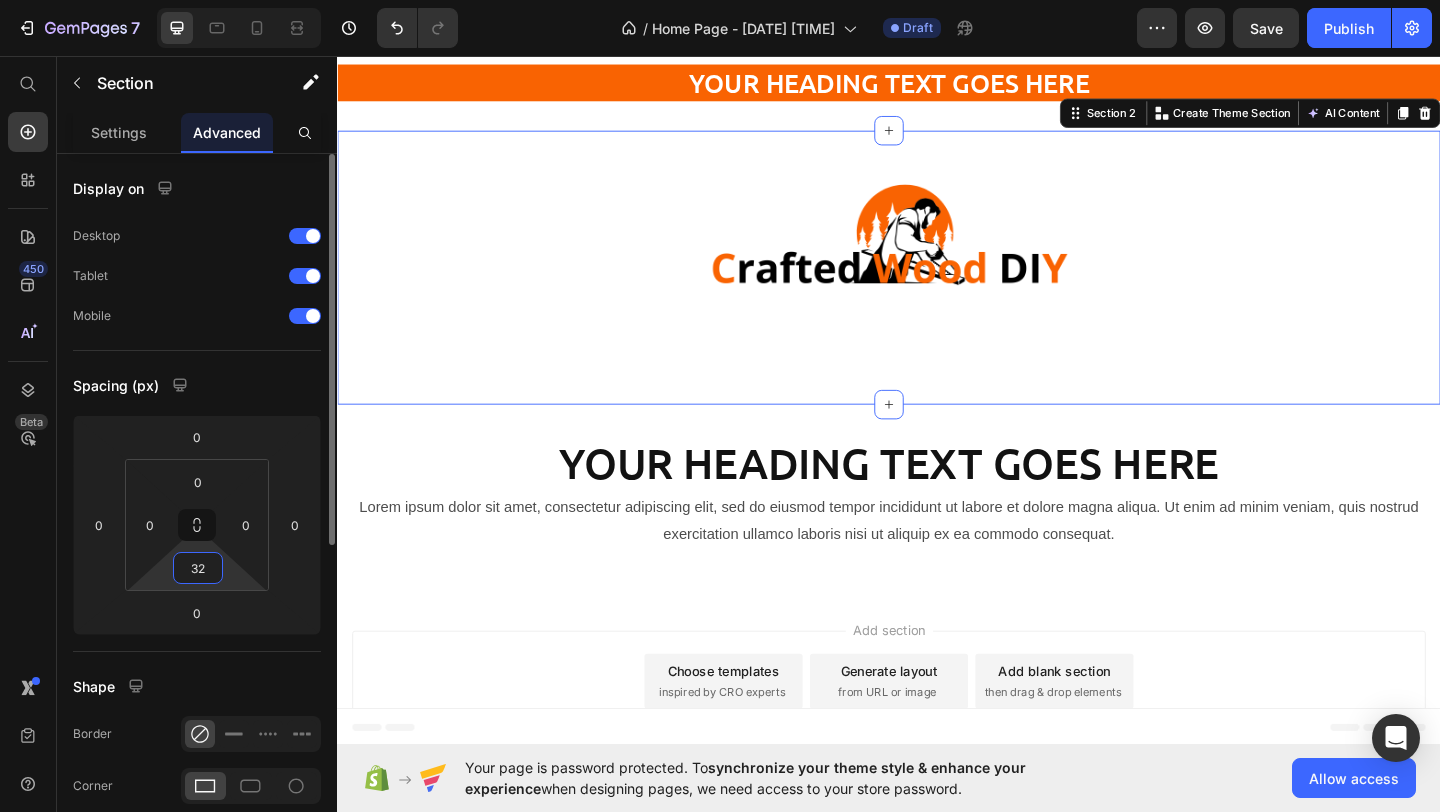click on "32" at bounding box center [198, 568] 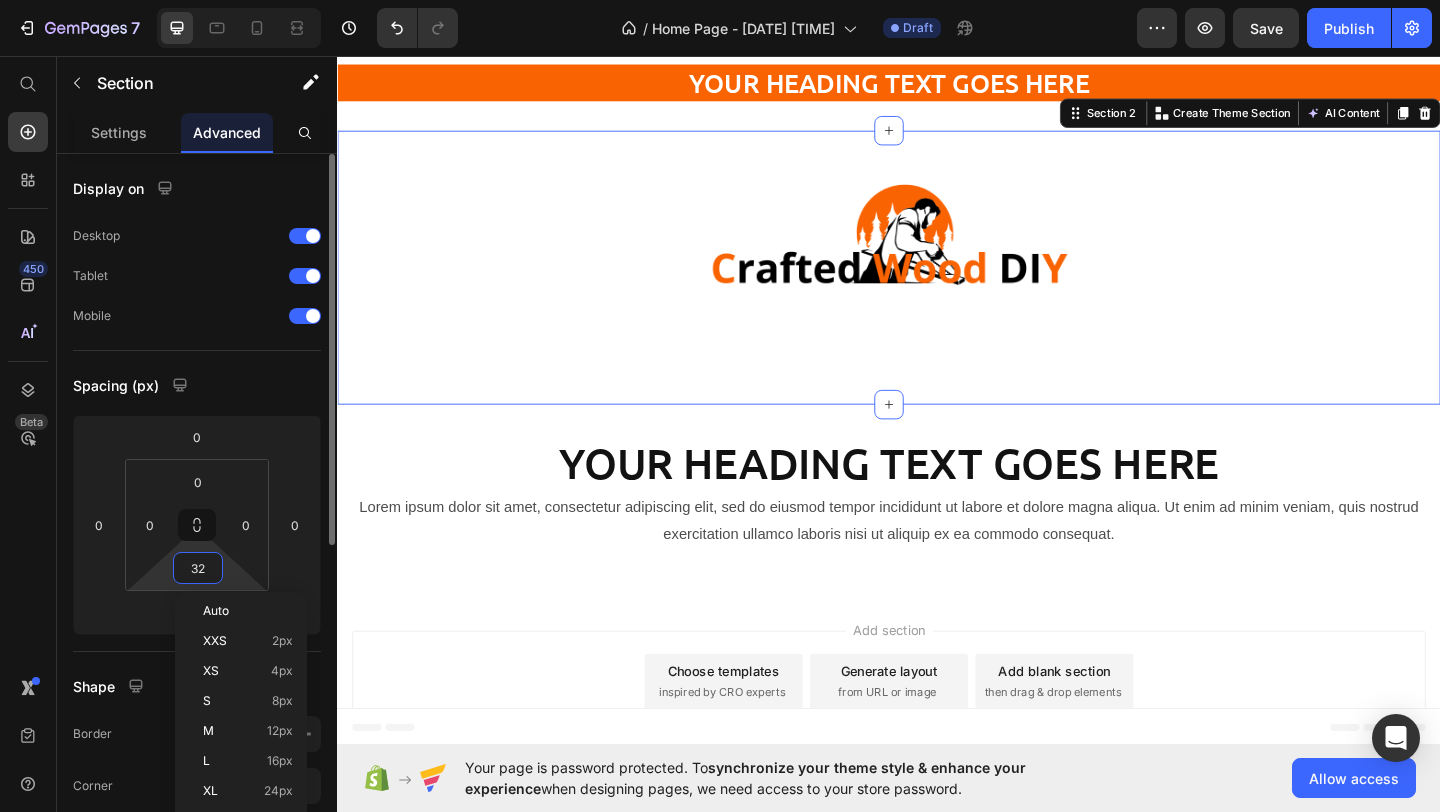 type 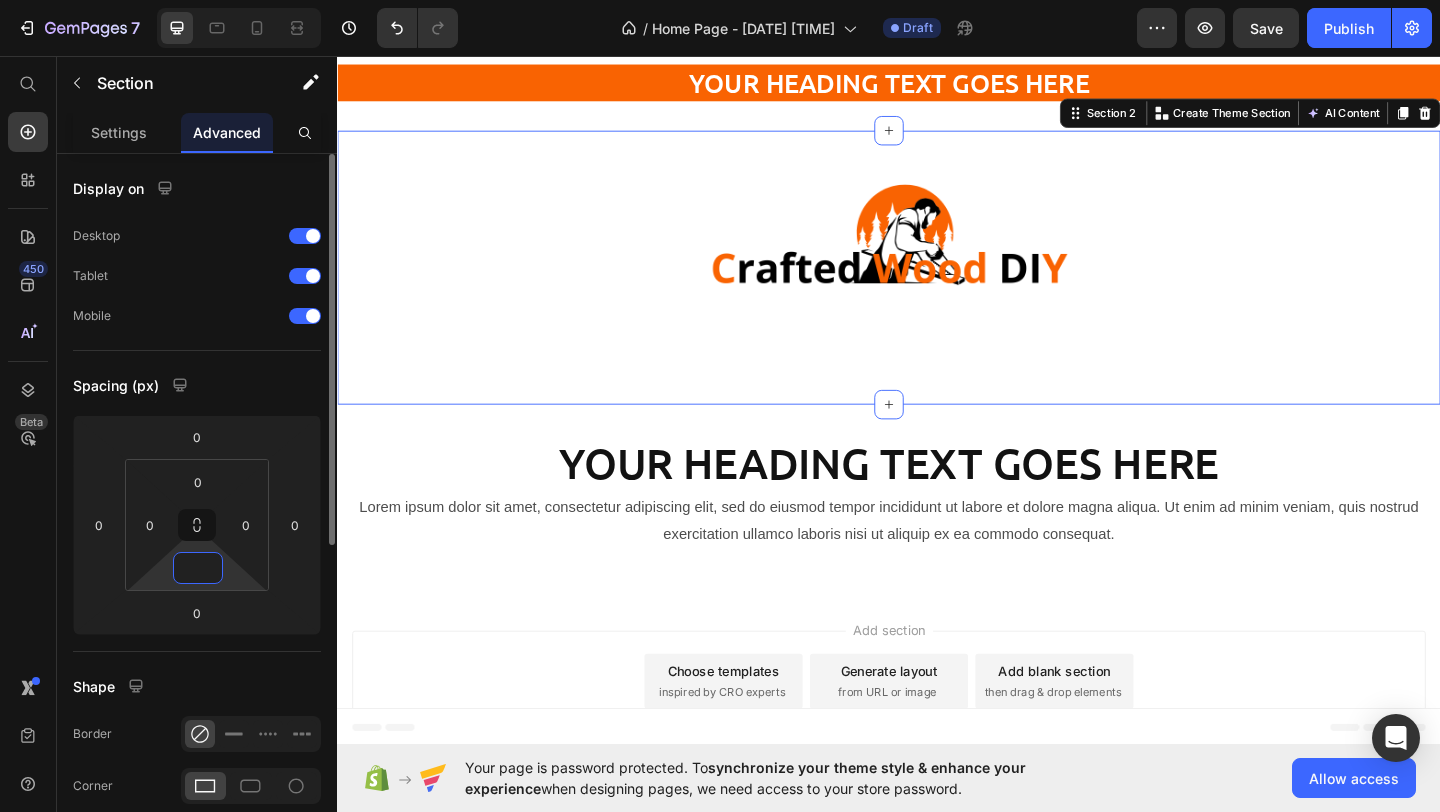 scroll, scrollTop: 60, scrollLeft: 0, axis: vertical 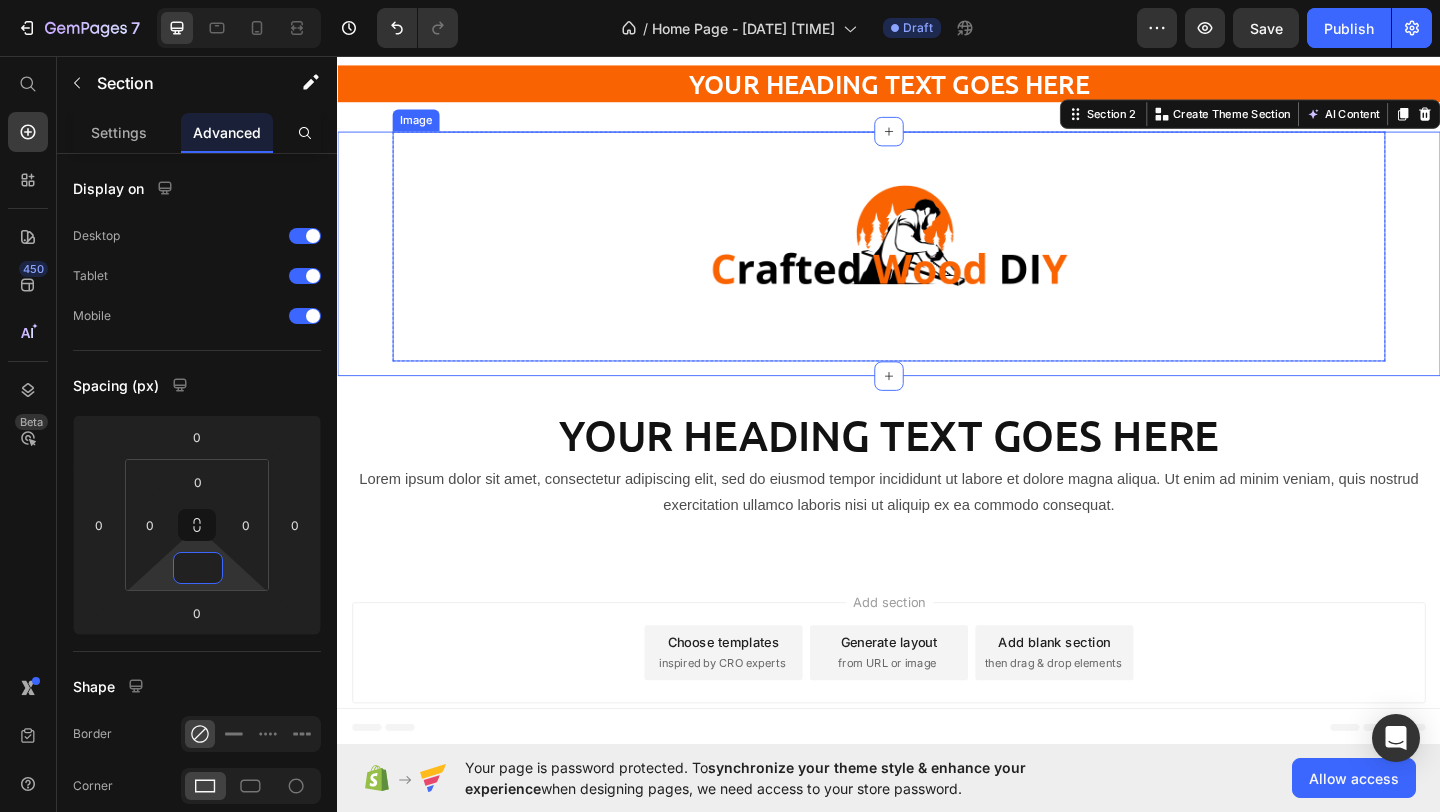 click at bounding box center (937, 263) 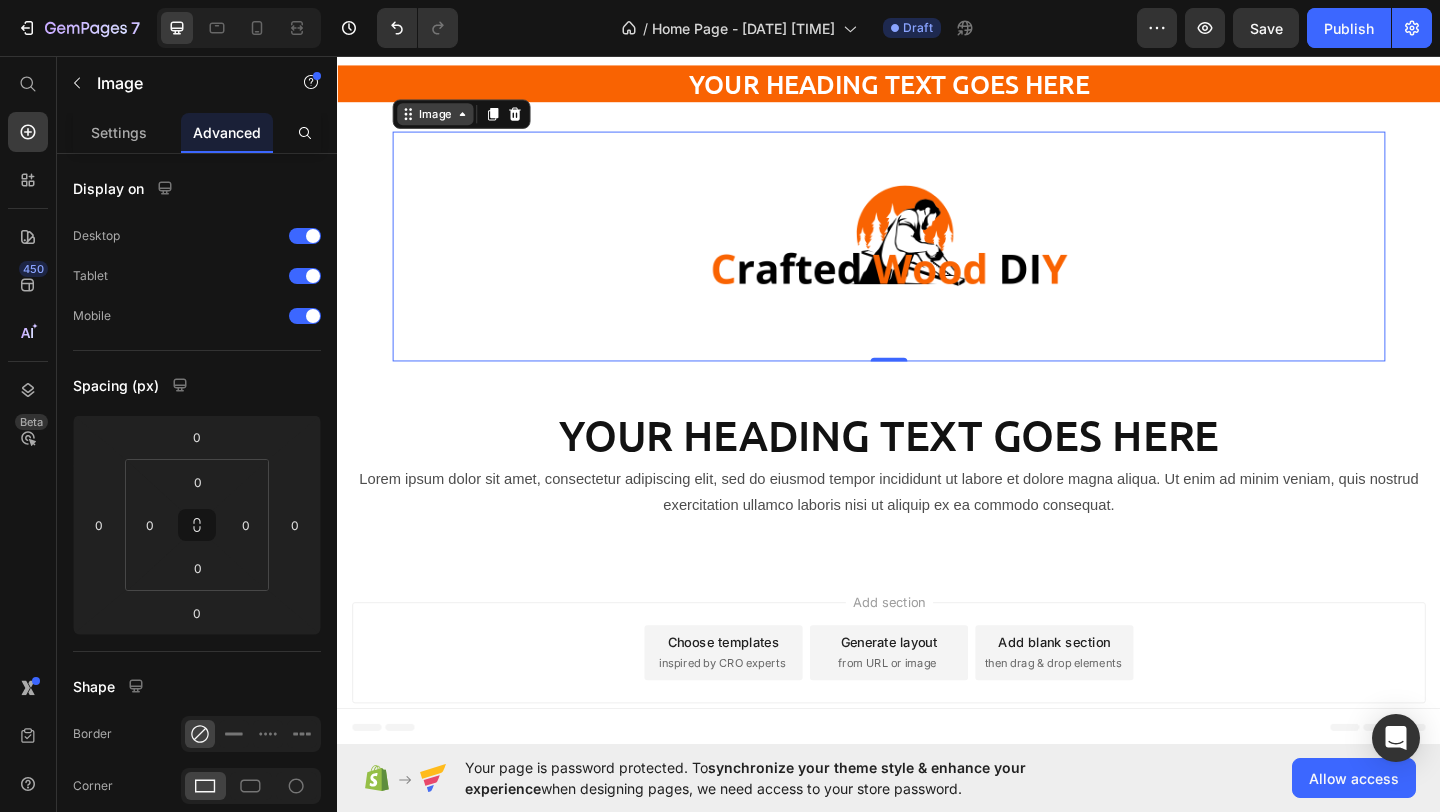 click on "Image" at bounding box center (443, 119) 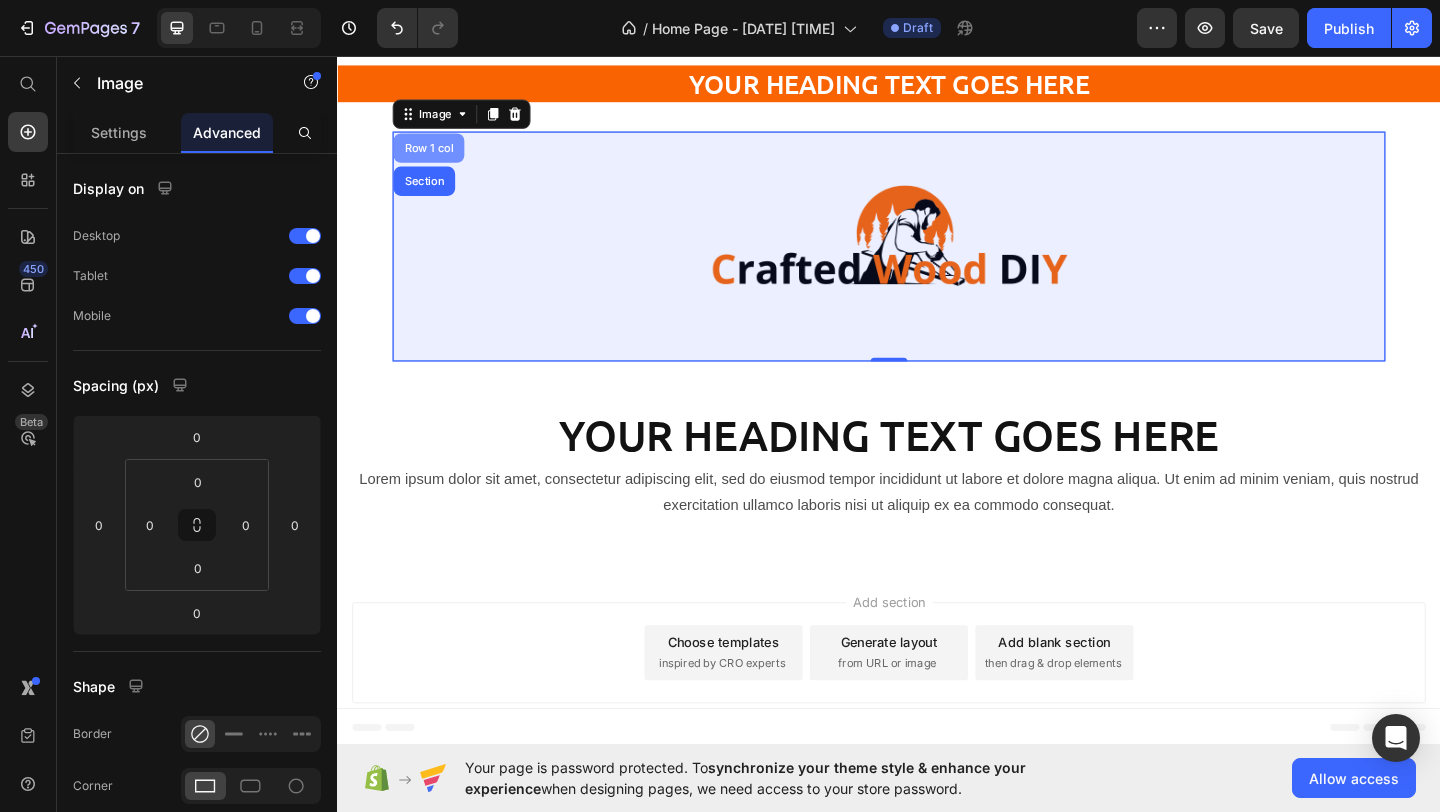 click on "Row 1 col" at bounding box center (436, 156) 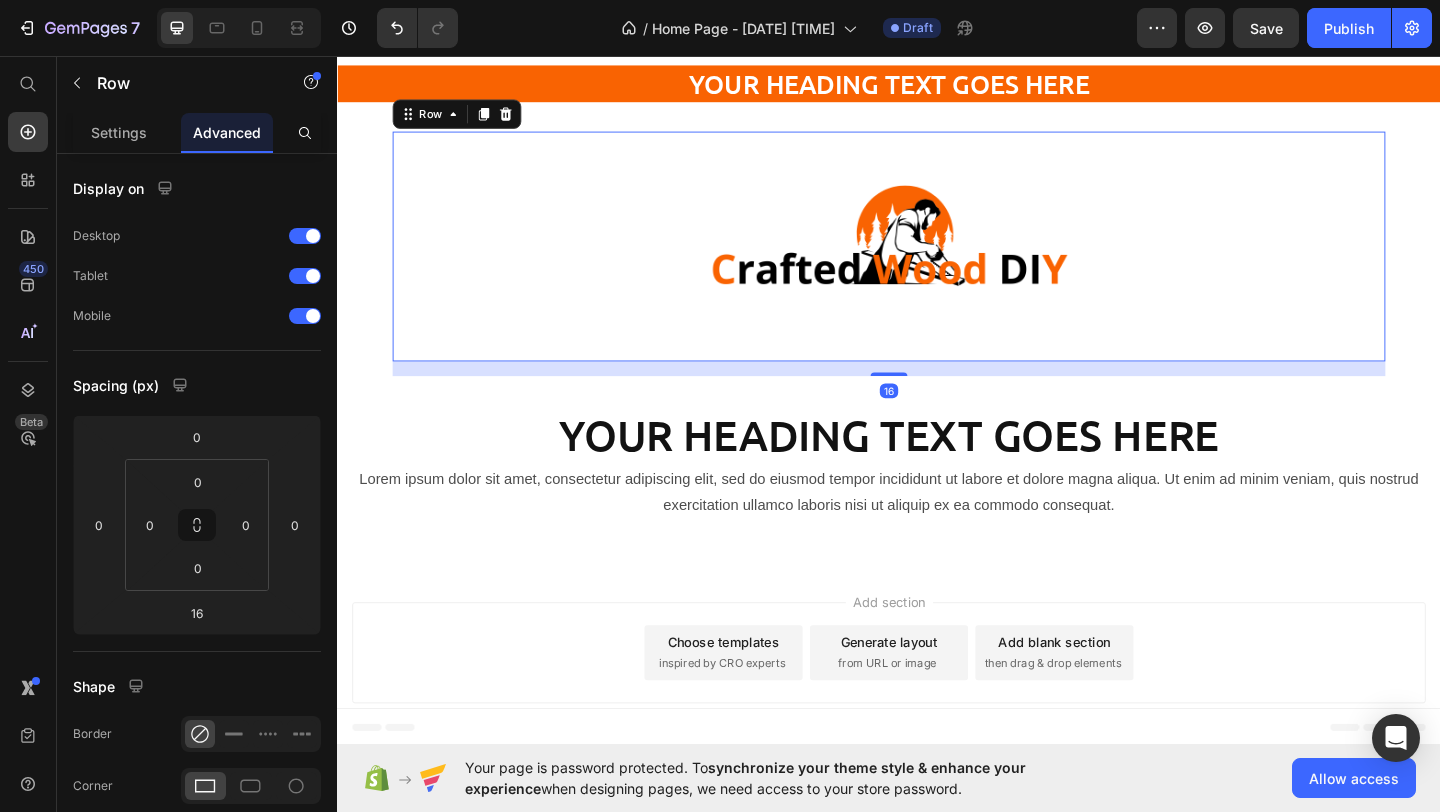 drag, startPoint x: 943, startPoint y: 403, endPoint x: 943, endPoint y: 223, distance: 180 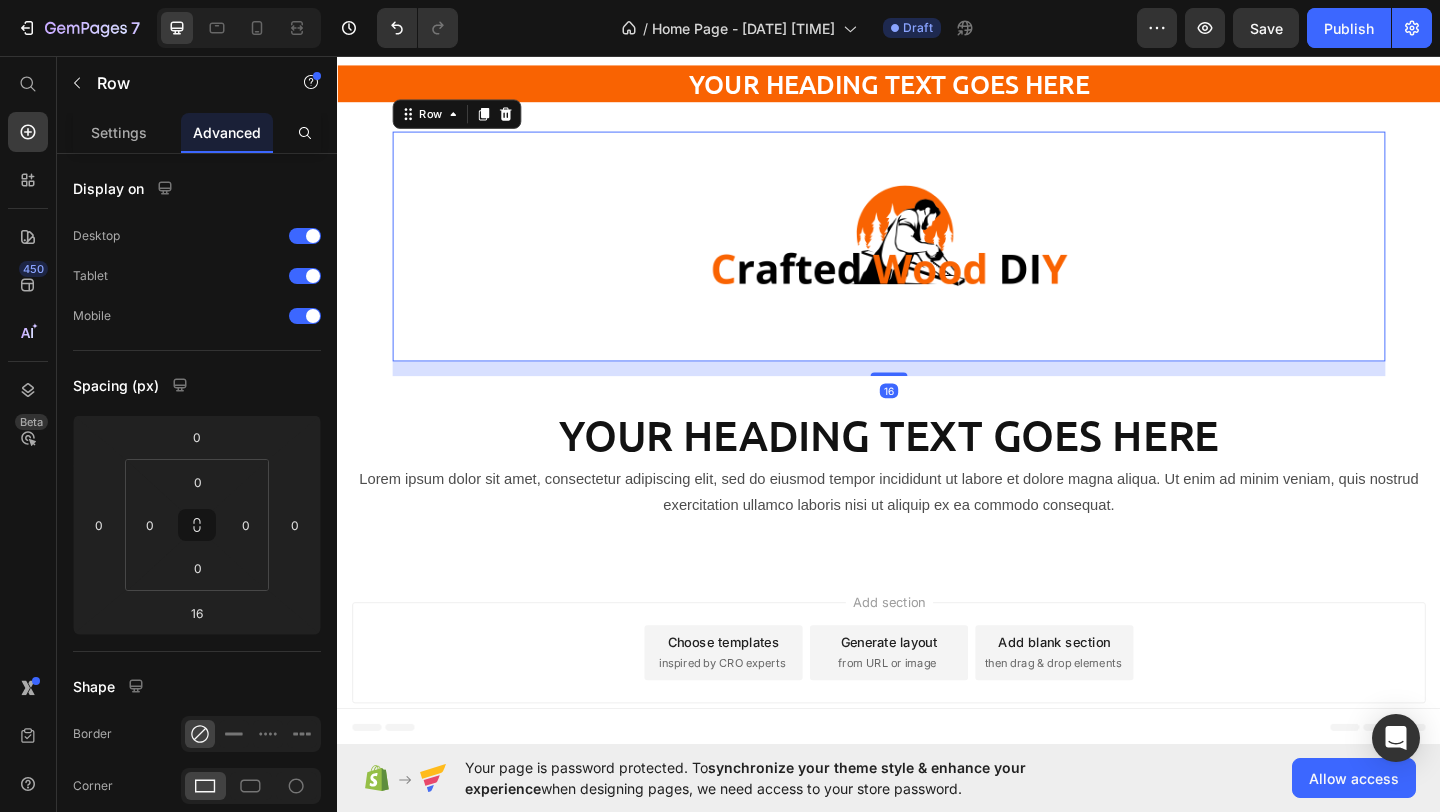 click on "Image Row   16" at bounding box center (937, 263) 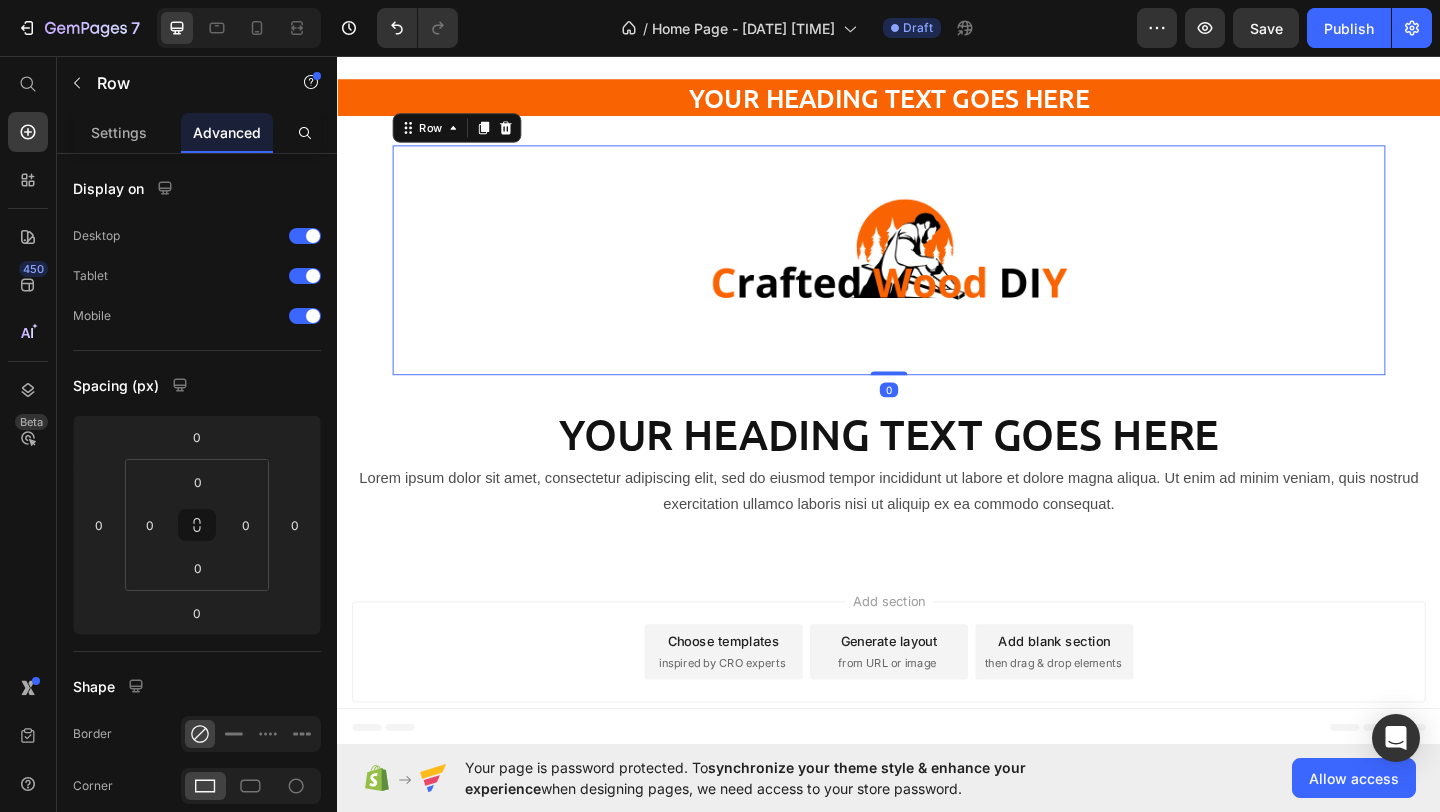 scroll, scrollTop: 44, scrollLeft: 0, axis: vertical 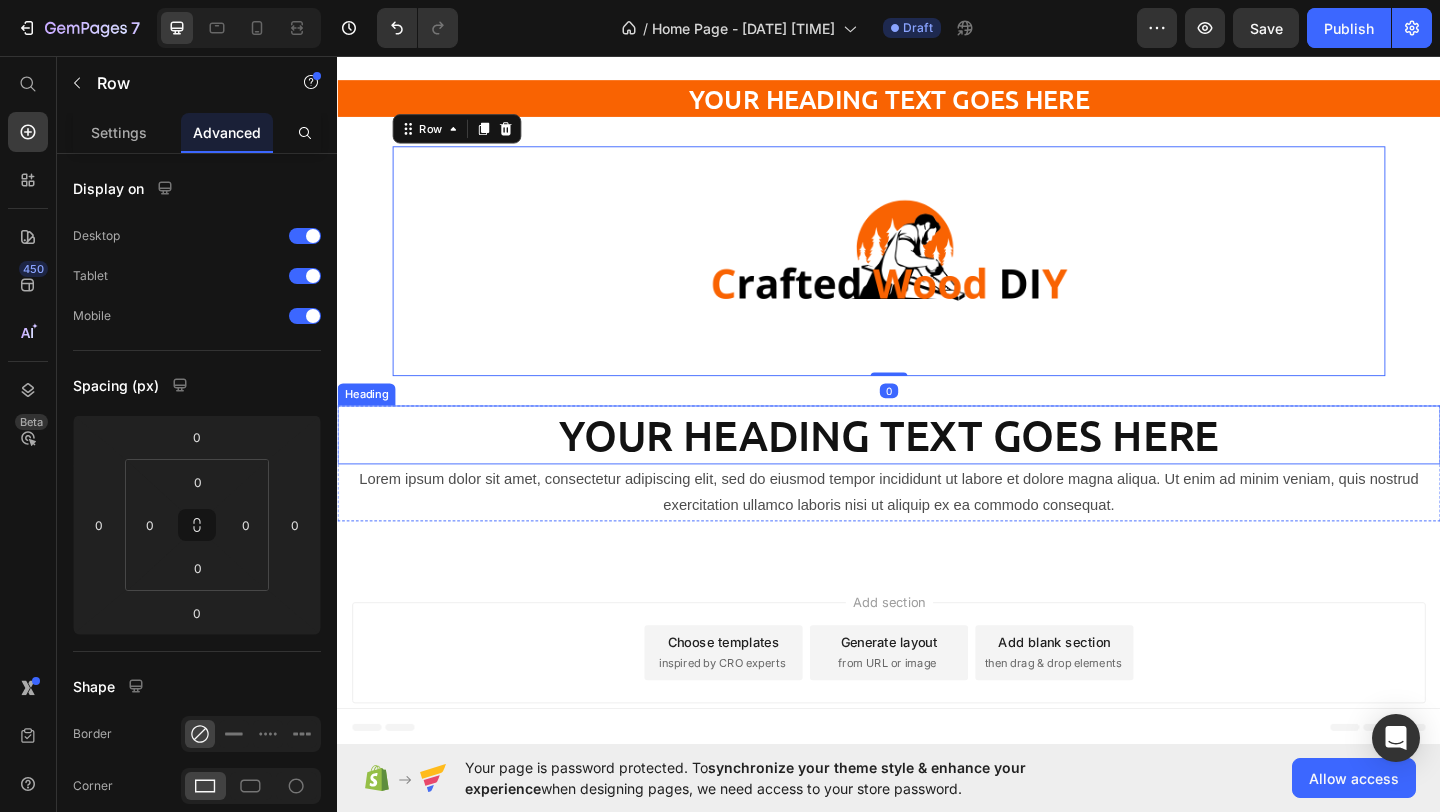 click on "Your heading text goes here" at bounding box center [937, 468] 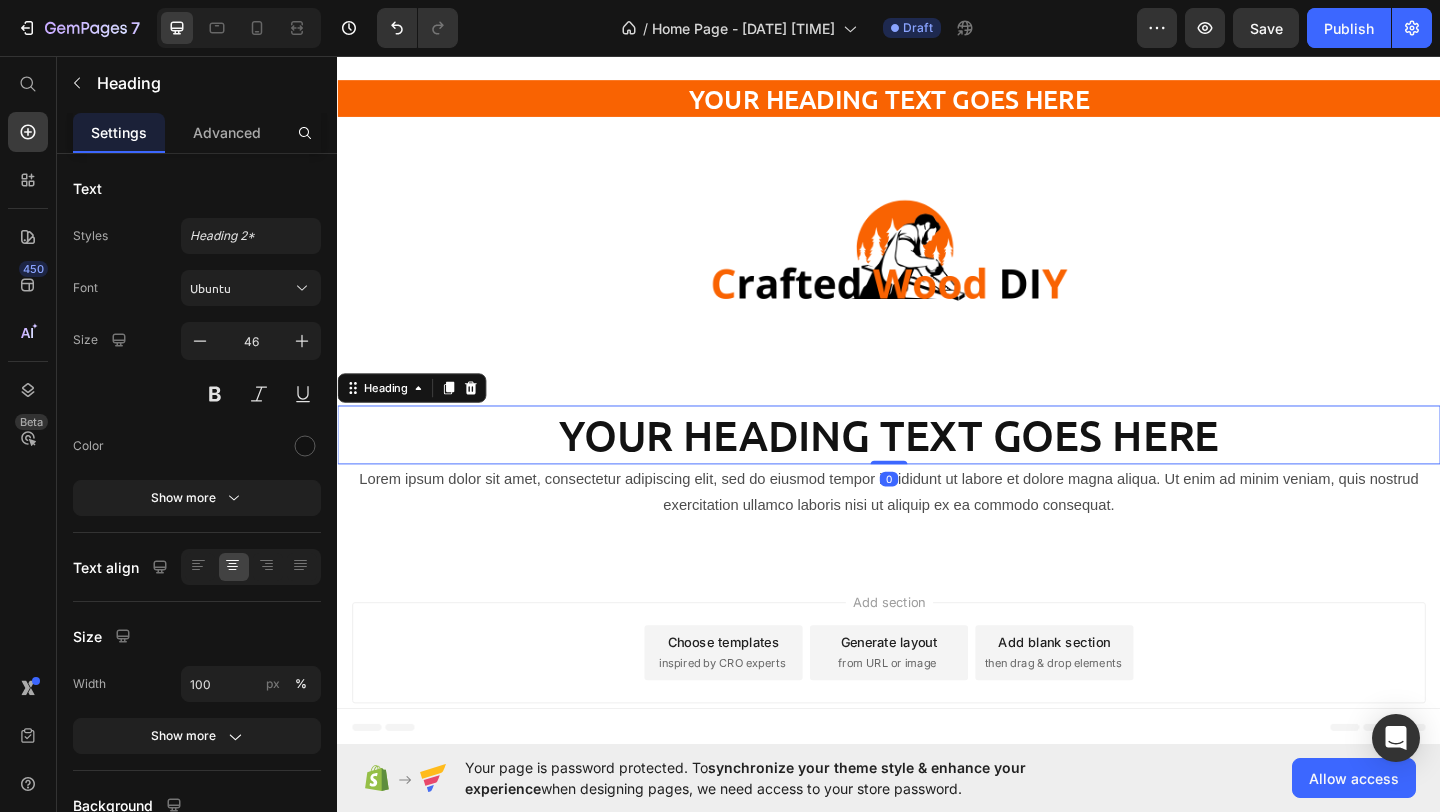 click on "/ Home Page - [DATE] [TIME] Draft Preview Save Publish" 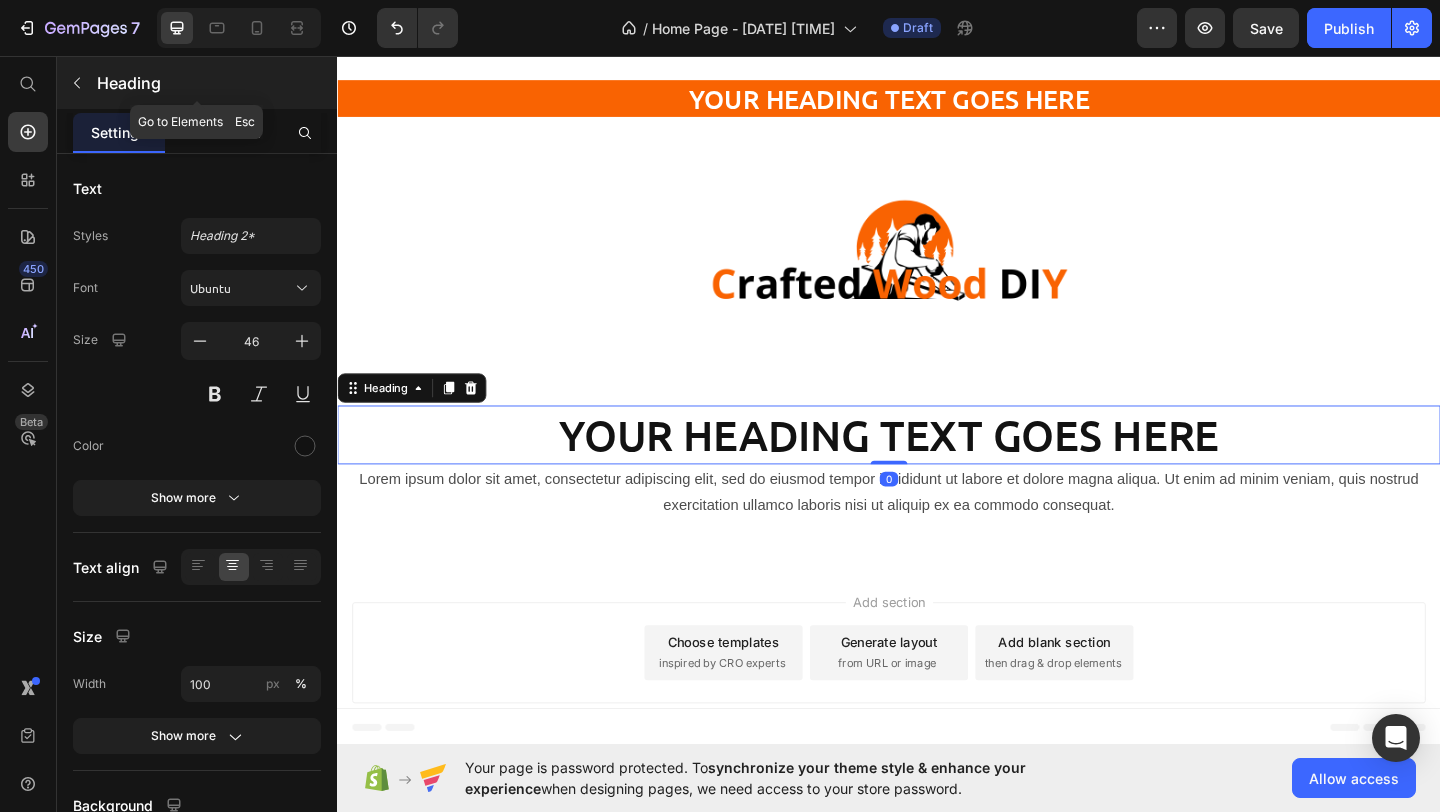 click at bounding box center [77, 83] 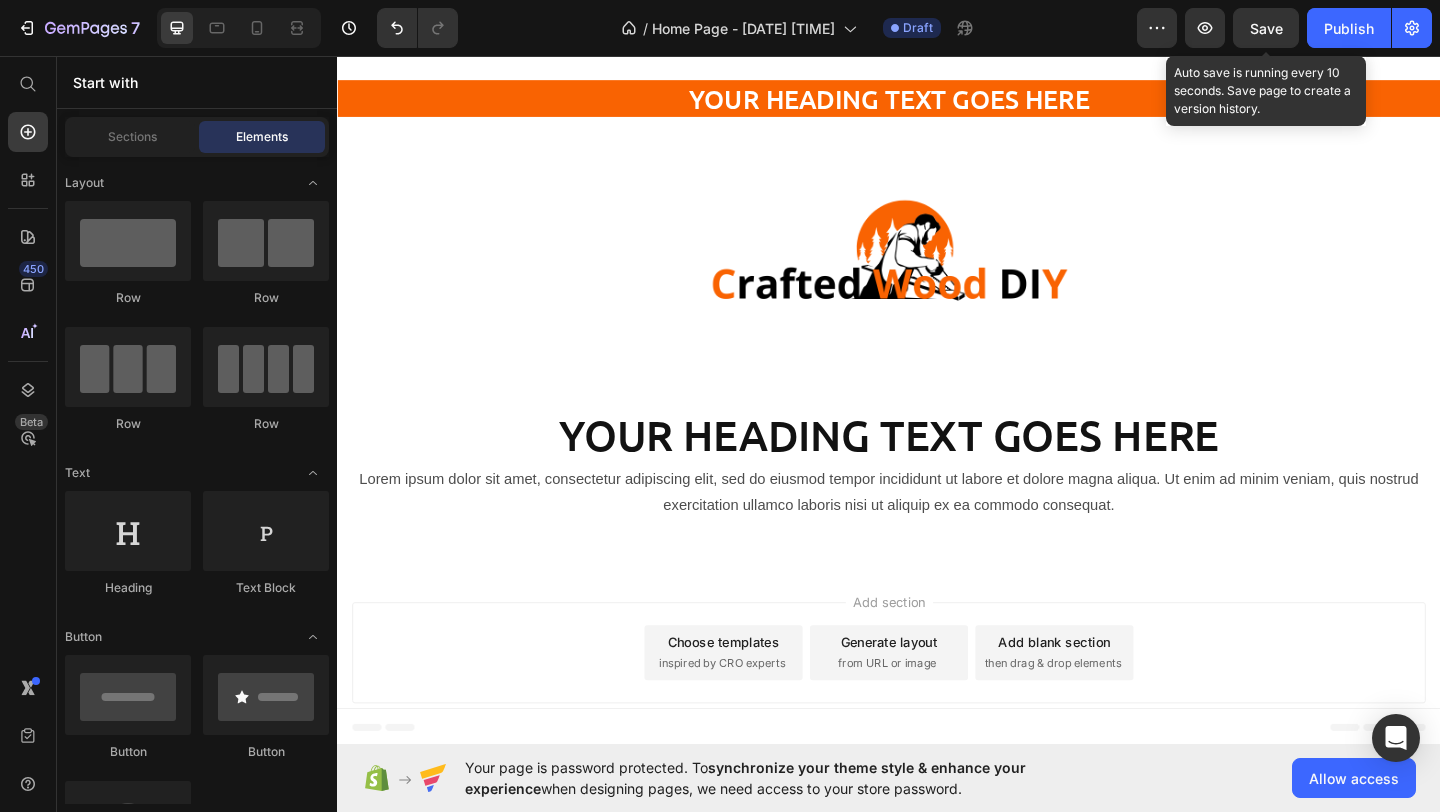 click on "Save" at bounding box center (1266, 28) 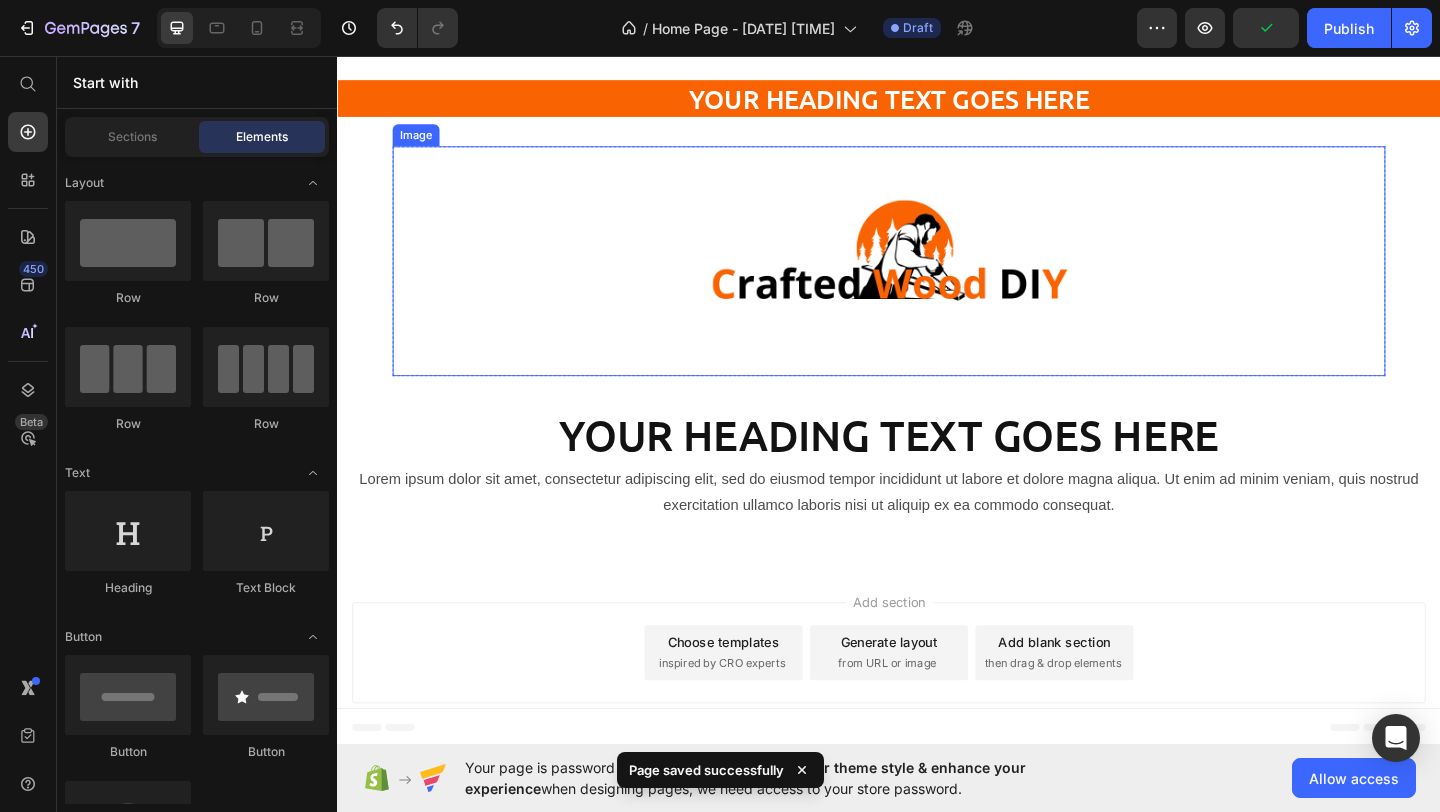 click at bounding box center [937, 279] 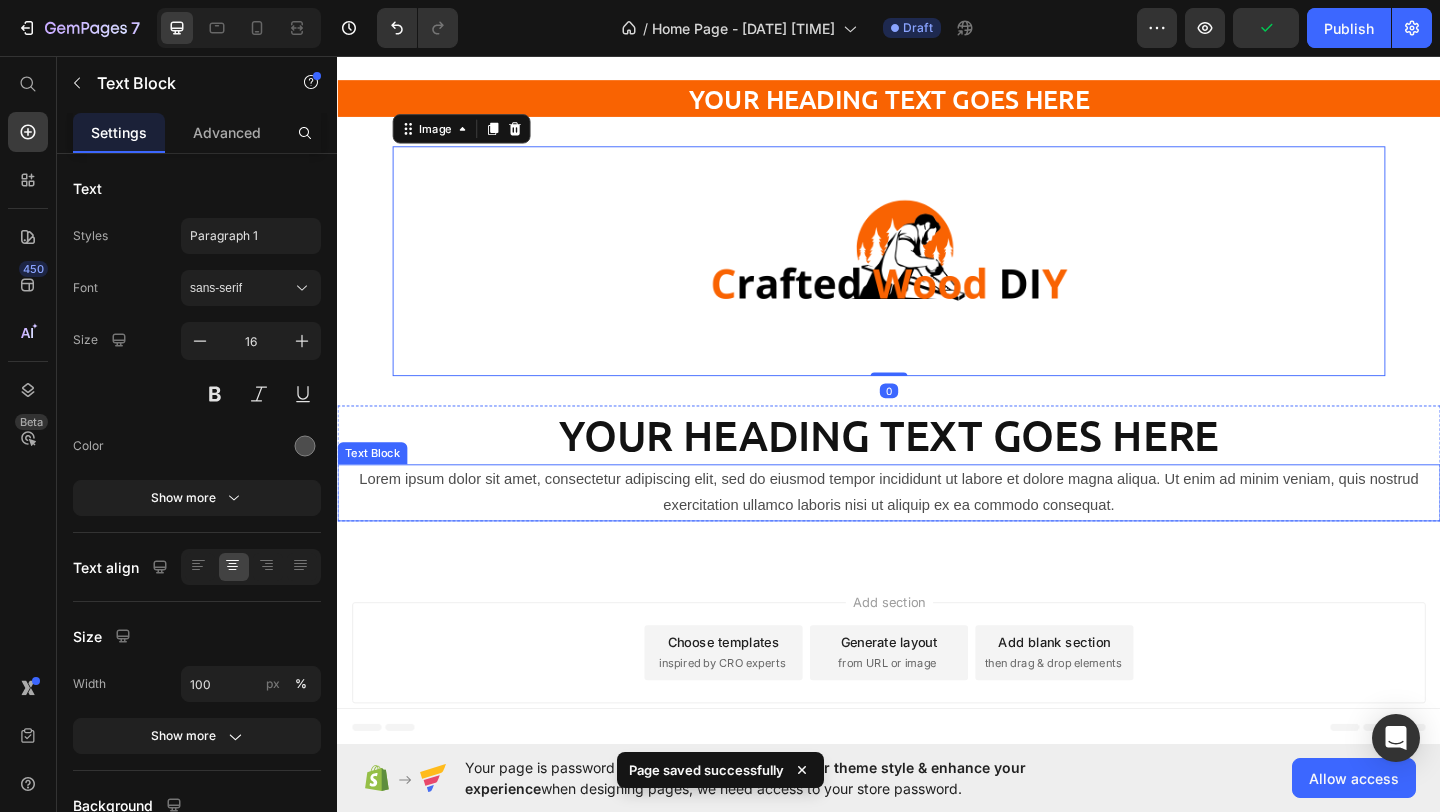click on "Lorem ipsum dolor sit amet, consectetur adipiscing elit, sed do eiusmod tempor incididunt ut labore et dolore magna aliqua. Ut enim ad minim veniam, quis nostrud exercitation ullamco laboris nisi ut aliquip ex ea commodo consequat." at bounding box center (937, 531) 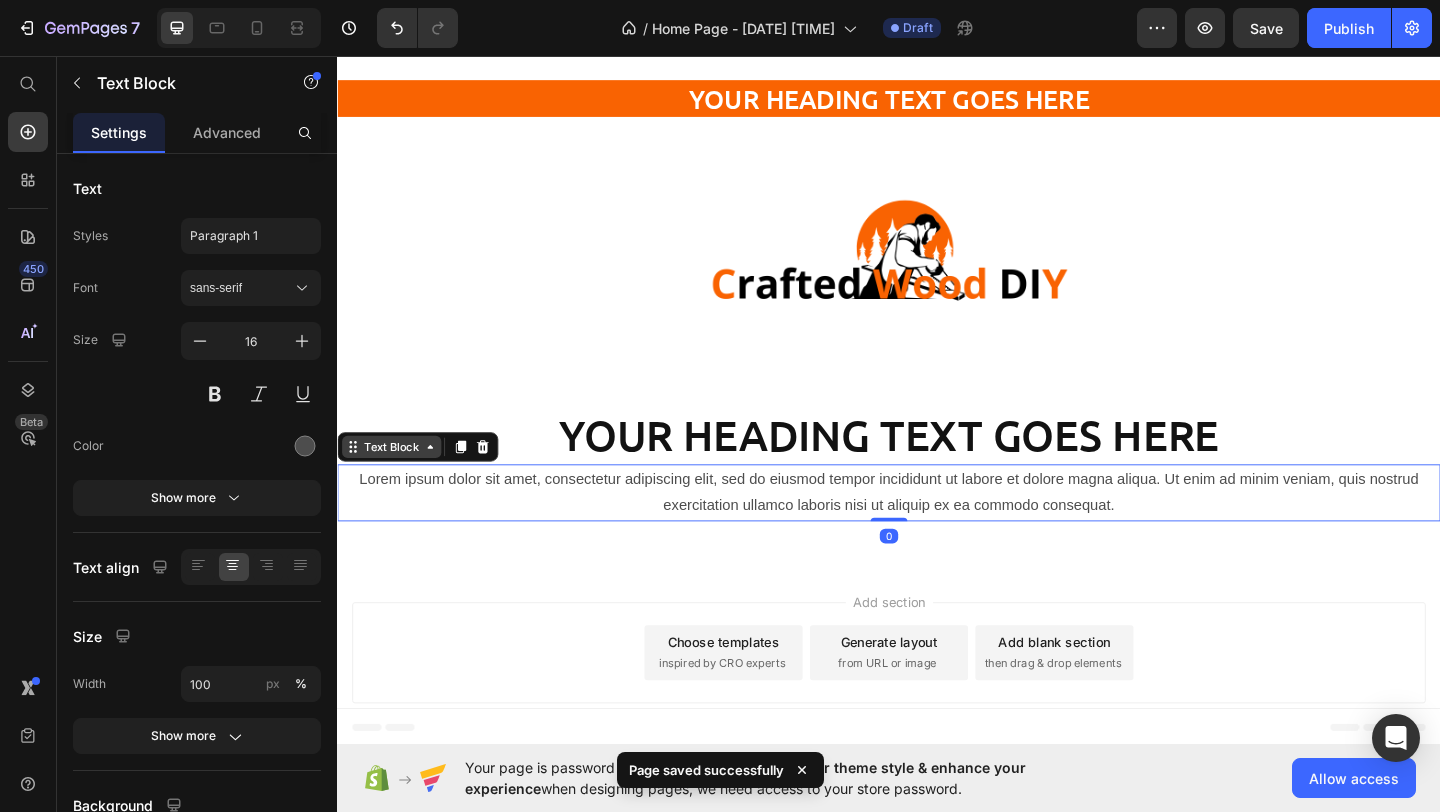 click on "Text Block" at bounding box center (396, 481) 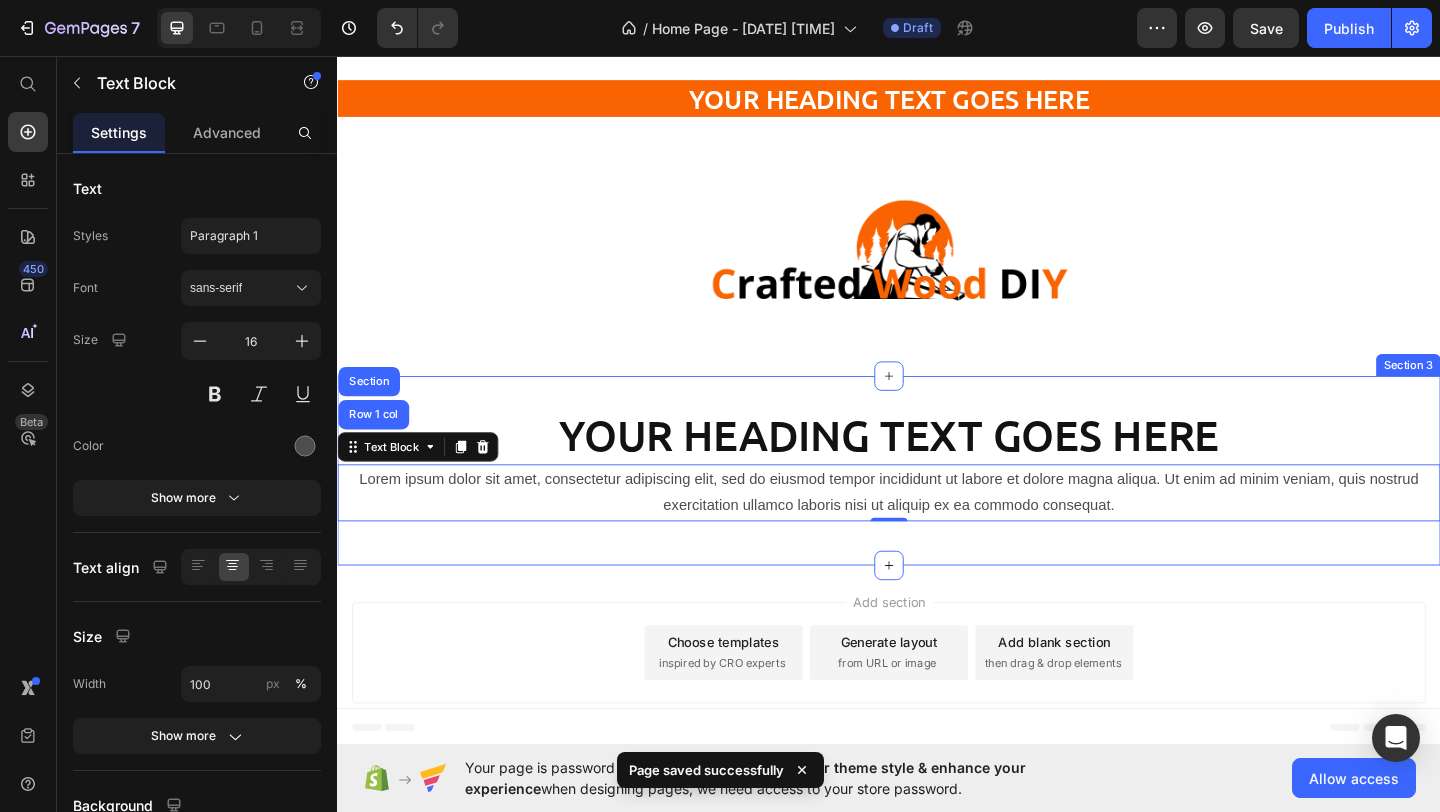 click on "Your heading text goes here Heading Lorem ipsum dolor sit amet, consectetur adipiscing elit, sed do eiusmod tempor incididunt ut labore et dolore magna aliqua. Ut enim ad minim veniam, quis nostrud exercitation ullamco laboris nisi ut aliquip ex ea commodo consequat. Text Block Row 1 col Section   0 Row" at bounding box center [937, 506] 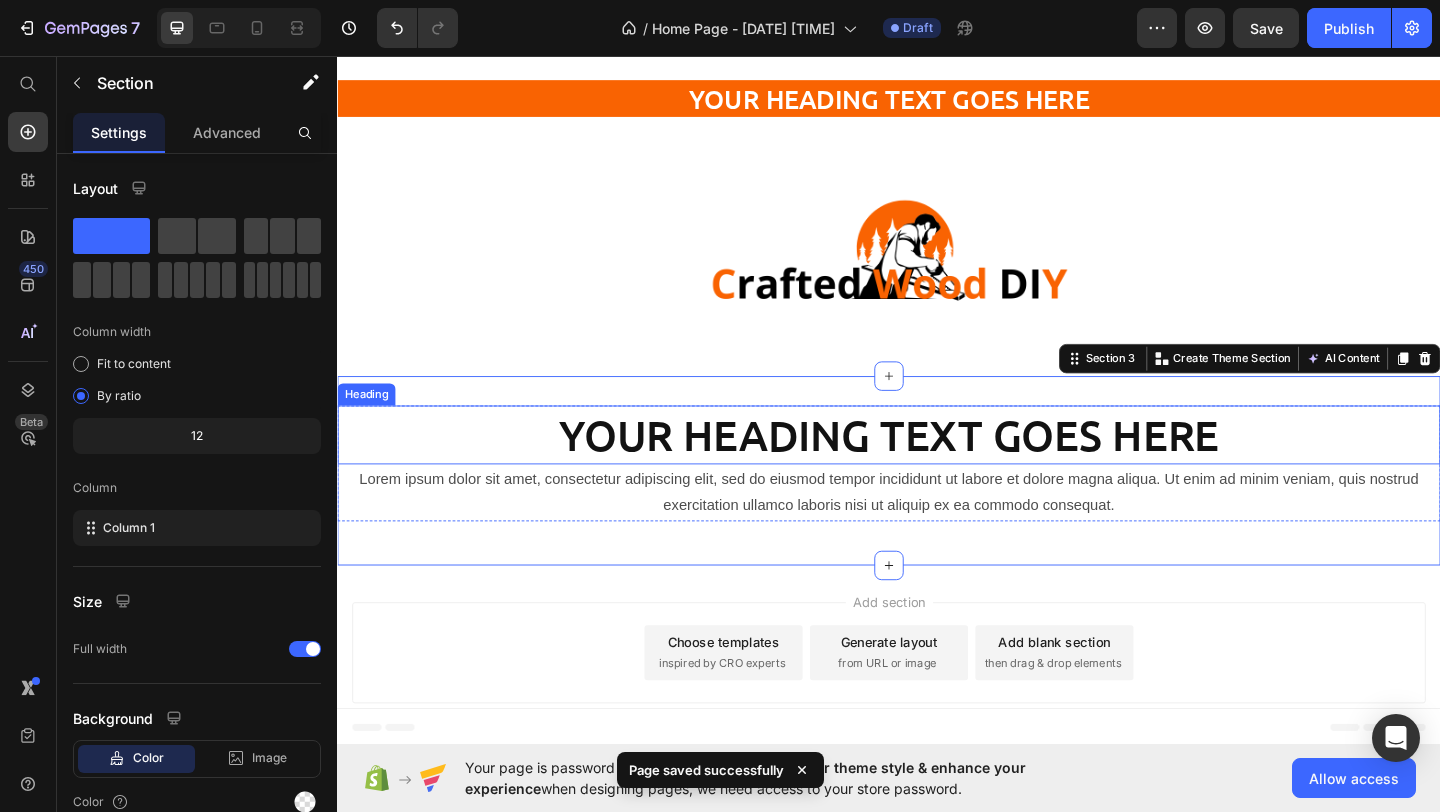 click on "Your heading text goes here" at bounding box center [937, 468] 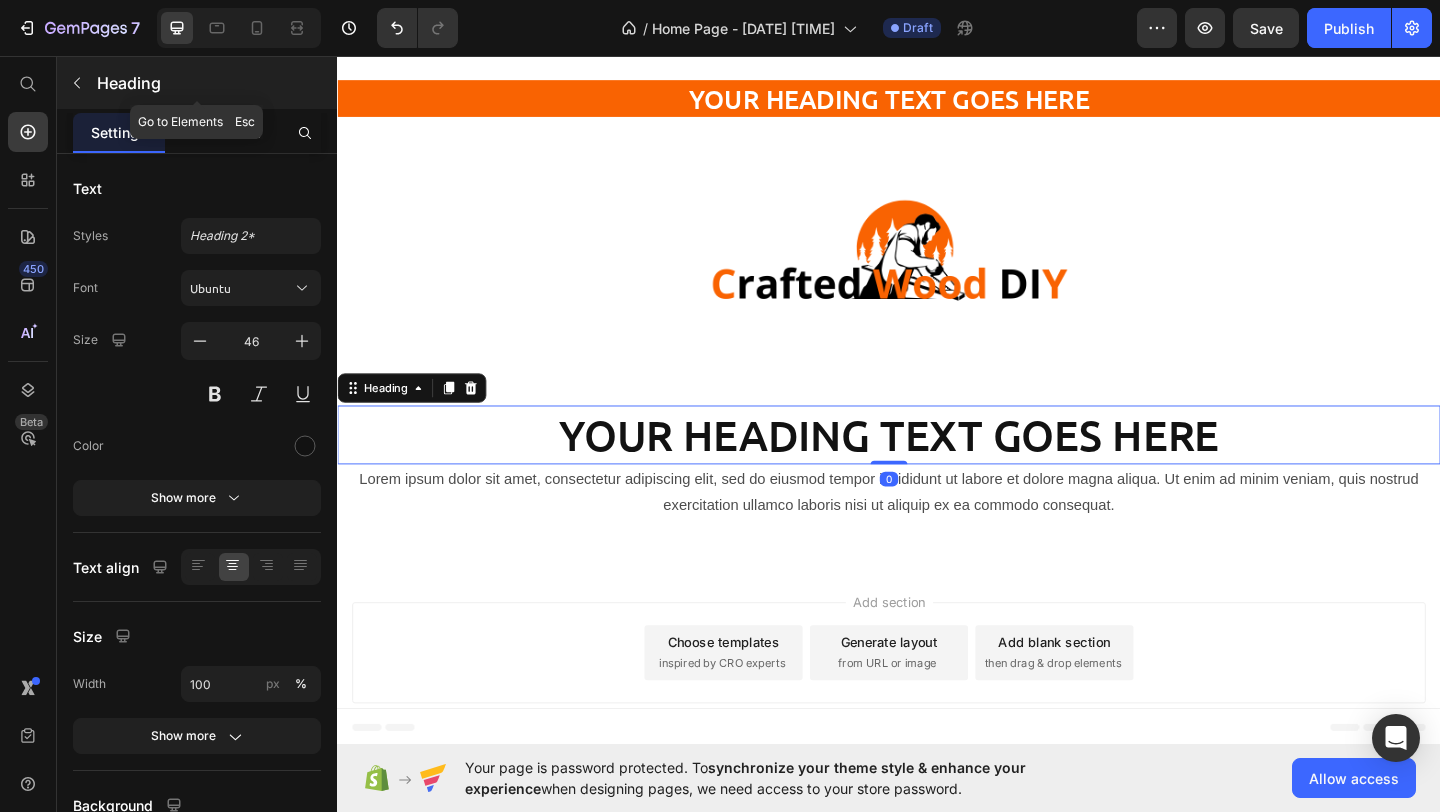 click 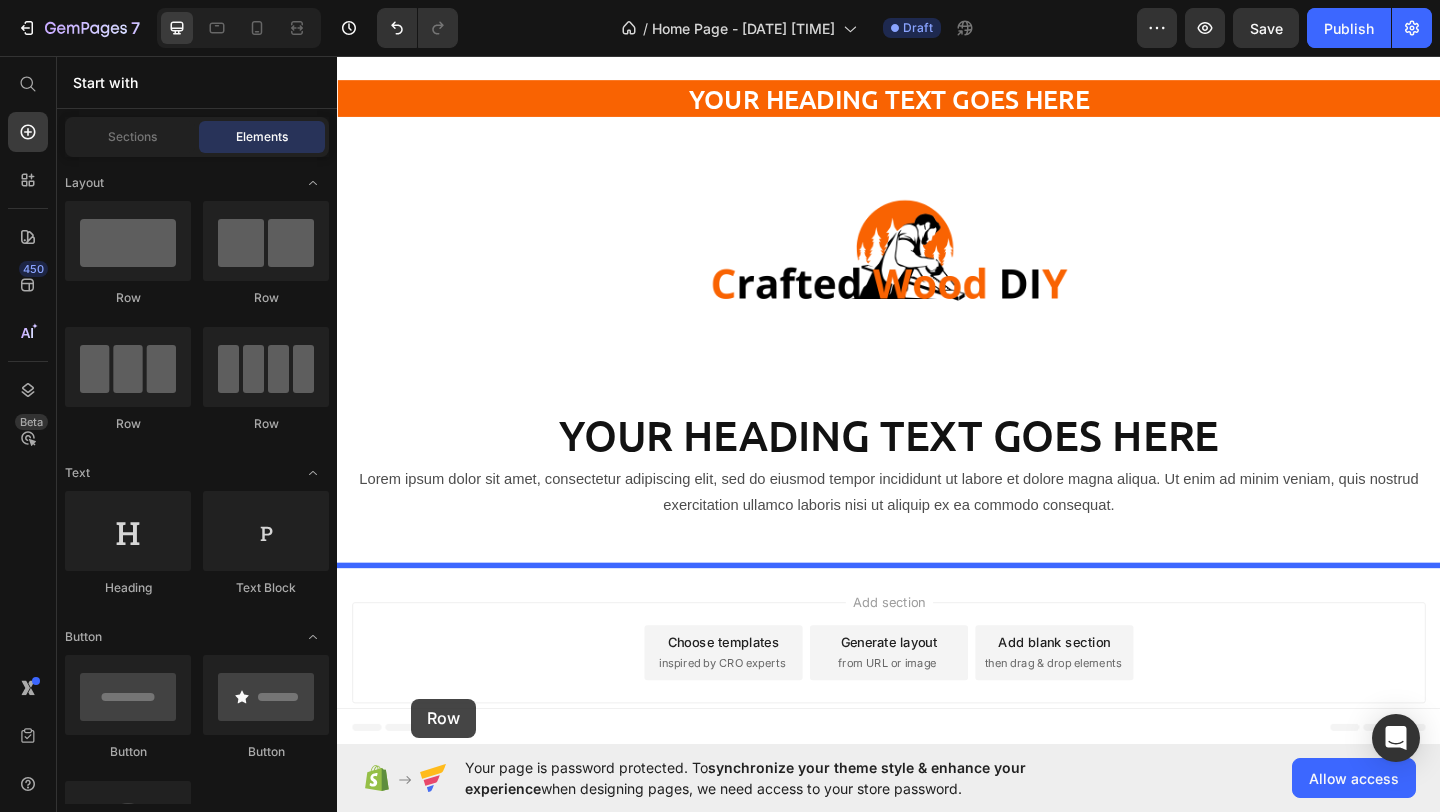 drag, startPoint x: 461, startPoint y: 284, endPoint x: 418, endPoint y: 755, distance: 472.95877 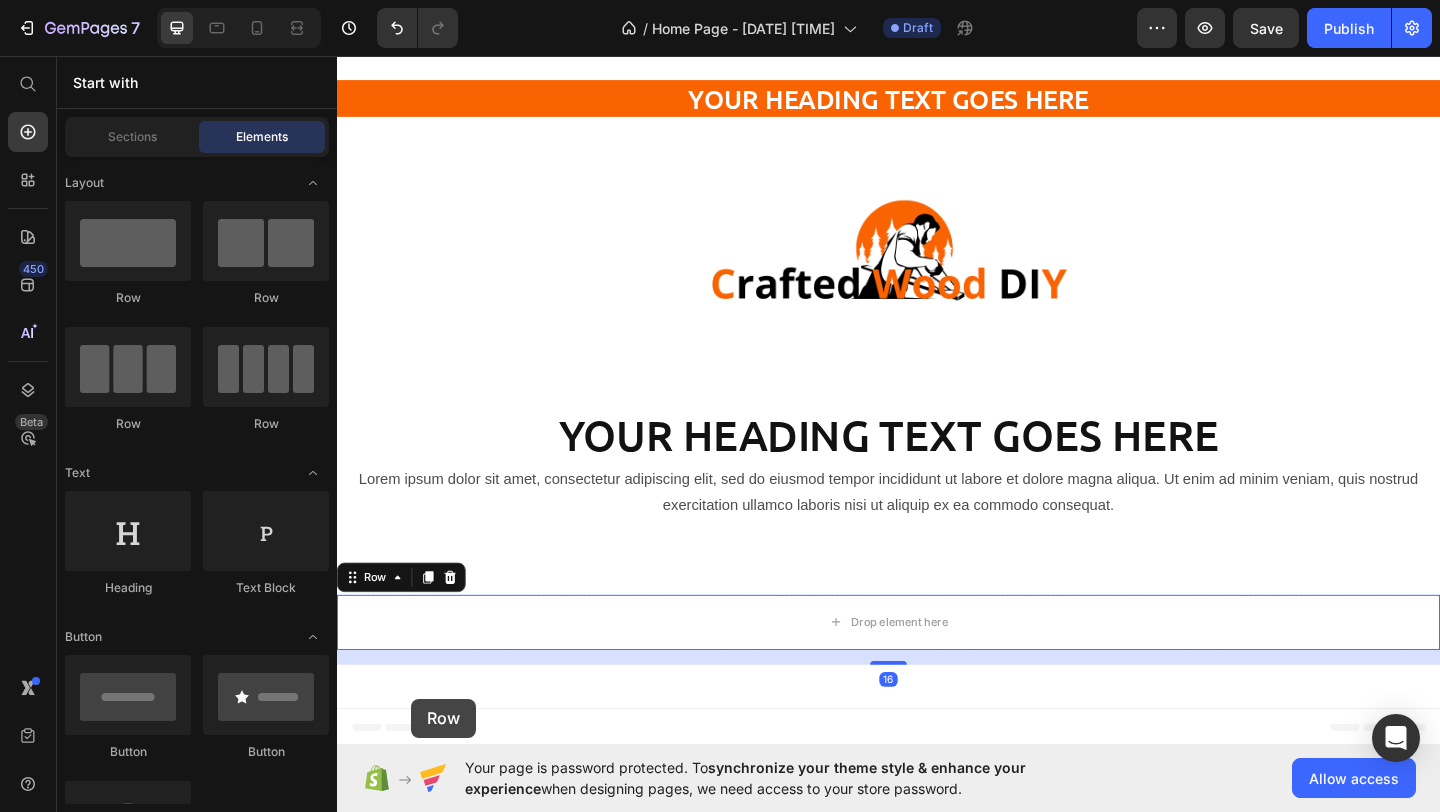 scroll, scrollTop: 61, scrollLeft: 0, axis: vertical 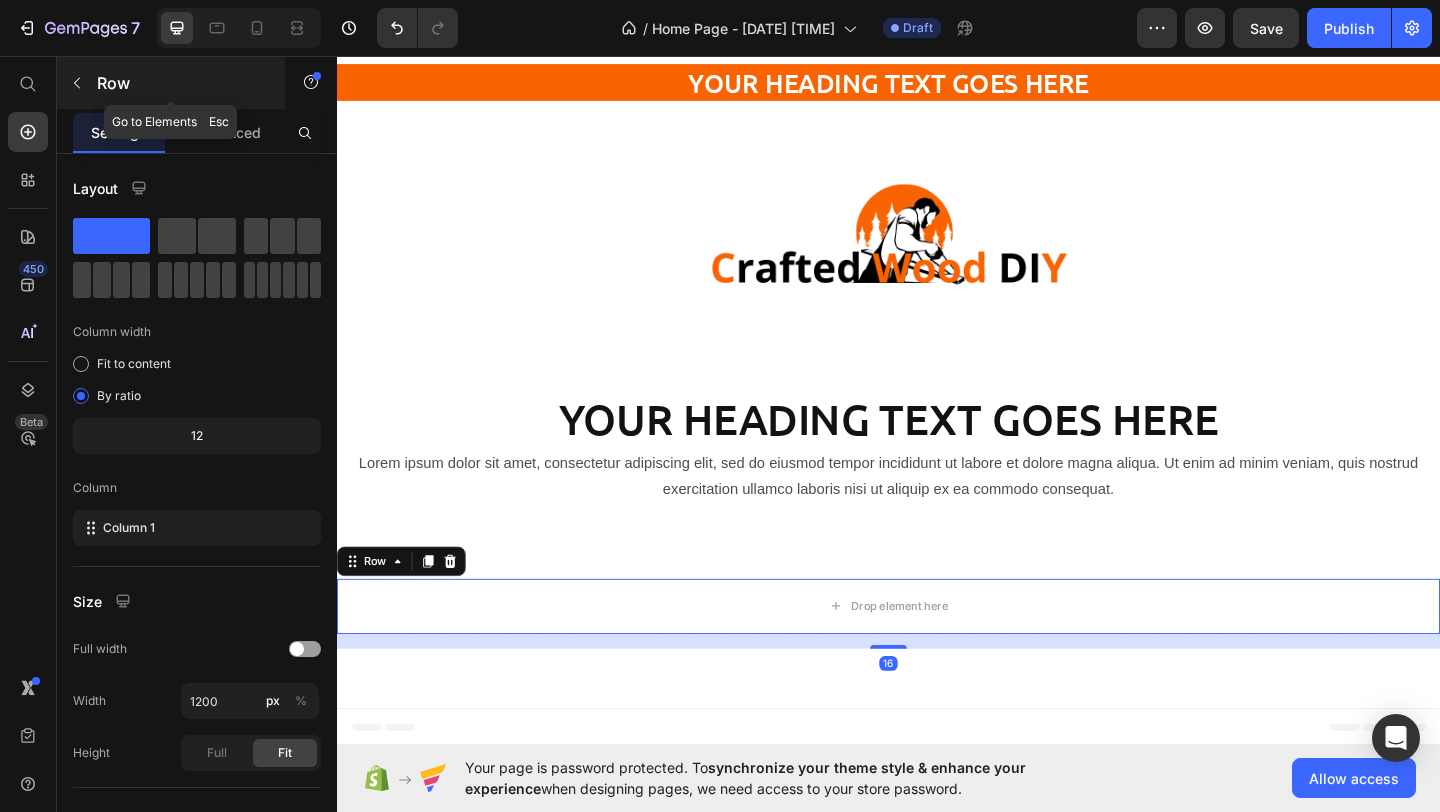 click 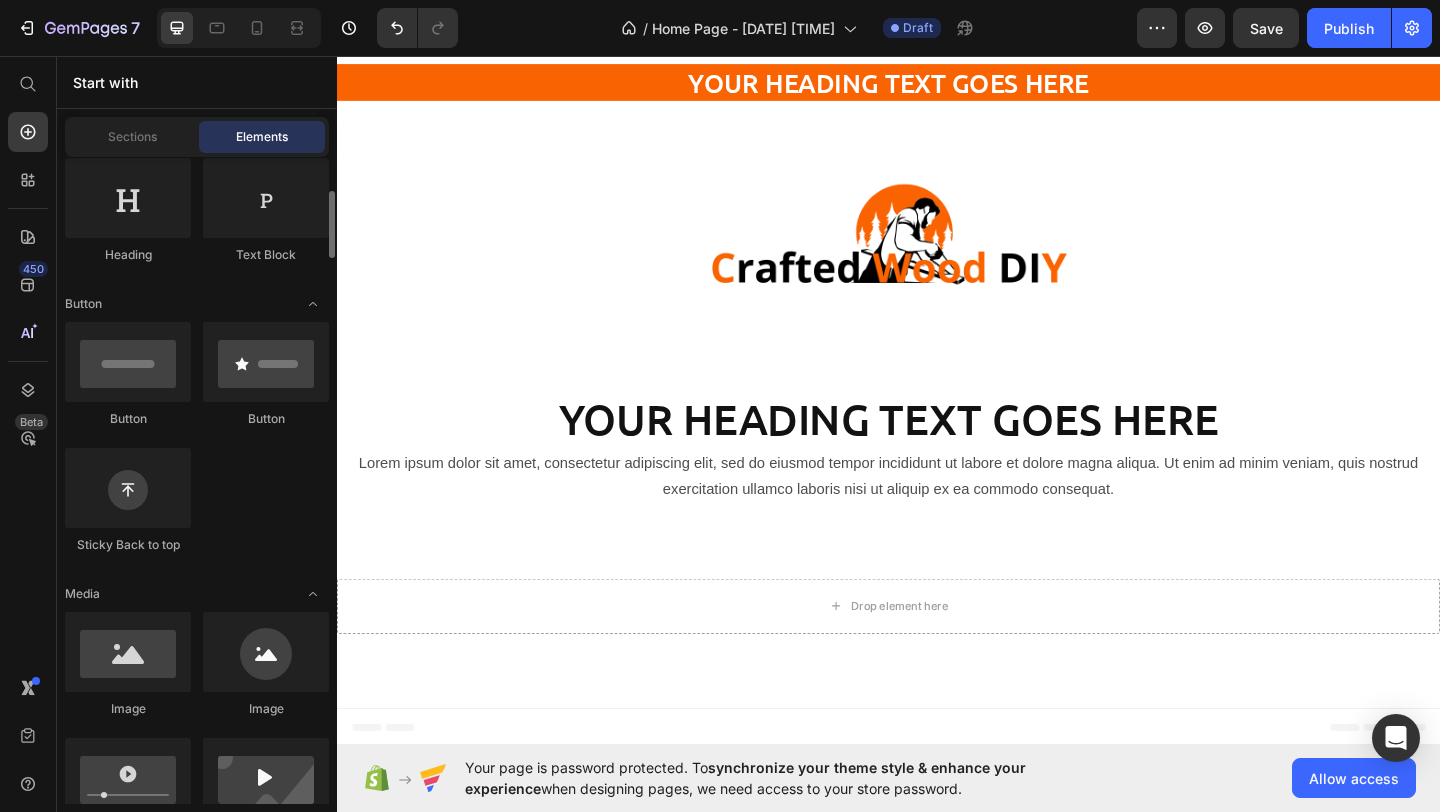 scroll, scrollTop: 373, scrollLeft: 0, axis: vertical 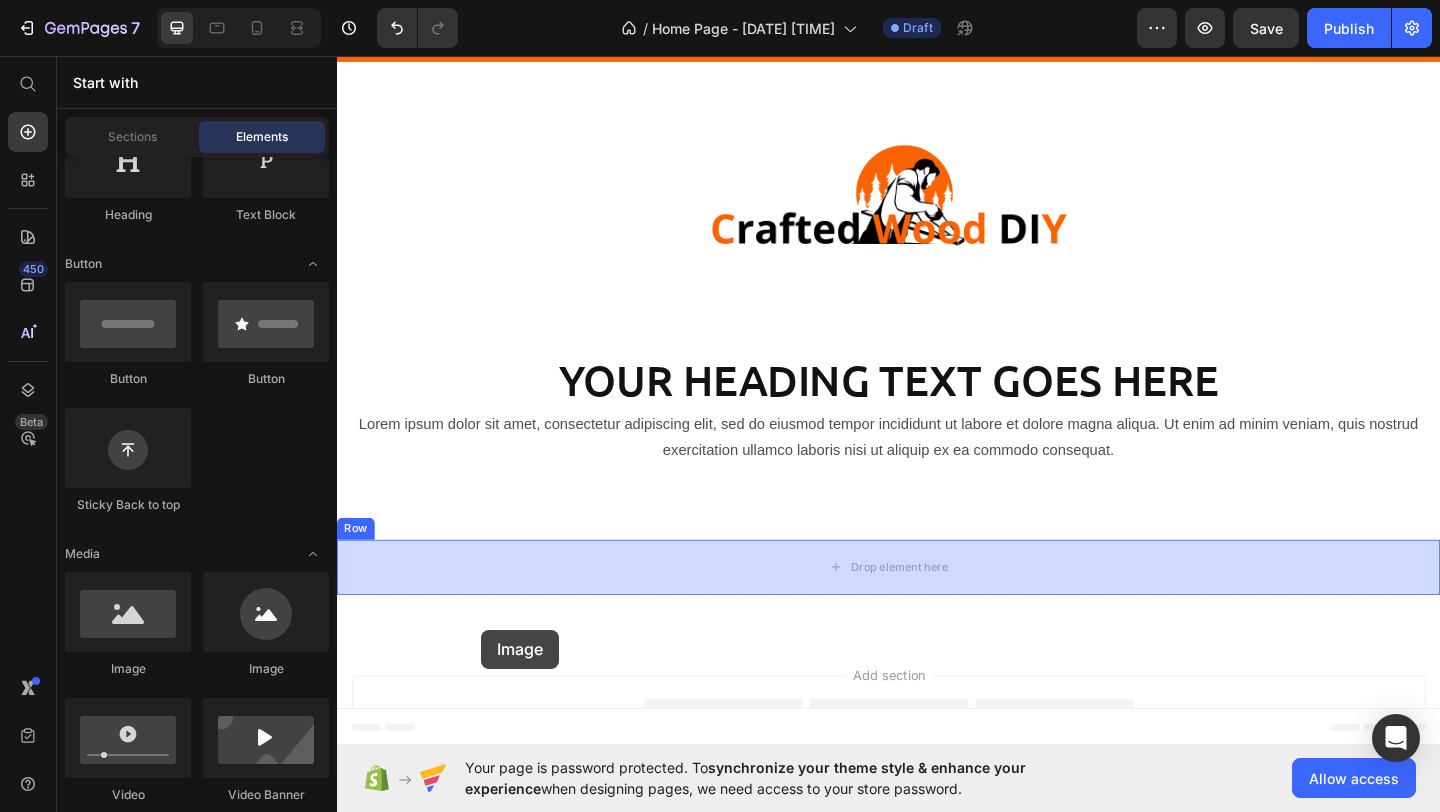 drag, startPoint x: 460, startPoint y: 680, endPoint x: 494, endPoint y: 680, distance: 34 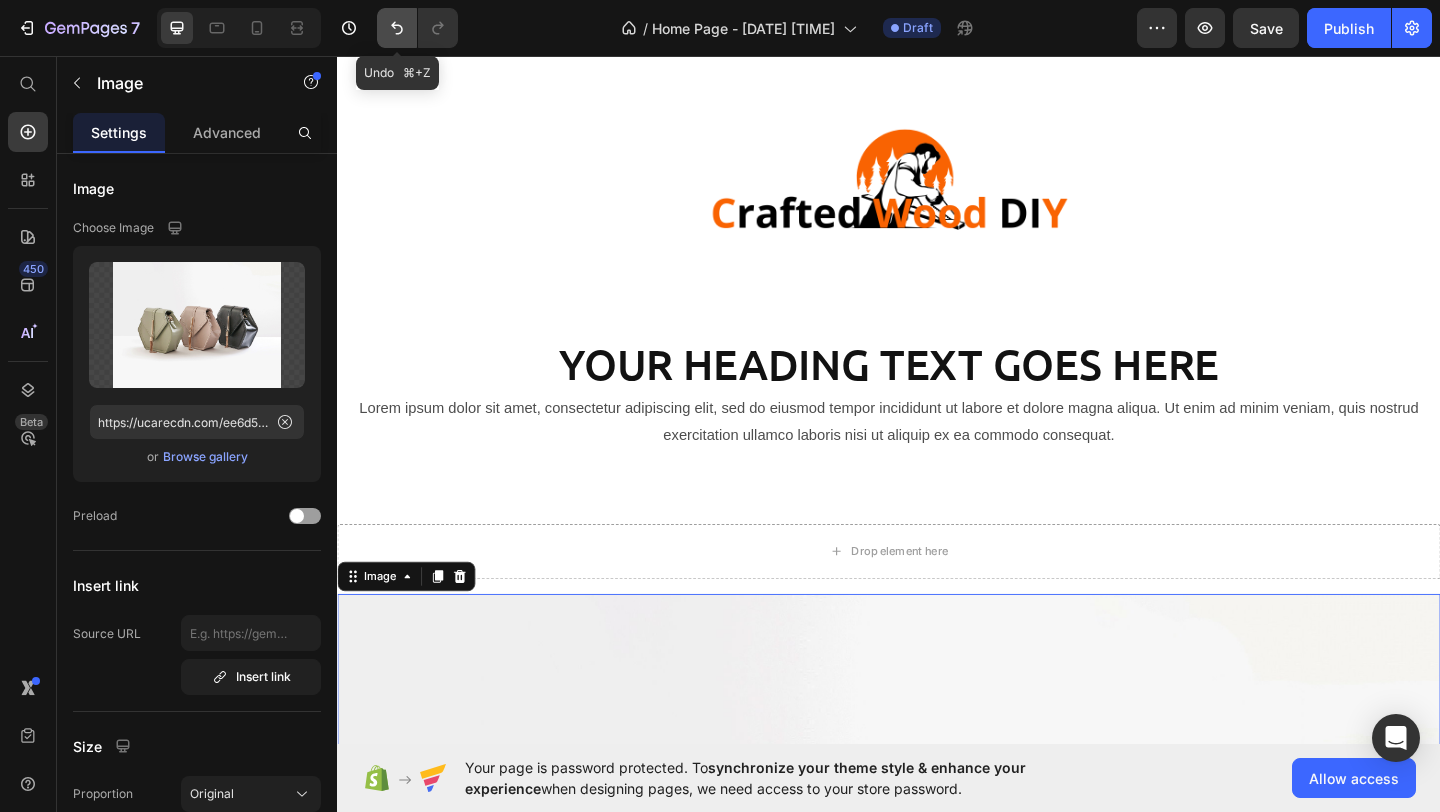 click 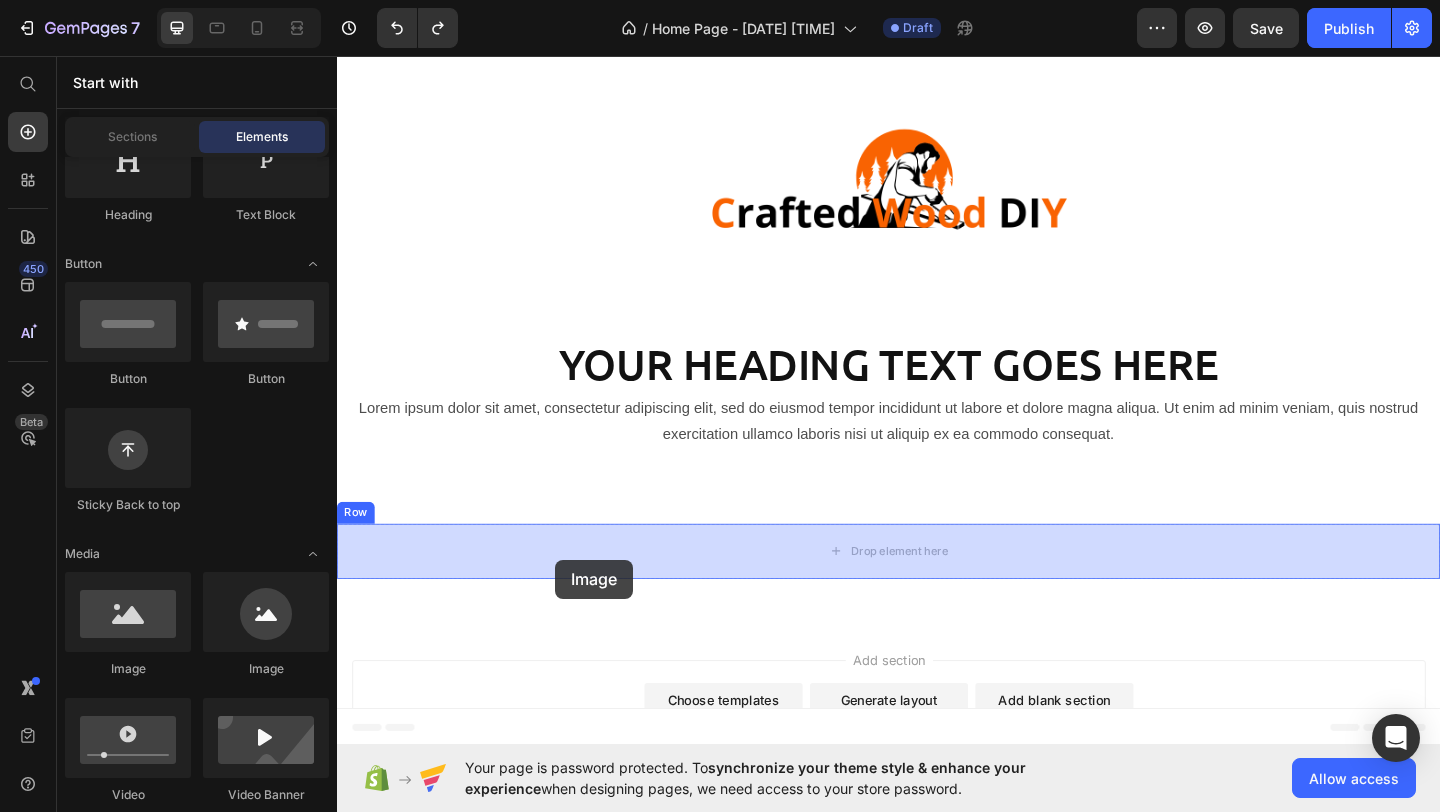 drag, startPoint x: 440, startPoint y: 662, endPoint x: 574, endPoint y: 604, distance: 146.0137 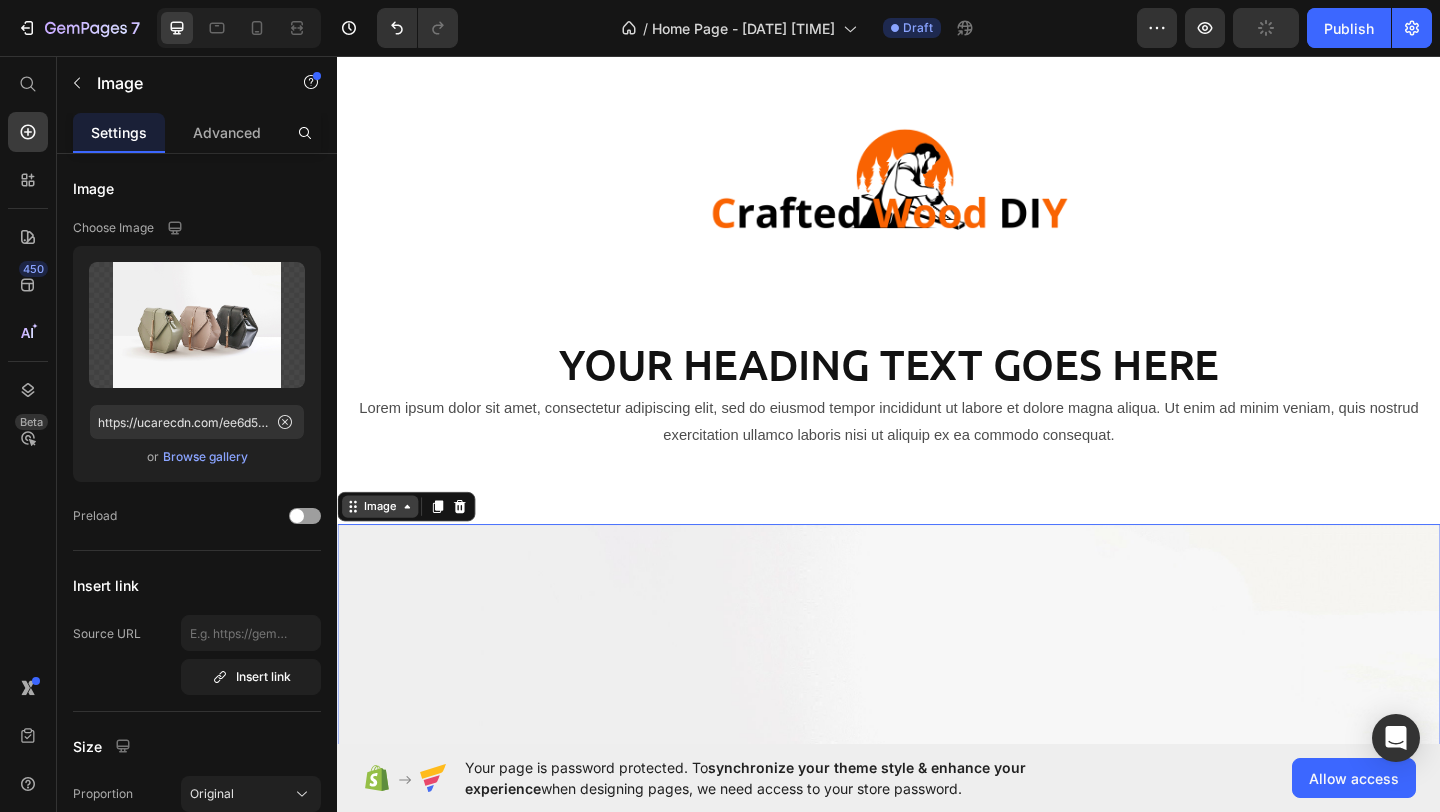 click on "Image" at bounding box center [383, 546] 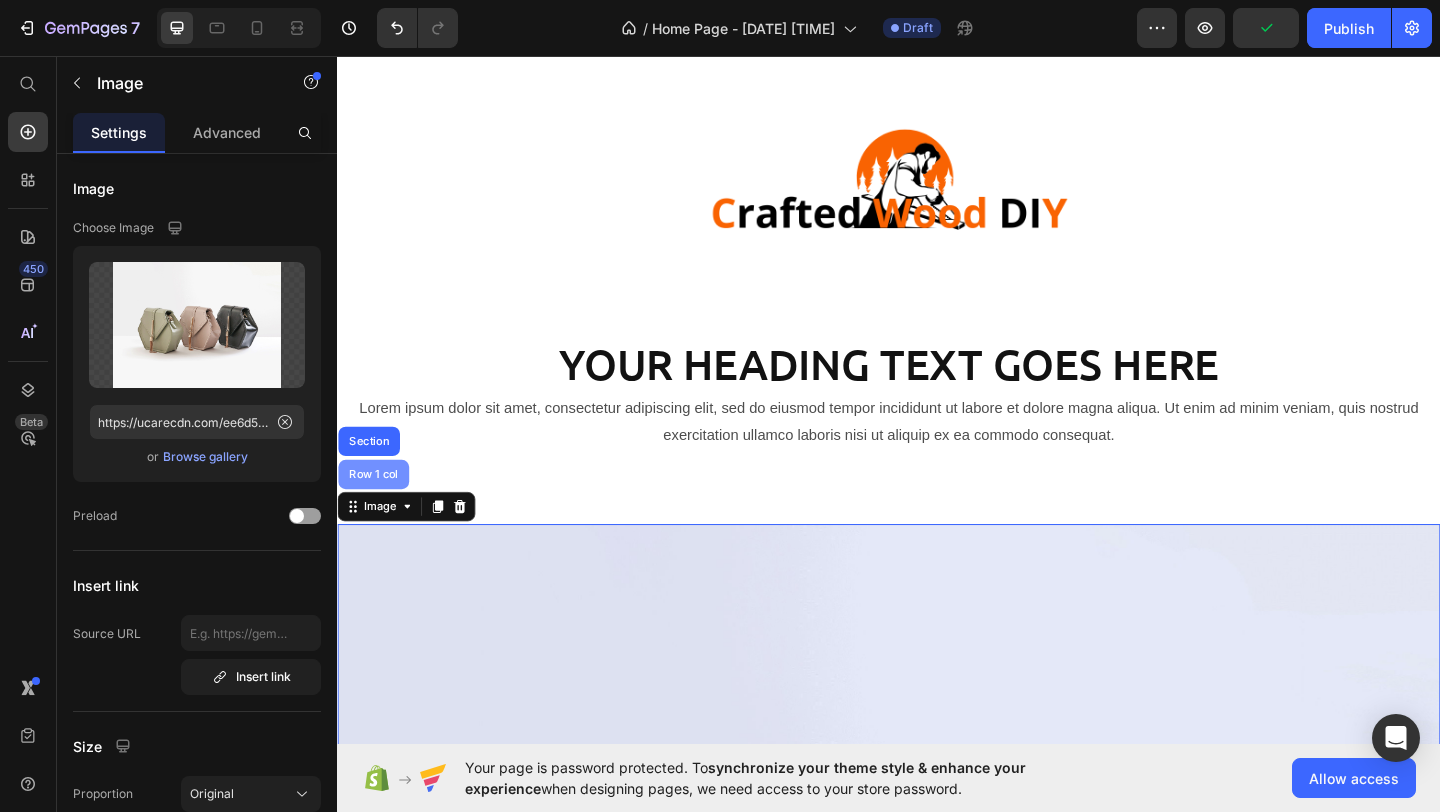 click on "Row 1 col" at bounding box center (376, 511) 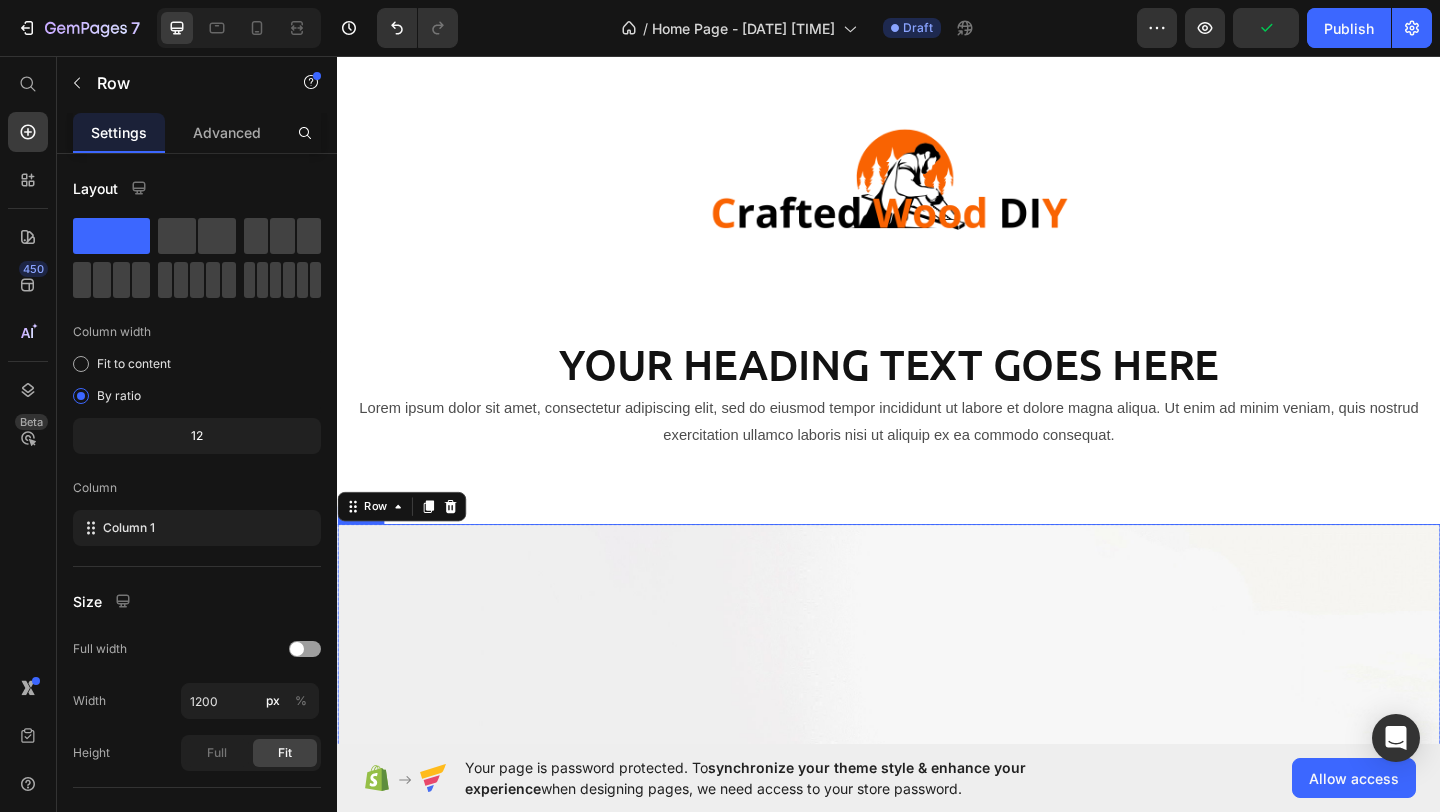 click at bounding box center (937, 1015) 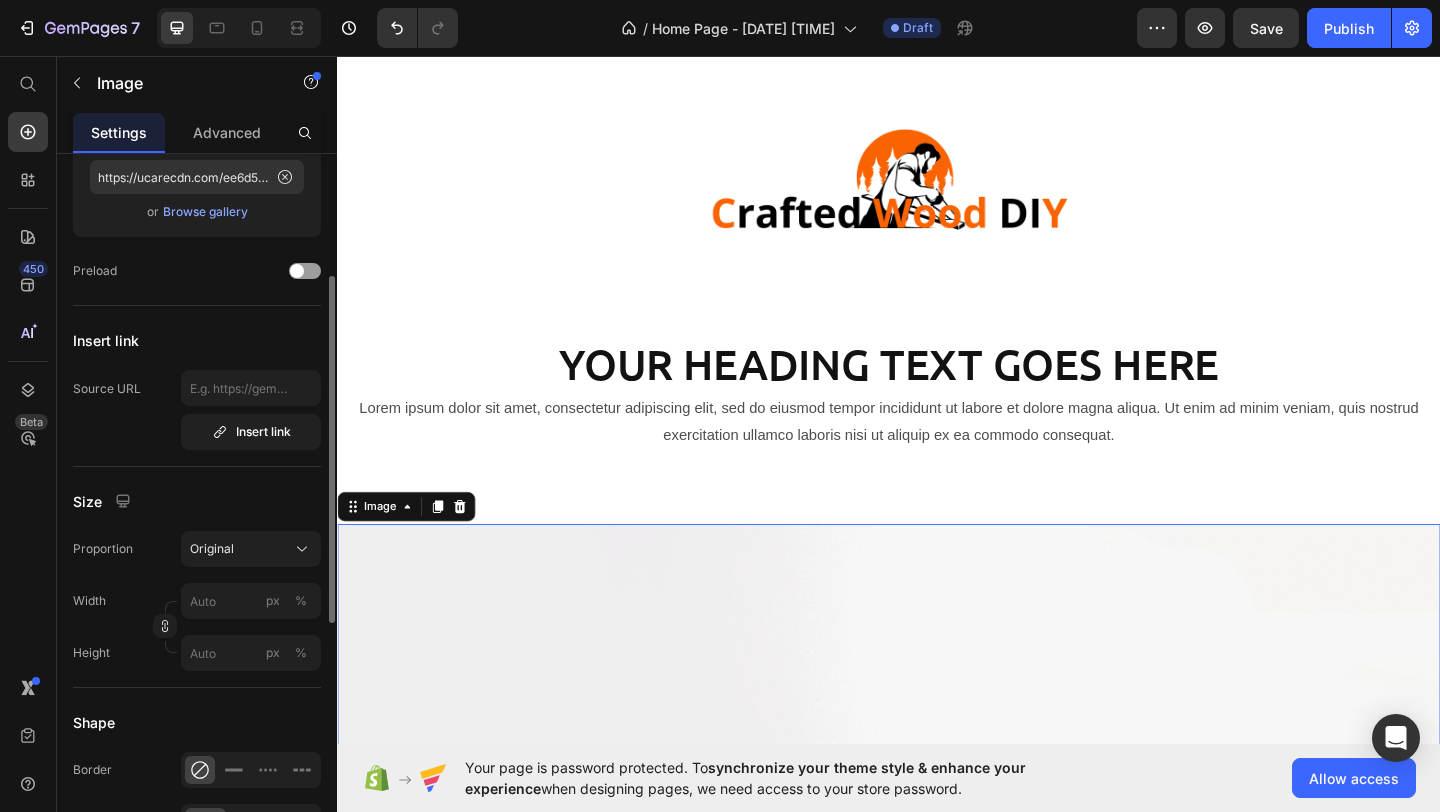 scroll, scrollTop: 247, scrollLeft: 0, axis: vertical 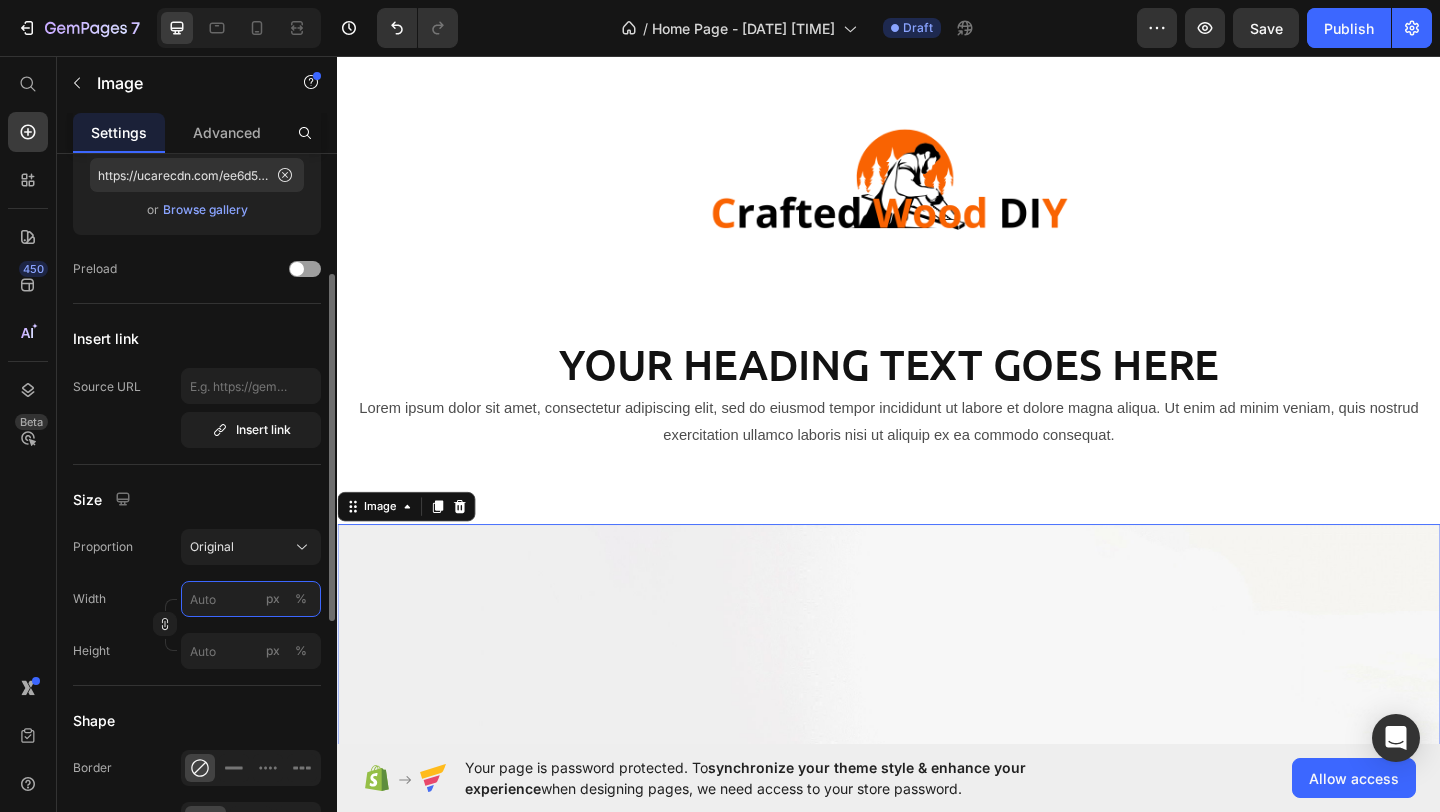 click on "px %" at bounding box center (251, 599) 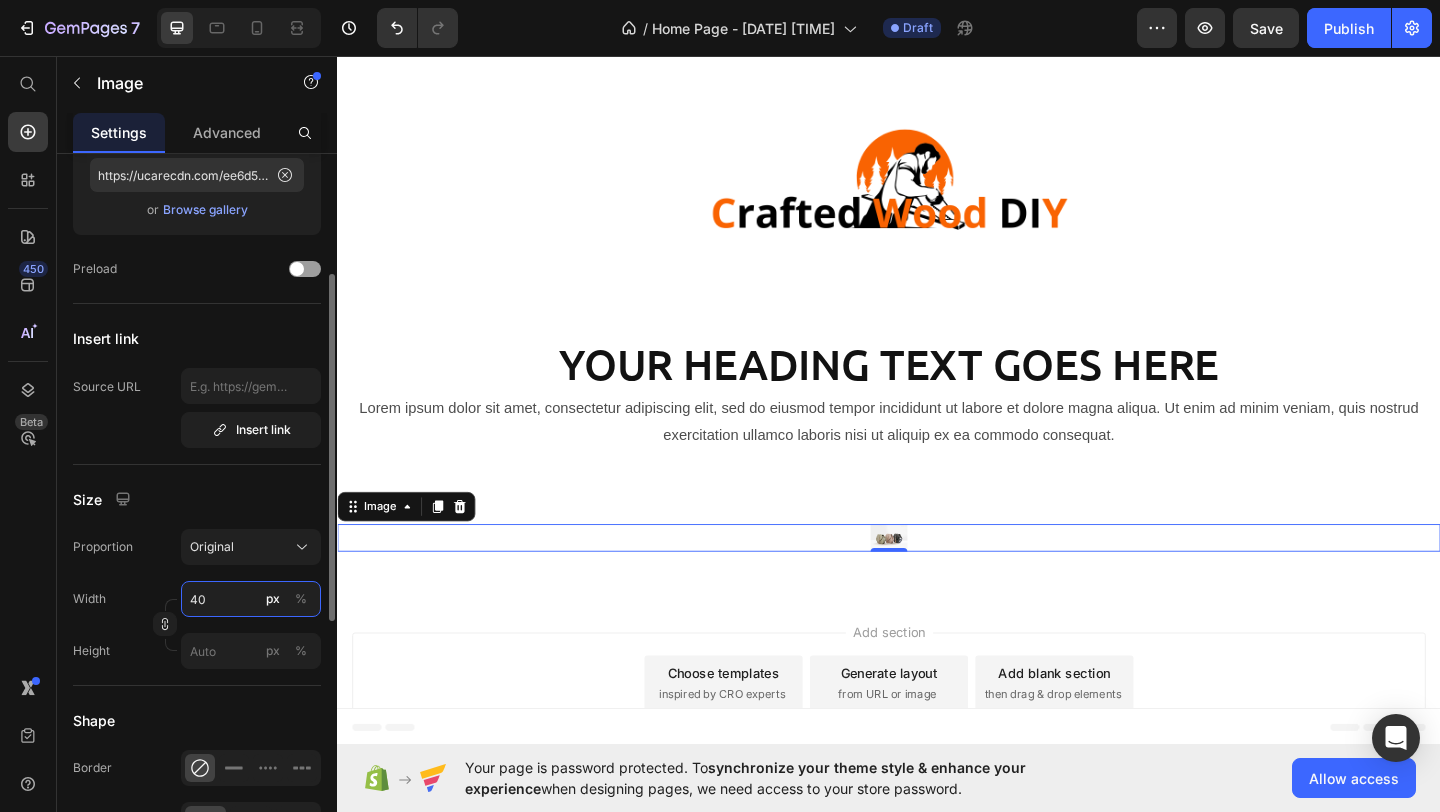 type on "40" 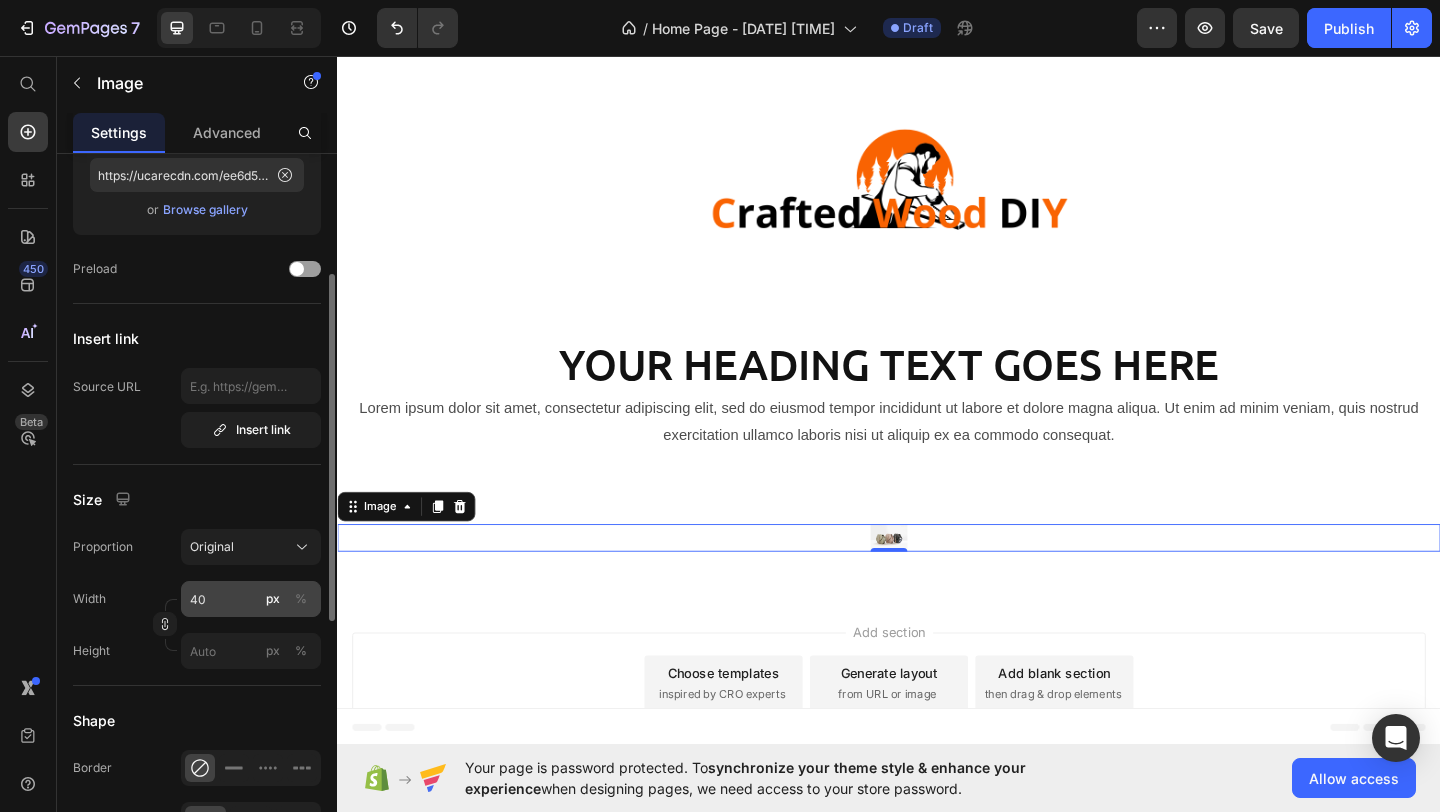 click on "%" at bounding box center [301, 599] 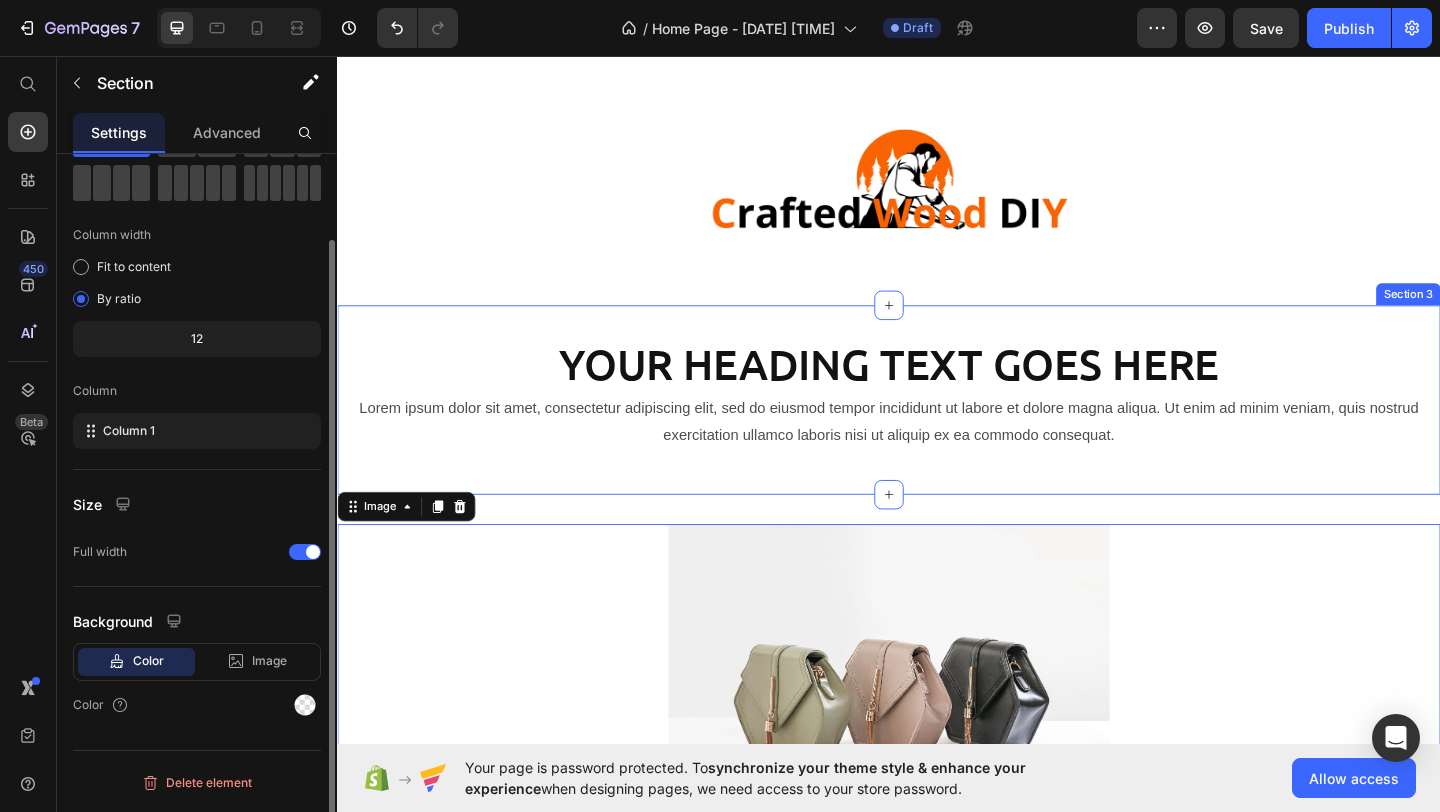 click on "Your heading text goes here Heading Lorem ipsum dolor sit amet, consectetur adipiscing elit, sed do eiusmod tempor incididunt ut labore et dolore magna aliqua. Ut enim ad minim veniam, quis nostrud exercitation ullamco laboris nisi ut aliquip ex ea commodo consequat. Text Block Row Section 3" at bounding box center (937, 429) 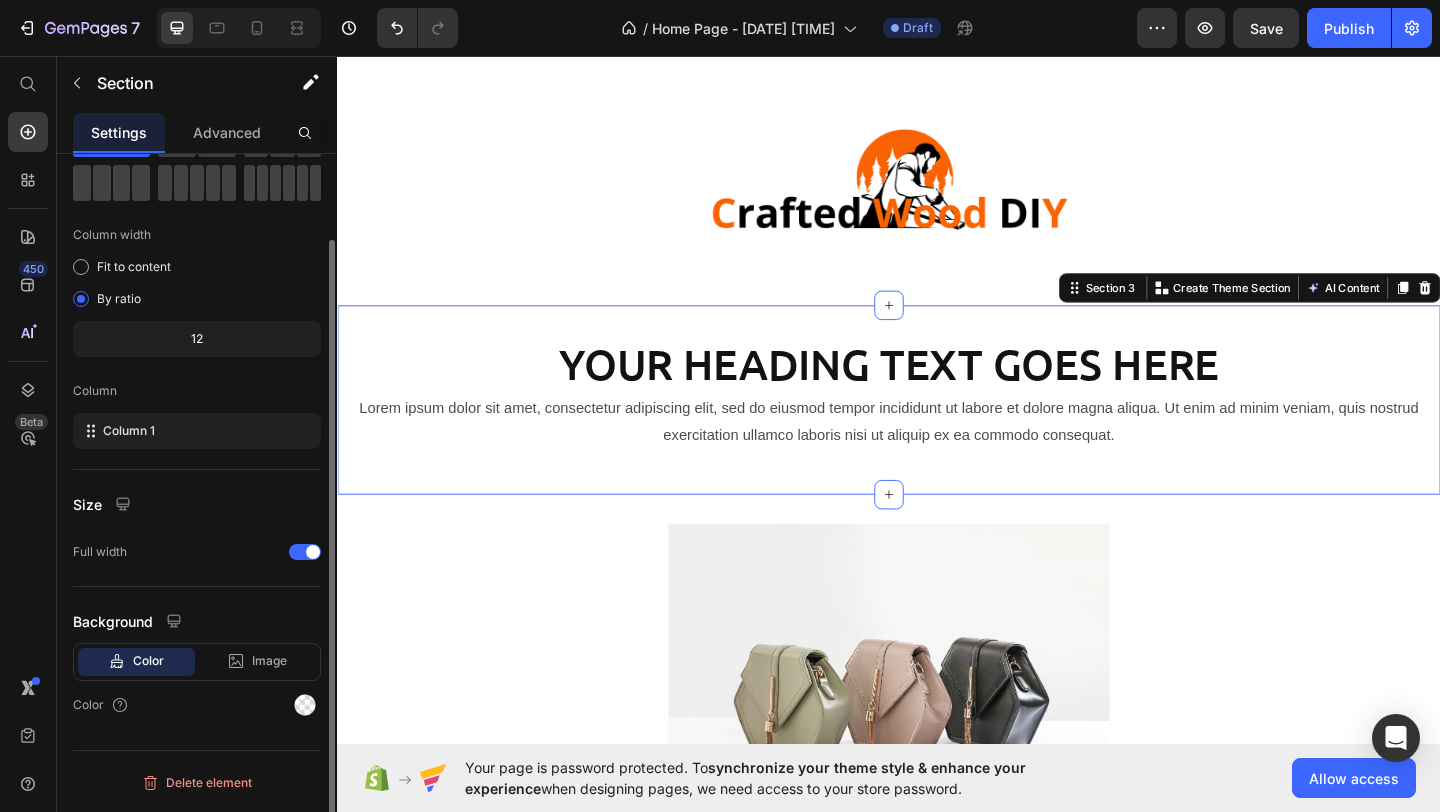 scroll, scrollTop: 0, scrollLeft: 0, axis: both 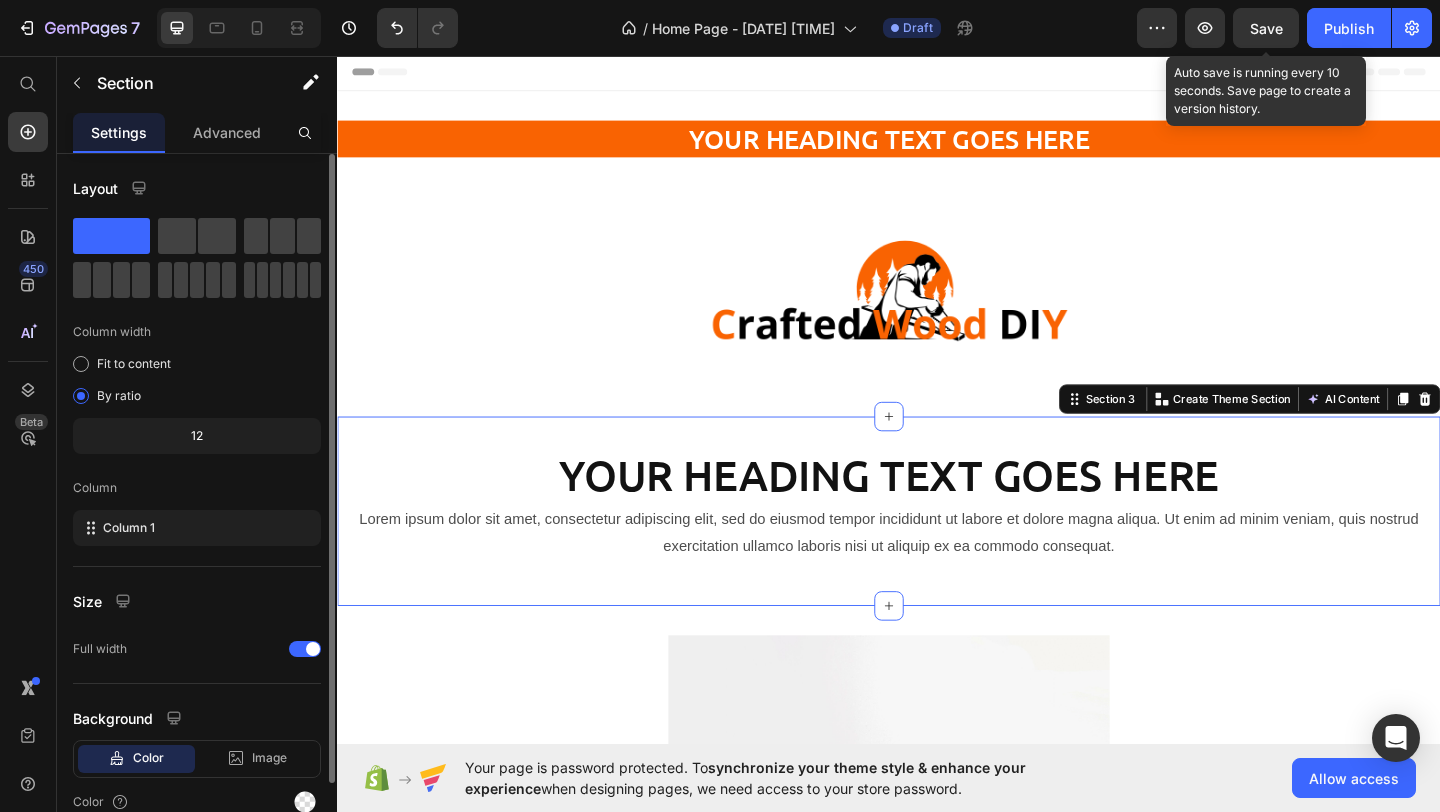click on "Save" at bounding box center (1266, 28) 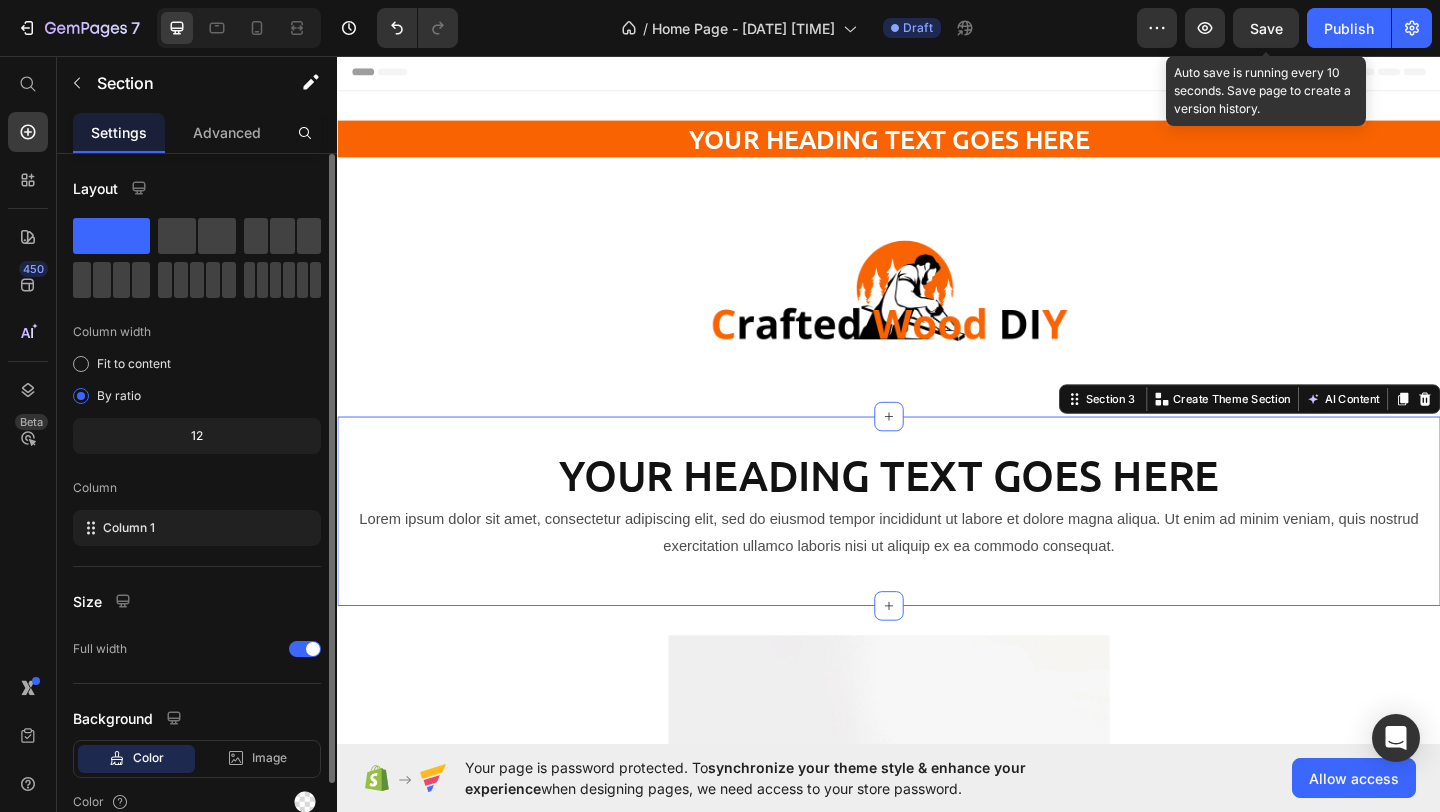 click on "Save" 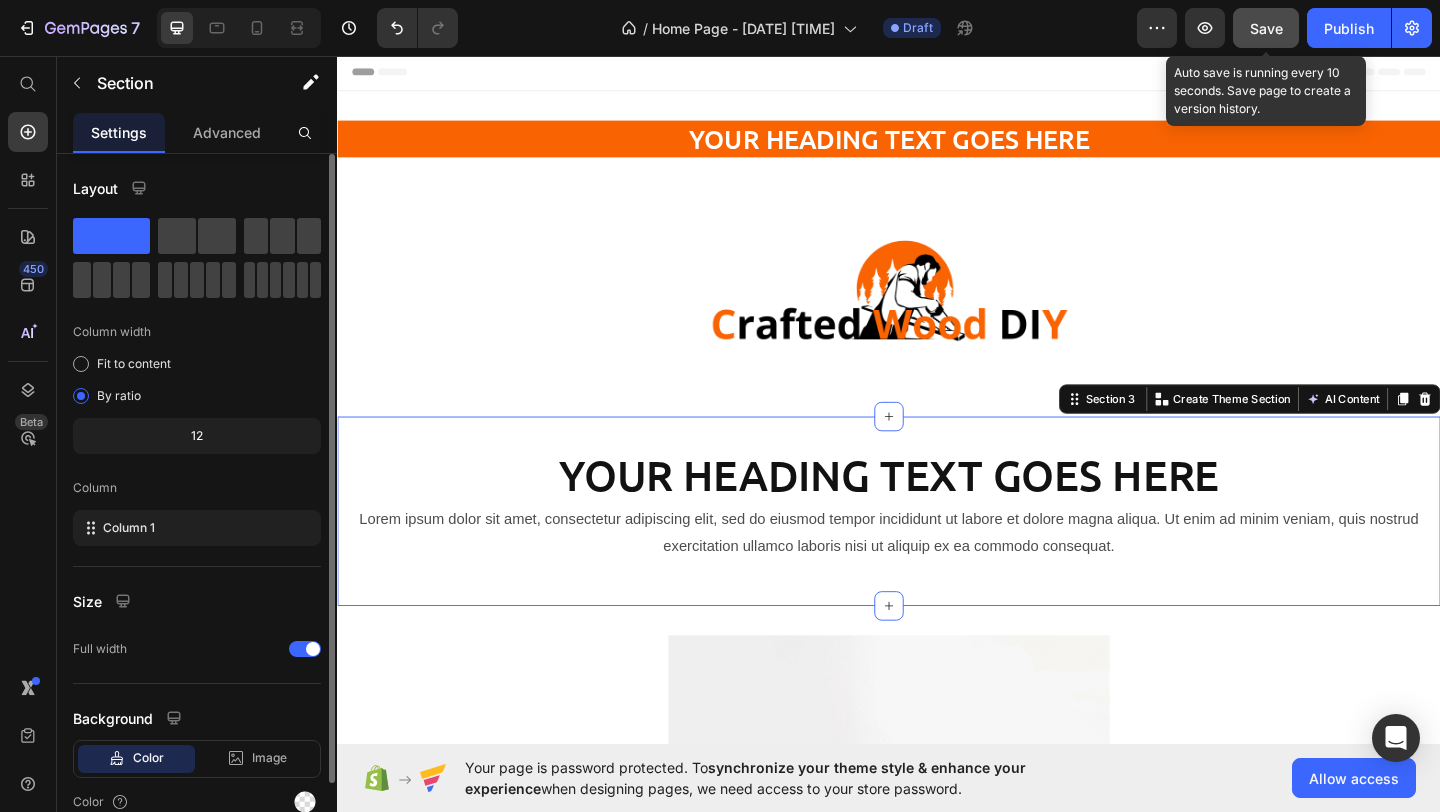 click on "Save" at bounding box center [1266, 28] 